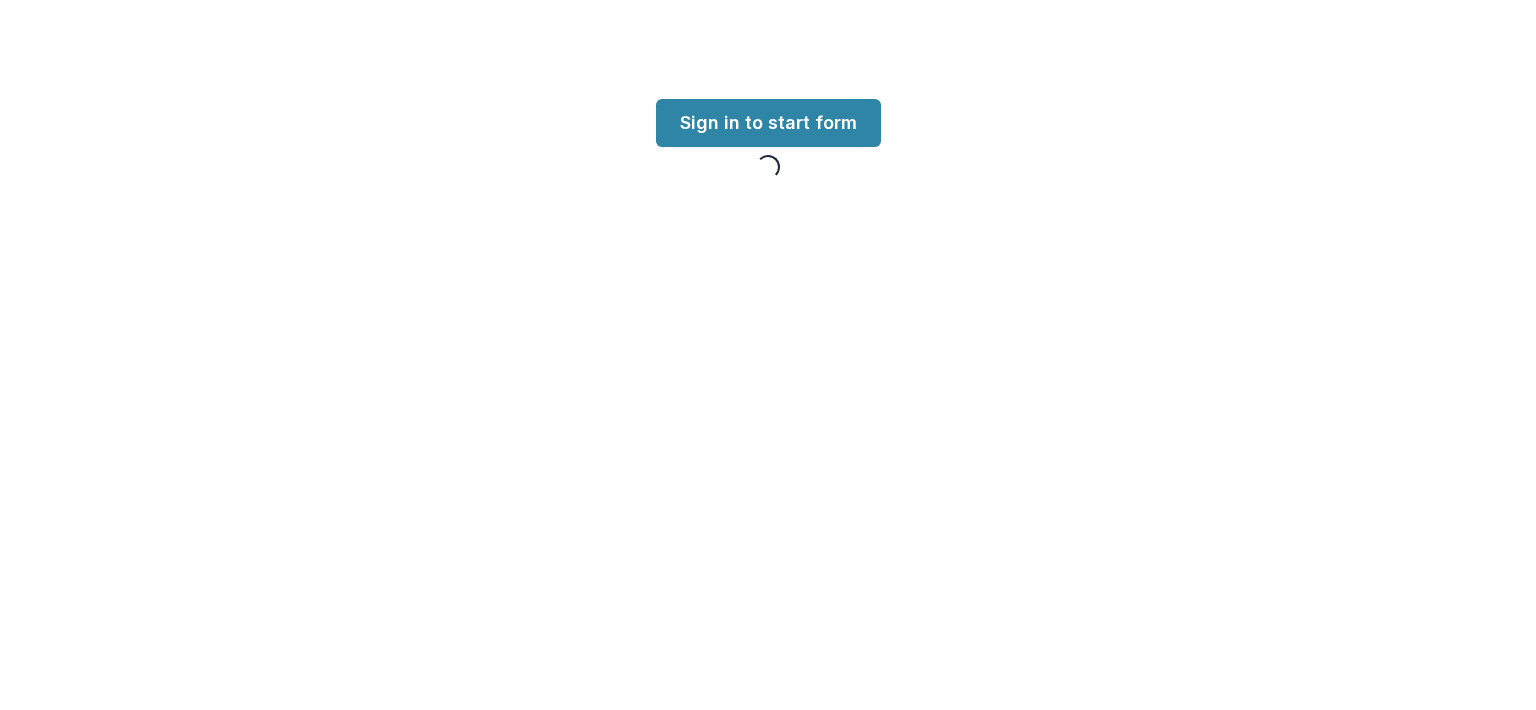 scroll, scrollTop: 0, scrollLeft: 0, axis: both 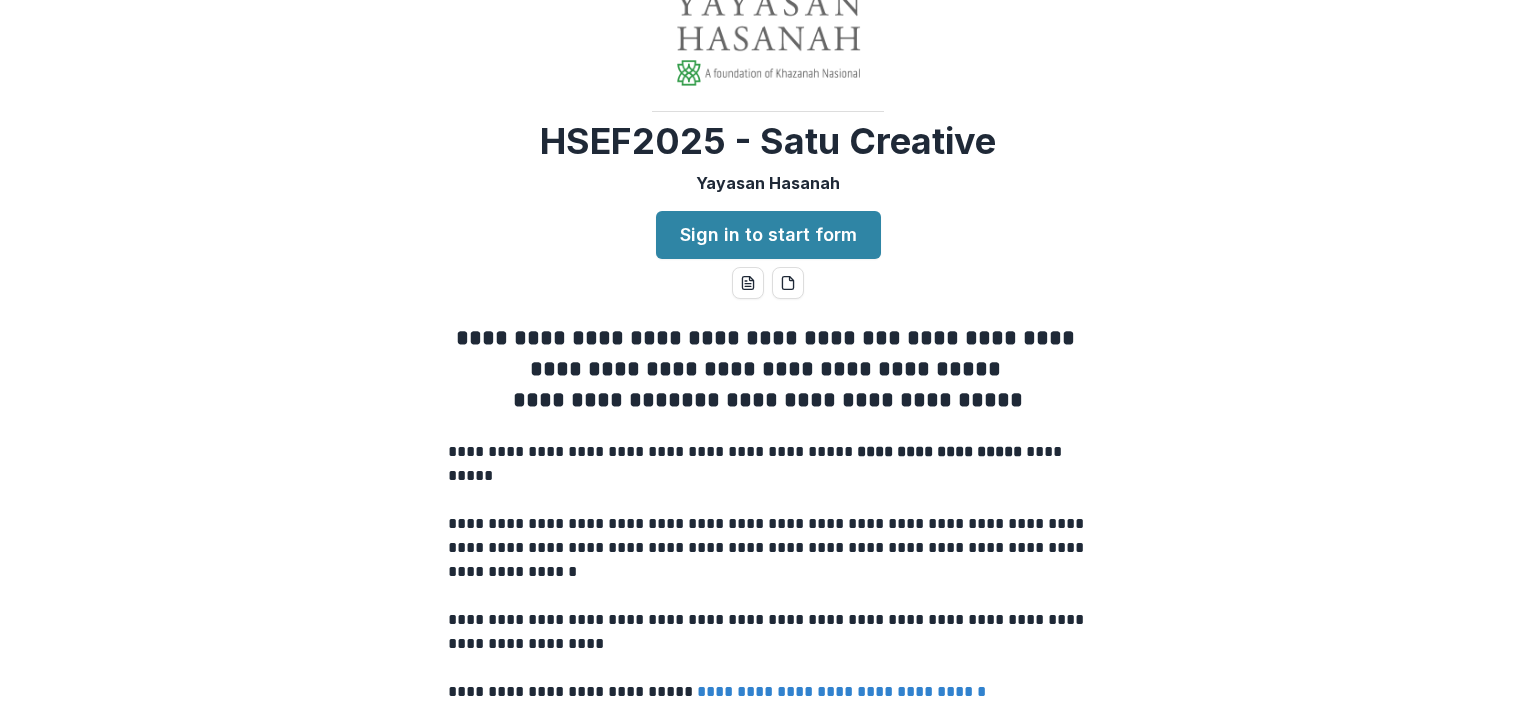 click on "Sign in to start form" at bounding box center [768, 235] 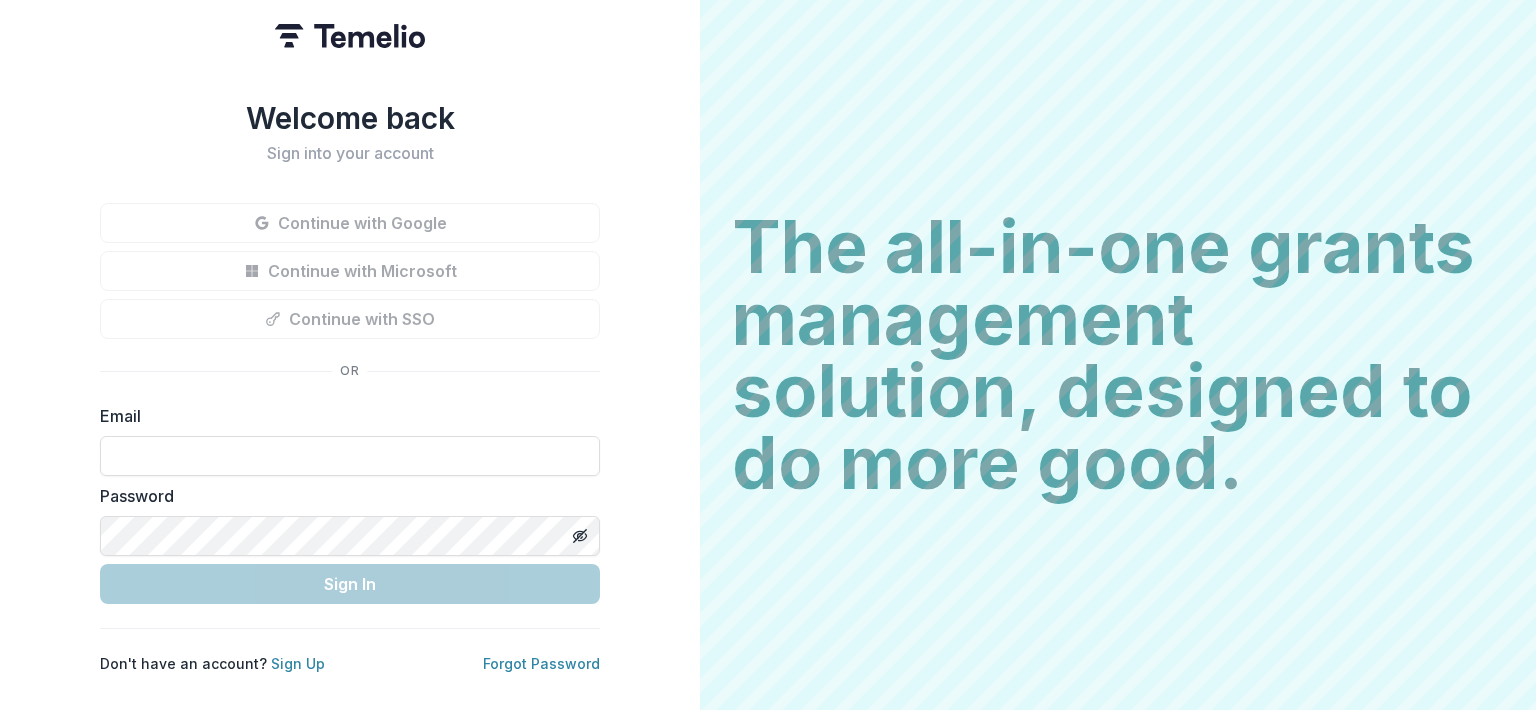 scroll, scrollTop: 0, scrollLeft: 0, axis: both 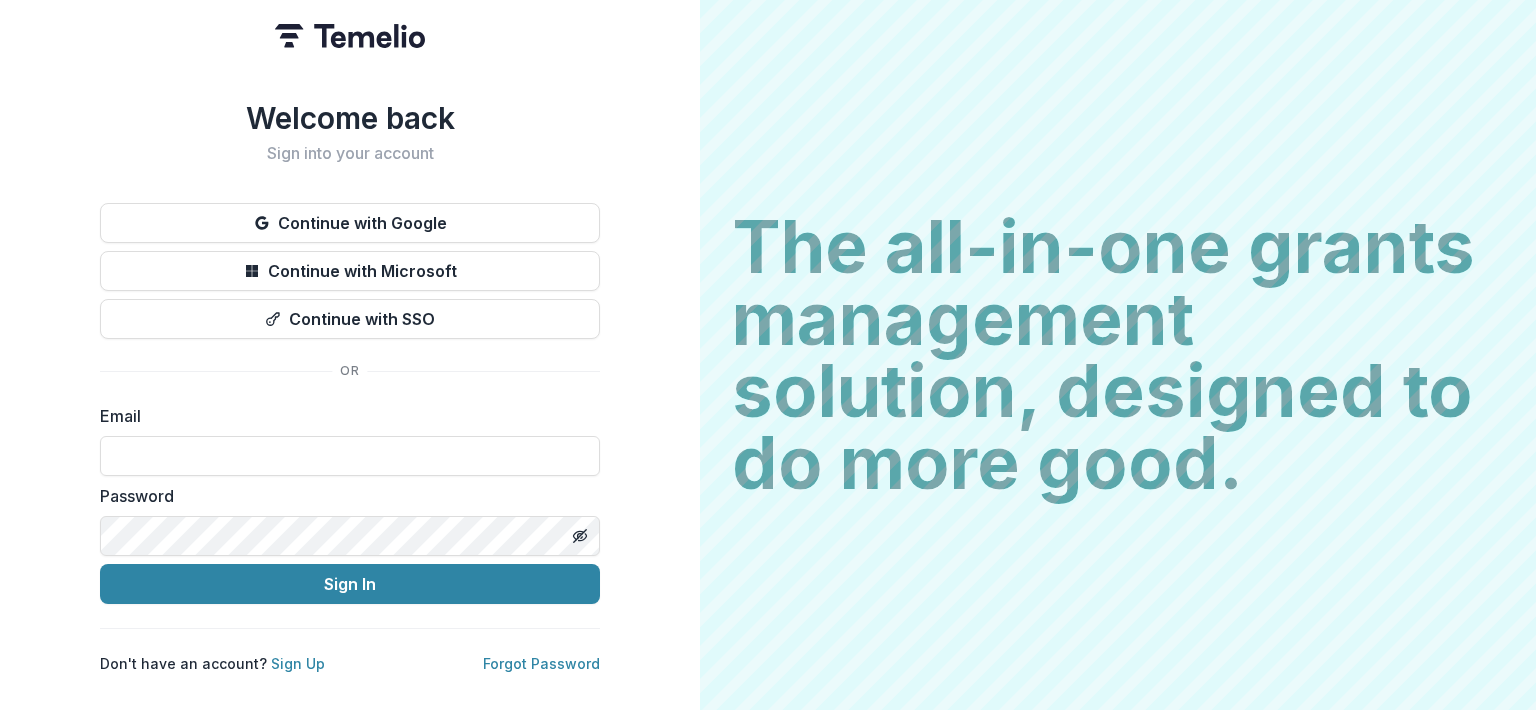 click at bounding box center [350, 456] 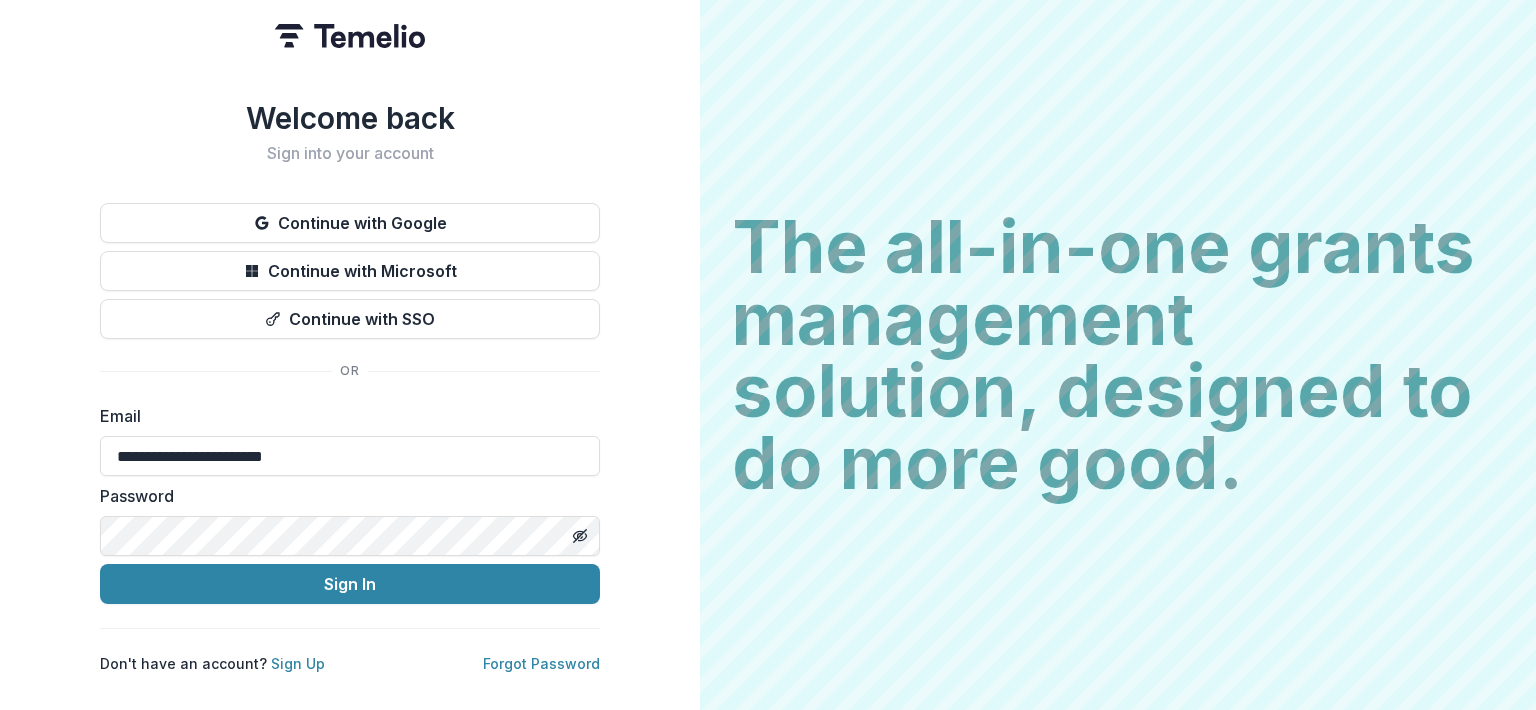 click on "Sign In" at bounding box center (350, 584) 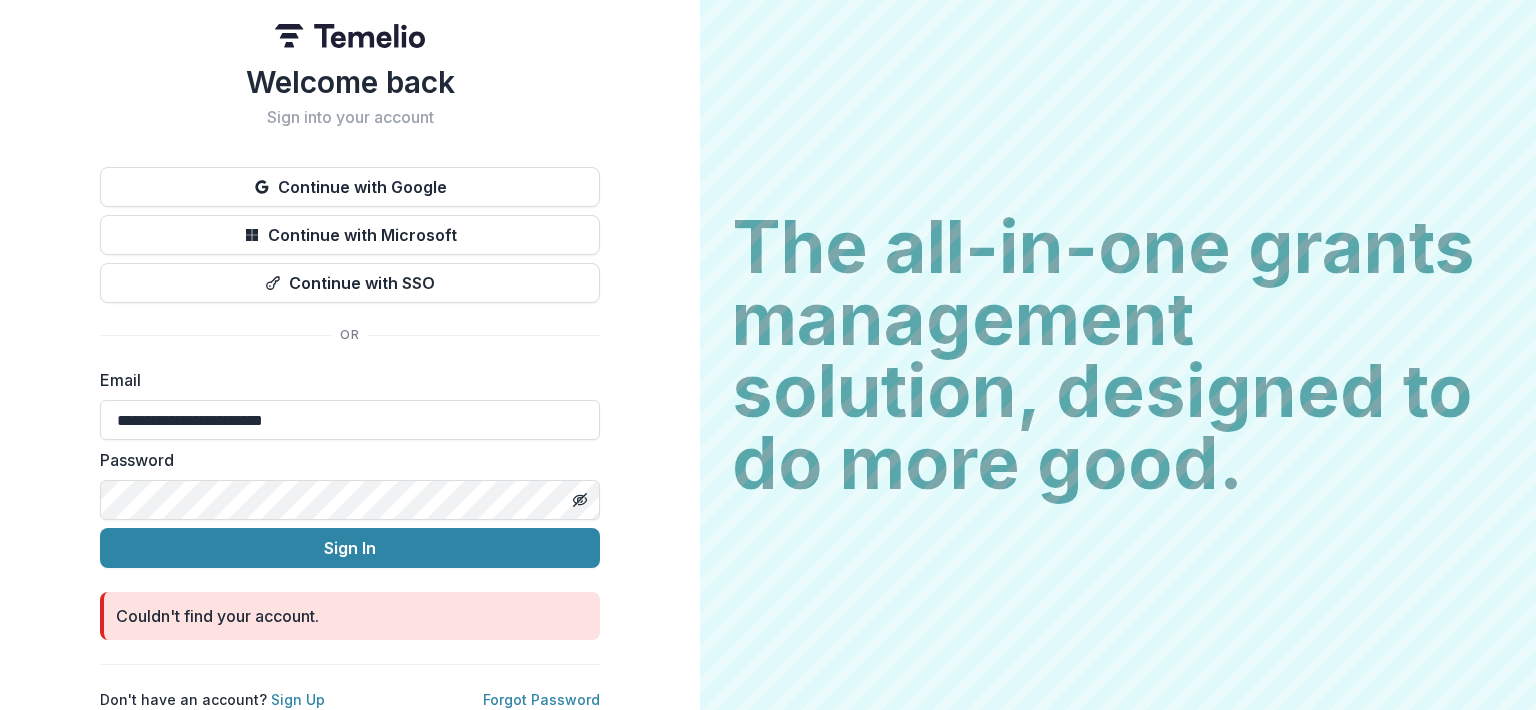scroll, scrollTop: 16, scrollLeft: 0, axis: vertical 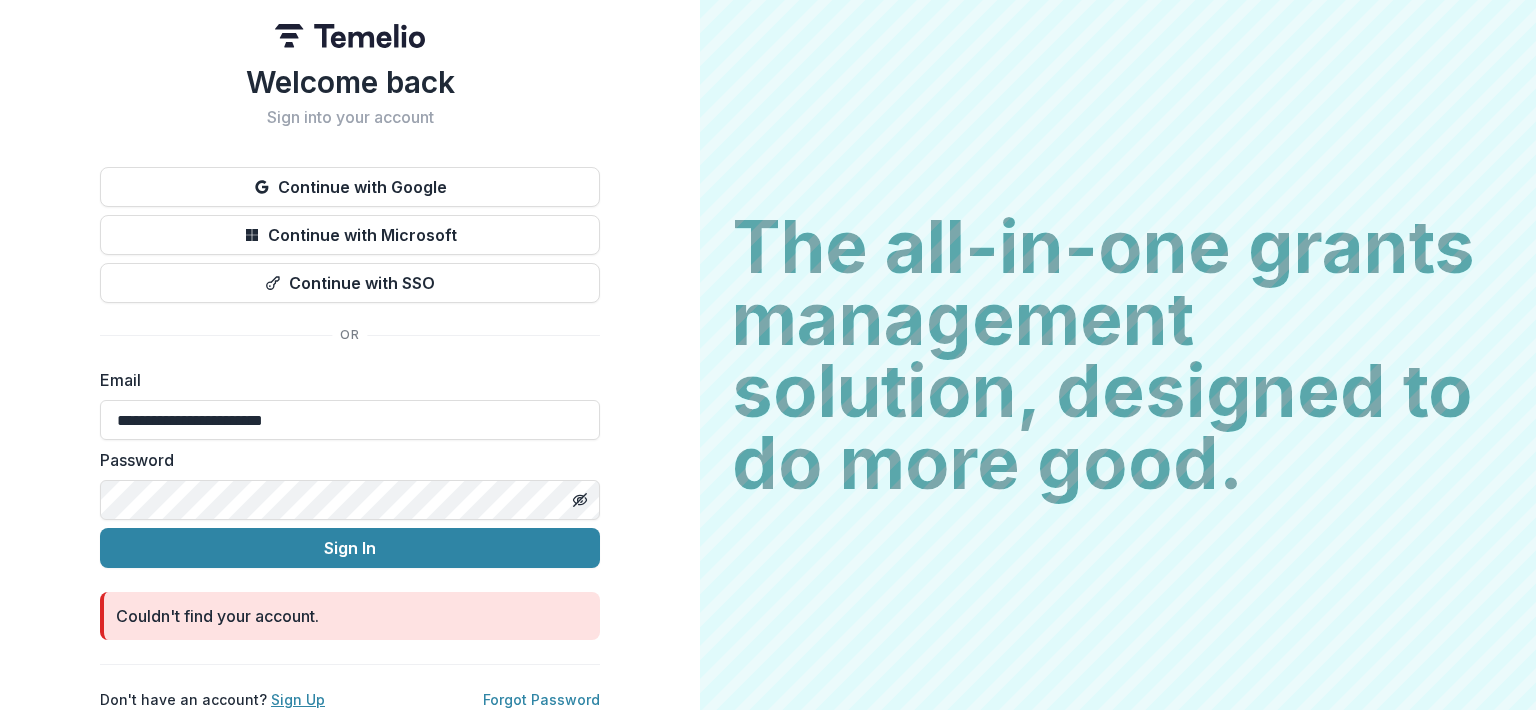 click on "Sign Up" at bounding box center (298, 699) 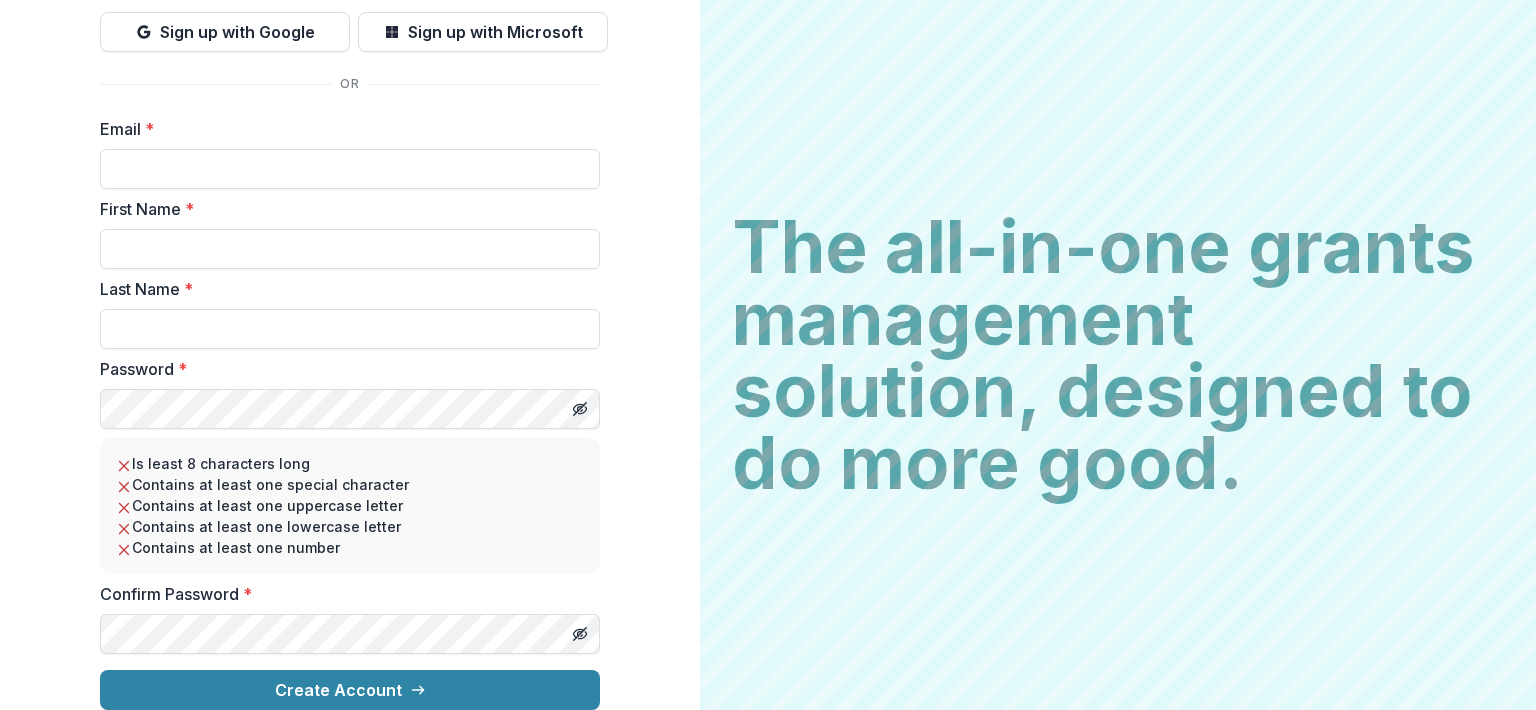 scroll, scrollTop: 114, scrollLeft: 0, axis: vertical 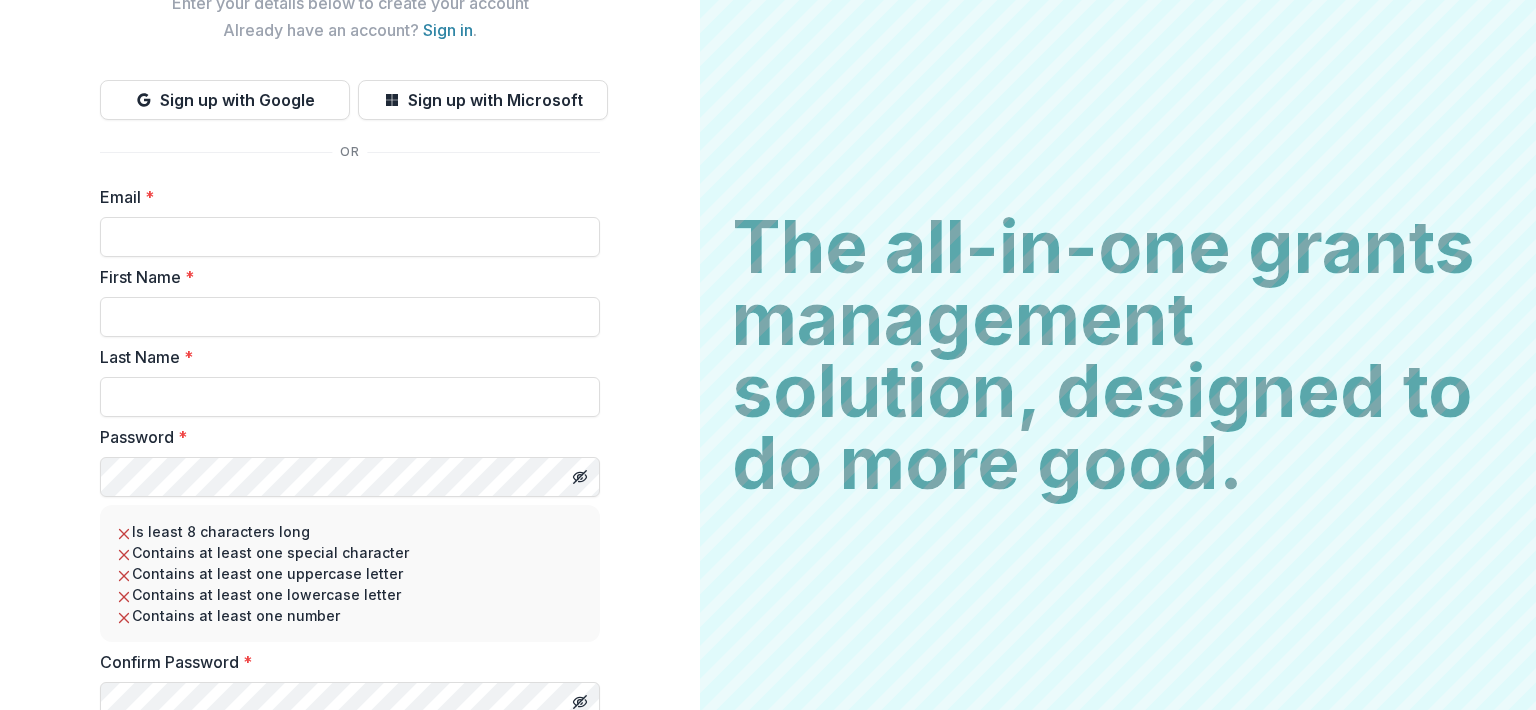 click on "Email *" at bounding box center [350, 237] 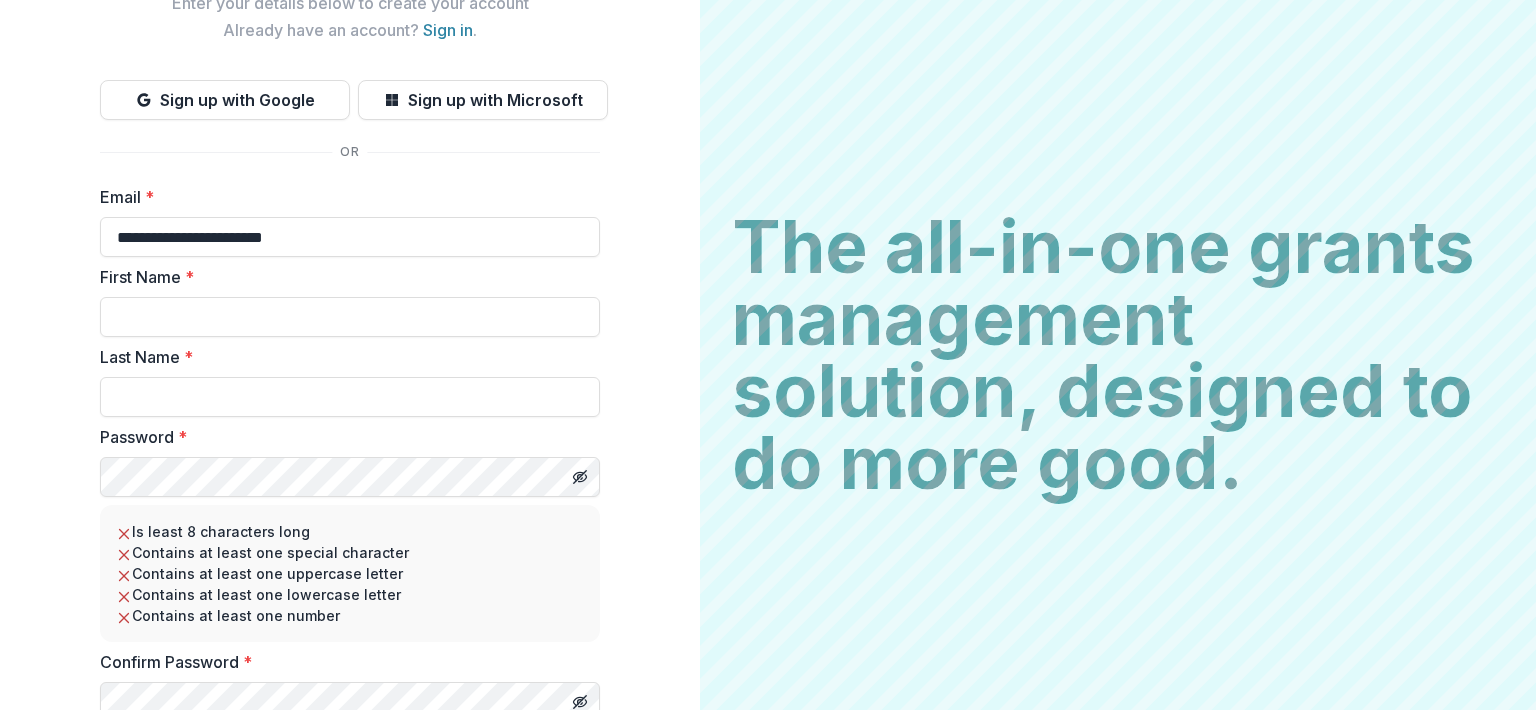 type on "*******" 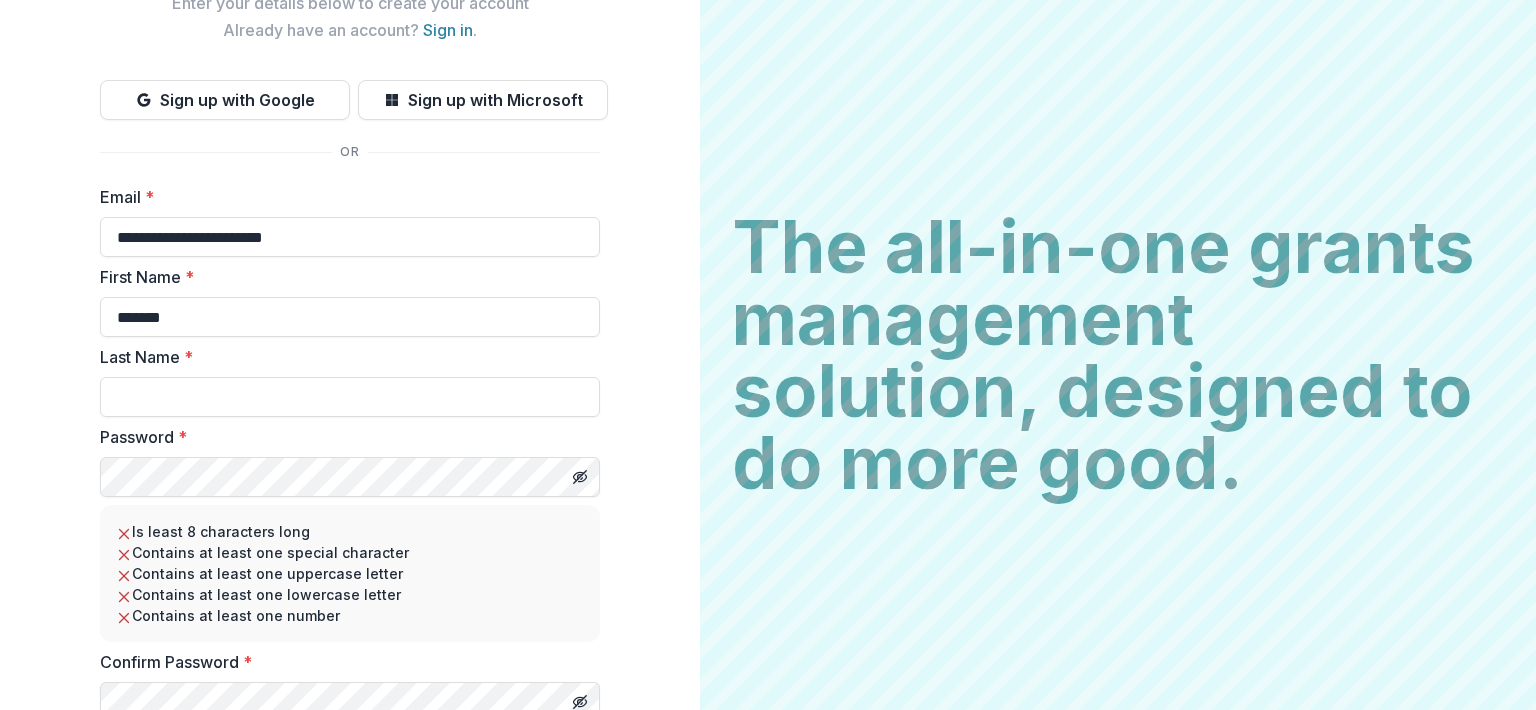 type on "**********" 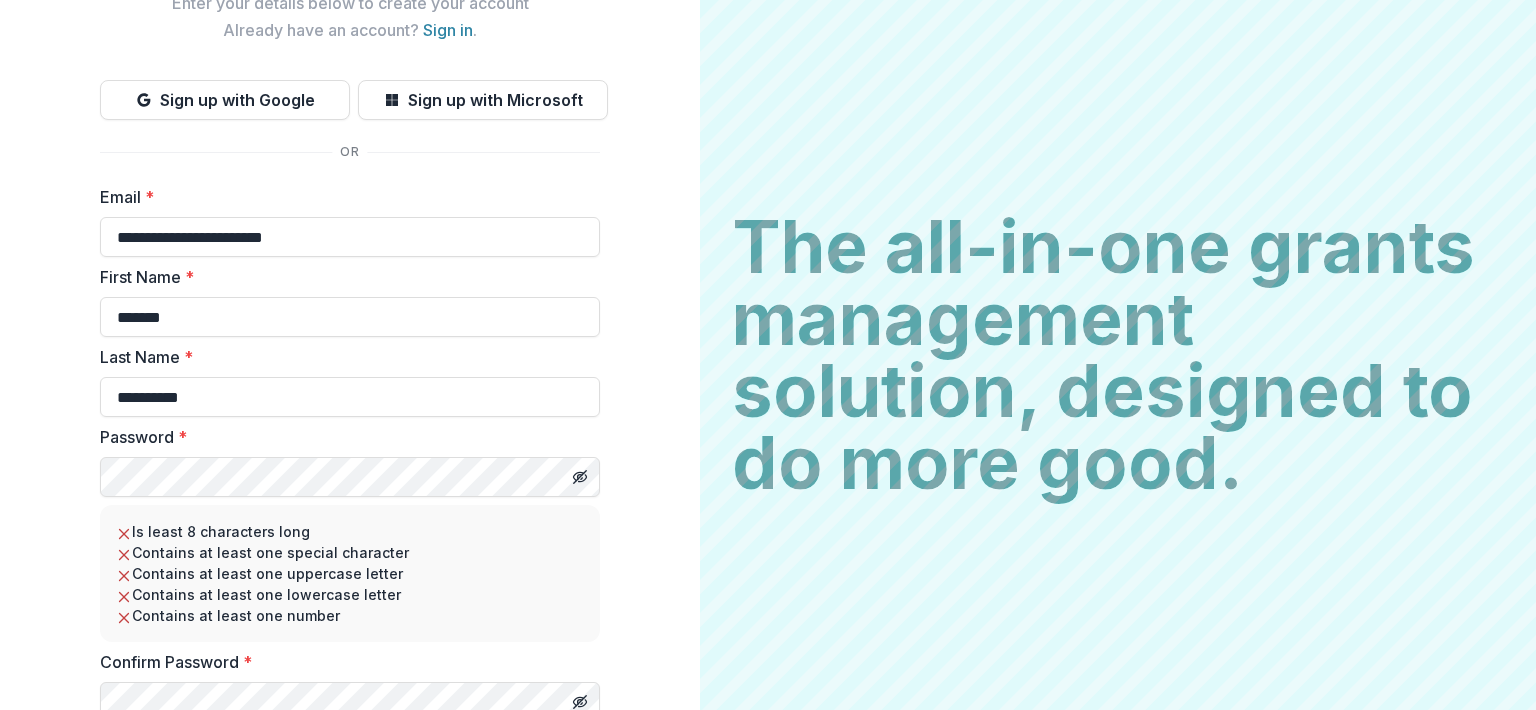 click on "*******" at bounding box center [350, 317] 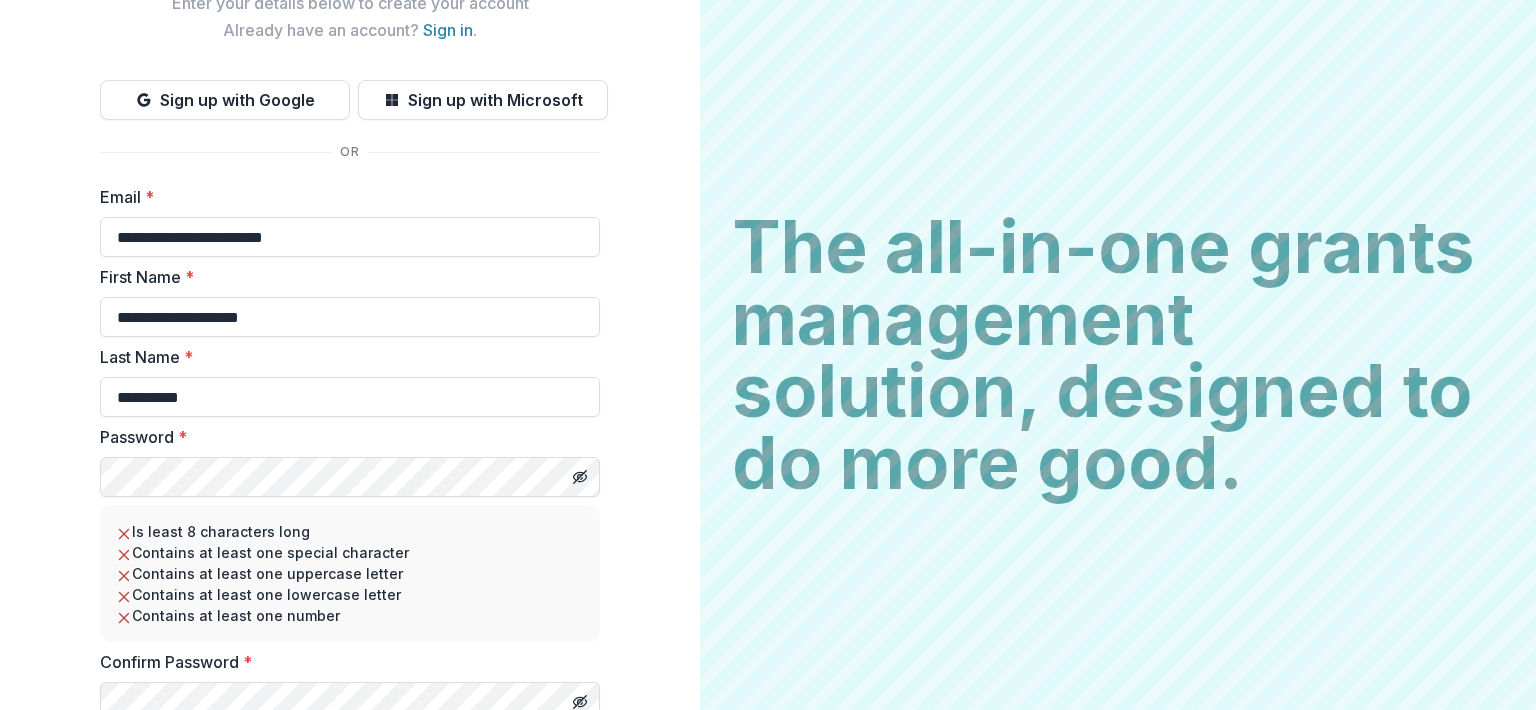 type on "**********" 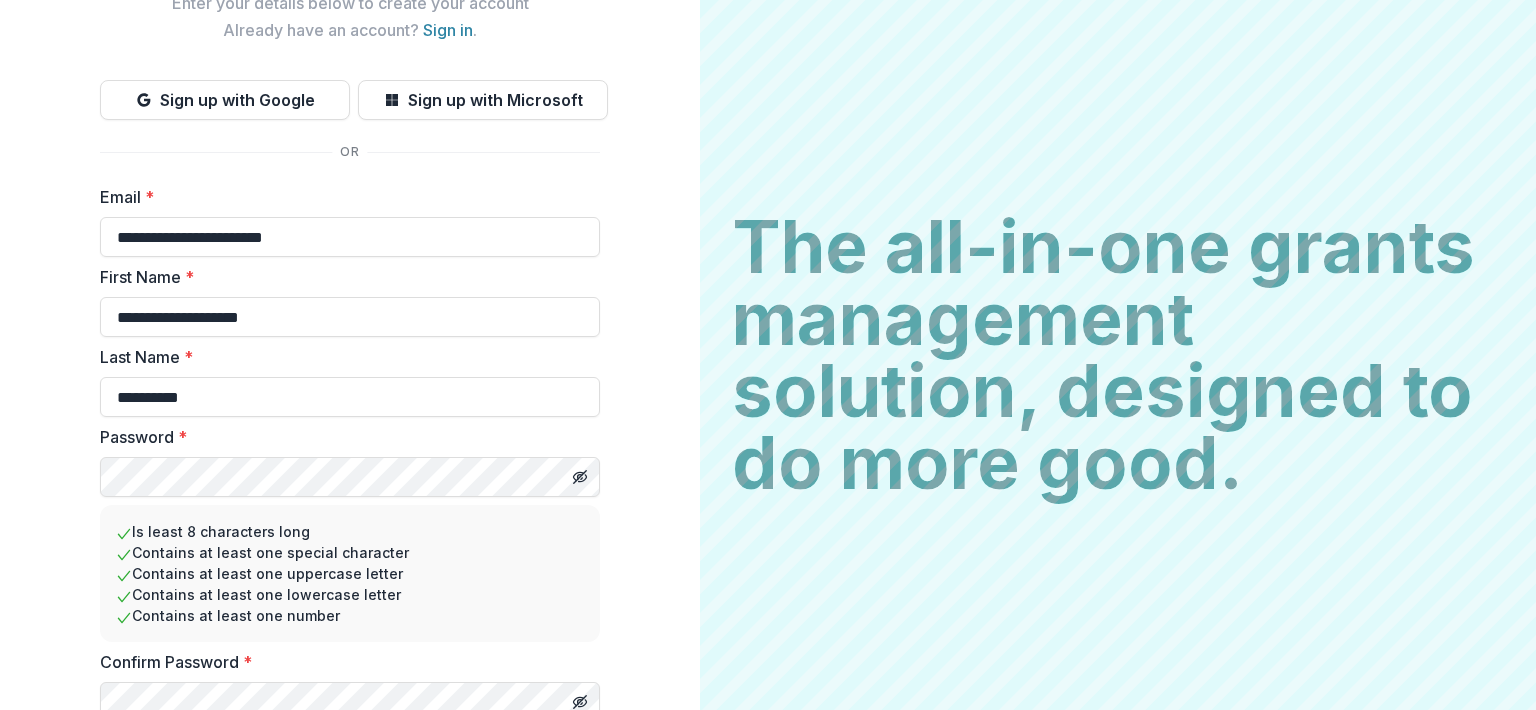 scroll, scrollTop: 198, scrollLeft: 0, axis: vertical 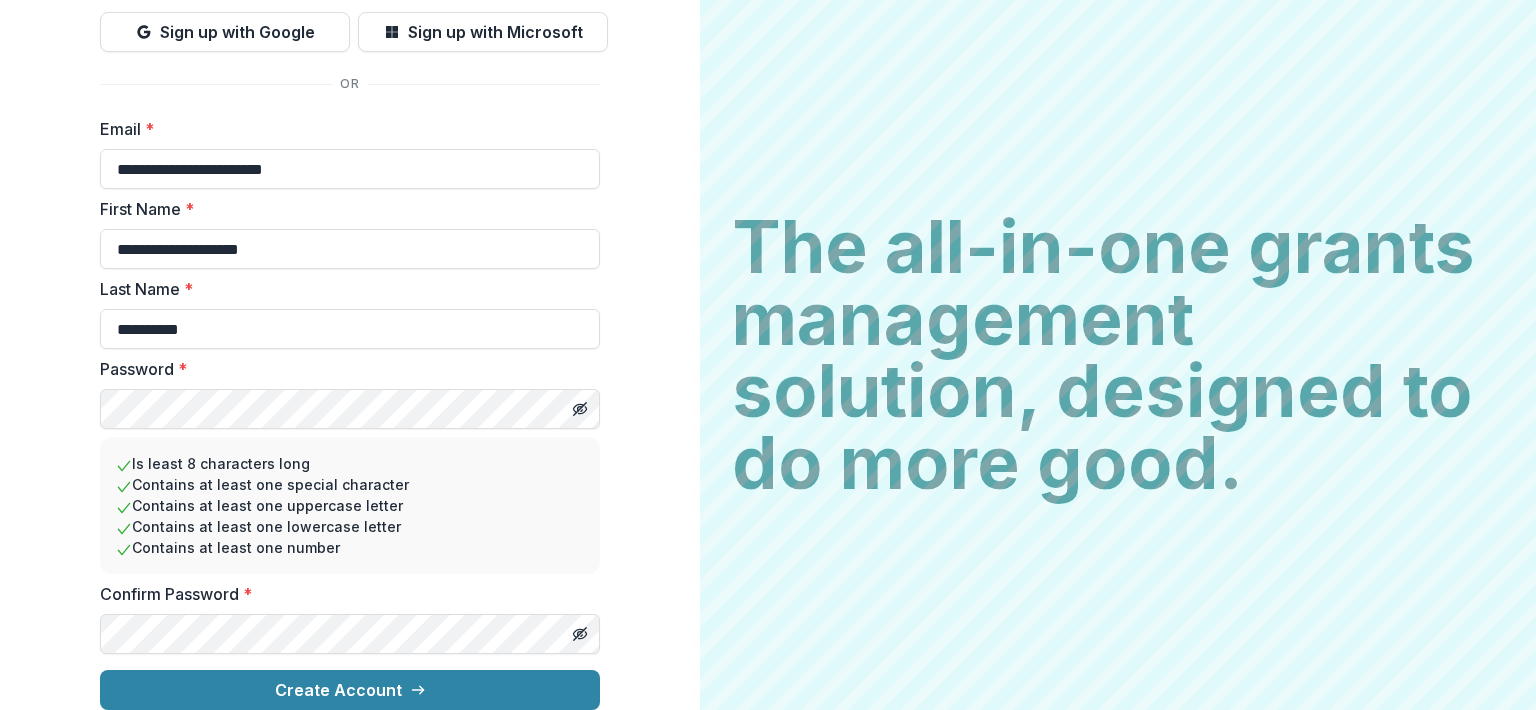 click on "Is least 8 characters long Contains at least one special character Contains at least one uppercase letter Contains at least one lowercase letter Contains at least one number" at bounding box center [350, 505] 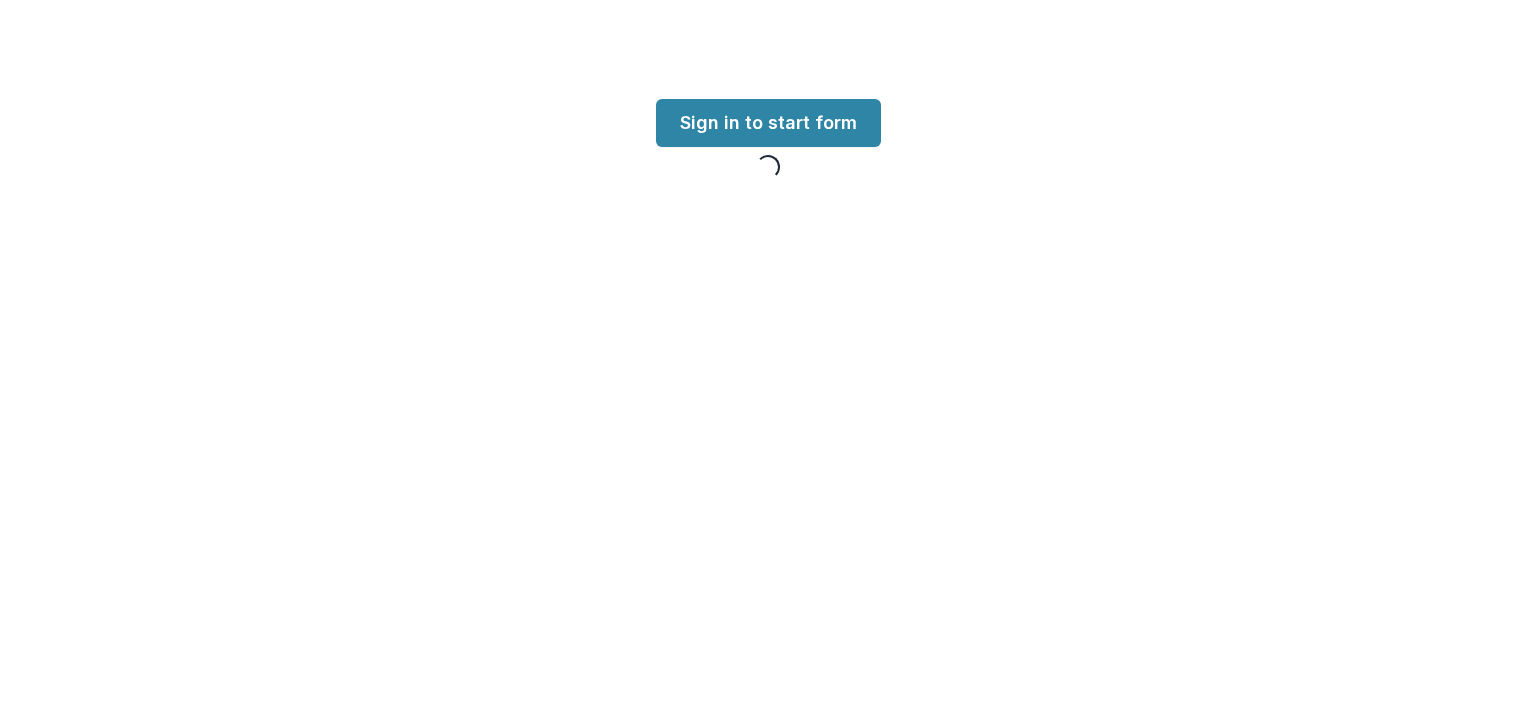 scroll, scrollTop: 0, scrollLeft: 0, axis: both 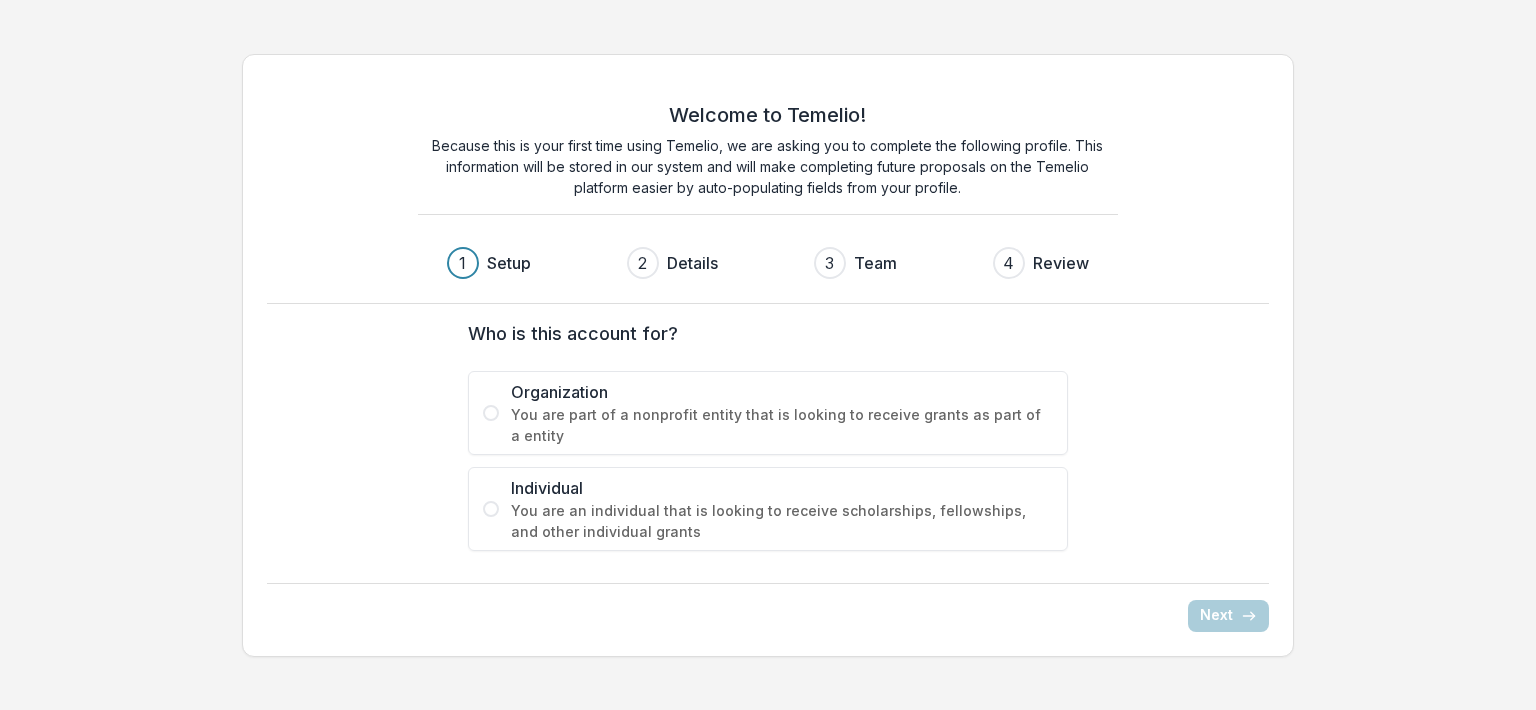 click at bounding box center [491, 413] 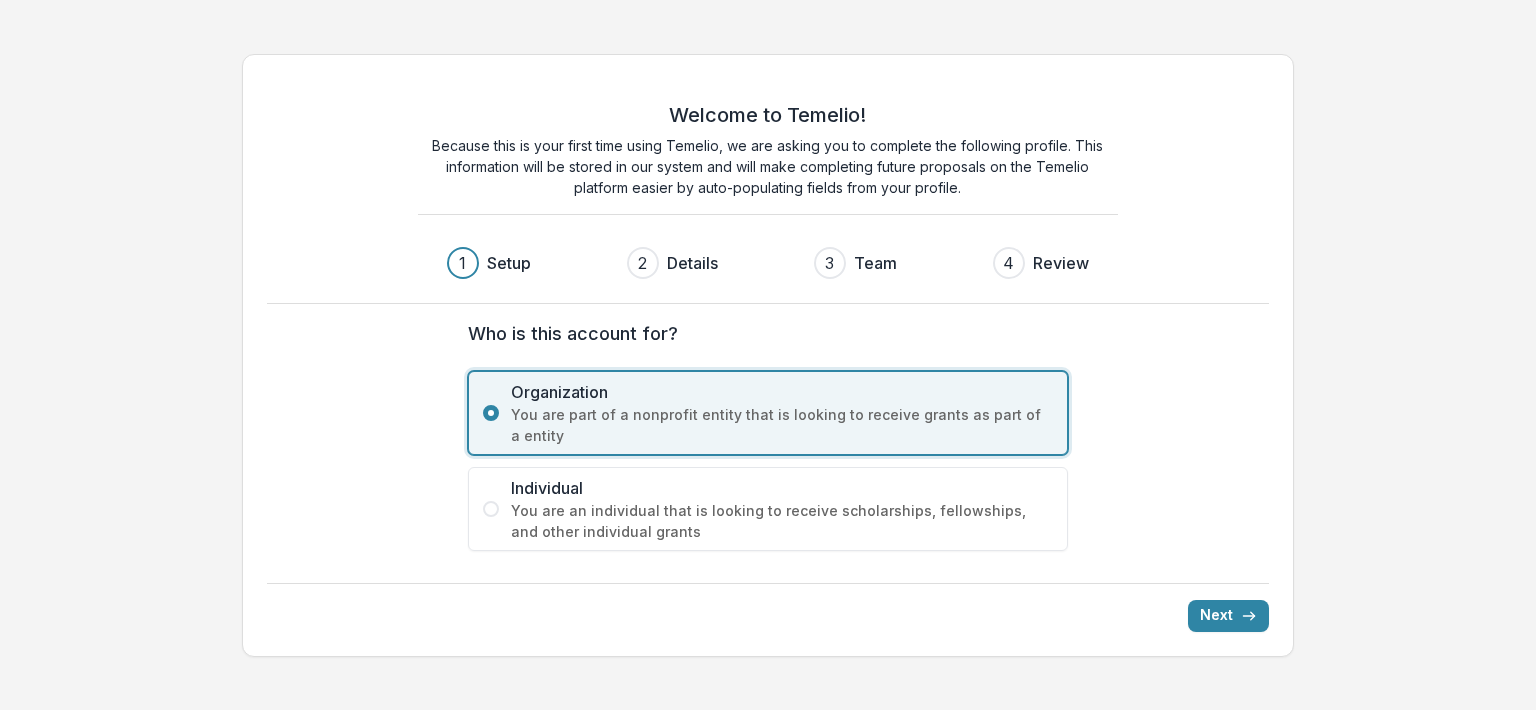 click on "Next" at bounding box center (1228, 616) 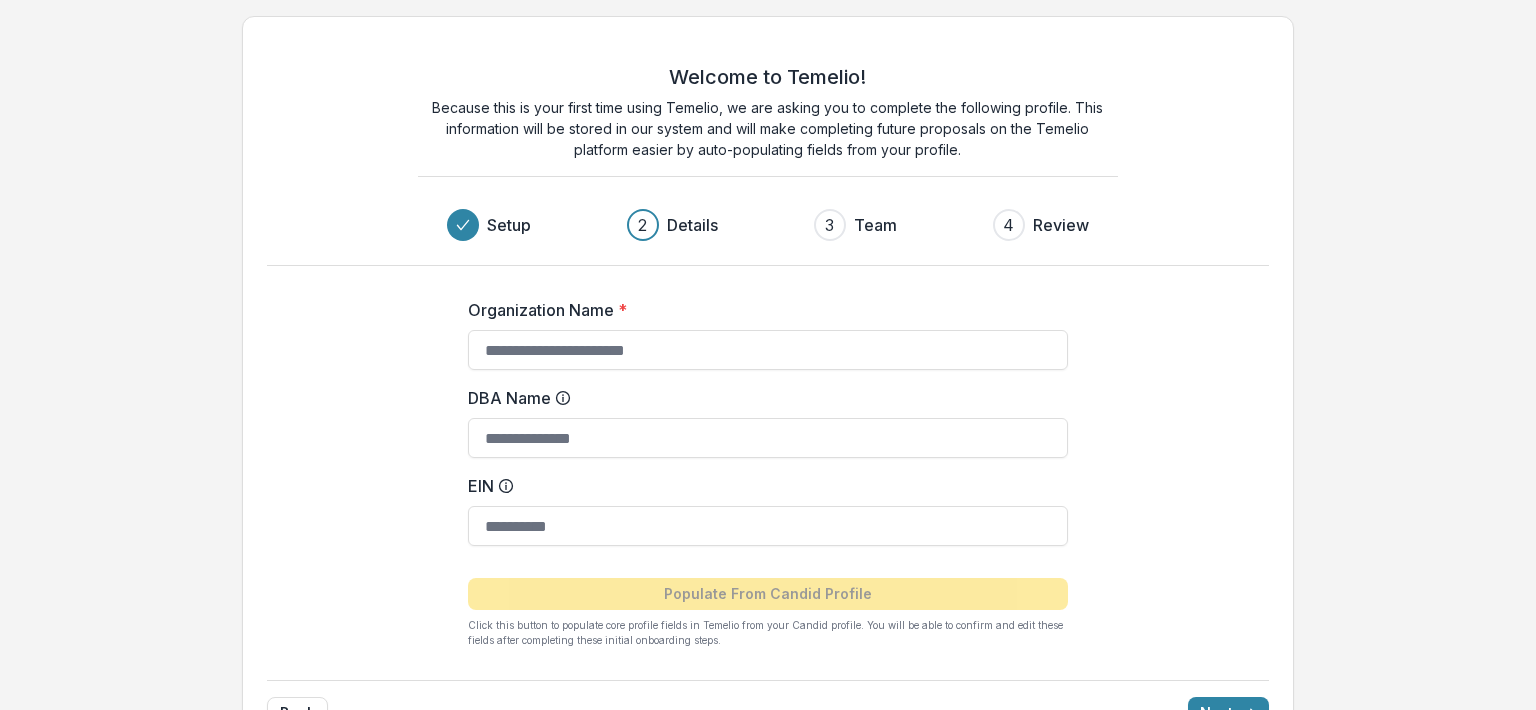 click on "Organization Name *" at bounding box center [768, 350] 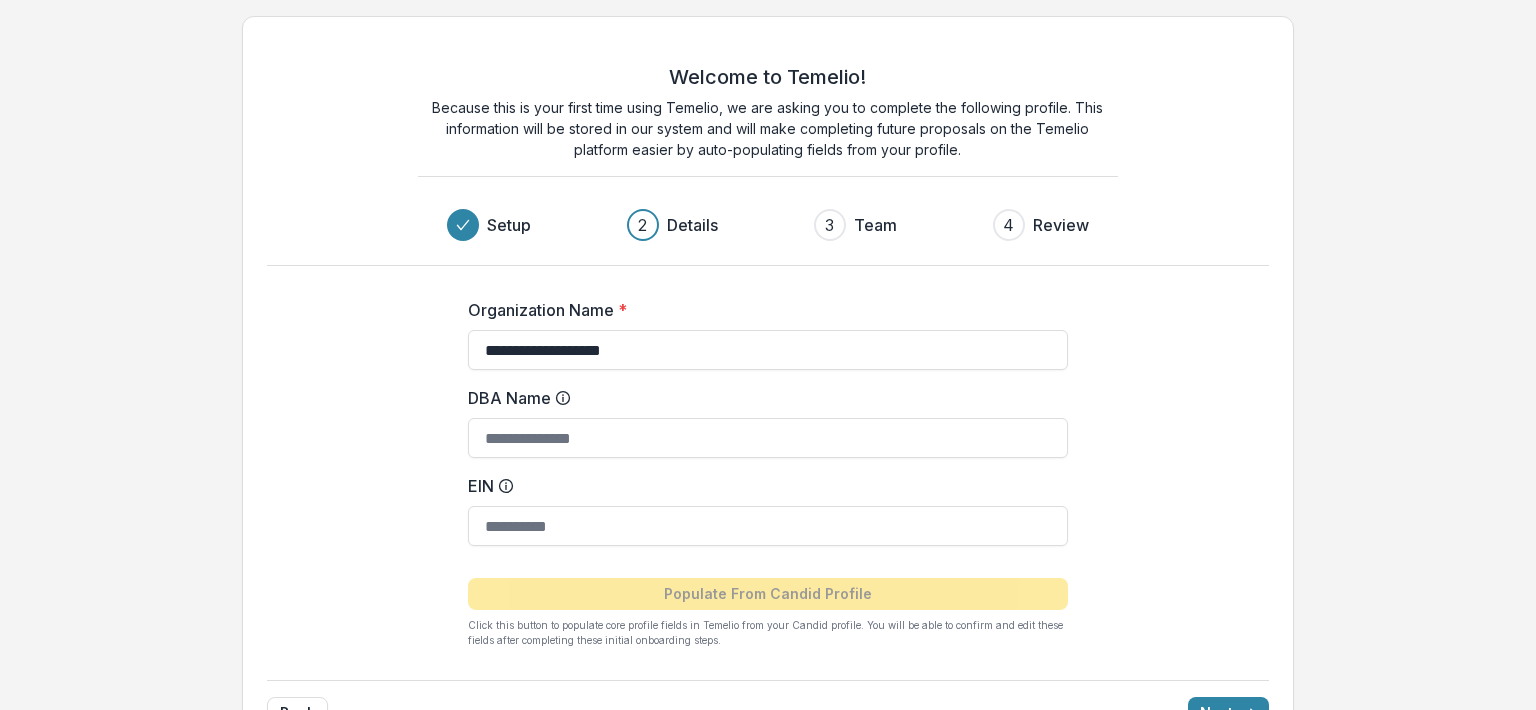 type on "**********" 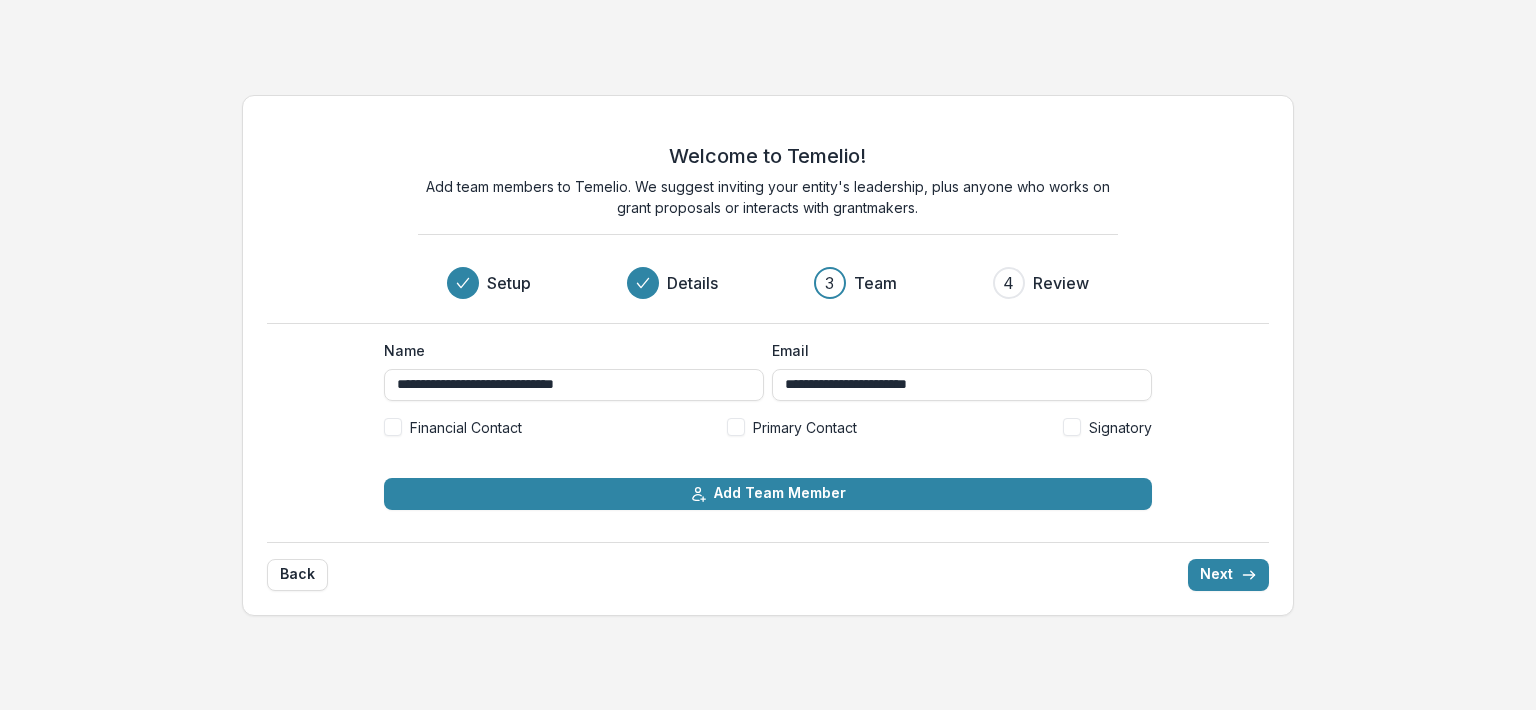 click at bounding box center [736, 427] 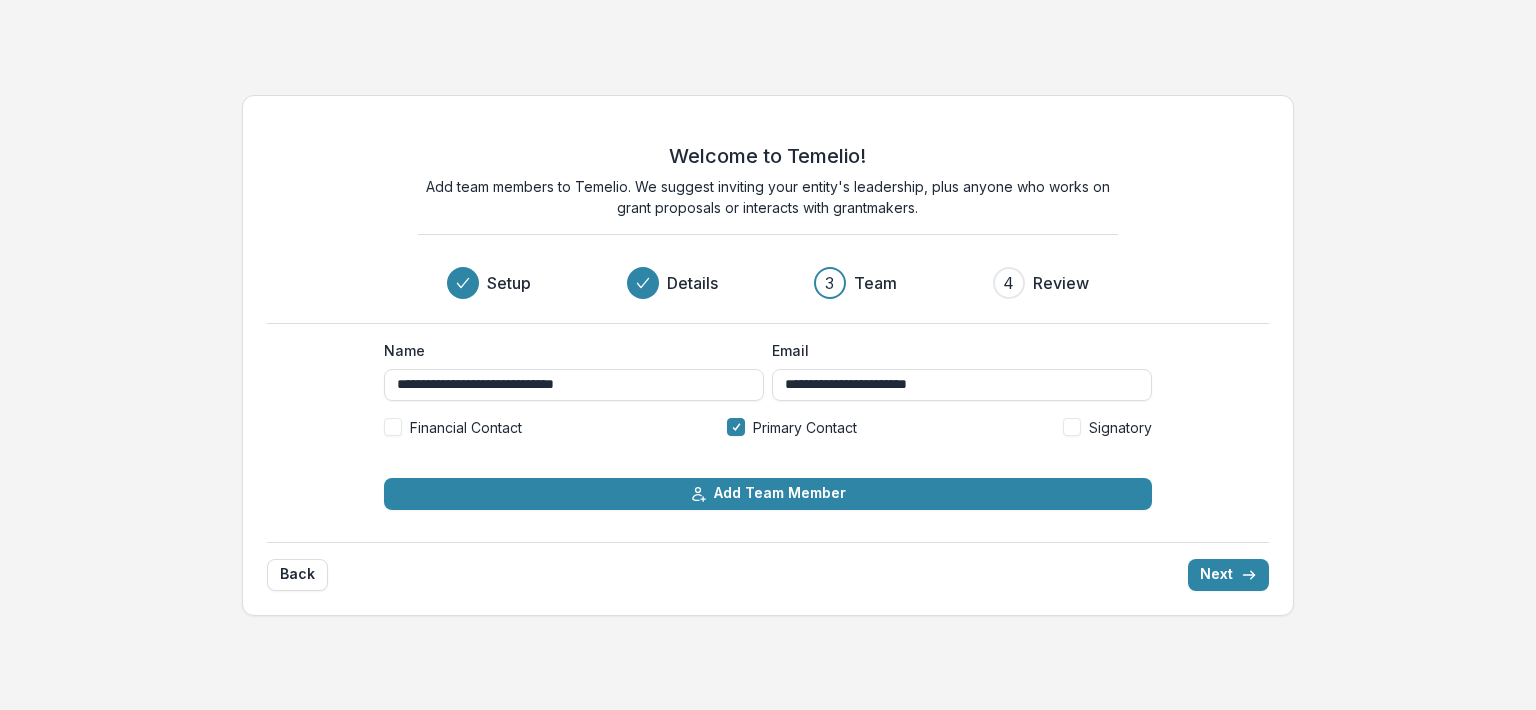 click at bounding box center (1072, 427) 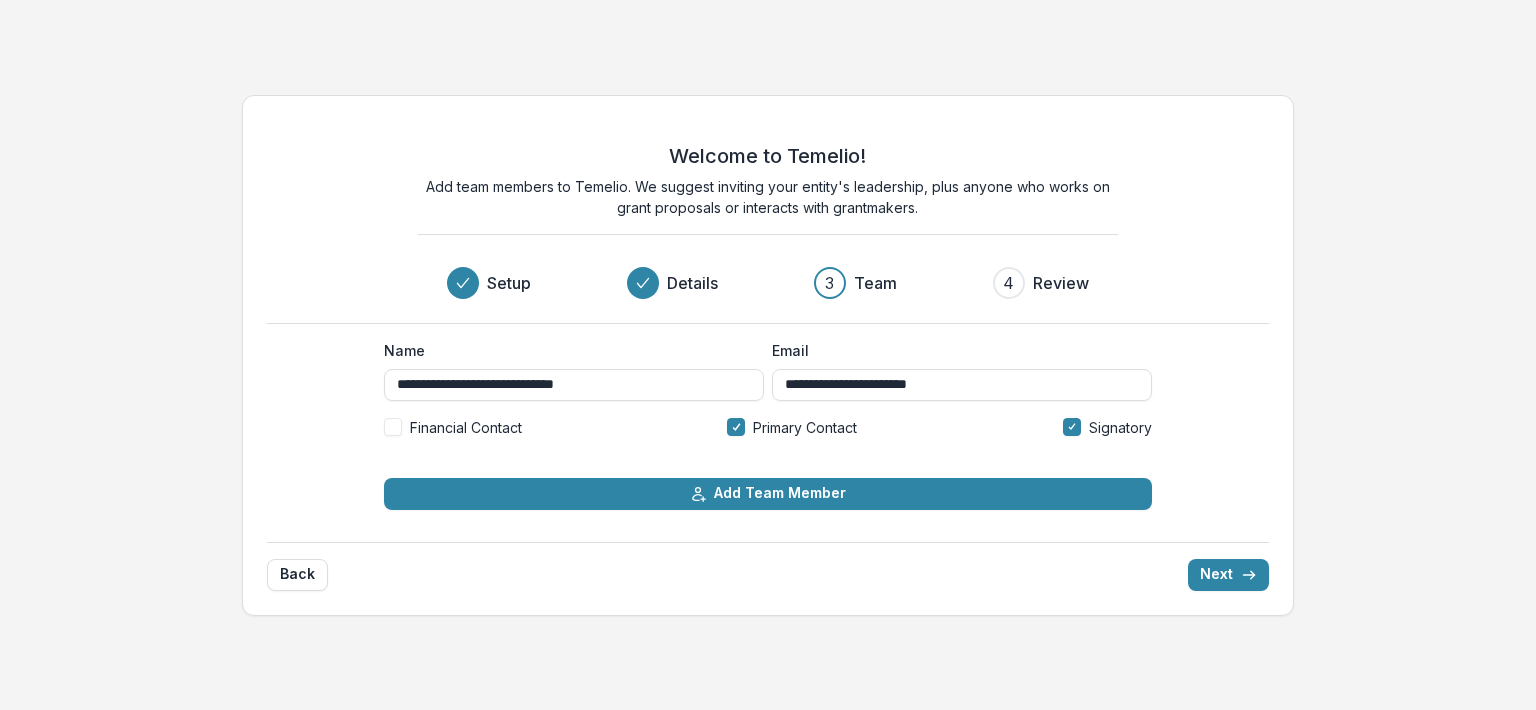 click at bounding box center [393, 427] 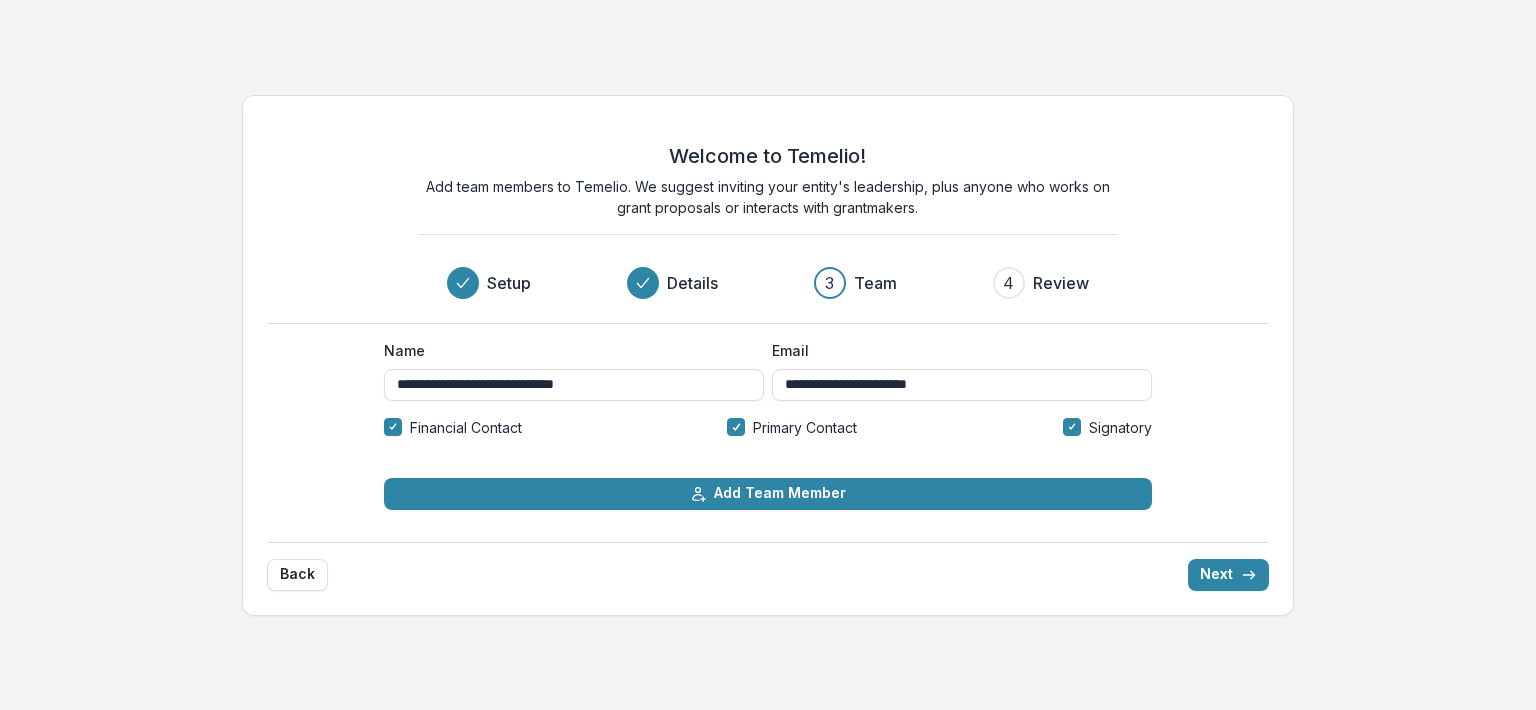 click 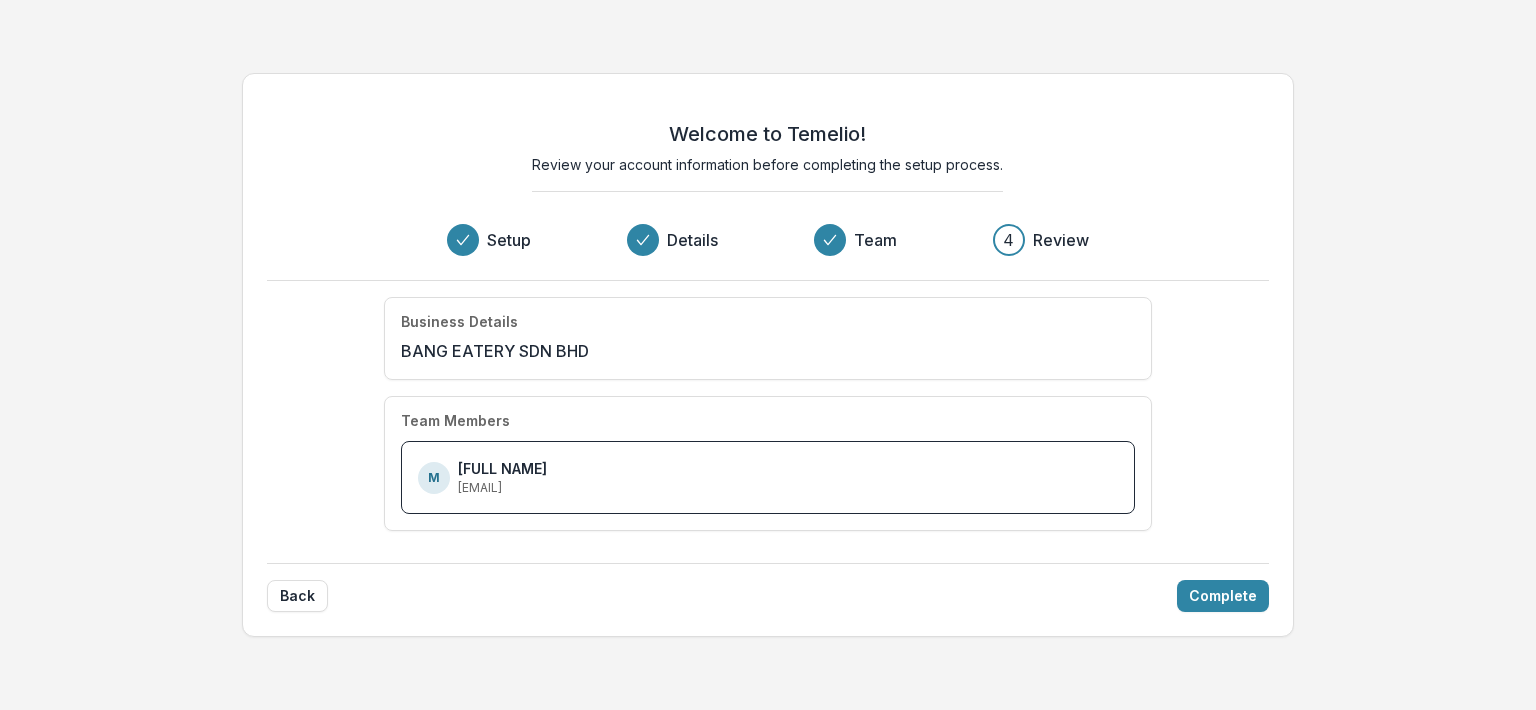 click on "Complete" at bounding box center (1223, 596) 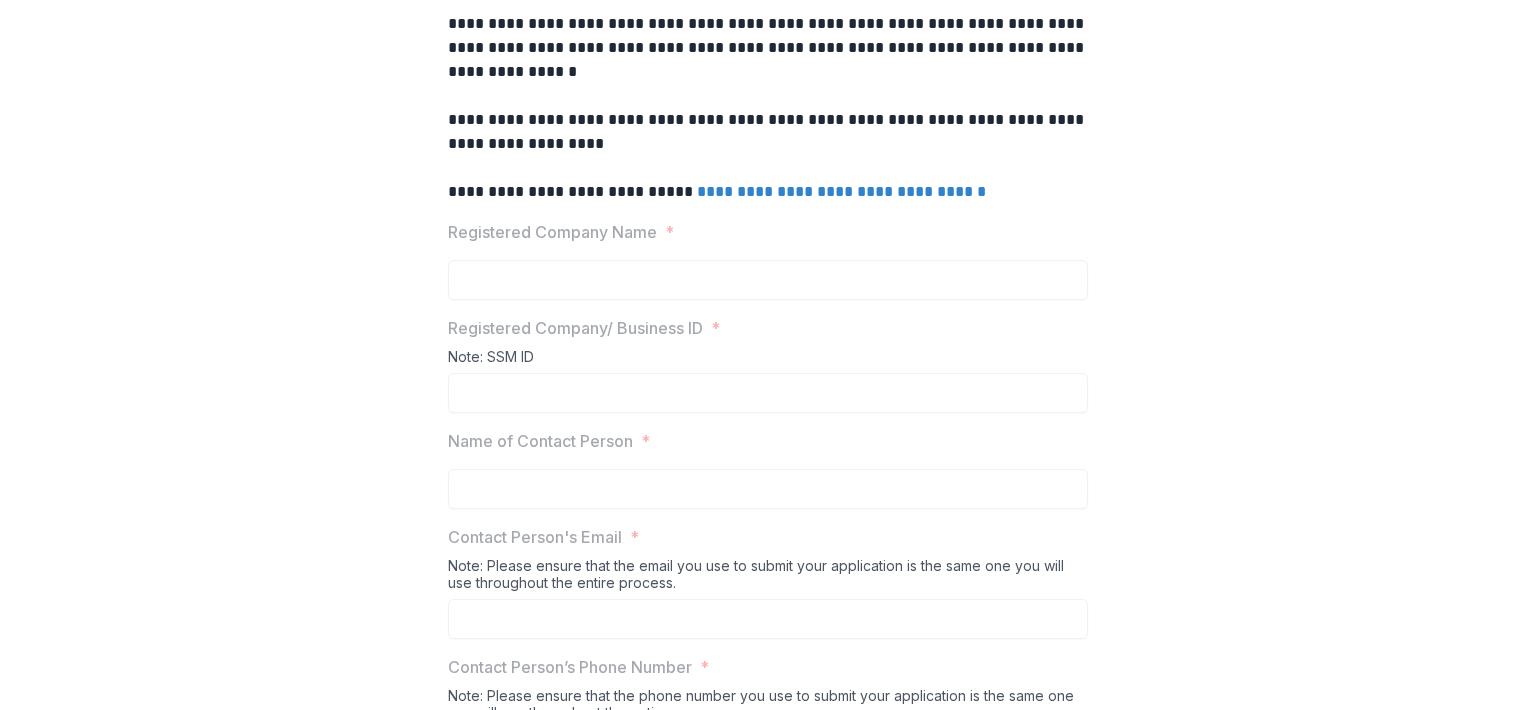 scroll, scrollTop: 0, scrollLeft: 0, axis: both 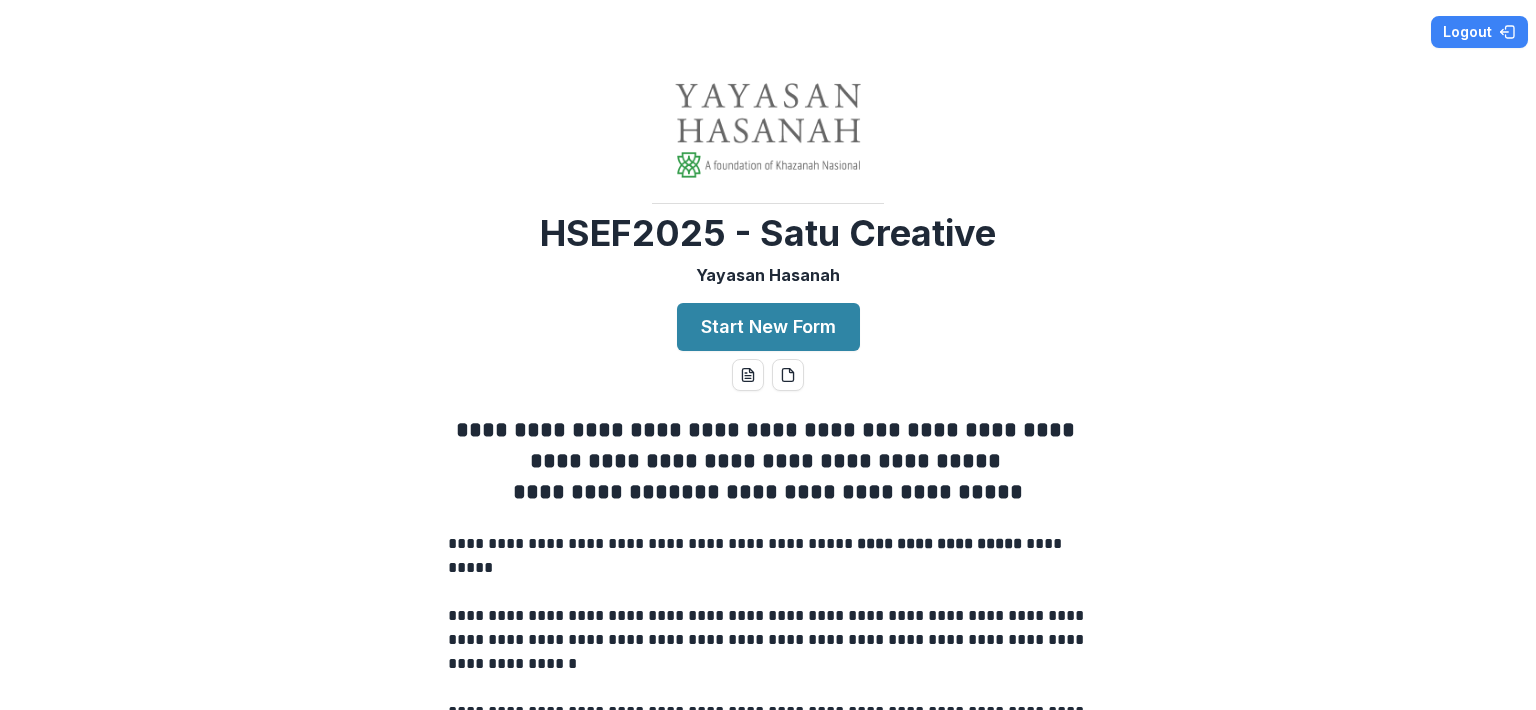 click on "Start New Form" at bounding box center [768, 327] 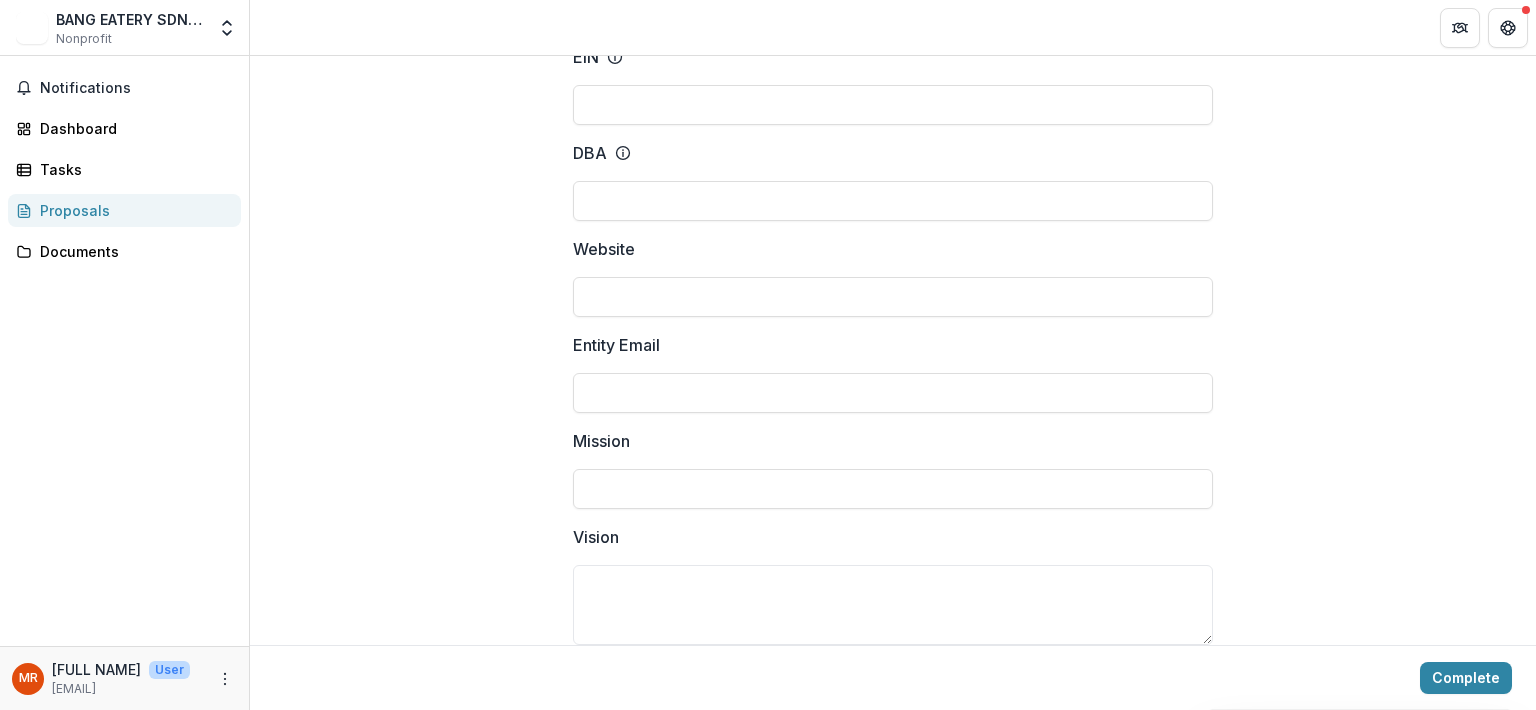 scroll, scrollTop: 276, scrollLeft: 0, axis: vertical 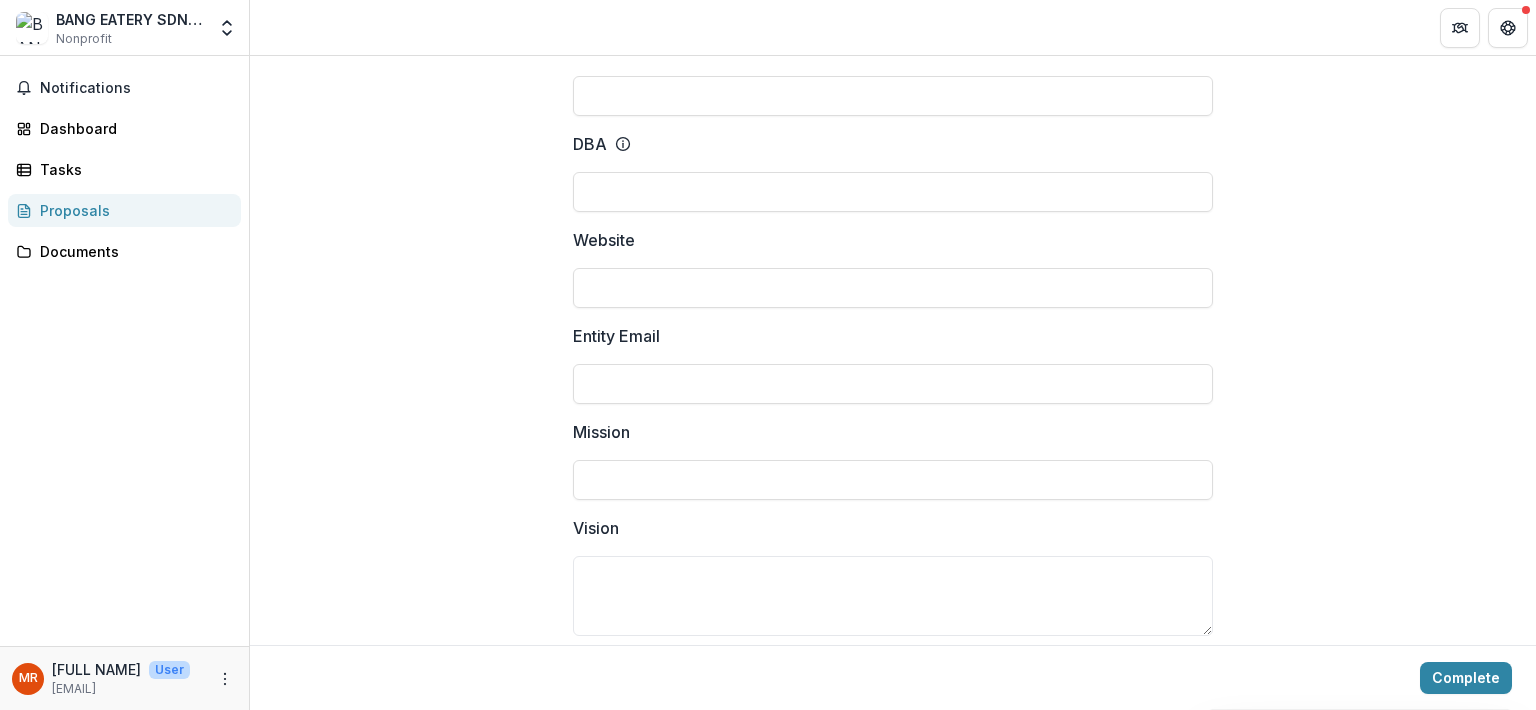 click on "Entity Email" at bounding box center [893, 384] 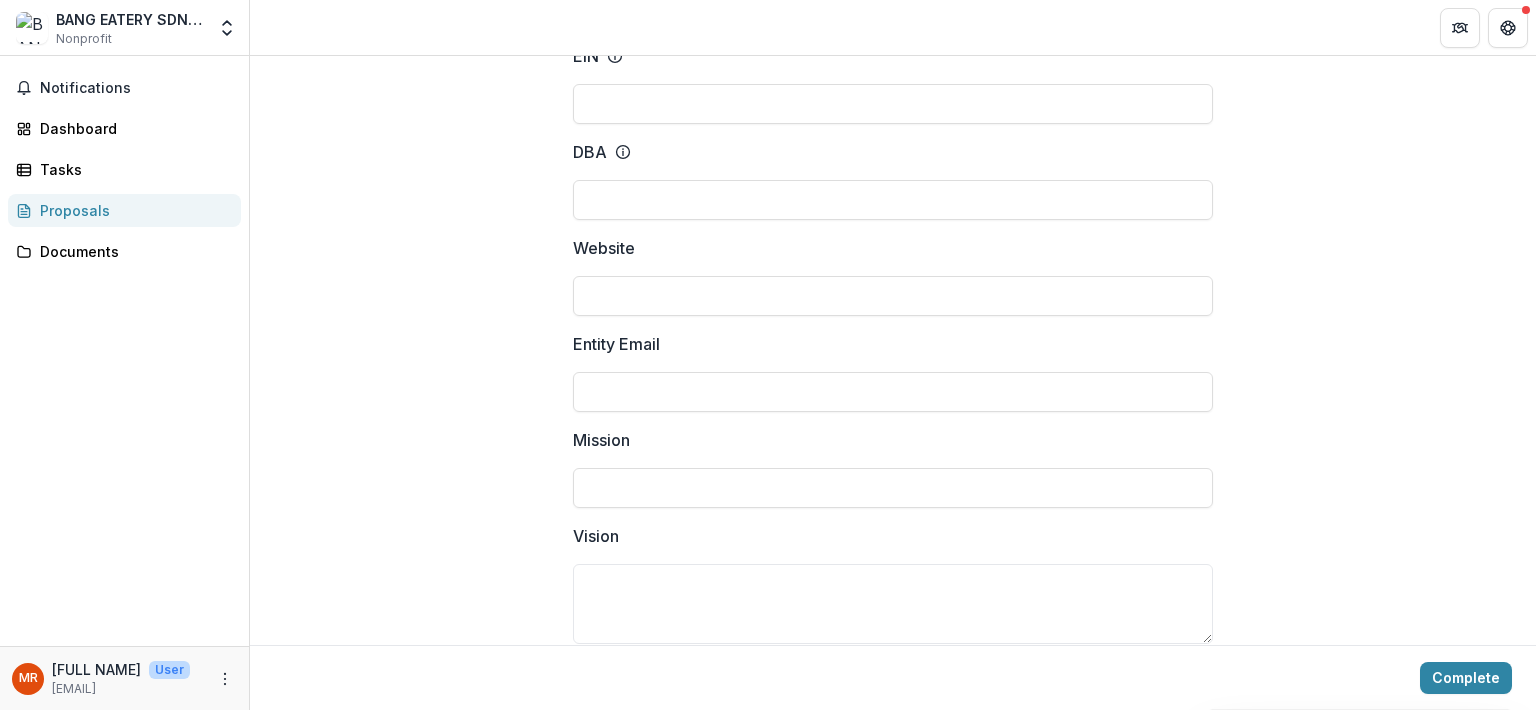scroll, scrollTop: 284, scrollLeft: 0, axis: vertical 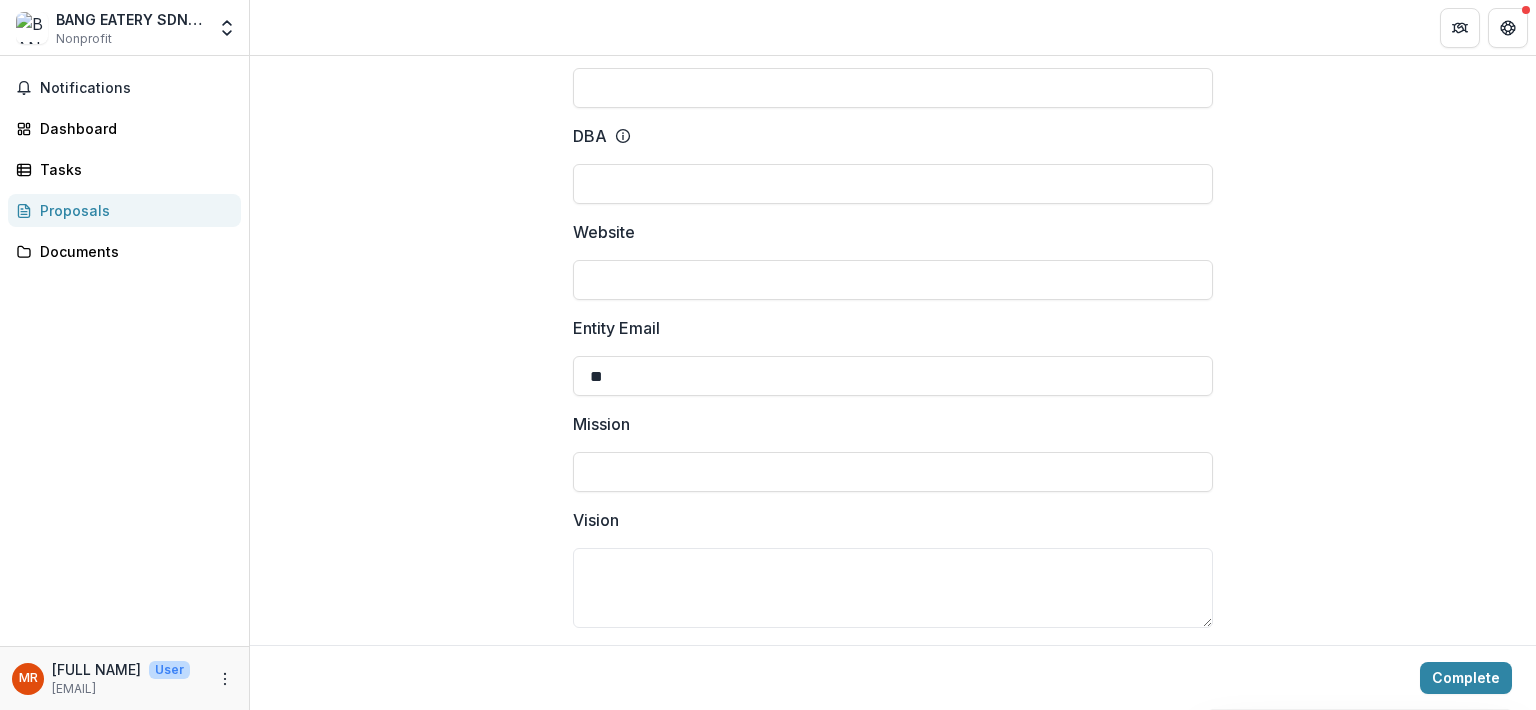 type on "*" 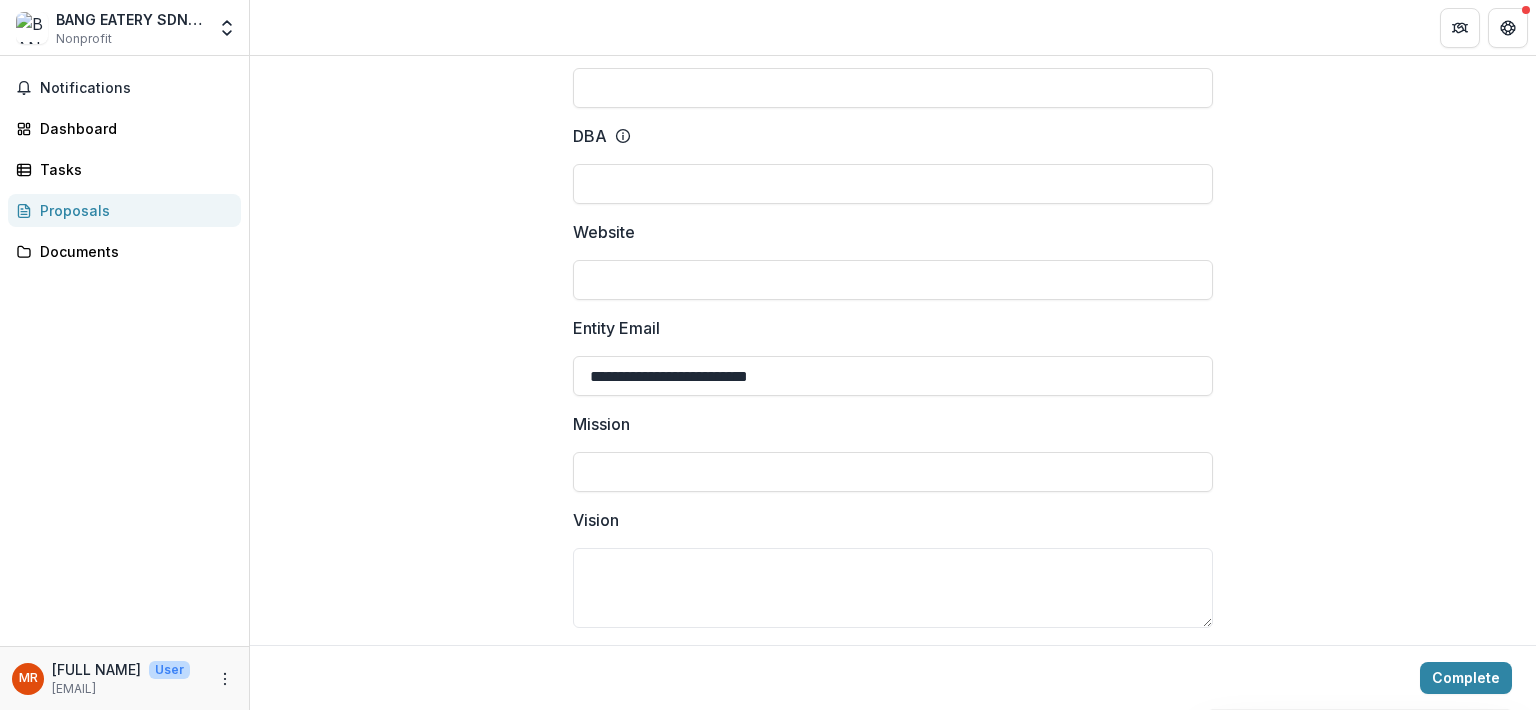 type on "**********" 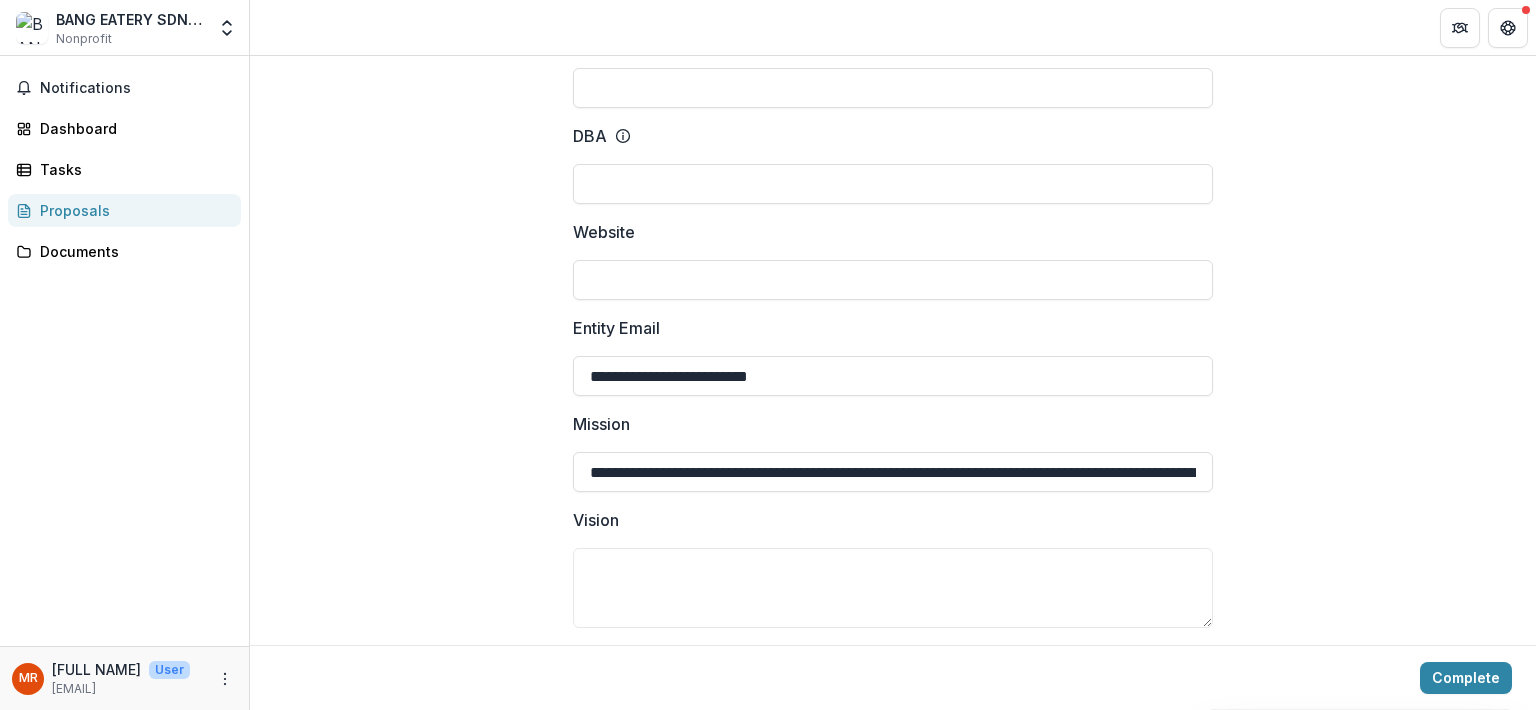 scroll, scrollTop: 0, scrollLeft: 2304, axis: horizontal 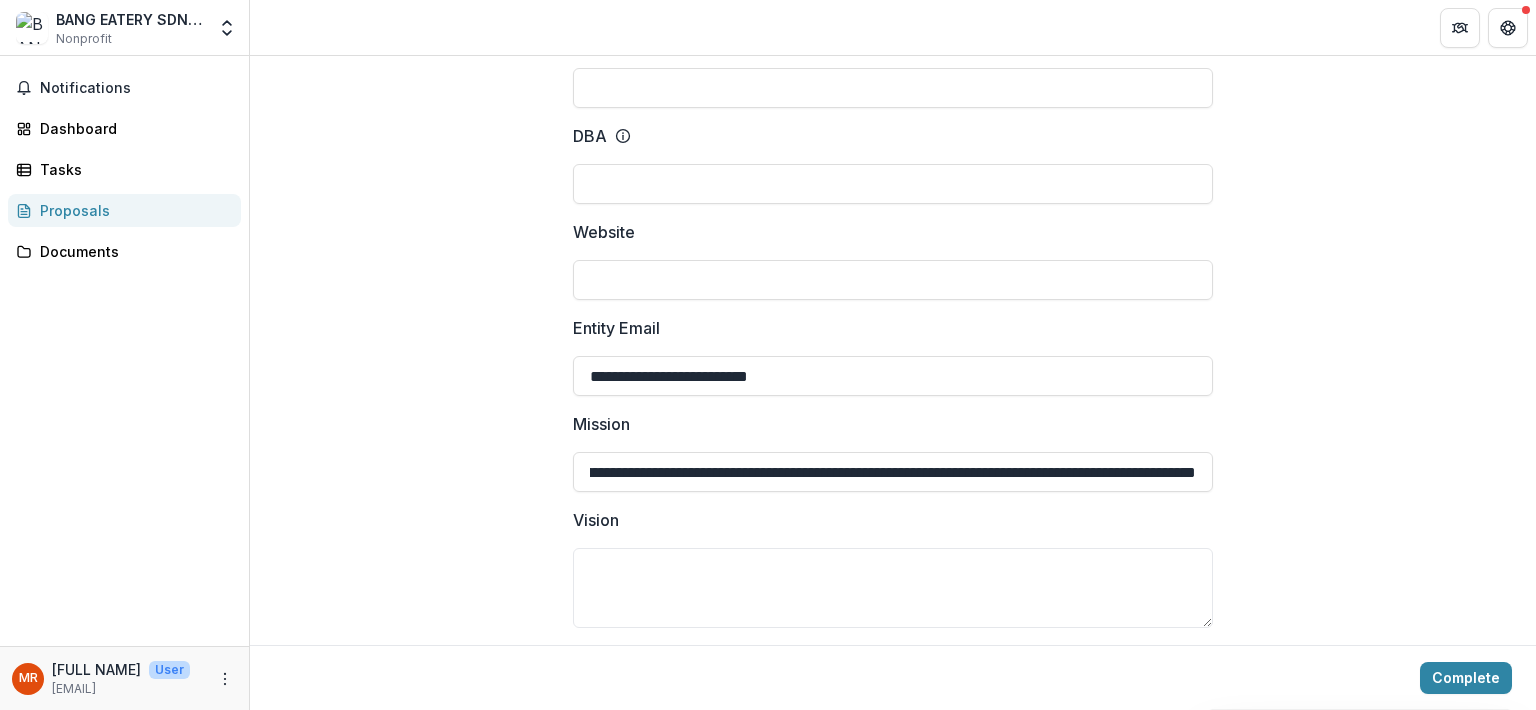 type on "**********" 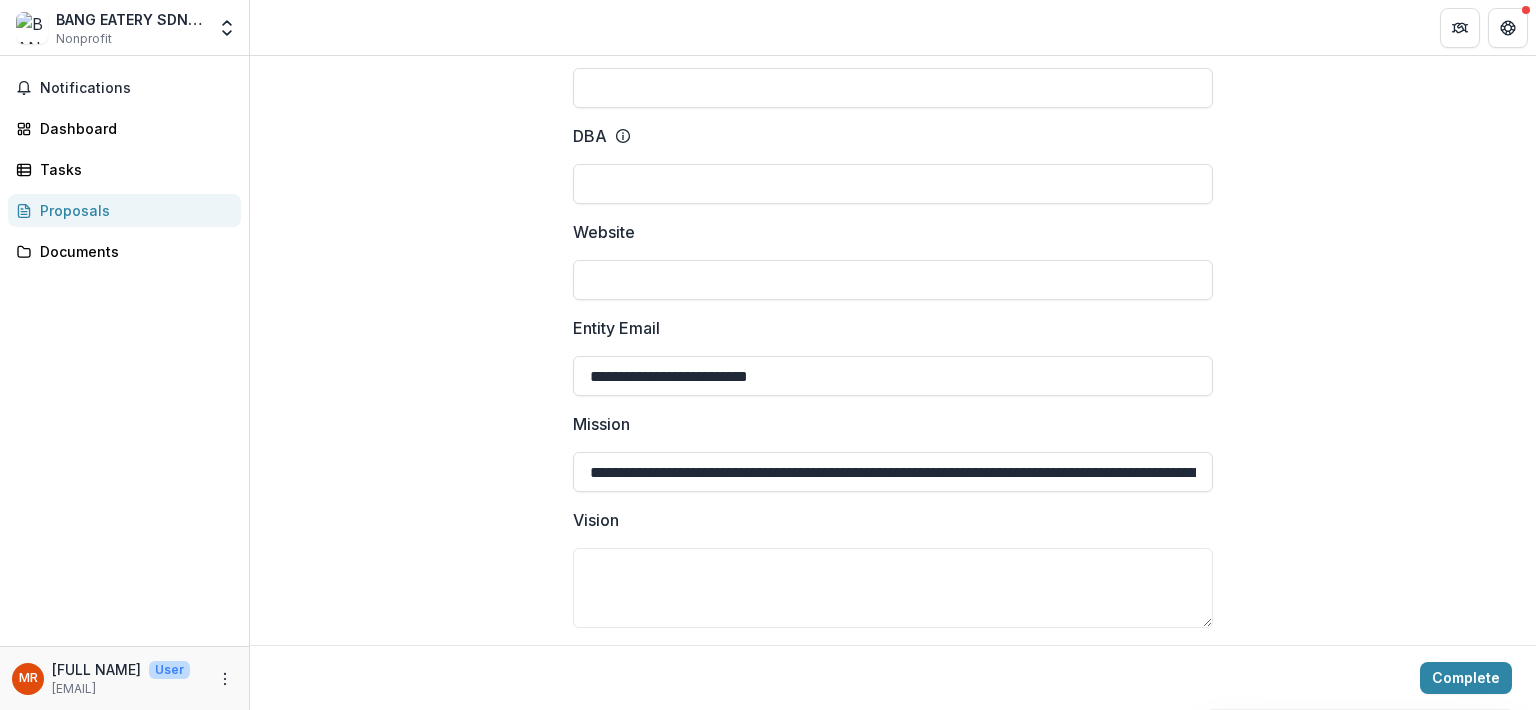 click on "Legal Name * [TEXT] EIN DBA Website Entity Email * [EMAIL] Mission * [TEXT] Vision Founded Year Phone Number Legal Status IRS Recipient Status Select an option IRS Determination Letter Link Drag and drop files or   click to browse Entity Logo Drag and drop files or   click to browse Headquarters Address Line 1 Headquarters Address Line 2 Headquarters City Headquarters State Headquarters Zip Code Headquarters Country Mailing Address Line 1 Mailing Address Line 2 Mailing City Mailing State Mailing Zip Code Mailing Country LinkedIn Facebook Instagram Twitter GuideStar Profile Primary Contact Select an option" at bounding box center (893, 1549) 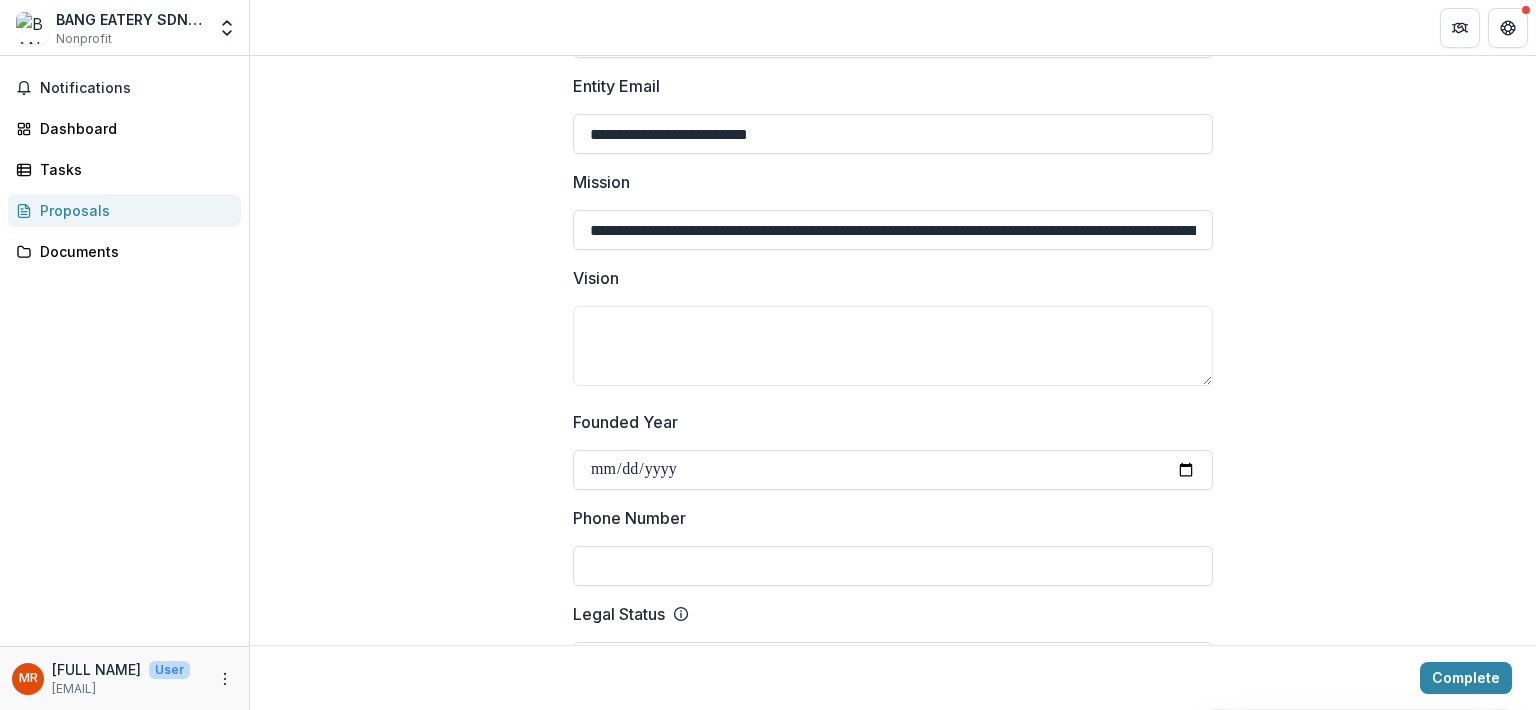scroll, scrollTop: 536, scrollLeft: 0, axis: vertical 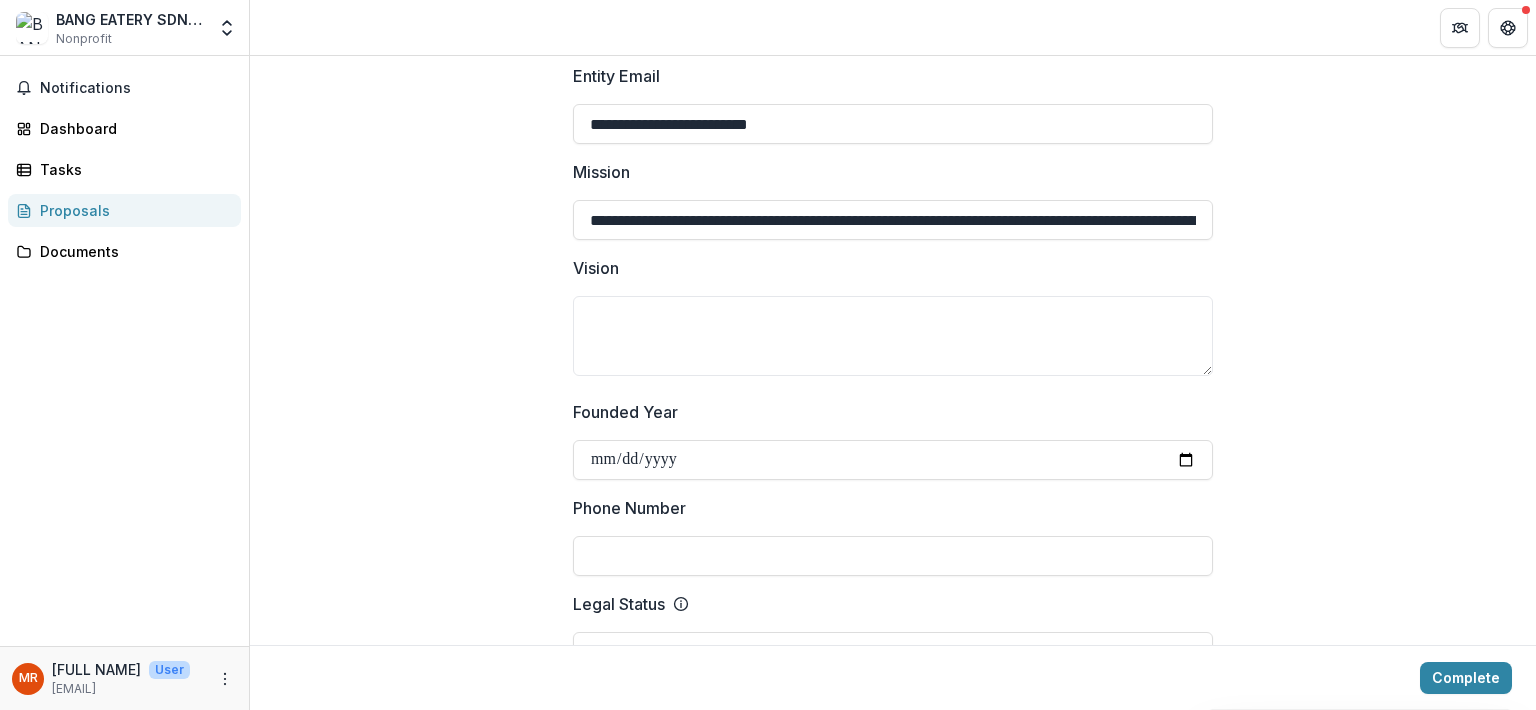 click on "Vision" at bounding box center (893, 336) 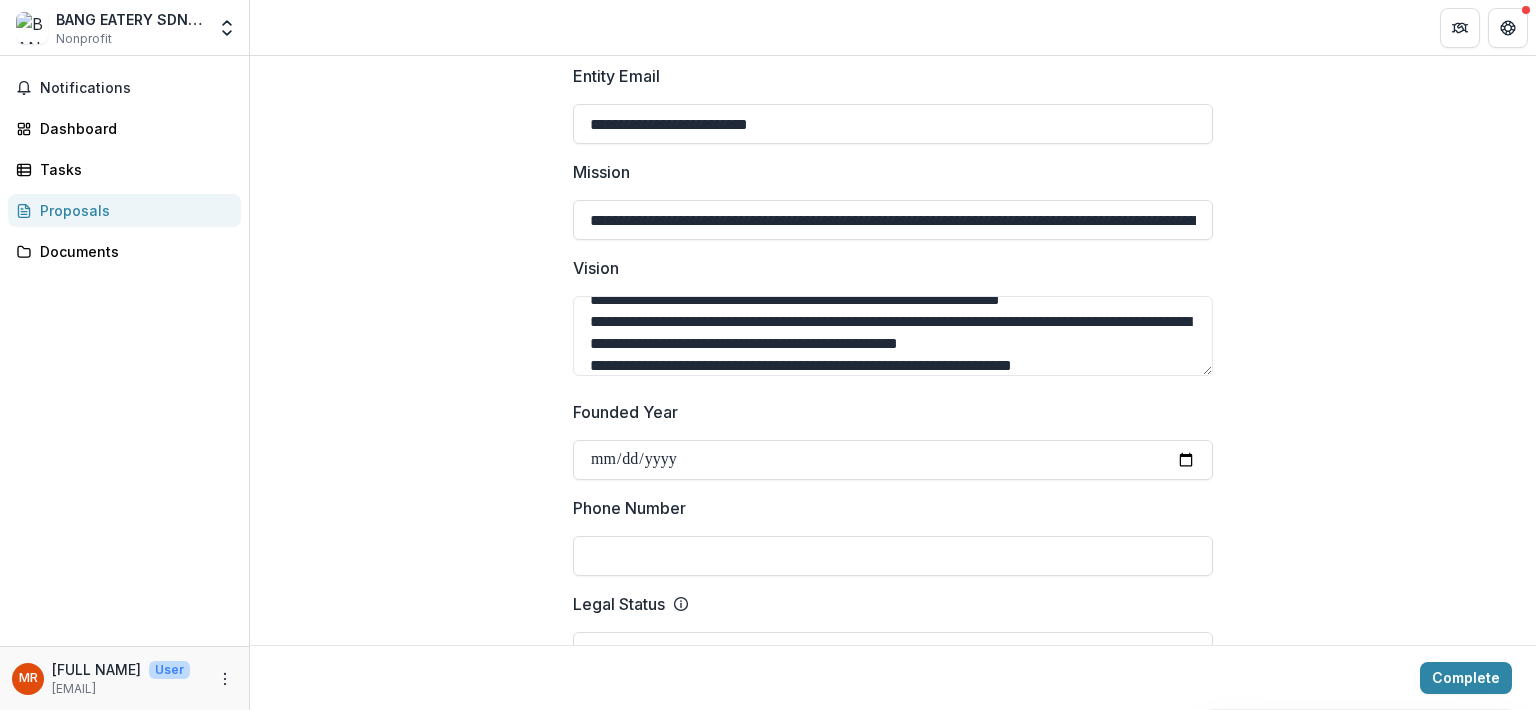 scroll, scrollTop: 0, scrollLeft: 0, axis: both 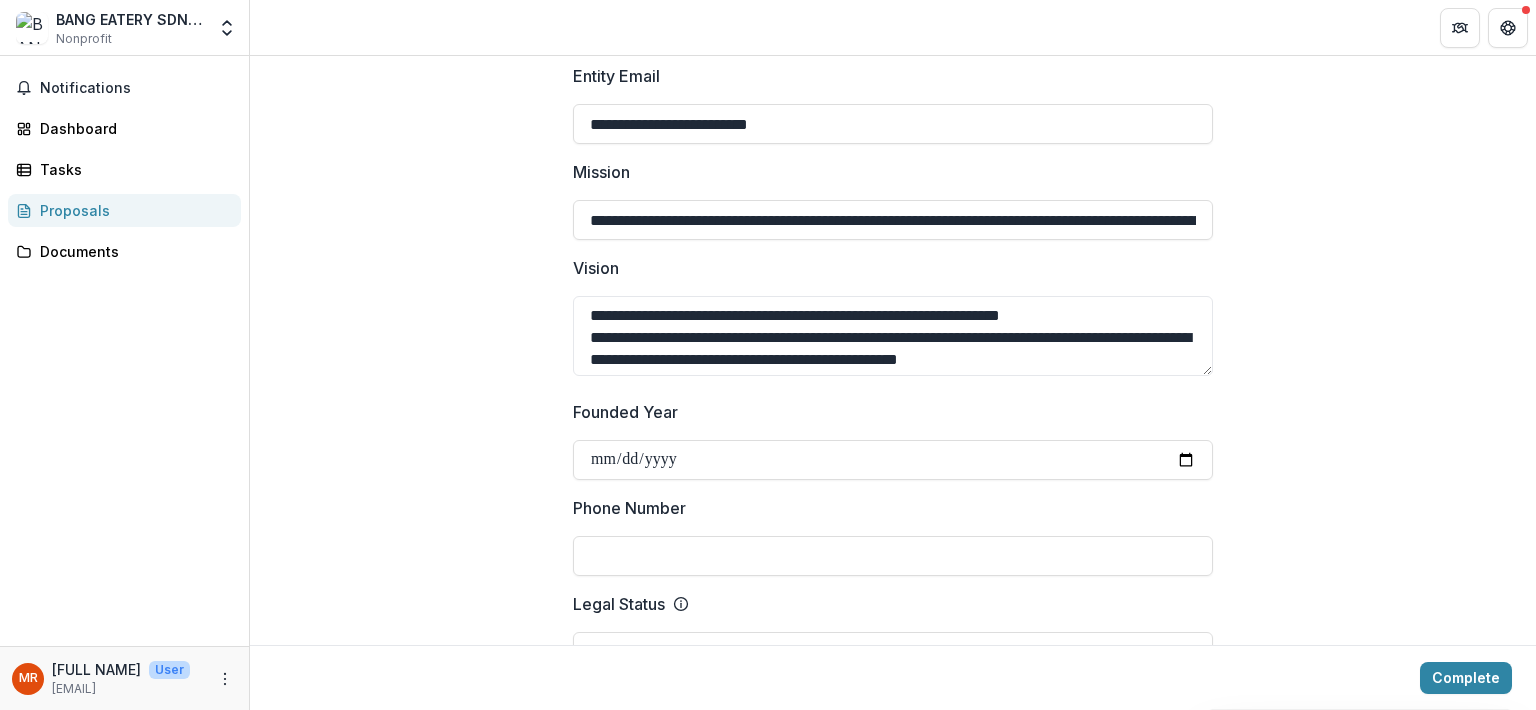 click on "**********" at bounding box center [893, 336] 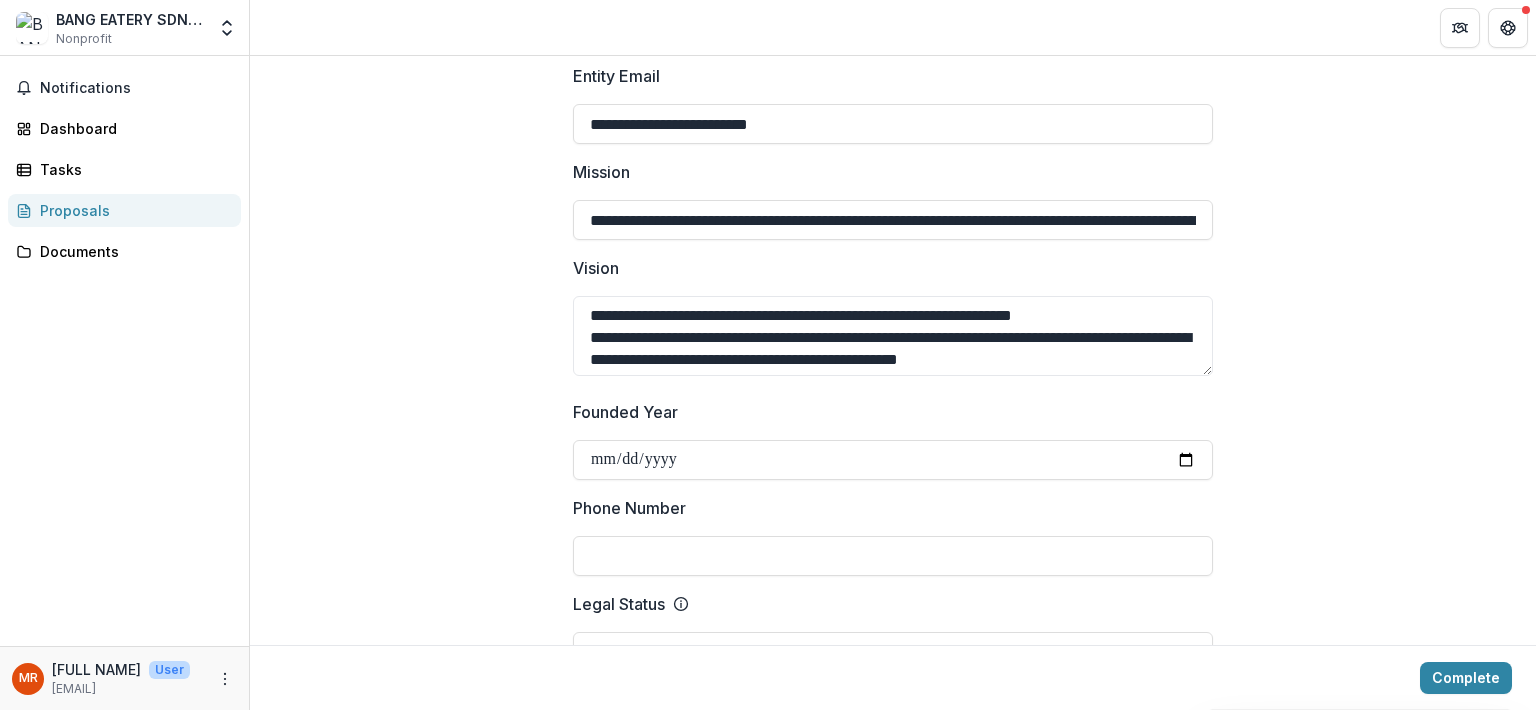 click on "**********" at bounding box center [893, 336] 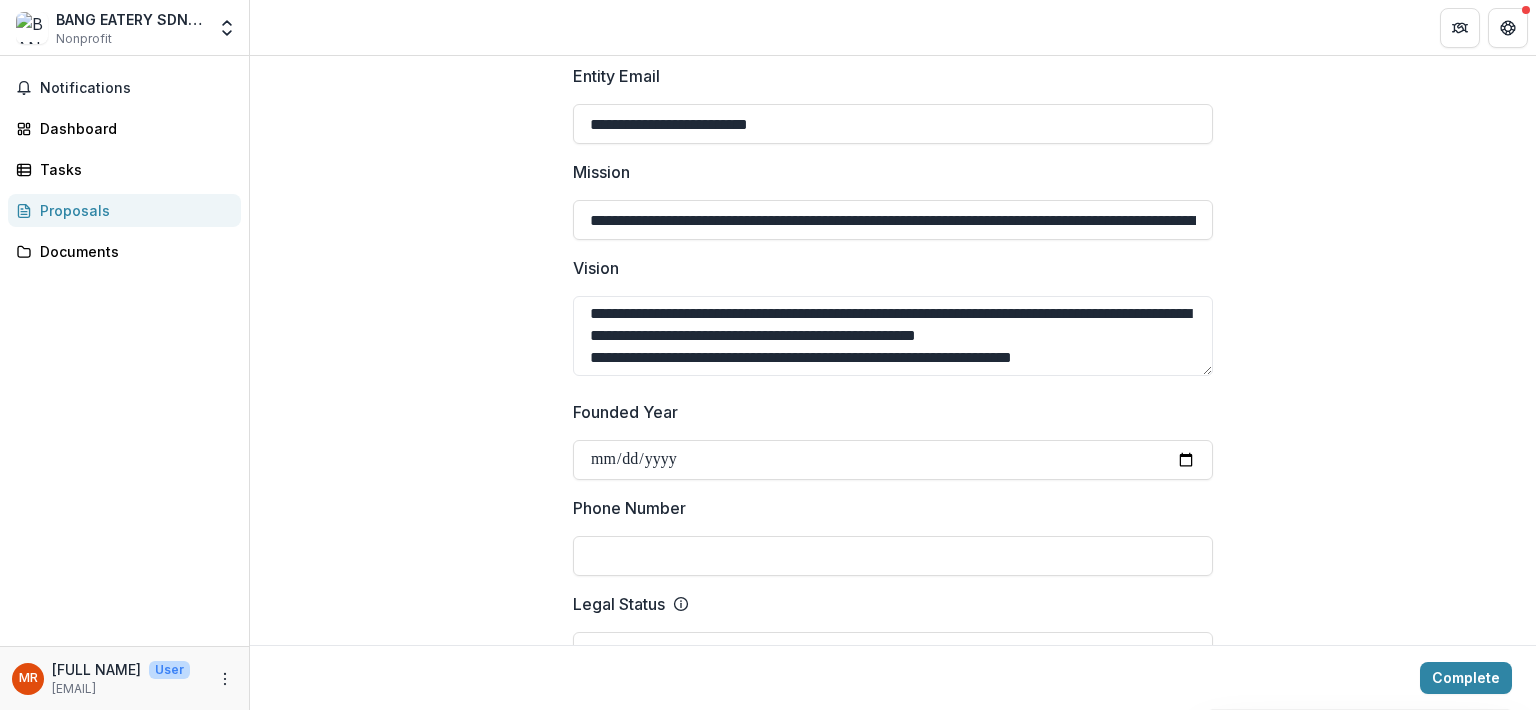 scroll, scrollTop: 25, scrollLeft: 0, axis: vertical 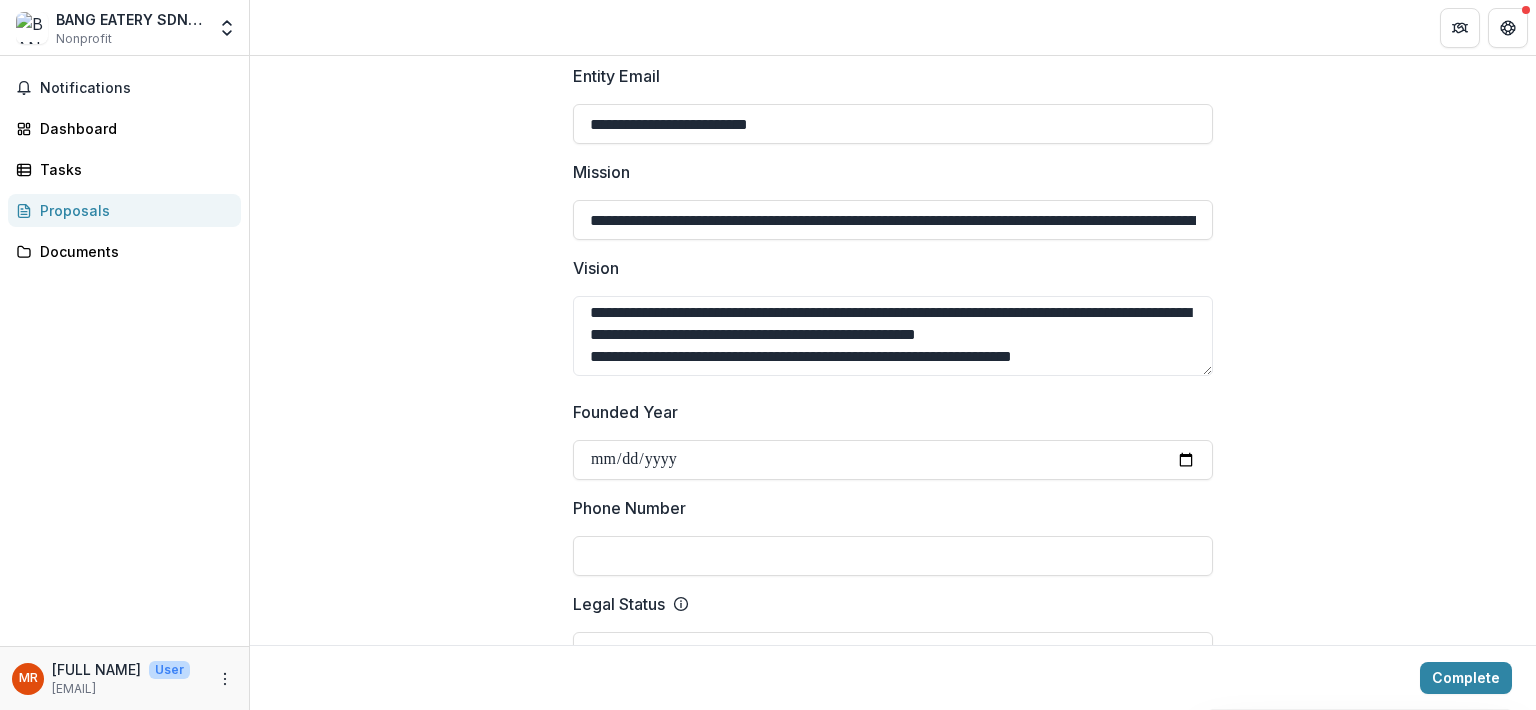 click on "**********" at bounding box center [893, 336] 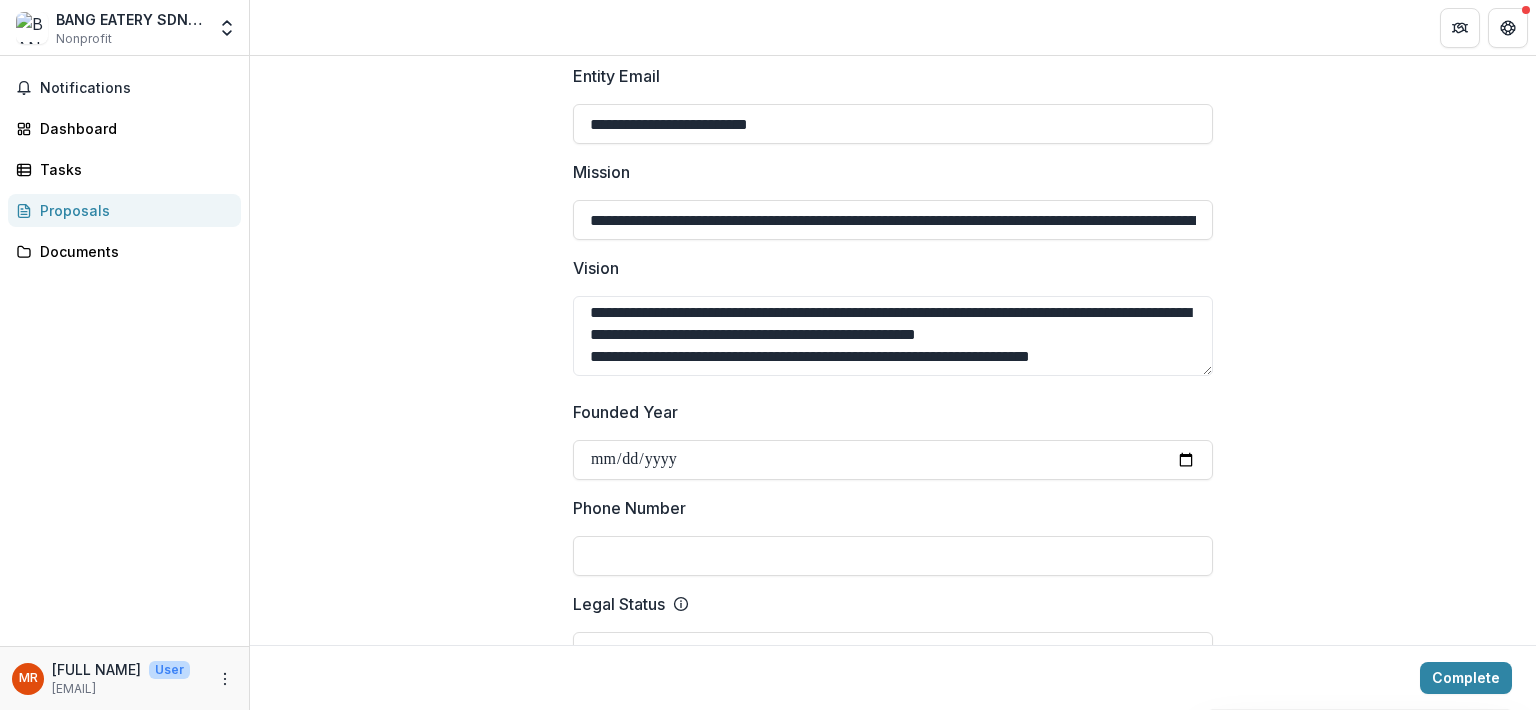 type on "**********" 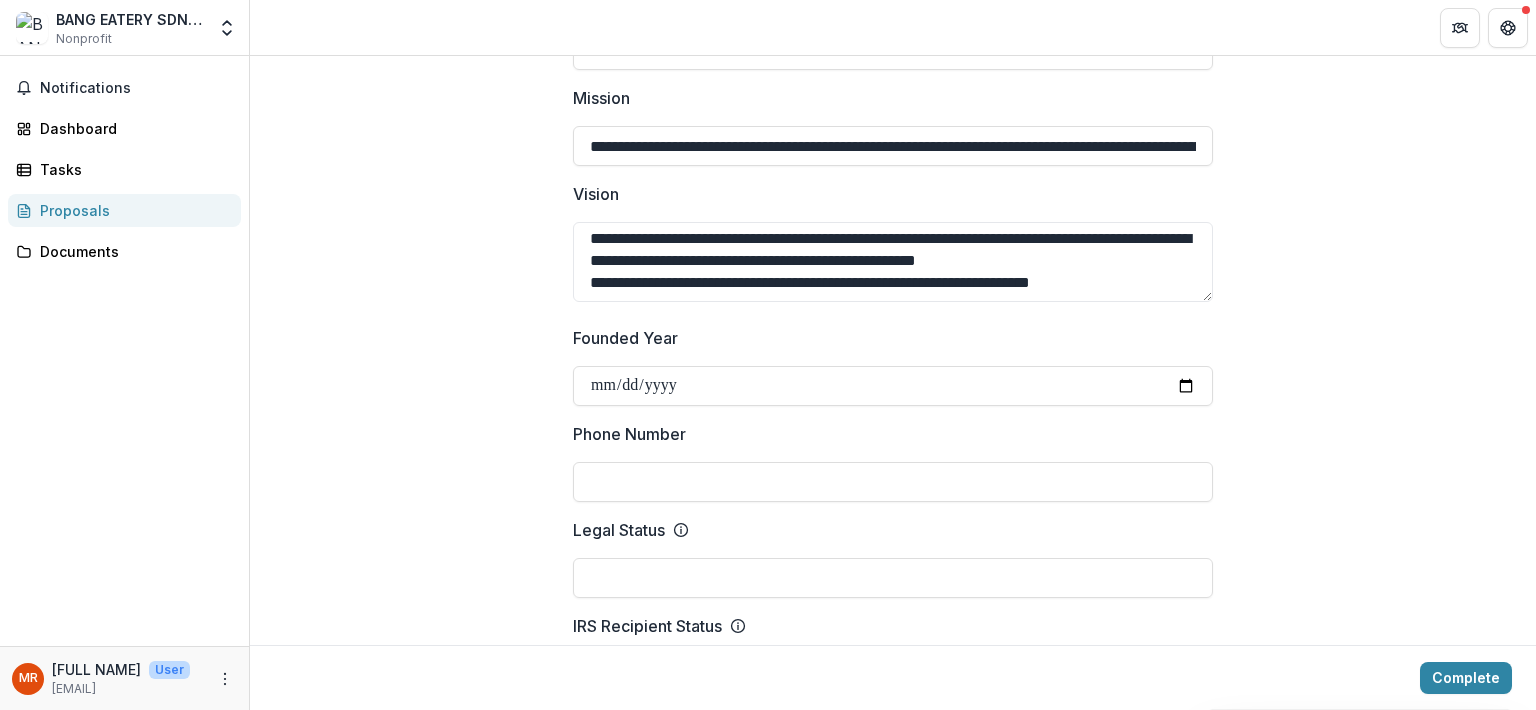 click on "Founded Year" at bounding box center (893, 386) 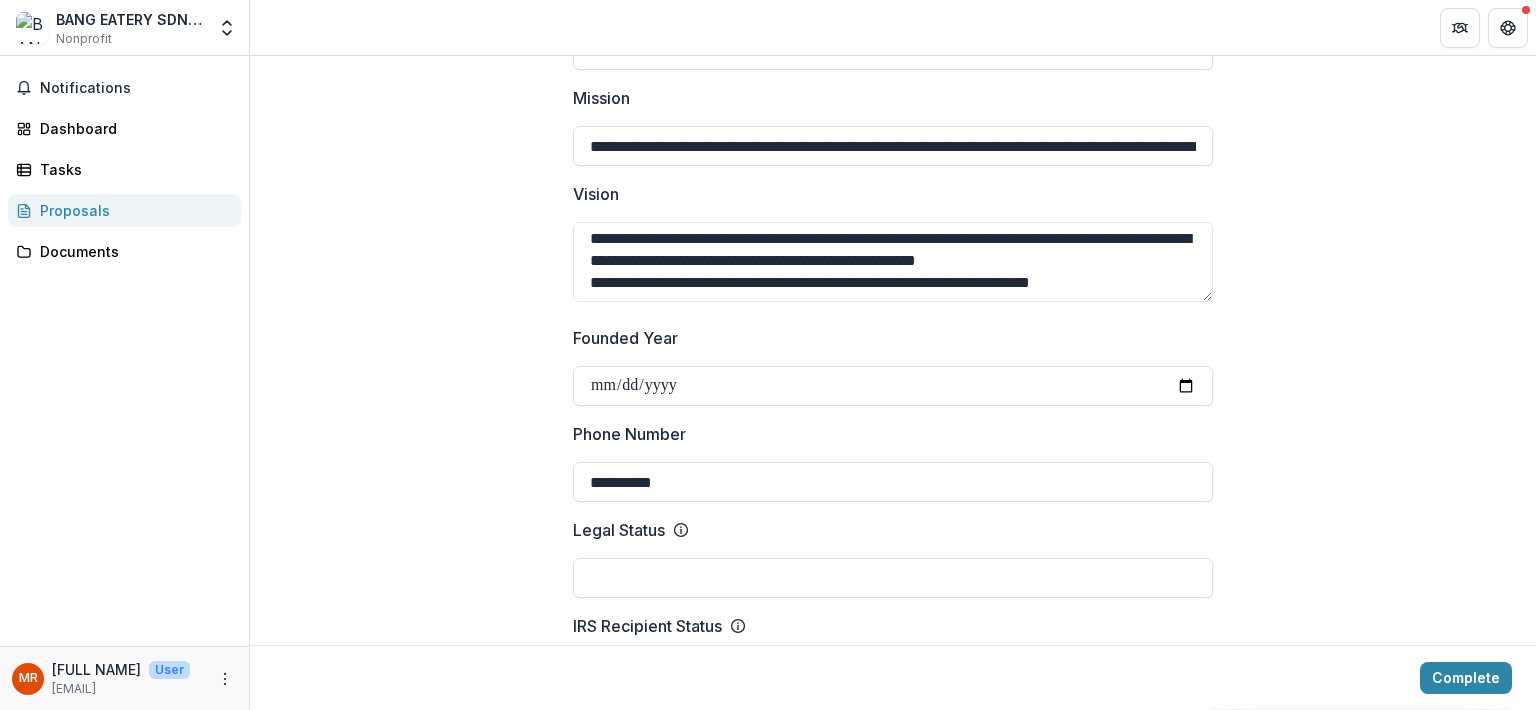 type on "**********" 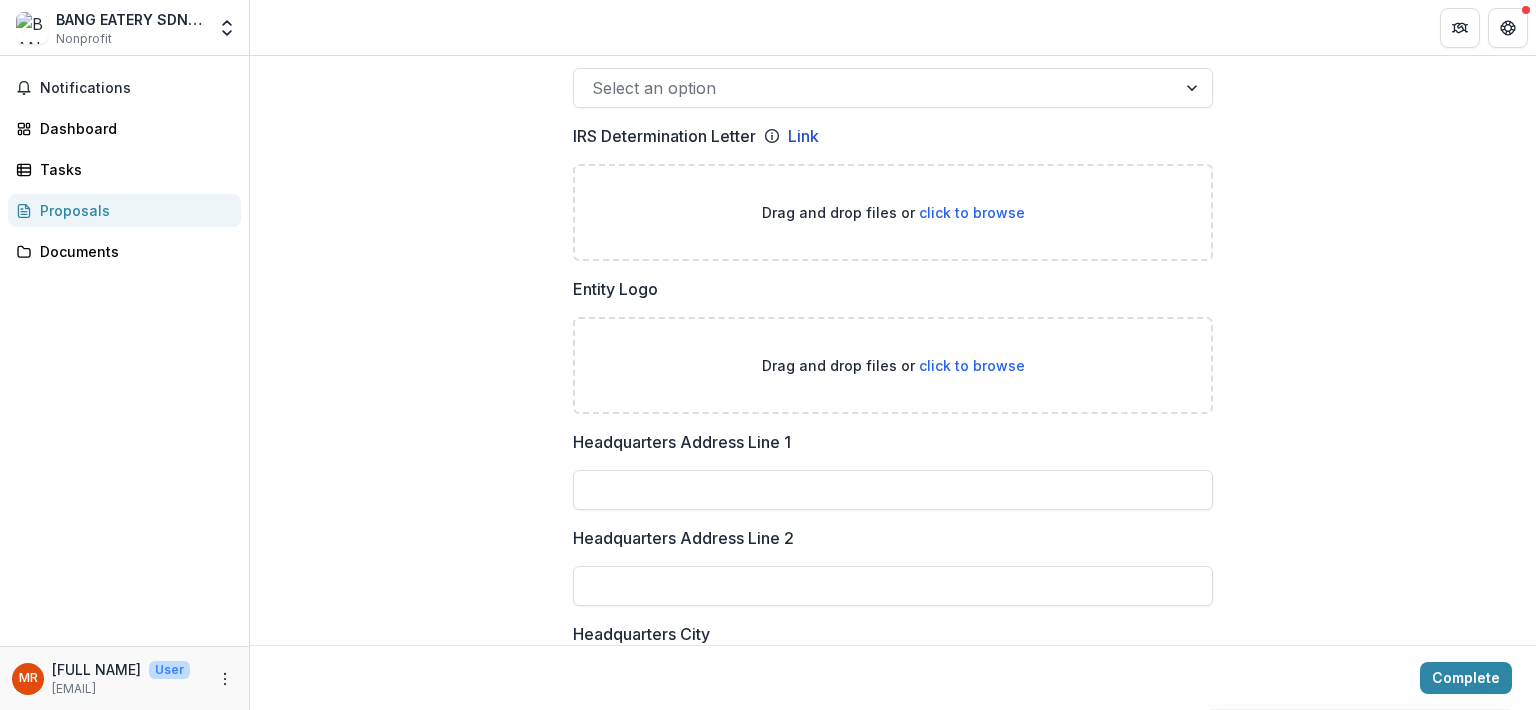 scroll, scrollTop: 1236, scrollLeft: 0, axis: vertical 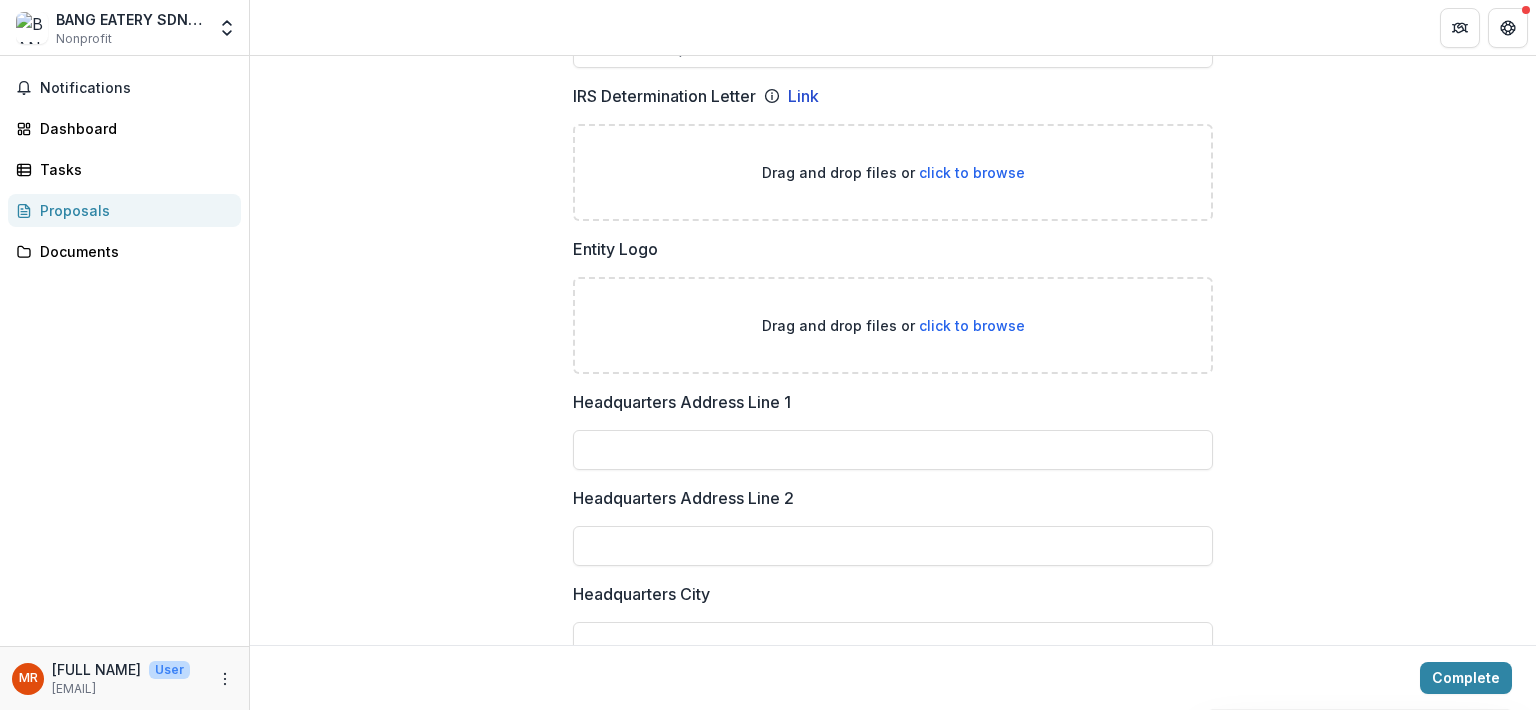 click on "Drag and drop files or   click to browse" at bounding box center [893, 325] 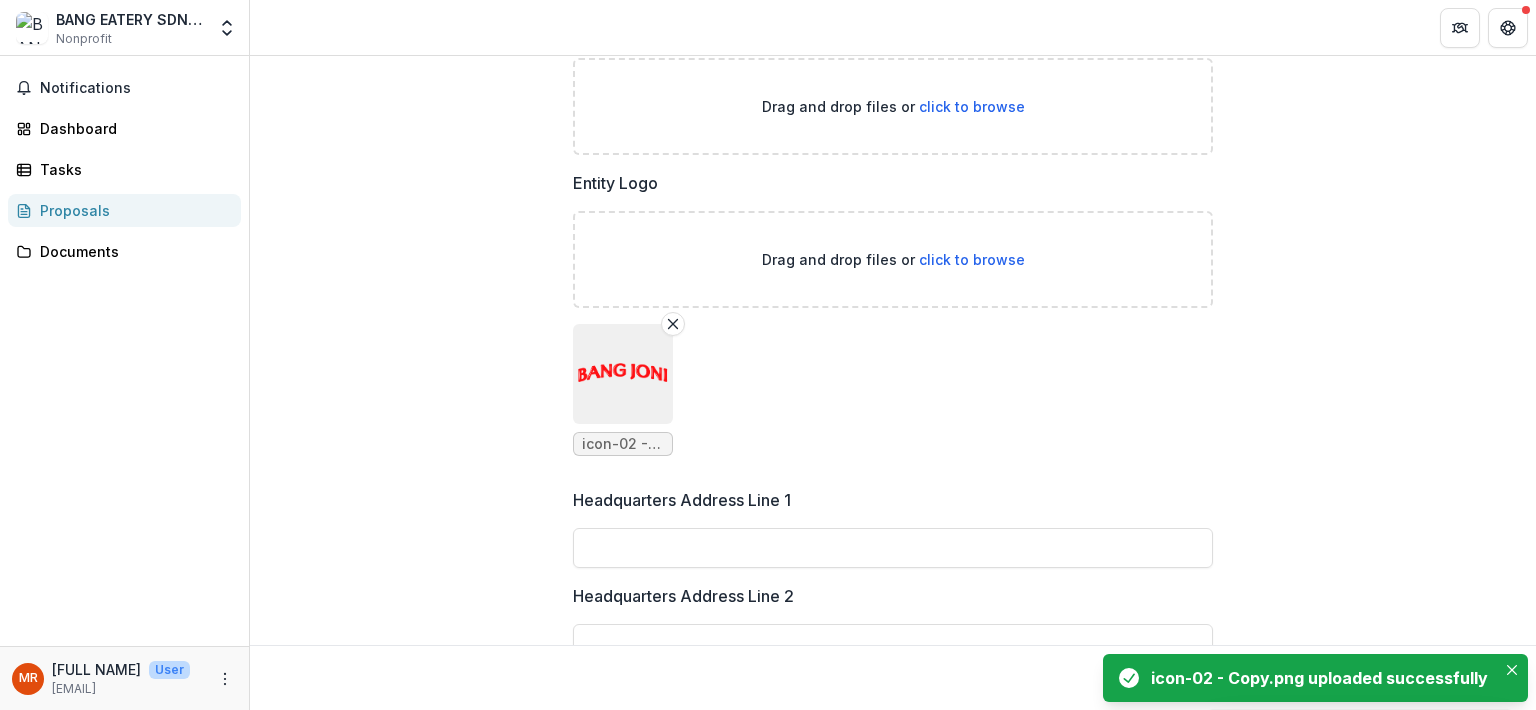 scroll, scrollTop: 1304, scrollLeft: 0, axis: vertical 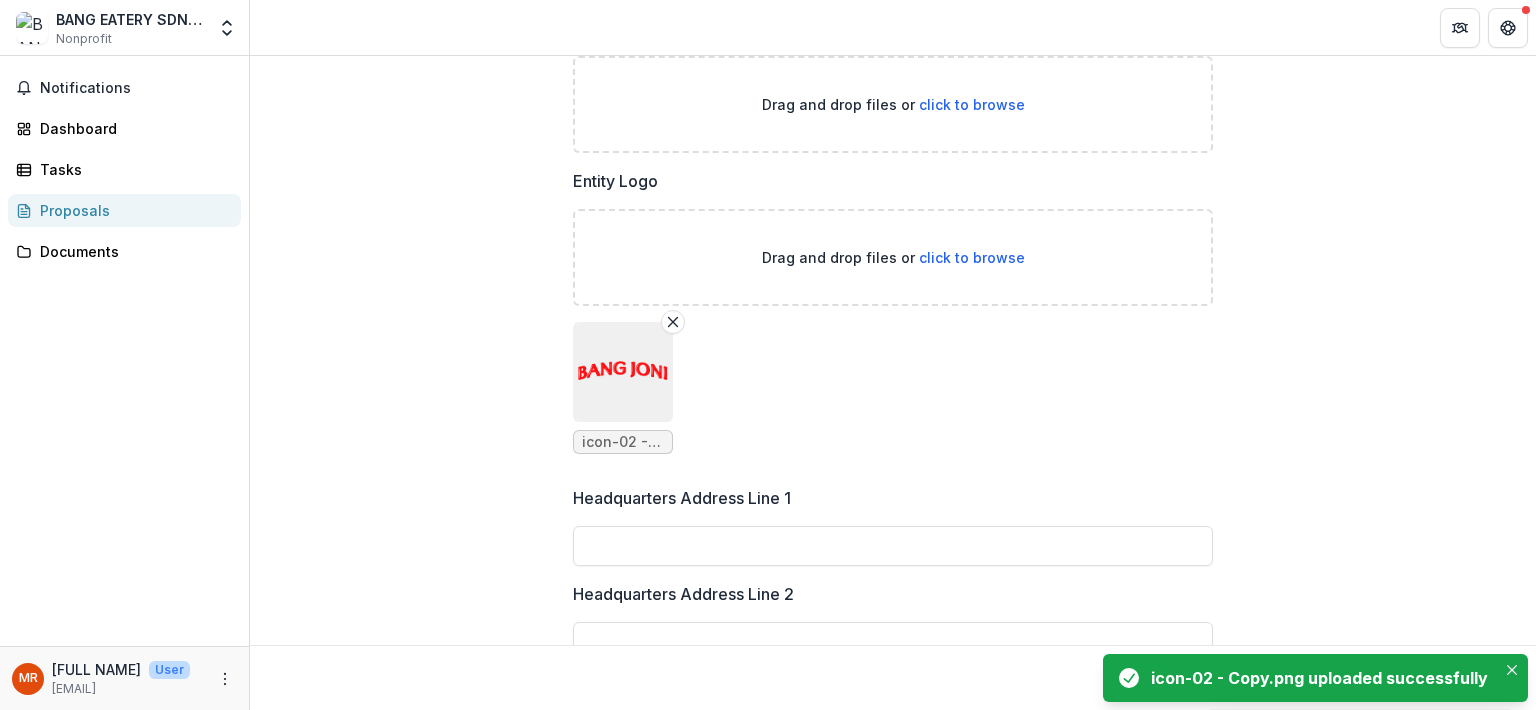 click on "Drag and drop files or   click to browse" at bounding box center (893, 257) 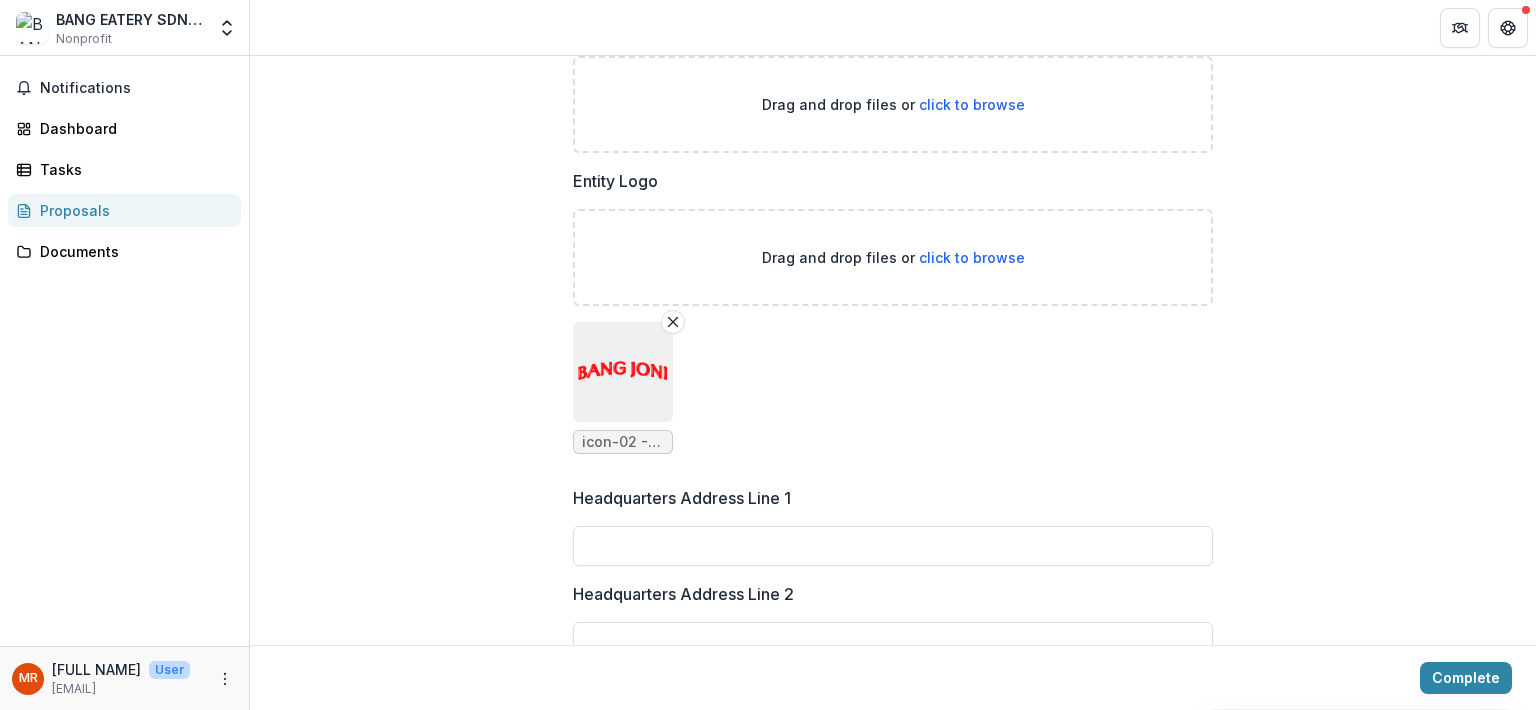 type on "**********" 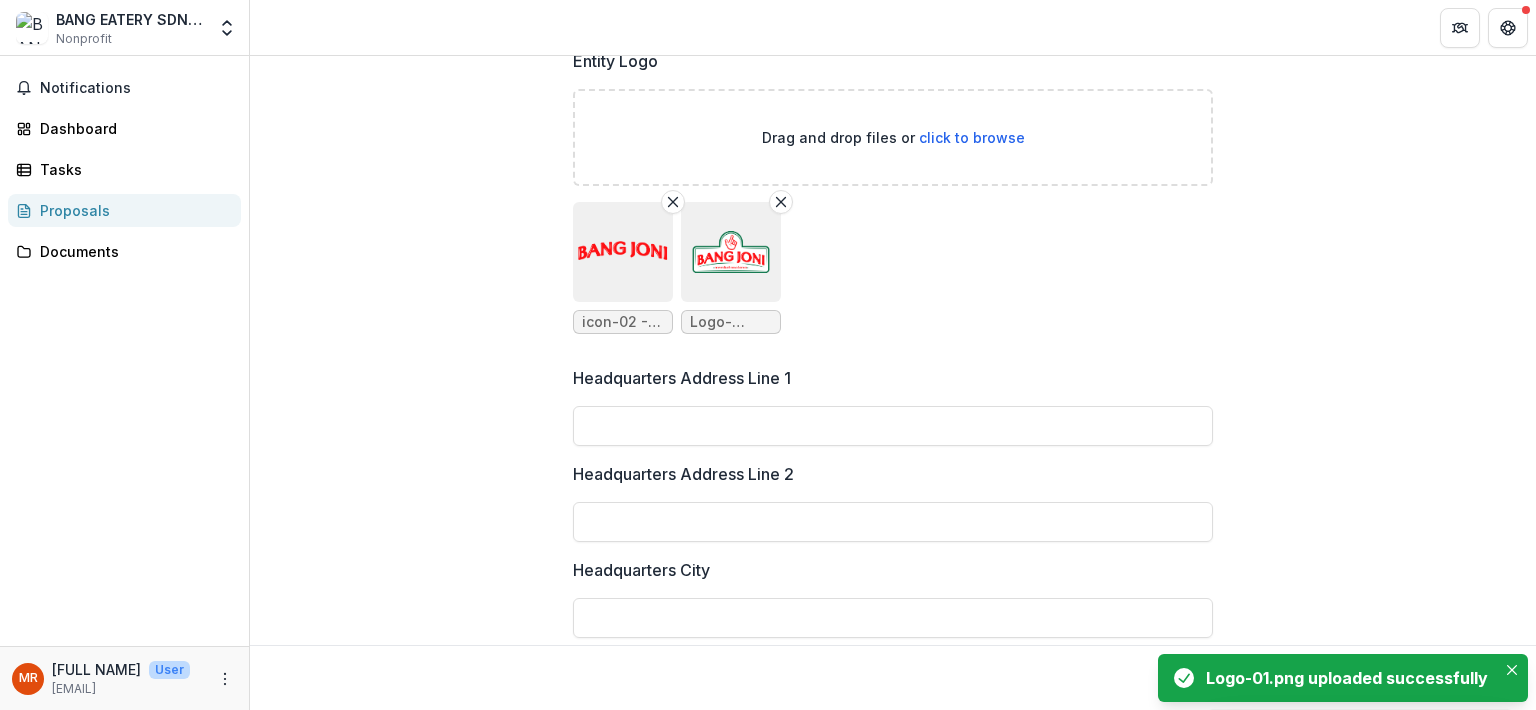 scroll, scrollTop: 1448, scrollLeft: 0, axis: vertical 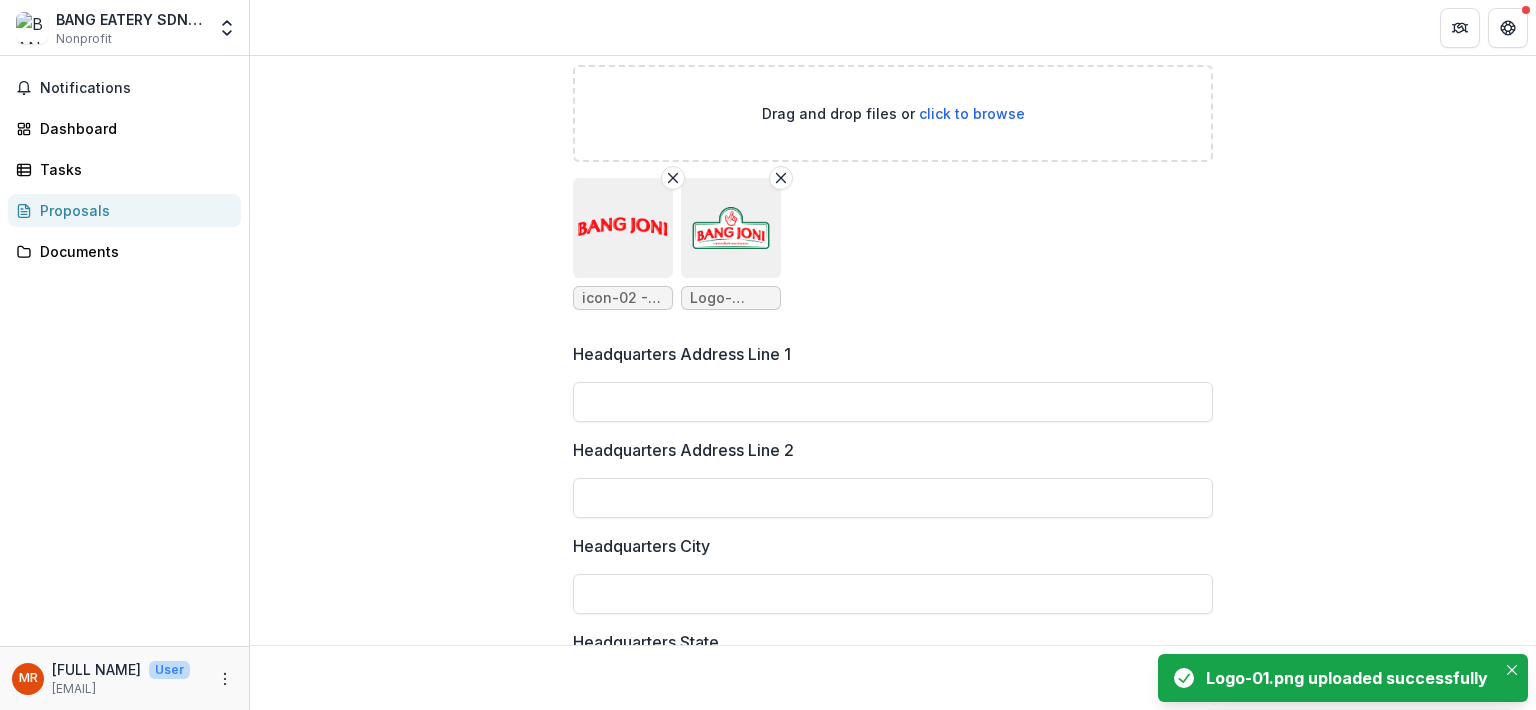 click on "Headquarters Address Line 1" at bounding box center [893, 402] 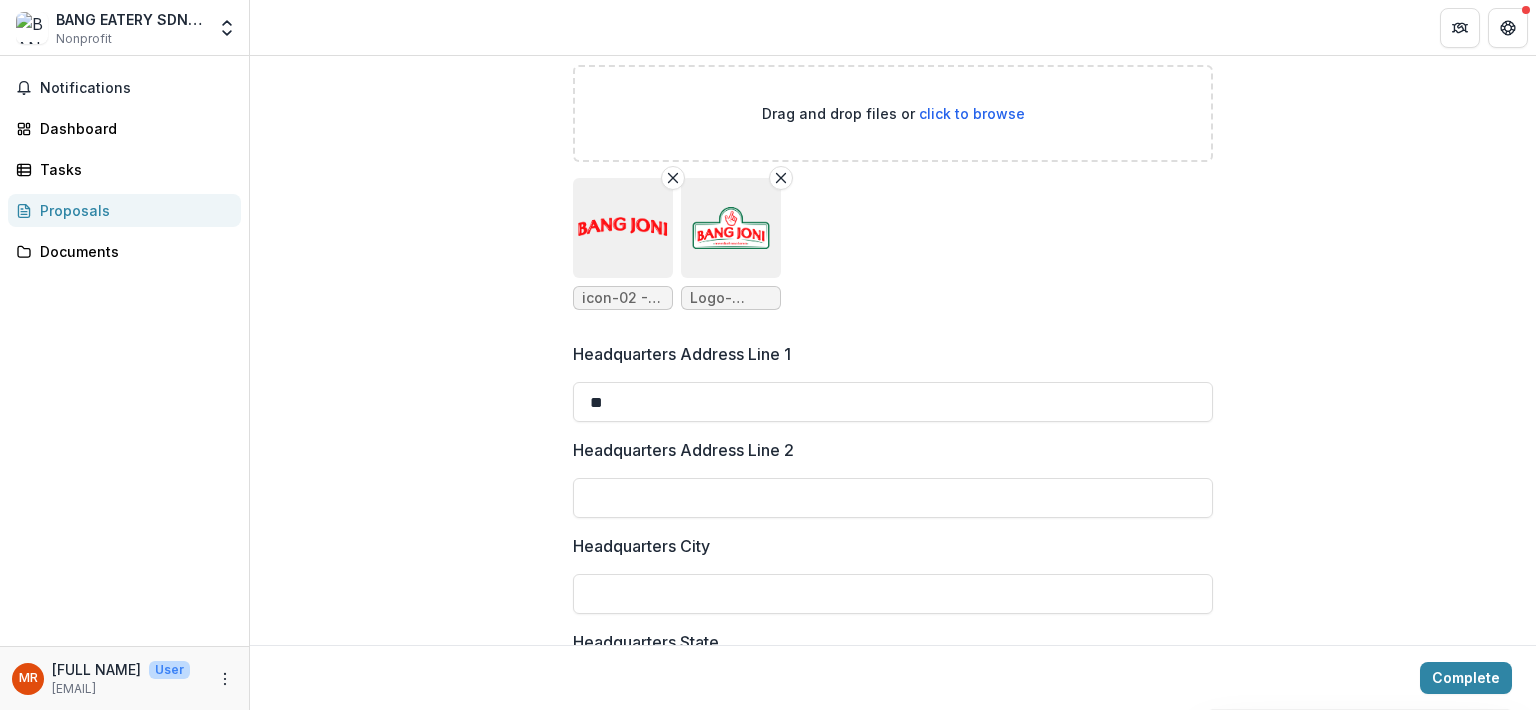 type on "*" 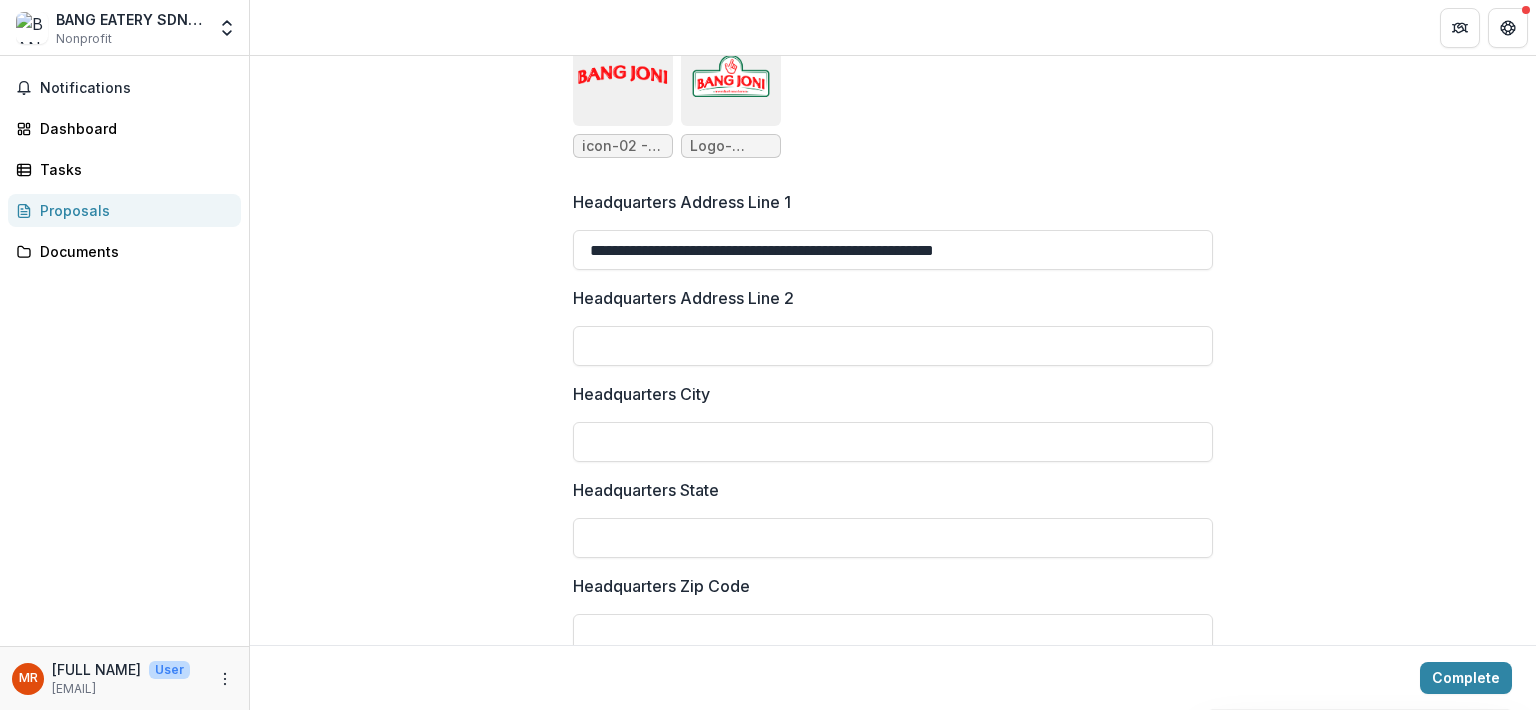 scroll, scrollTop: 1602, scrollLeft: 0, axis: vertical 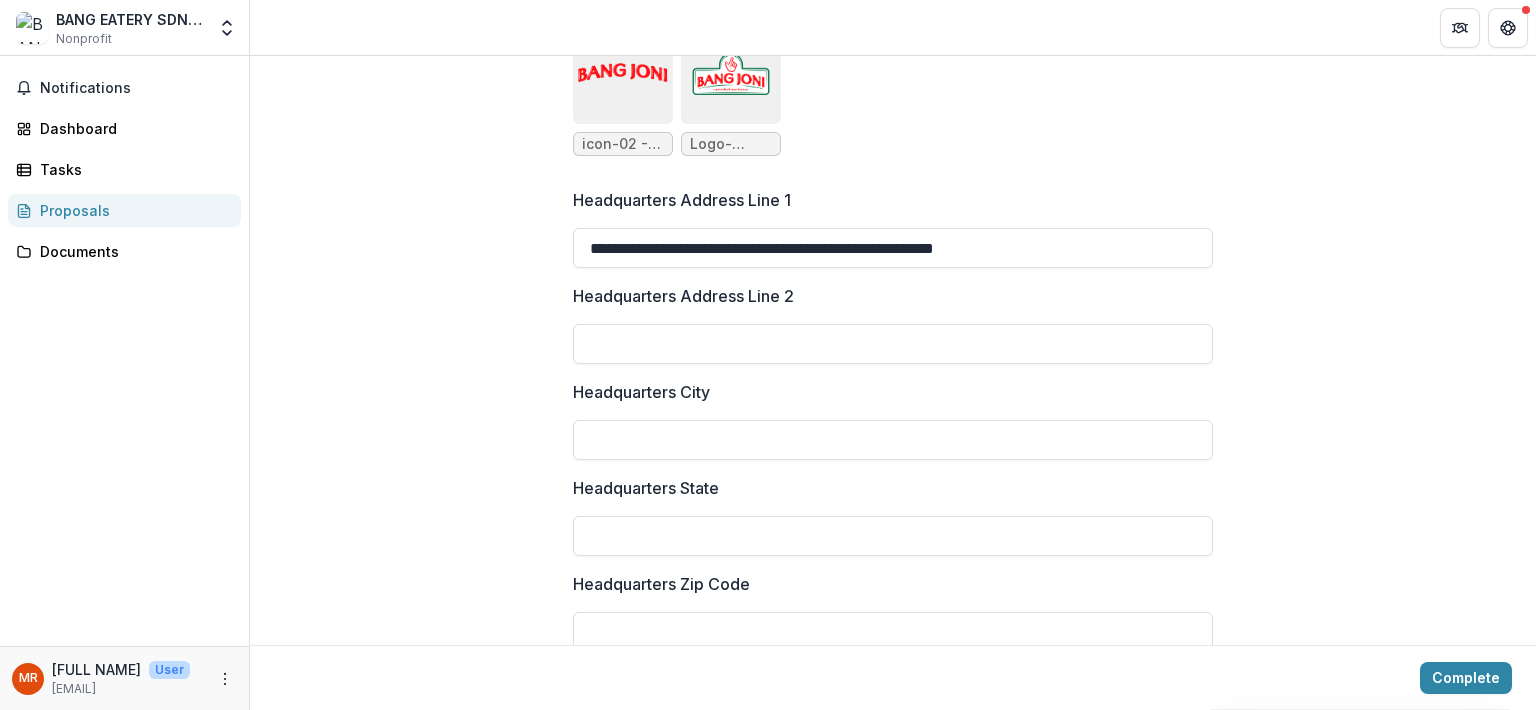 type on "**********" 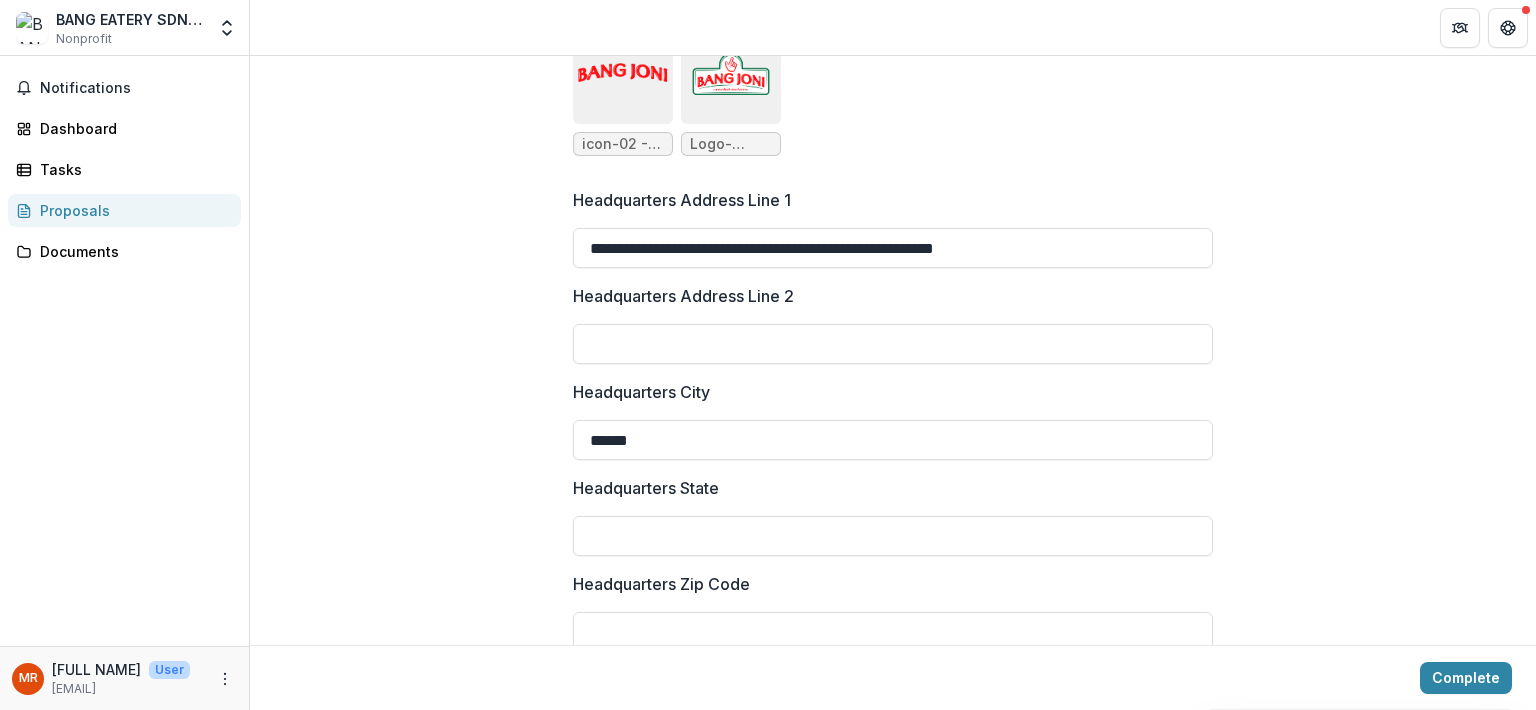 type on "******" 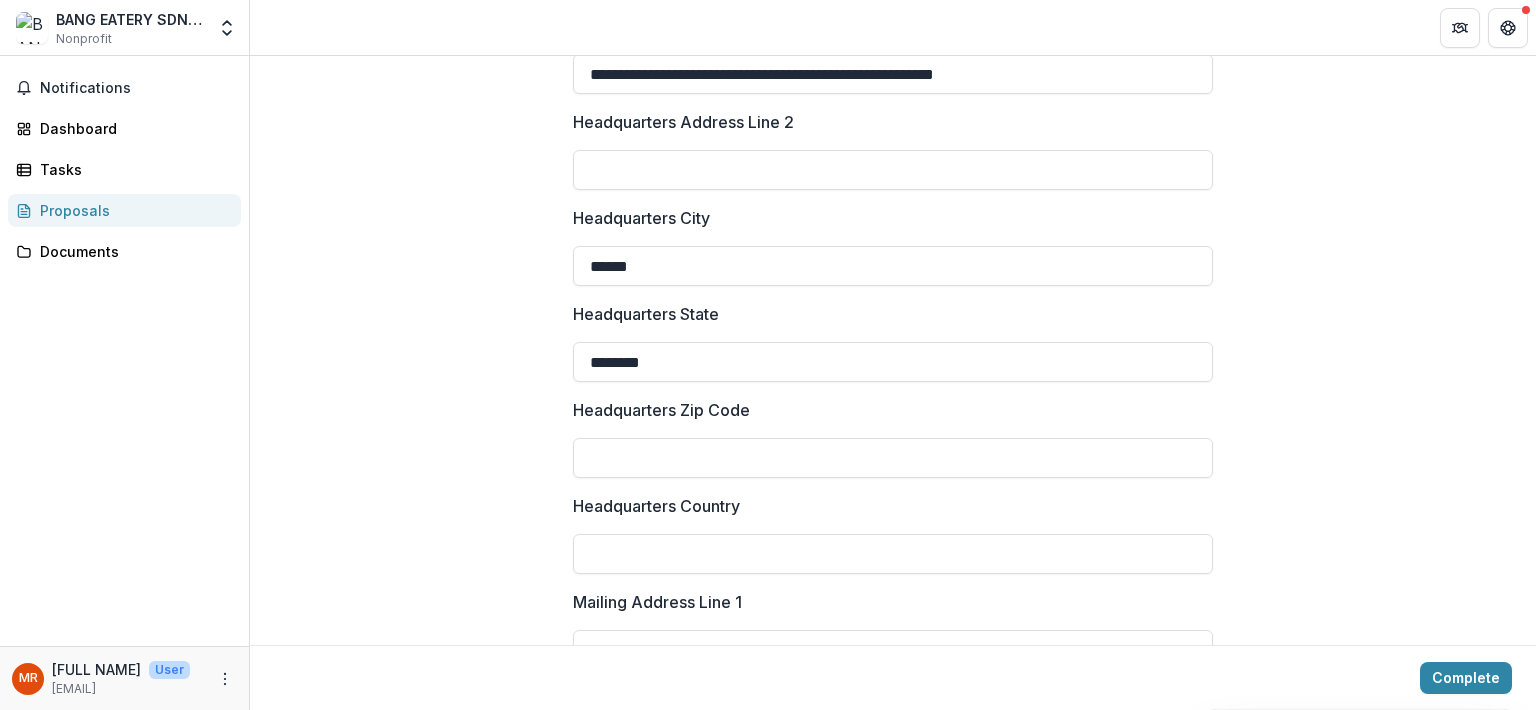 scroll, scrollTop: 1776, scrollLeft: 0, axis: vertical 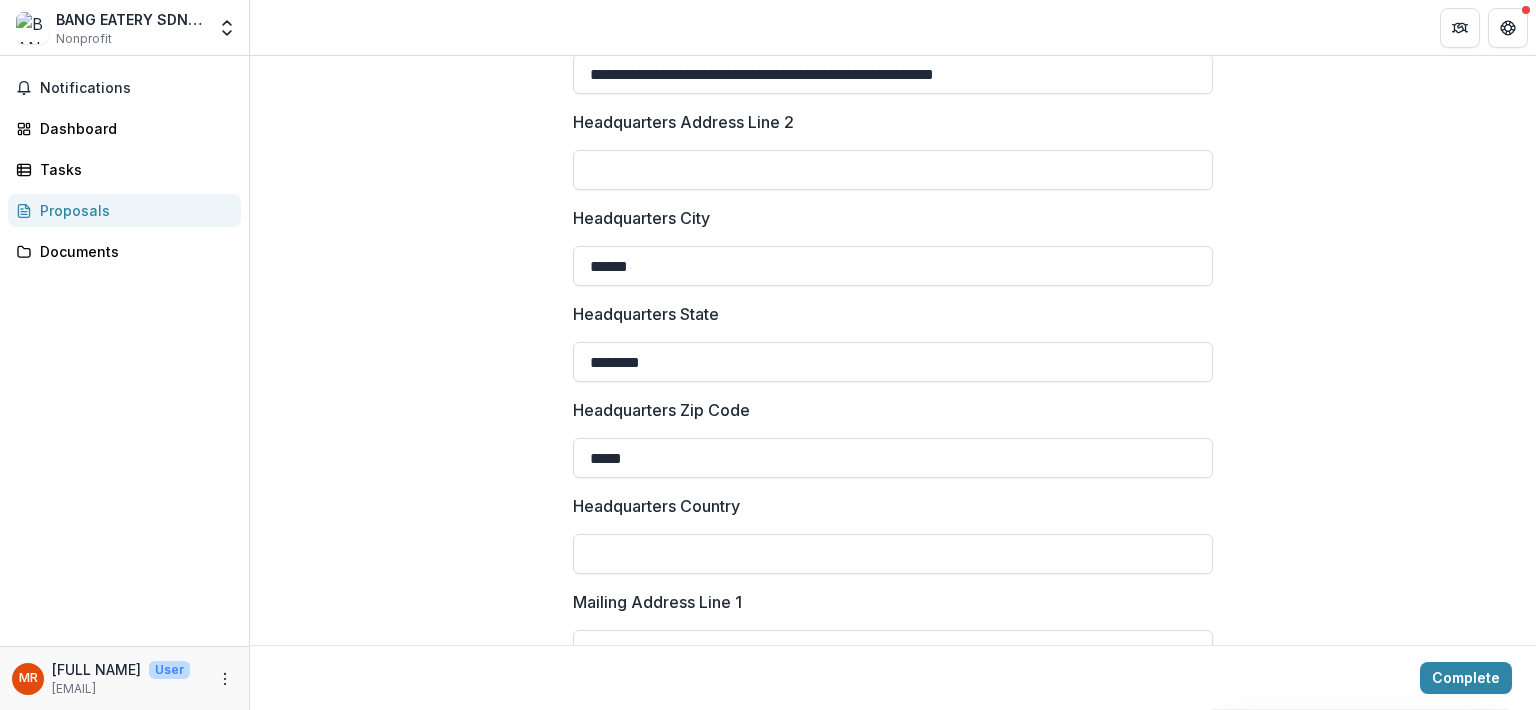 type on "*****" 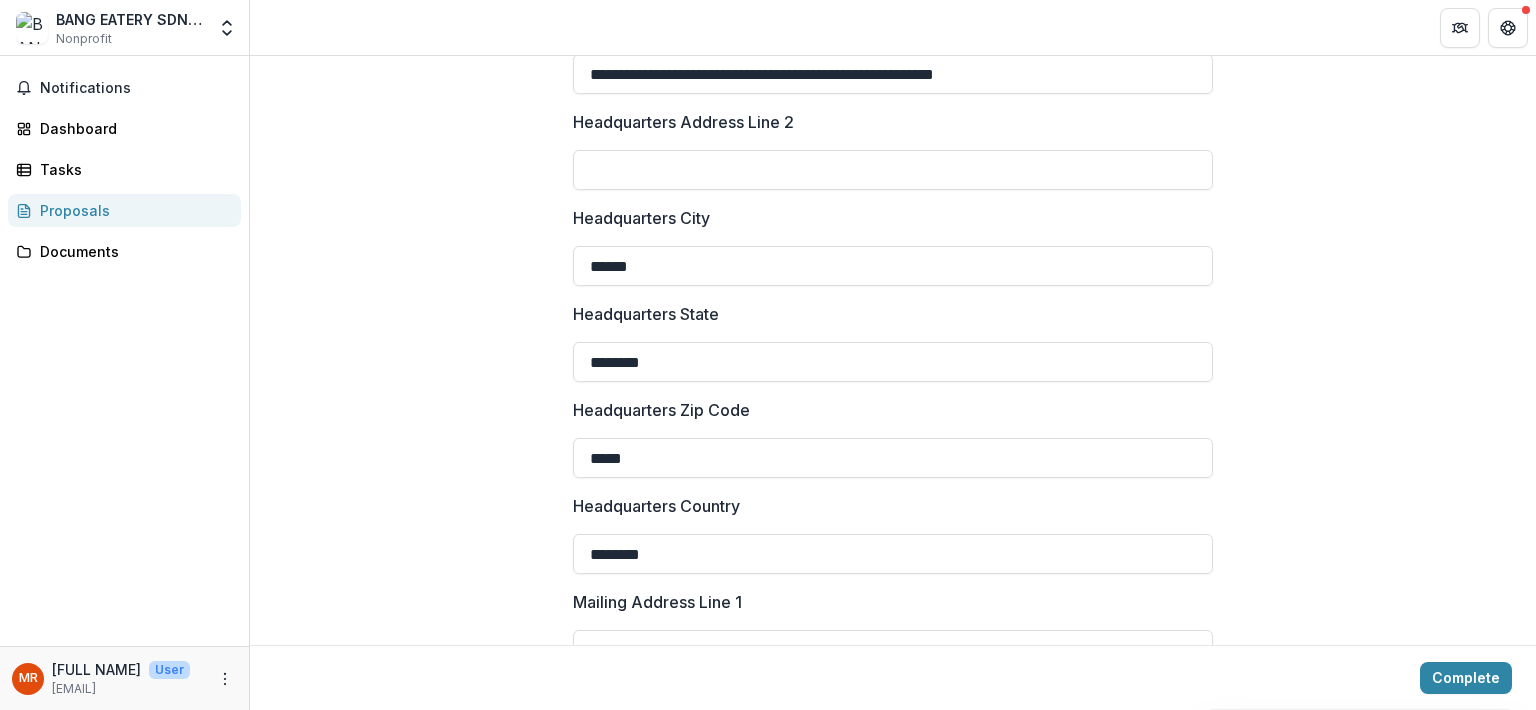 type on "********" 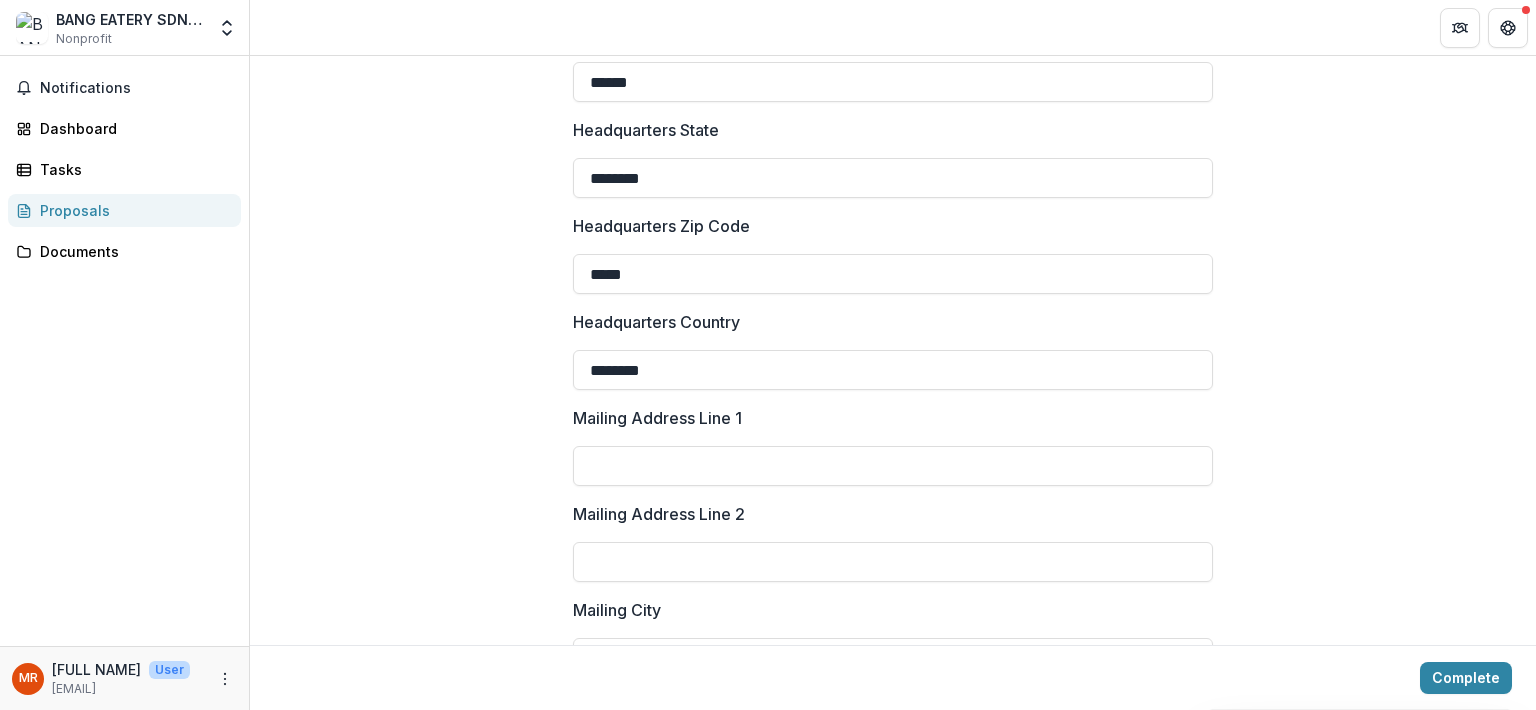 scroll, scrollTop: 1962, scrollLeft: 0, axis: vertical 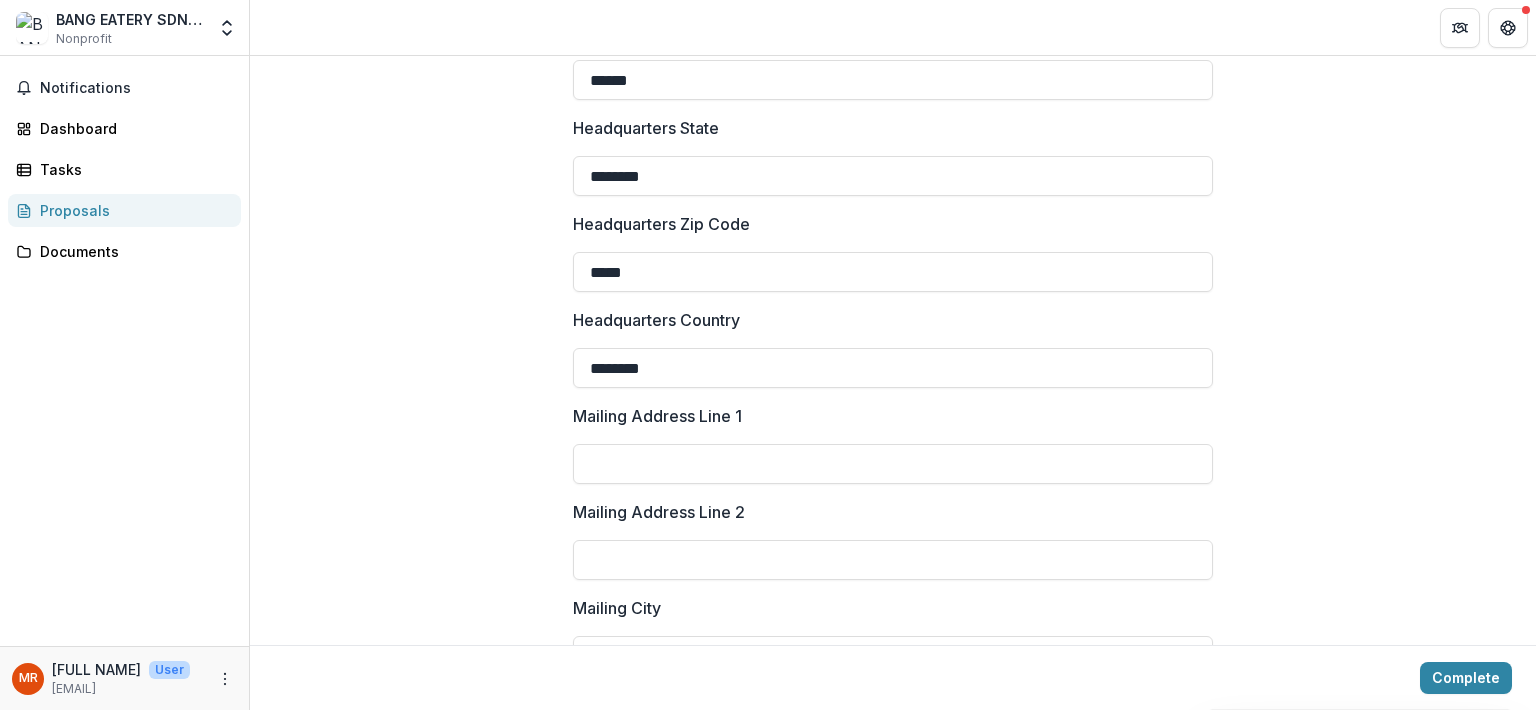 click on "Mailing Address Line 1" at bounding box center [893, 464] 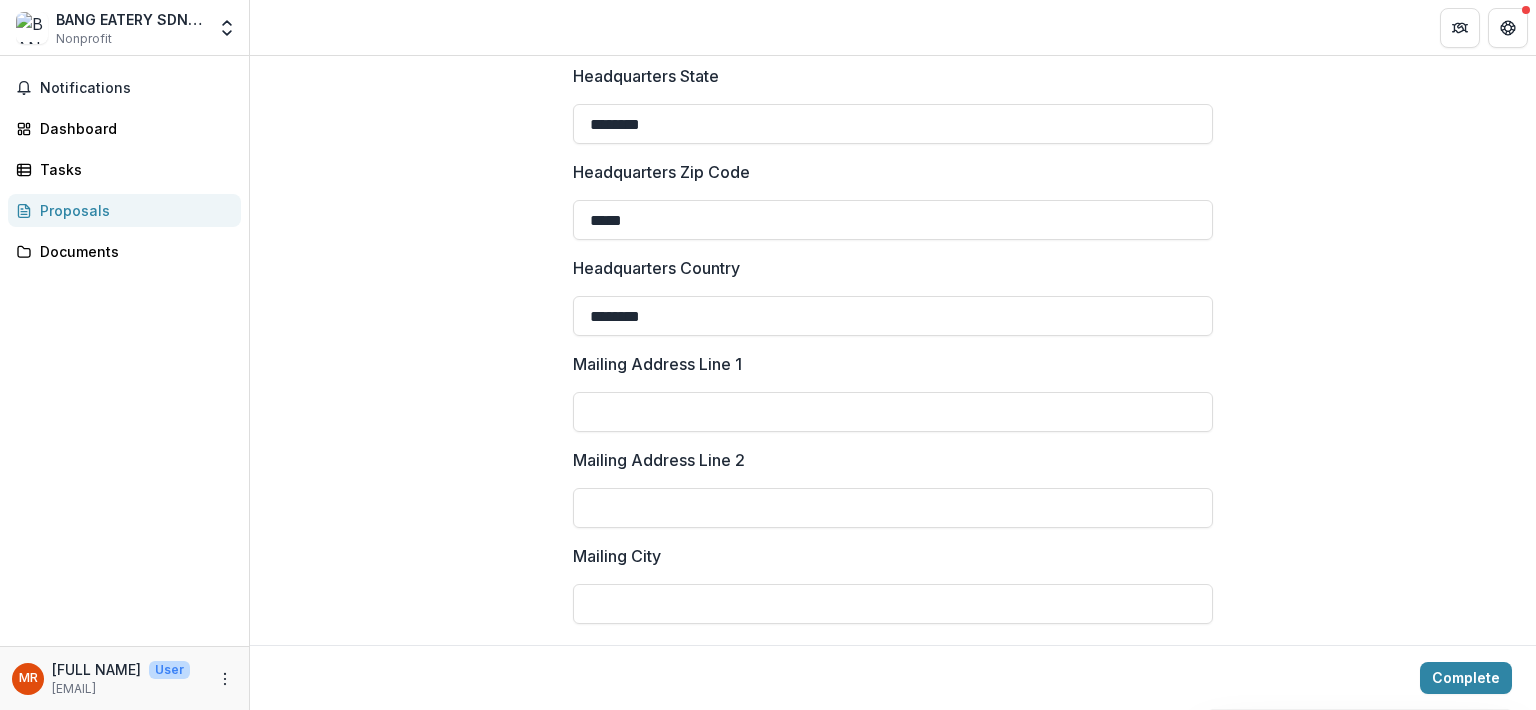 scroll, scrollTop: 2016, scrollLeft: 0, axis: vertical 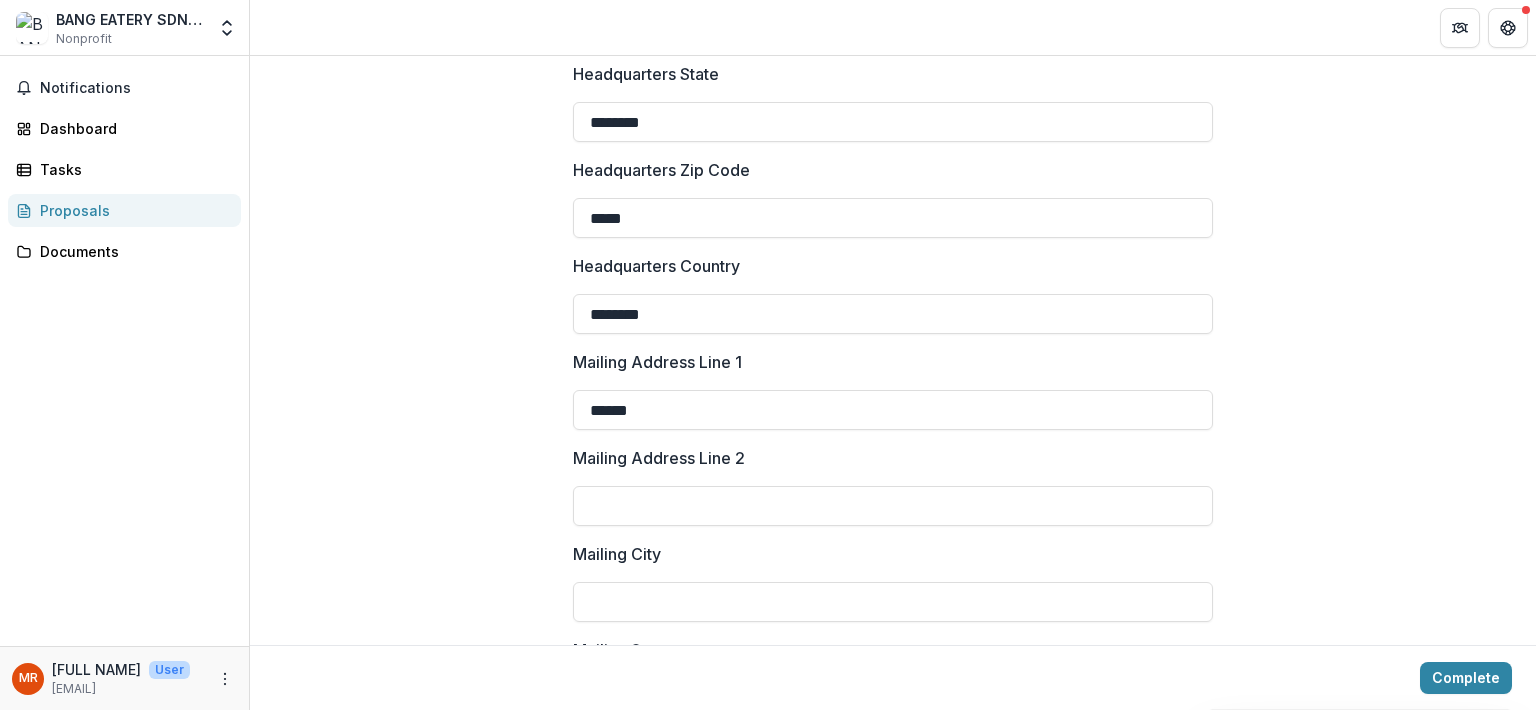 type on "**********" 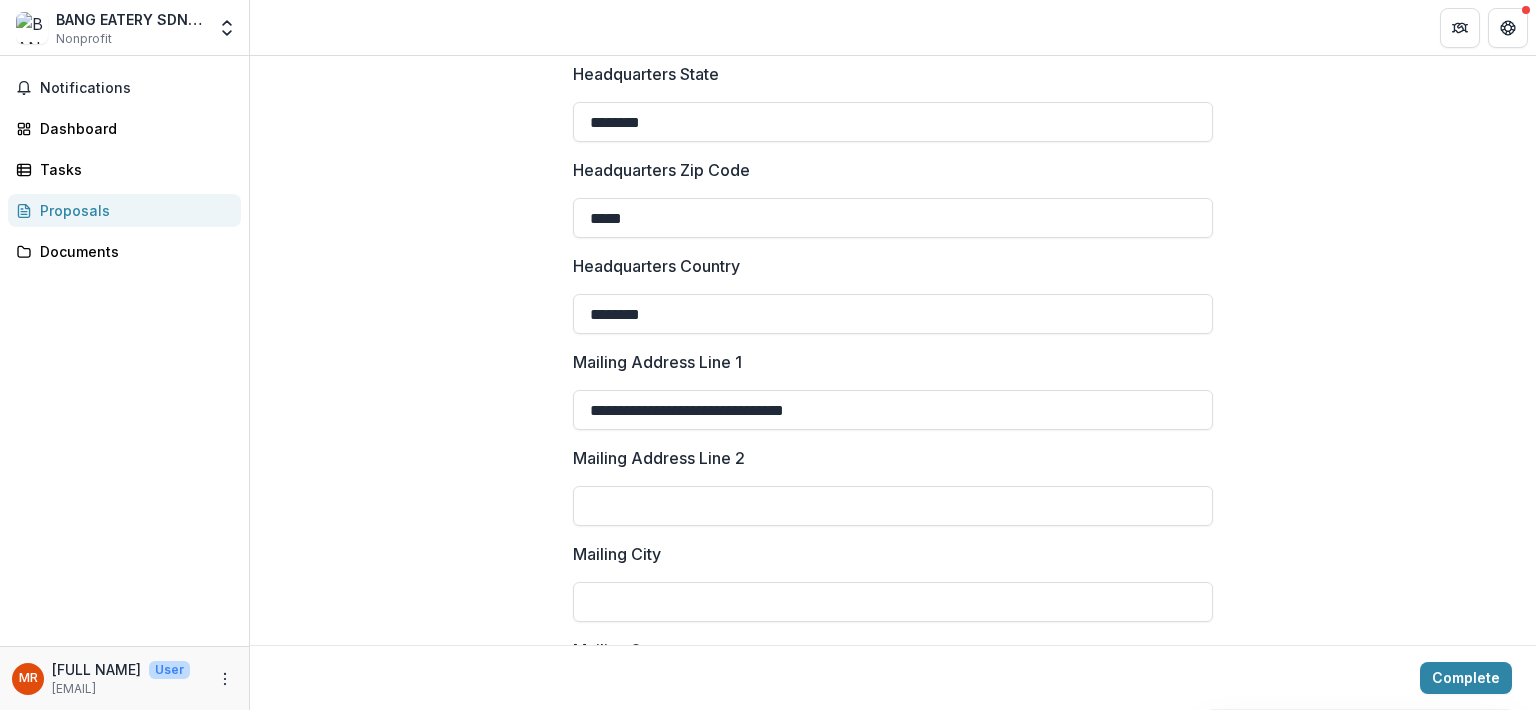 type on "**********" 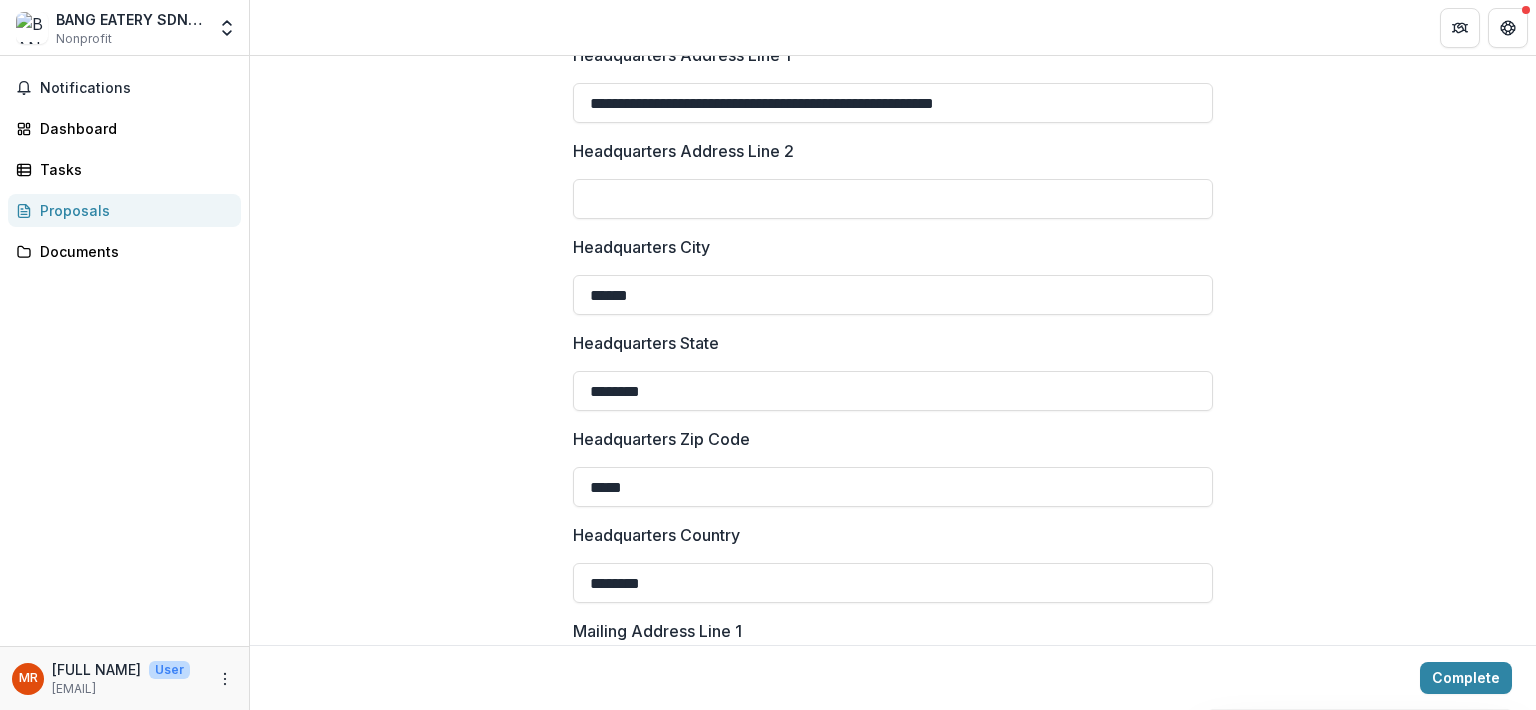 scroll, scrollTop: 1699, scrollLeft: 0, axis: vertical 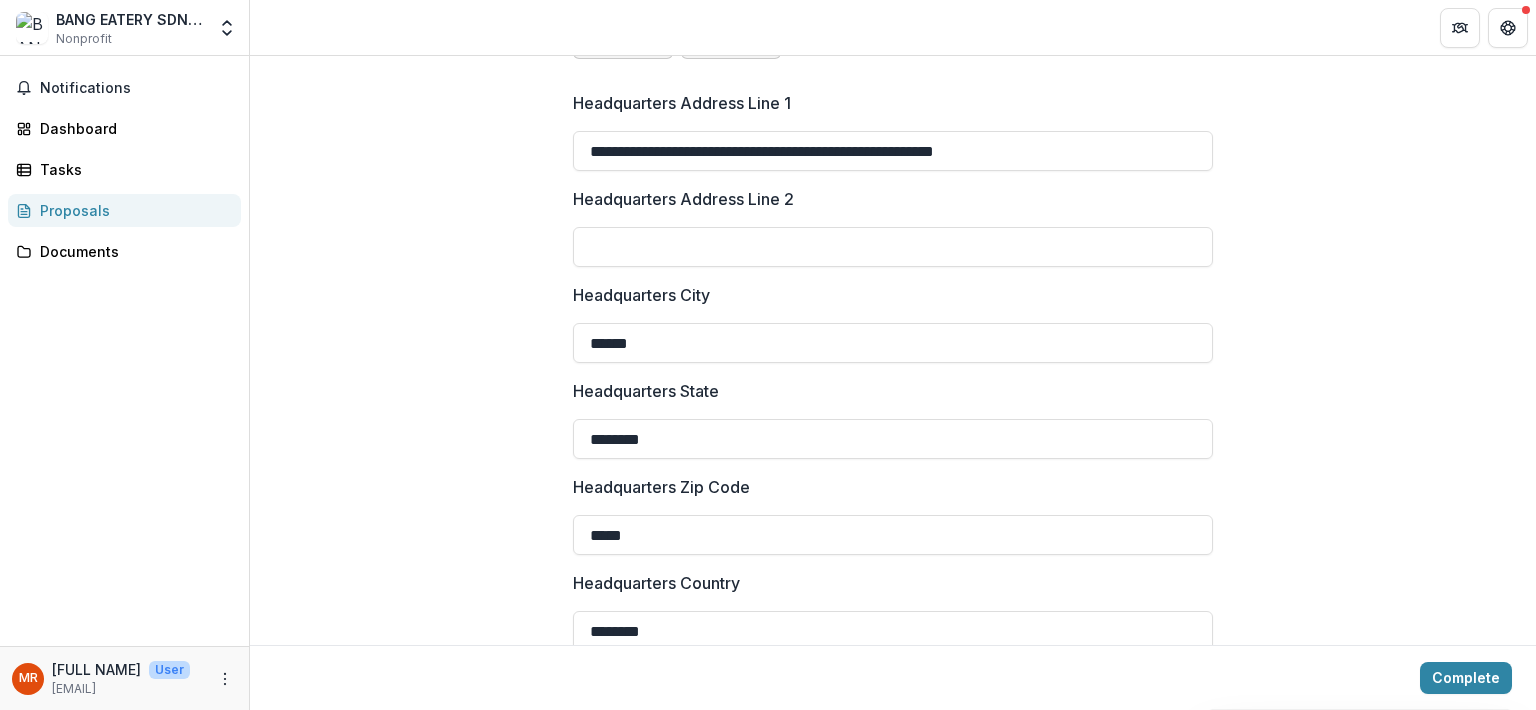 drag, startPoint x: 1104, startPoint y: 145, endPoint x: 872, endPoint y: 147, distance: 232.00862 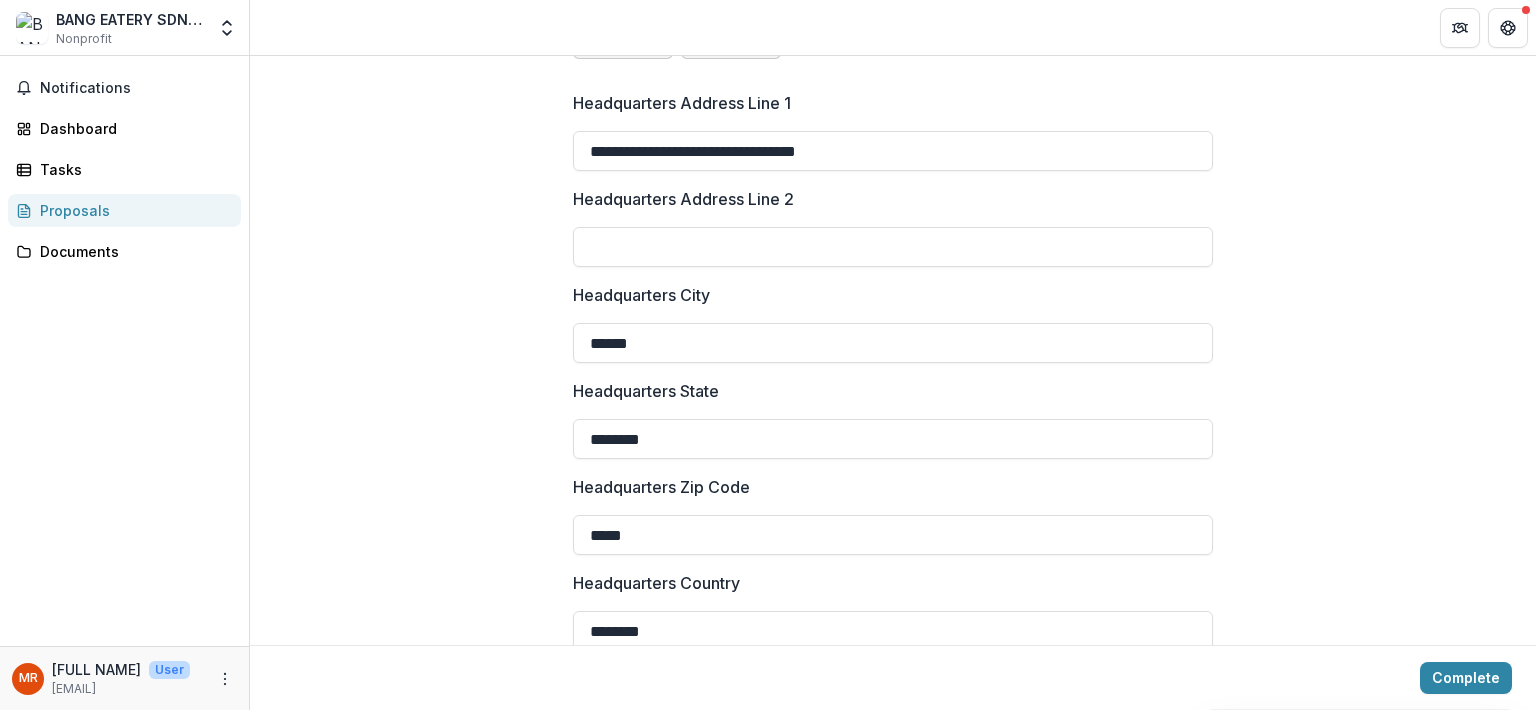 type on "**********" 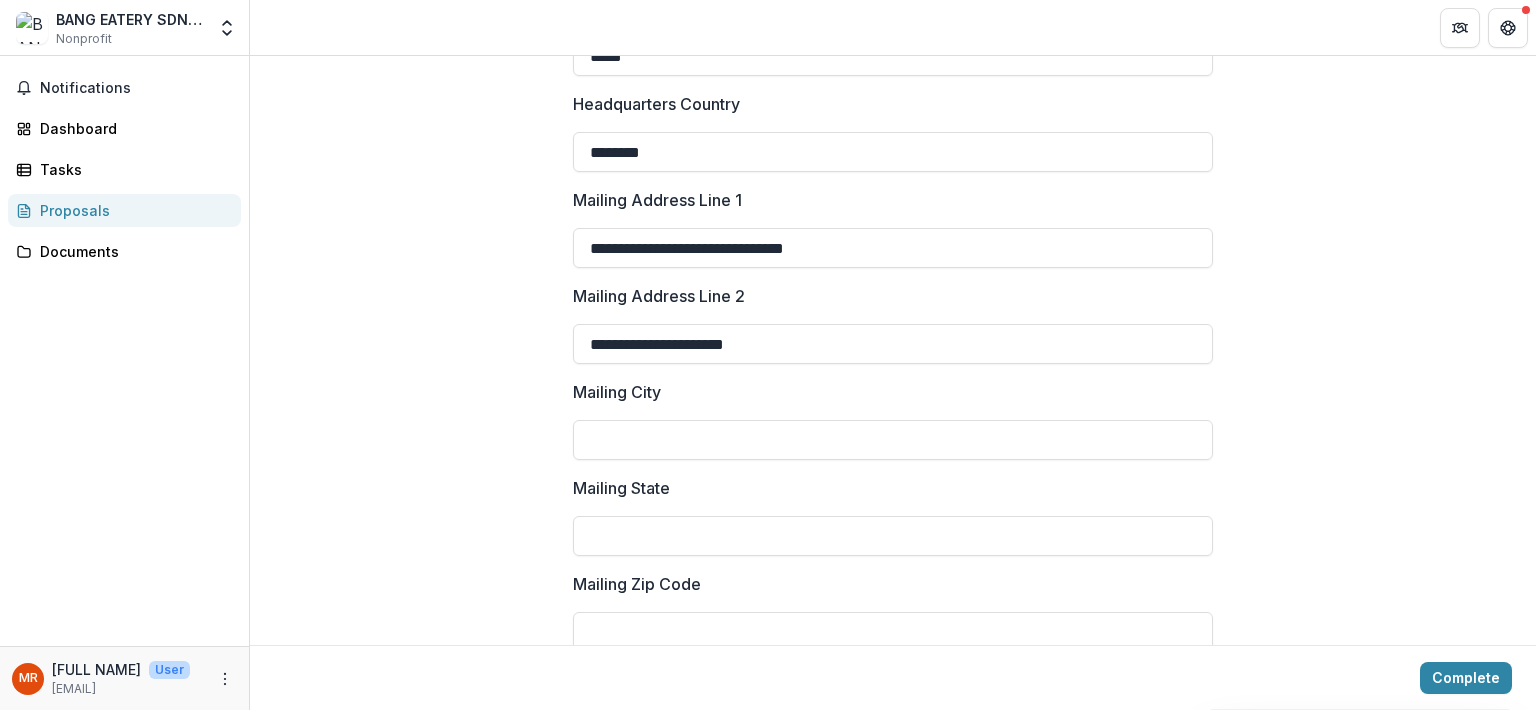 scroll, scrollTop: 2214, scrollLeft: 0, axis: vertical 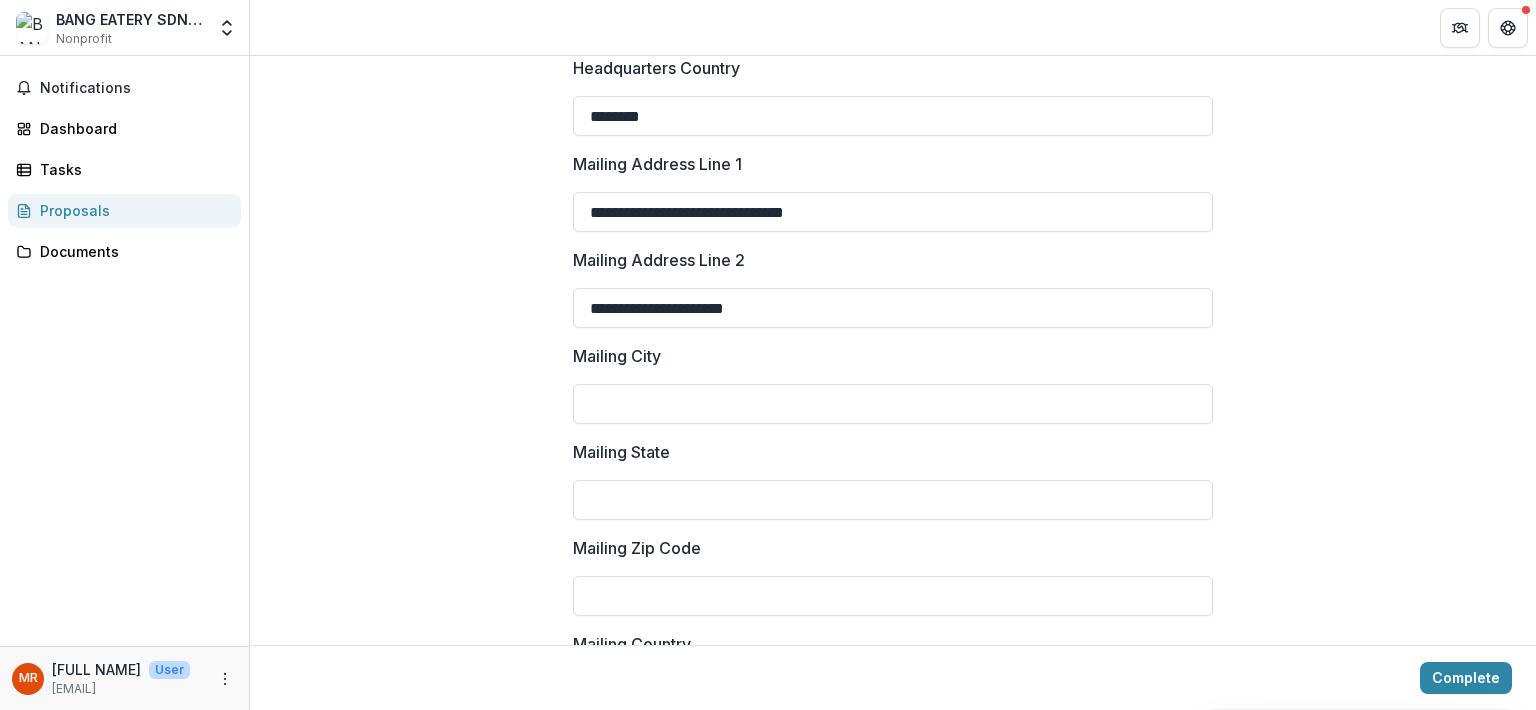 type on "**********" 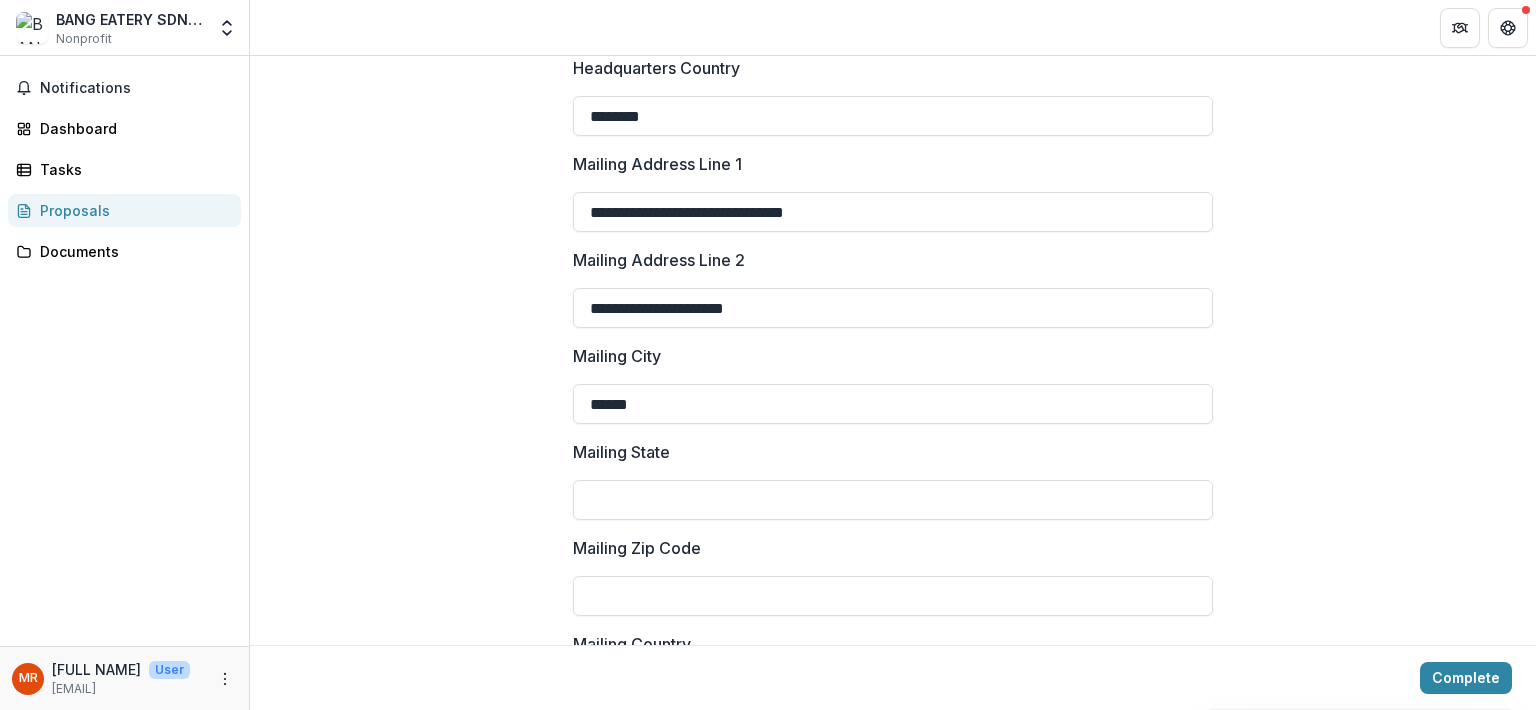 type on "******" 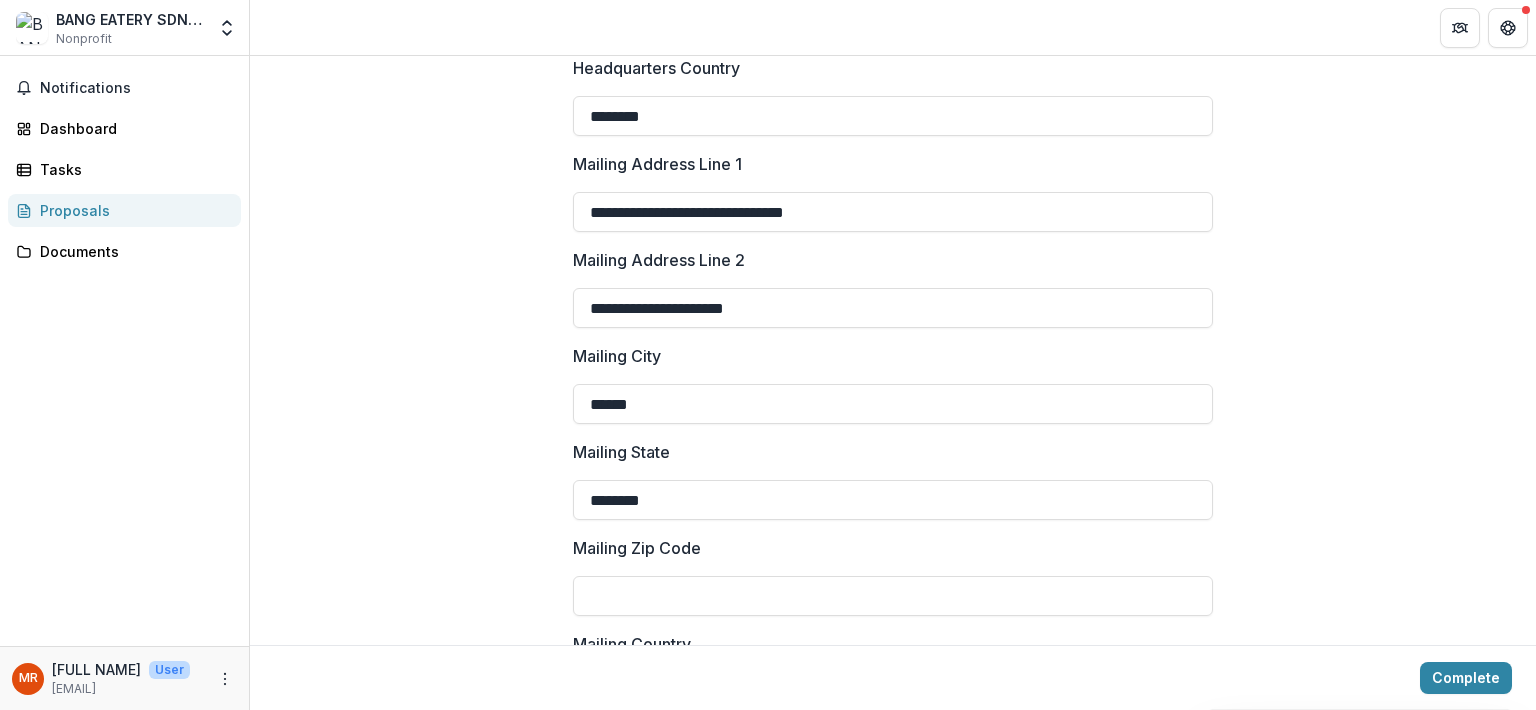 type on "********" 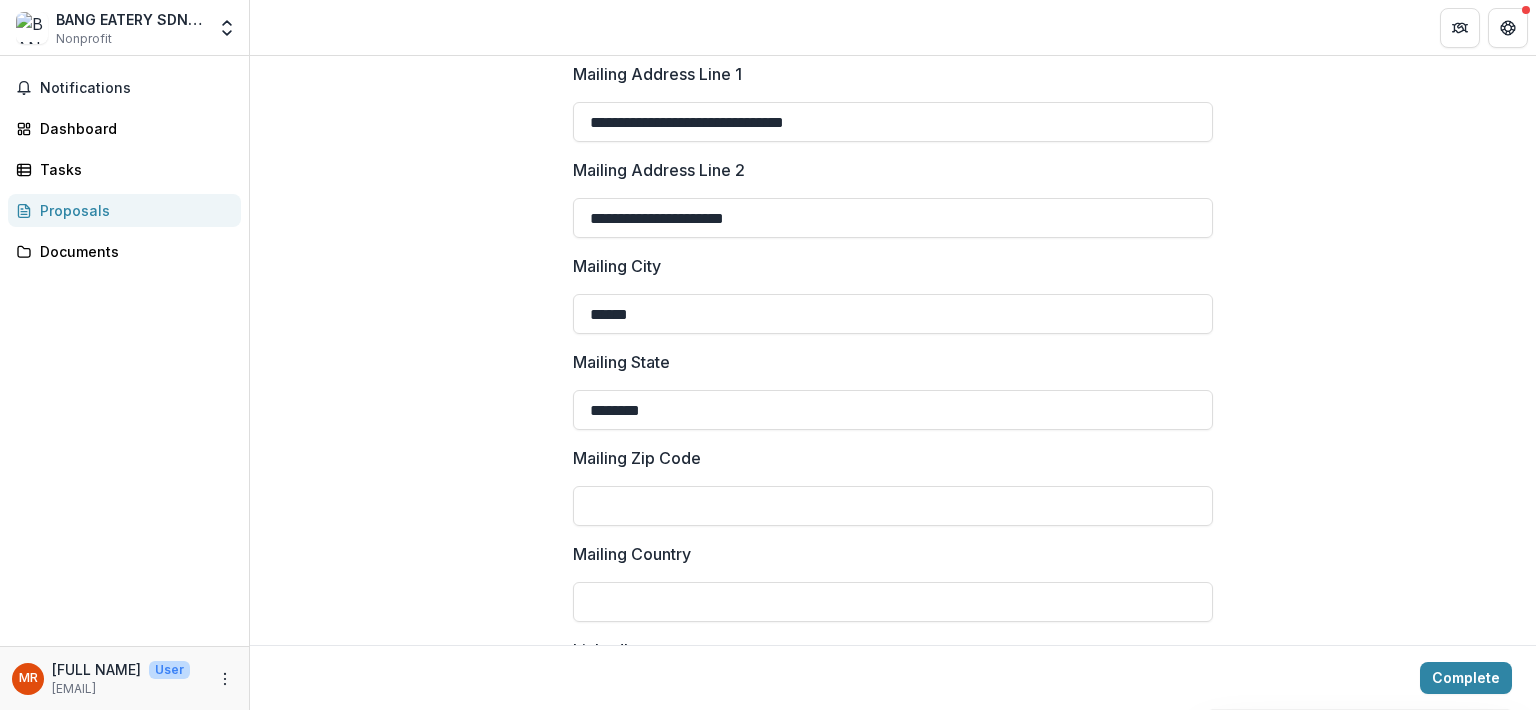 scroll, scrollTop: 2307, scrollLeft: 0, axis: vertical 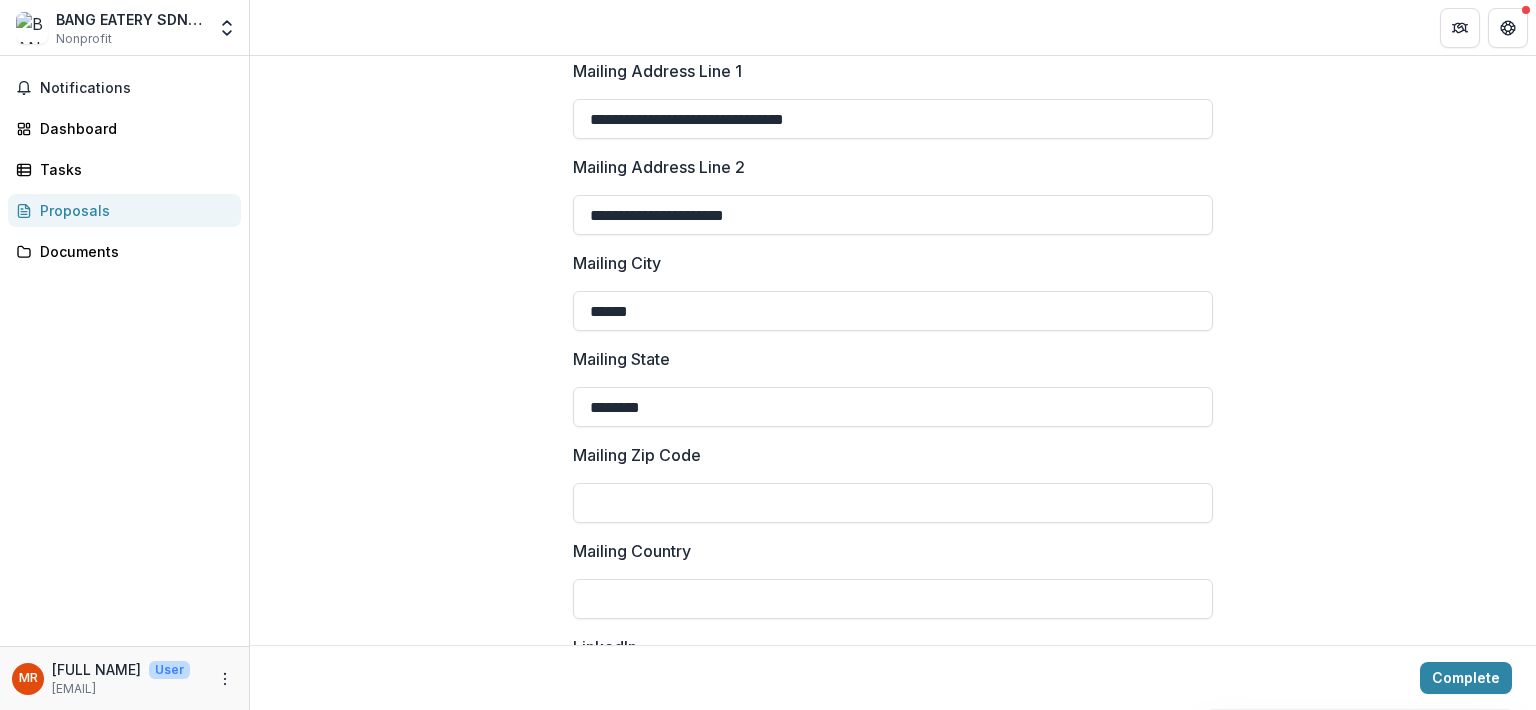 click on "Mailing Zip Code" at bounding box center (893, 503) 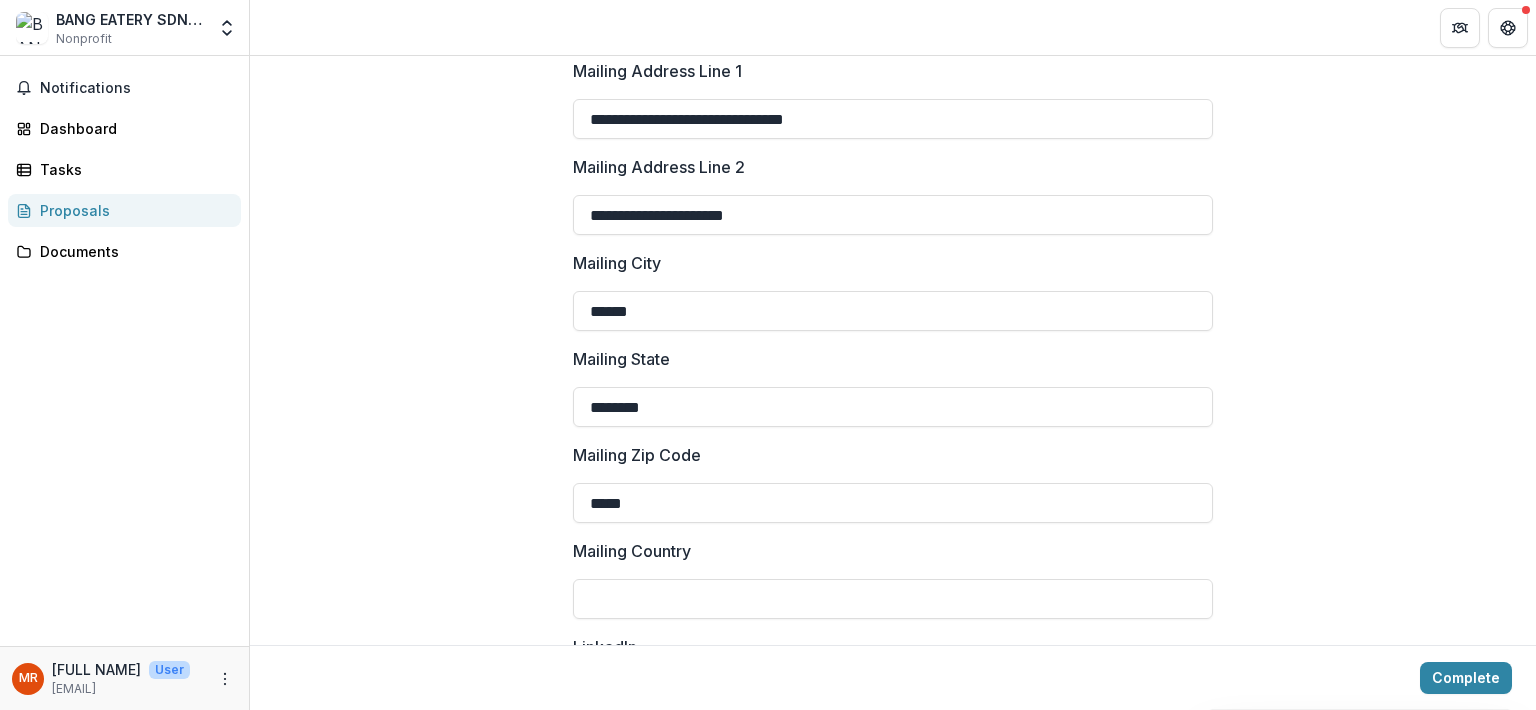 type on "*****" 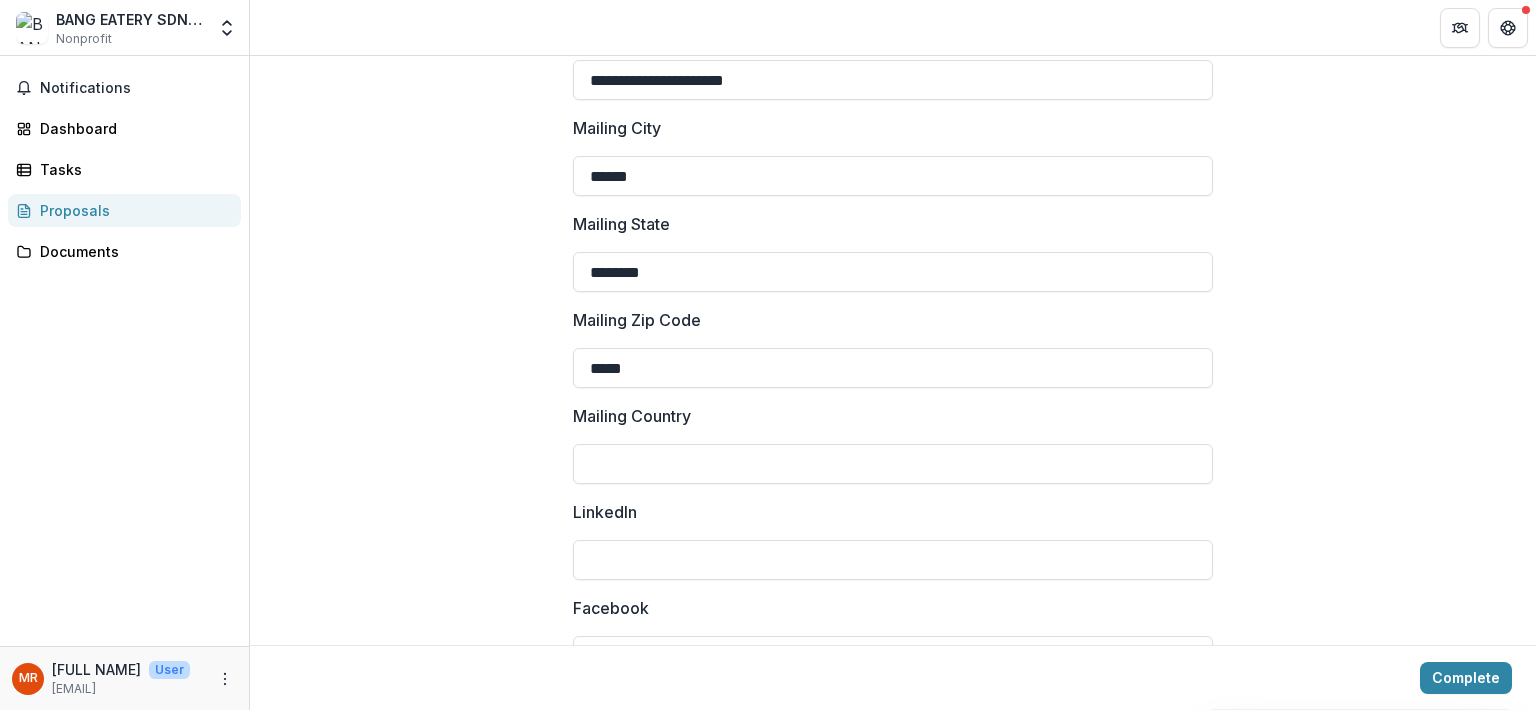scroll, scrollTop: 2444, scrollLeft: 0, axis: vertical 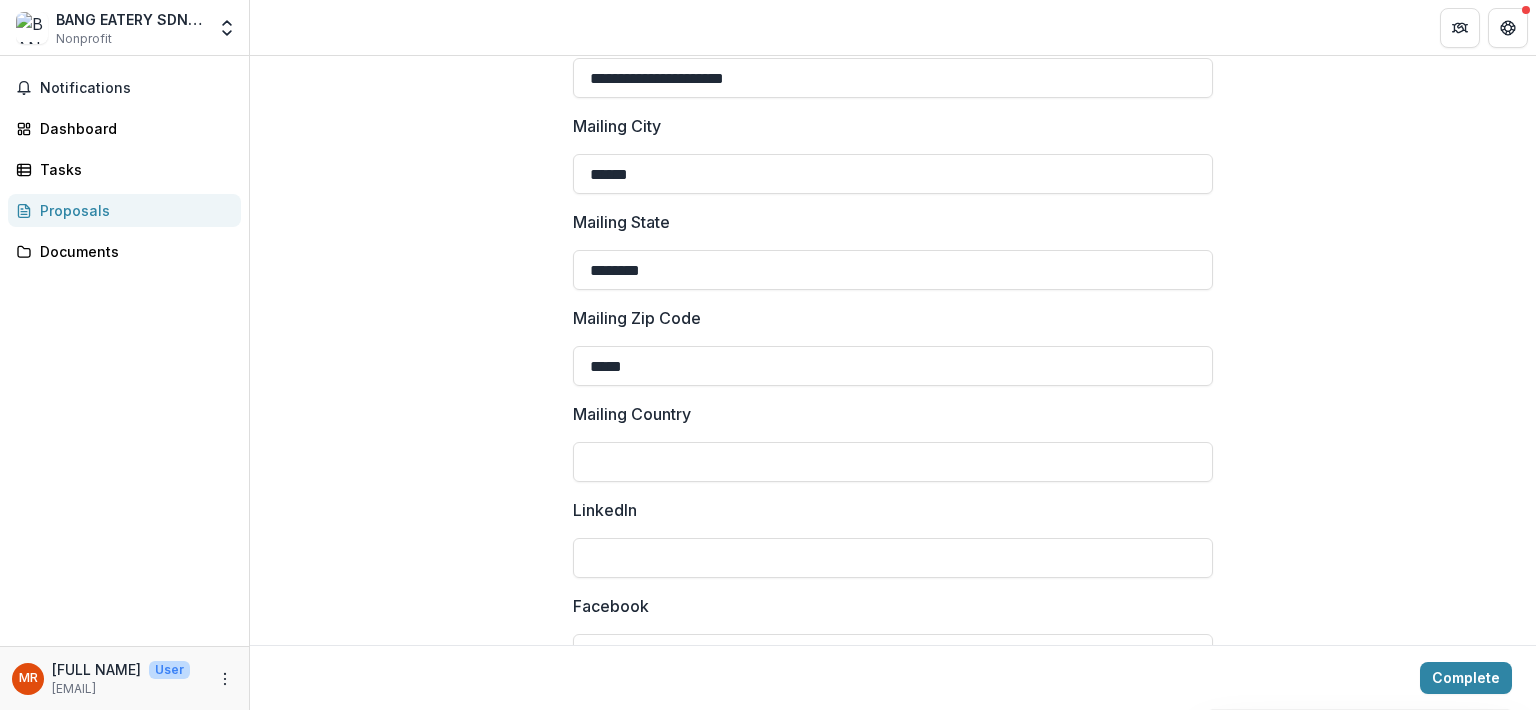 click on "Mailing Country" at bounding box center (893, 462) 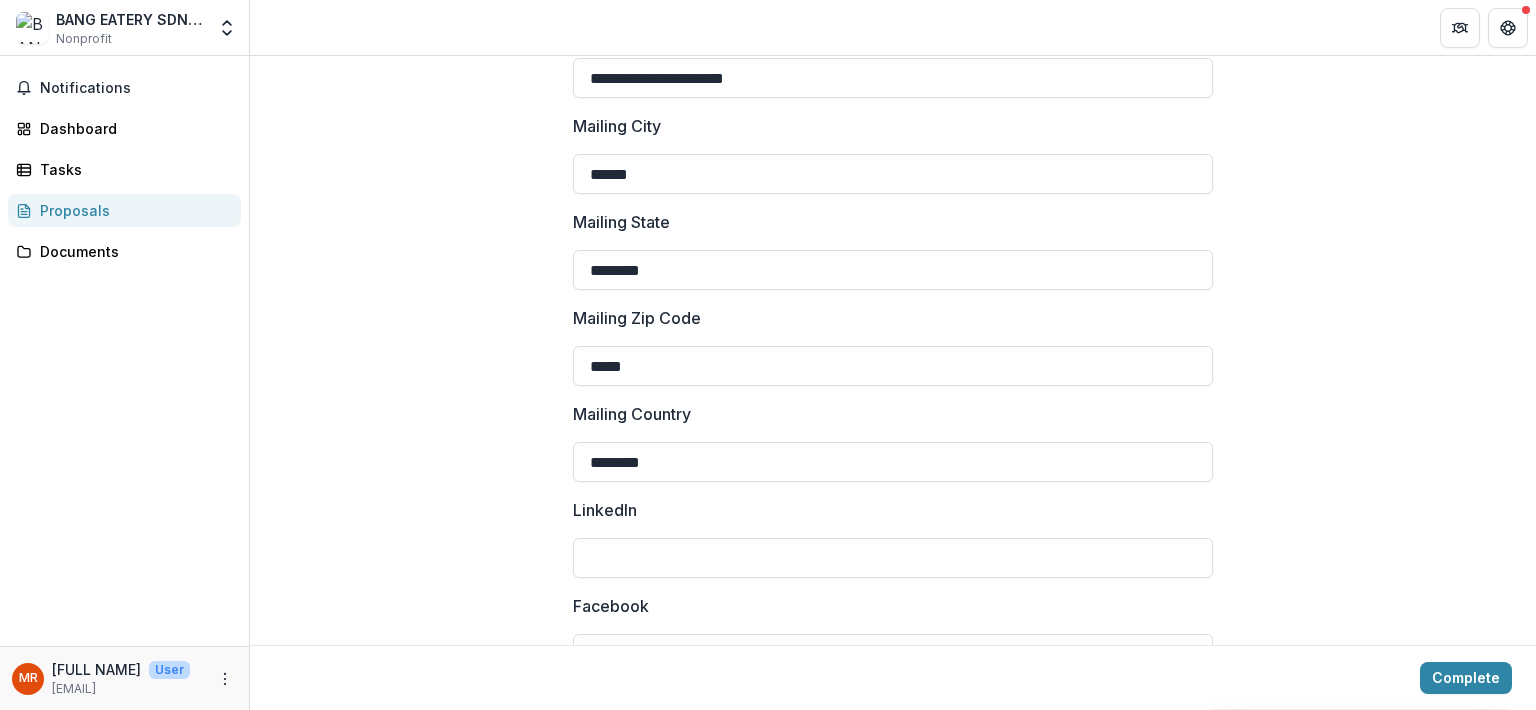 type on "********" 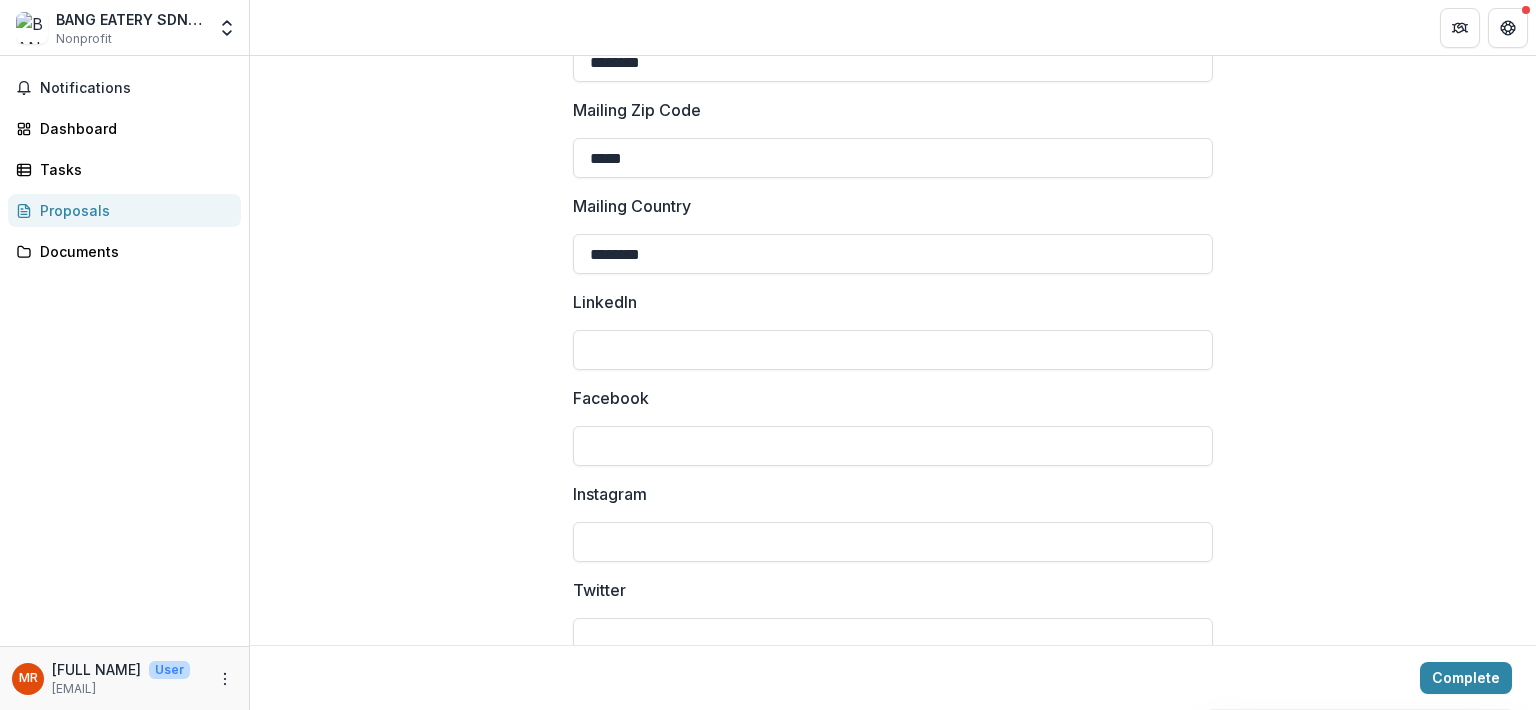 scroll, scrollTop: 2655, scrollLeft: 0, axis: vertical 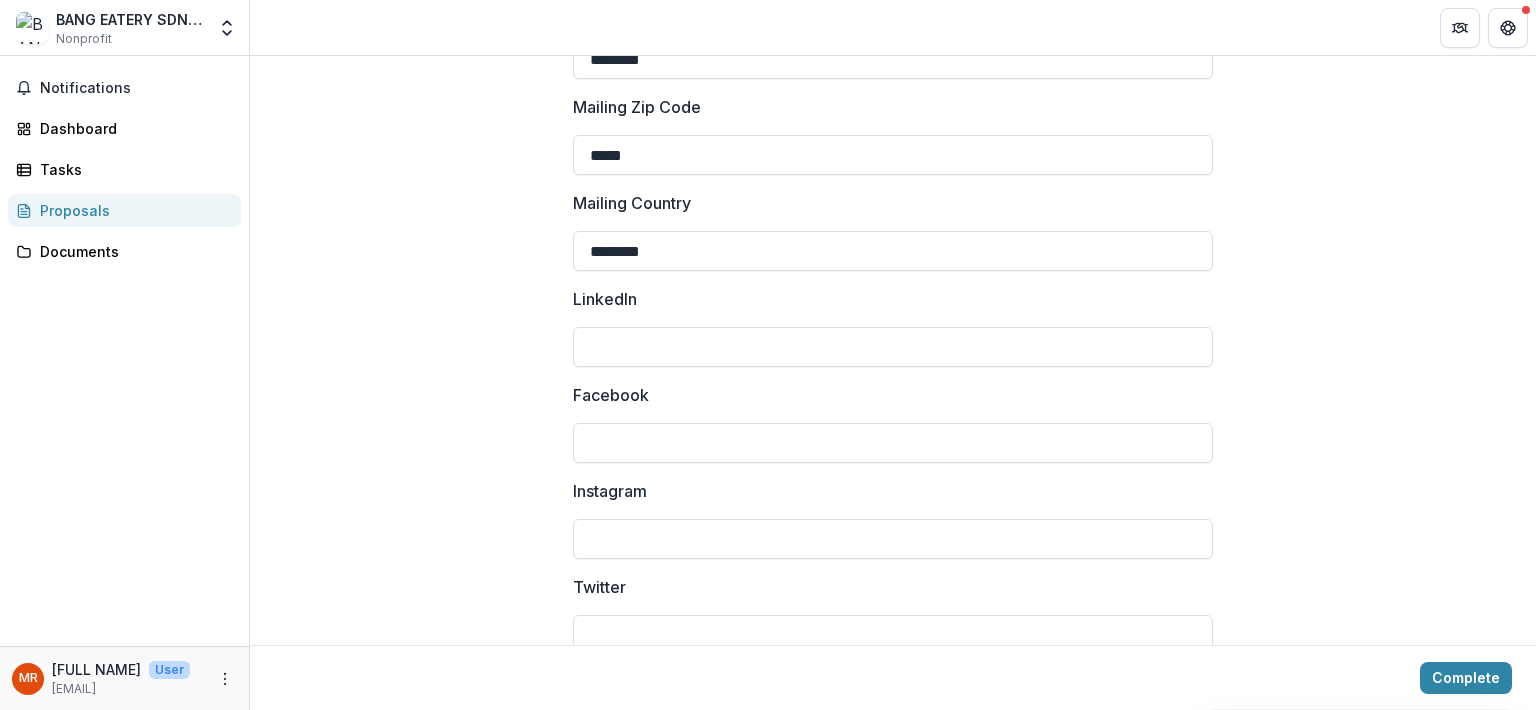 click on "Facebook" at bounding box center [893, 443] 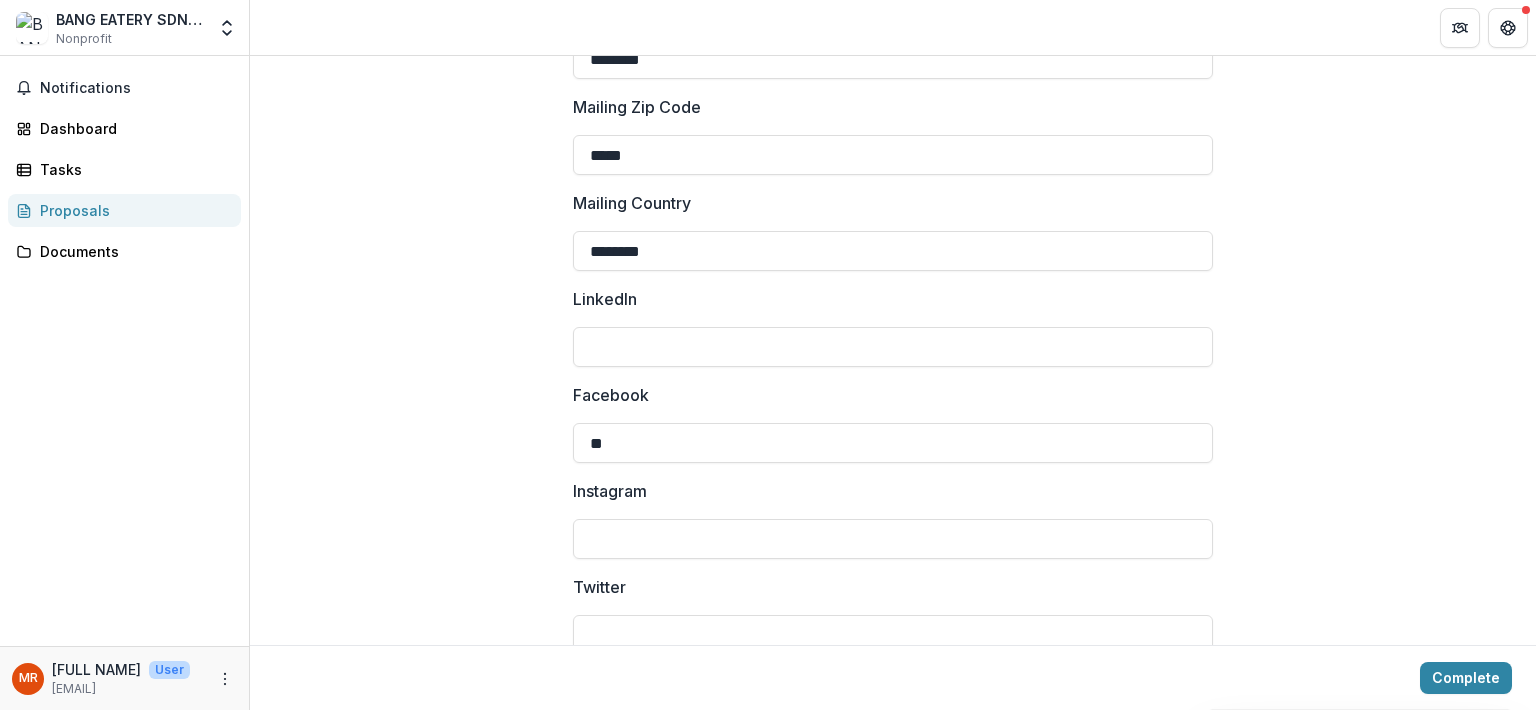 type on "*" 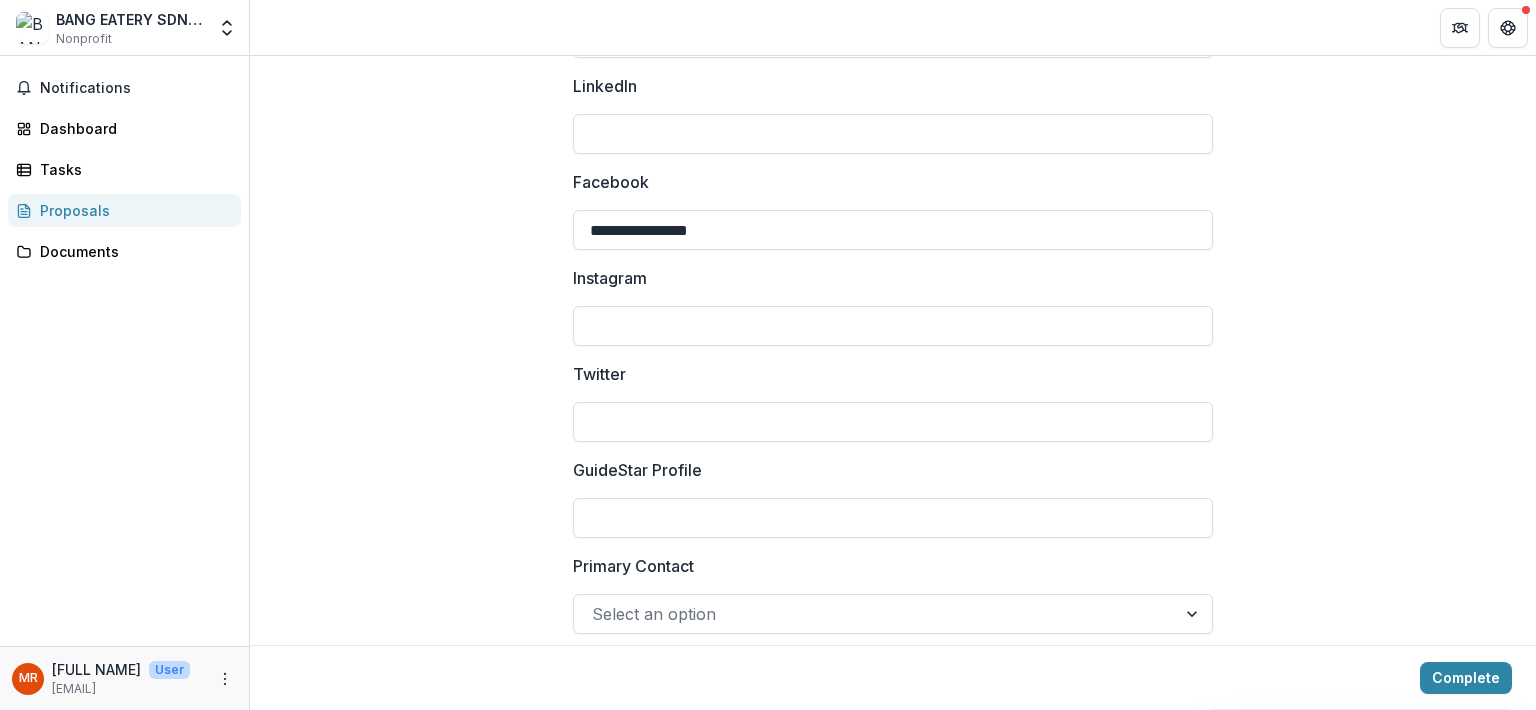 scroll, scrollTop: 2880, scrollLeft: 0, axis: vertical 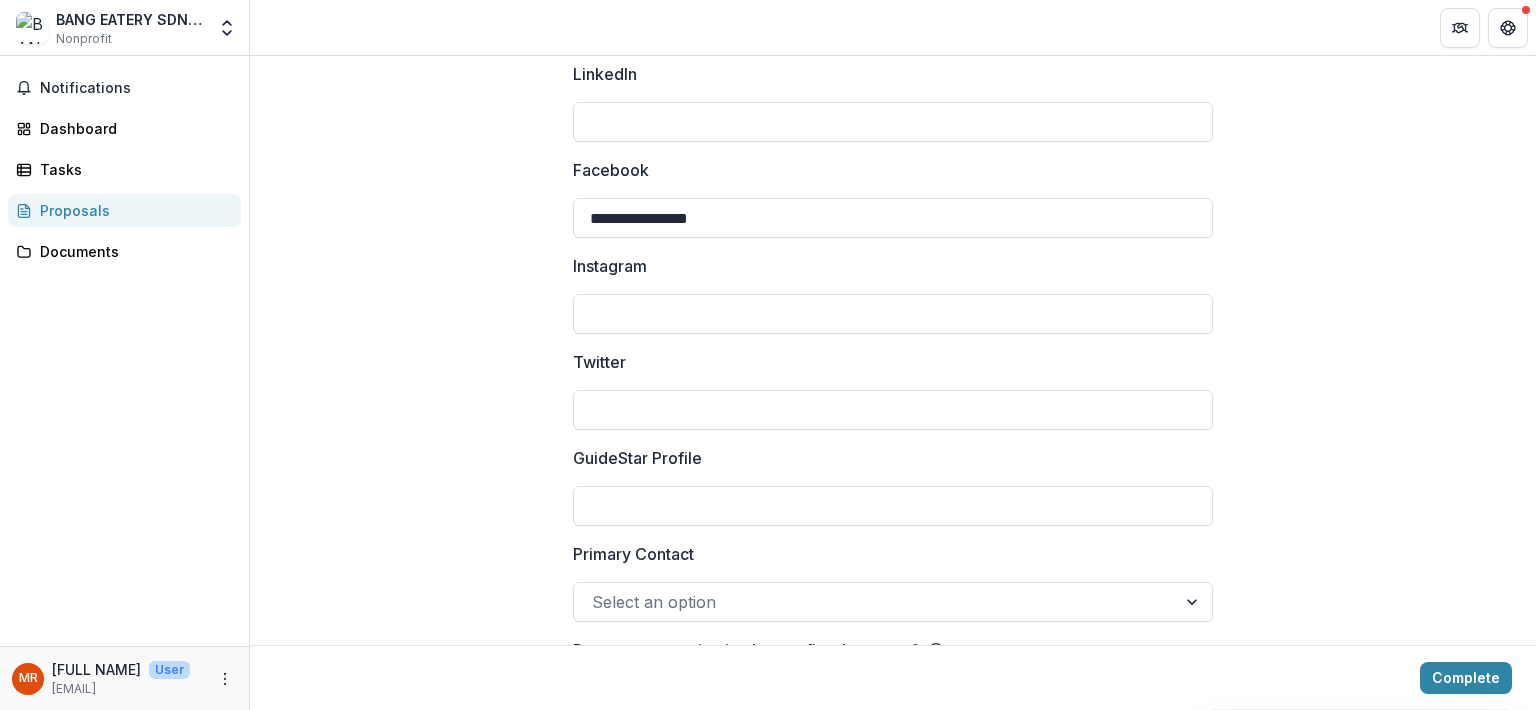 type on "**********" 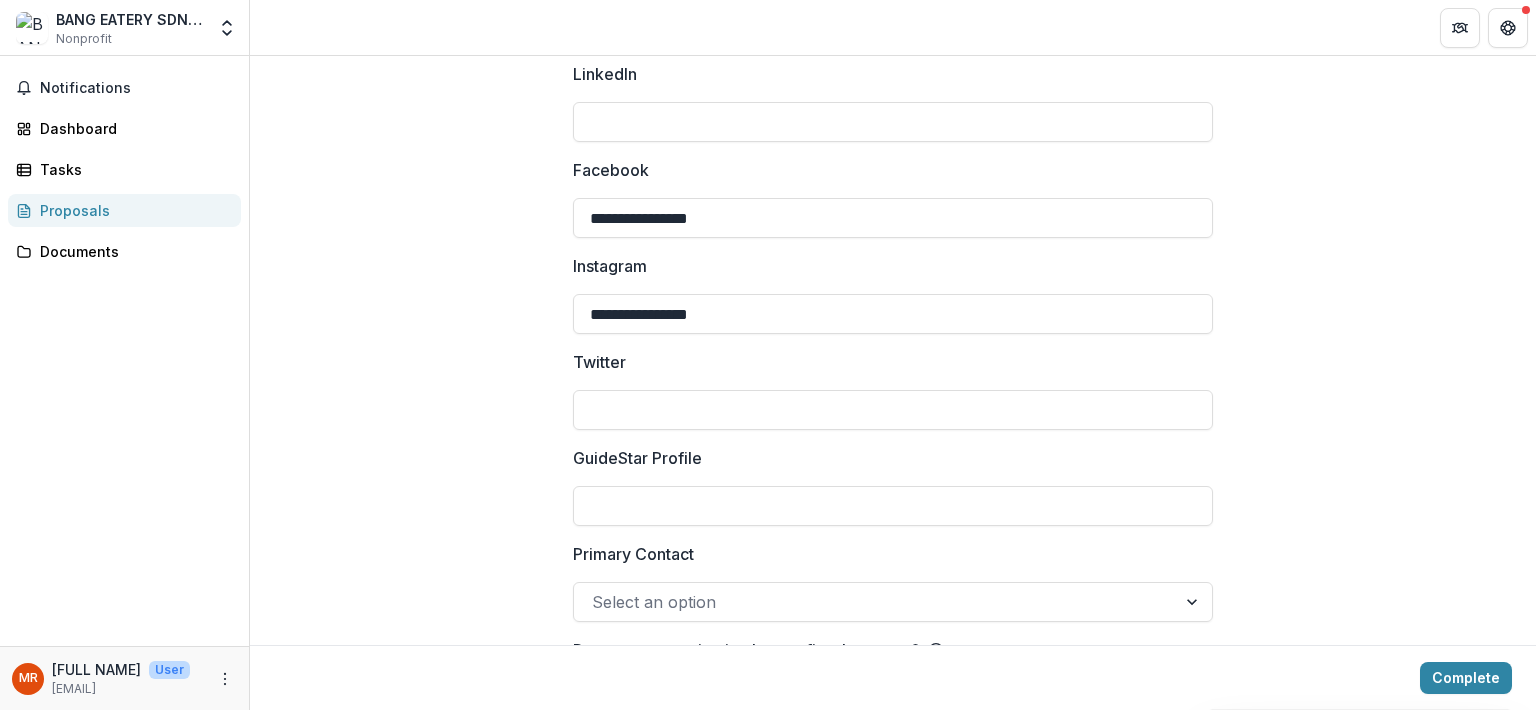 type on "**********" 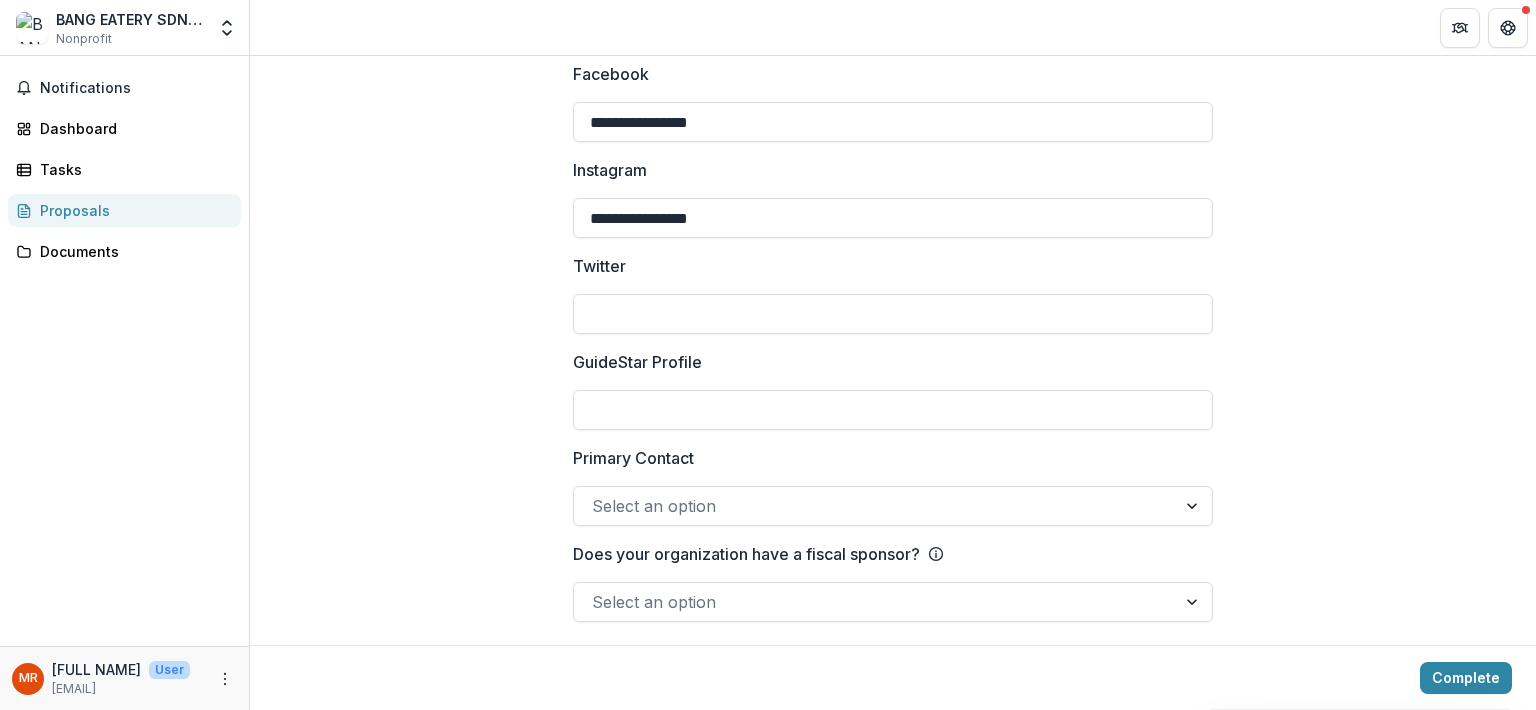 scroll, scrollTop: 2983, scrollLeft: 0, axis: vertical 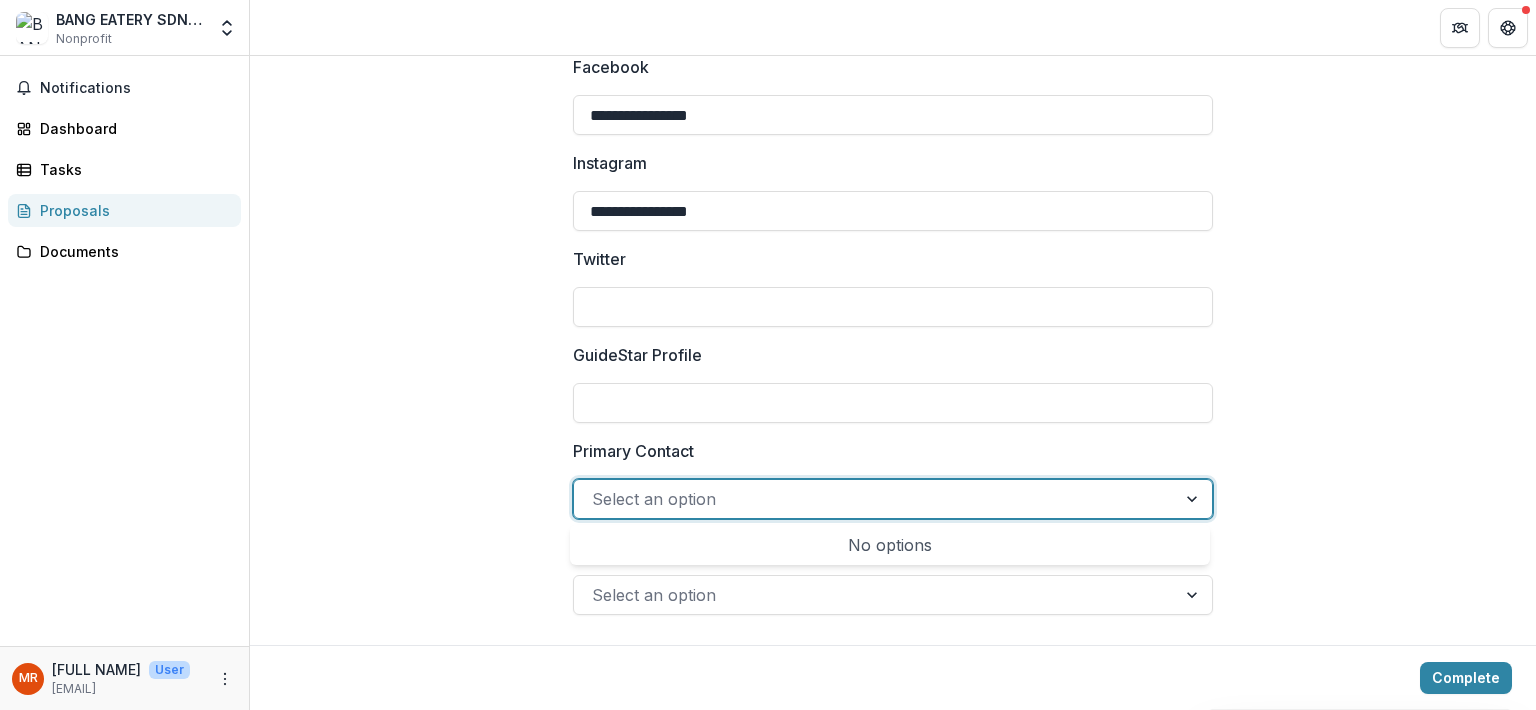 click at bounding box center (875, 499) 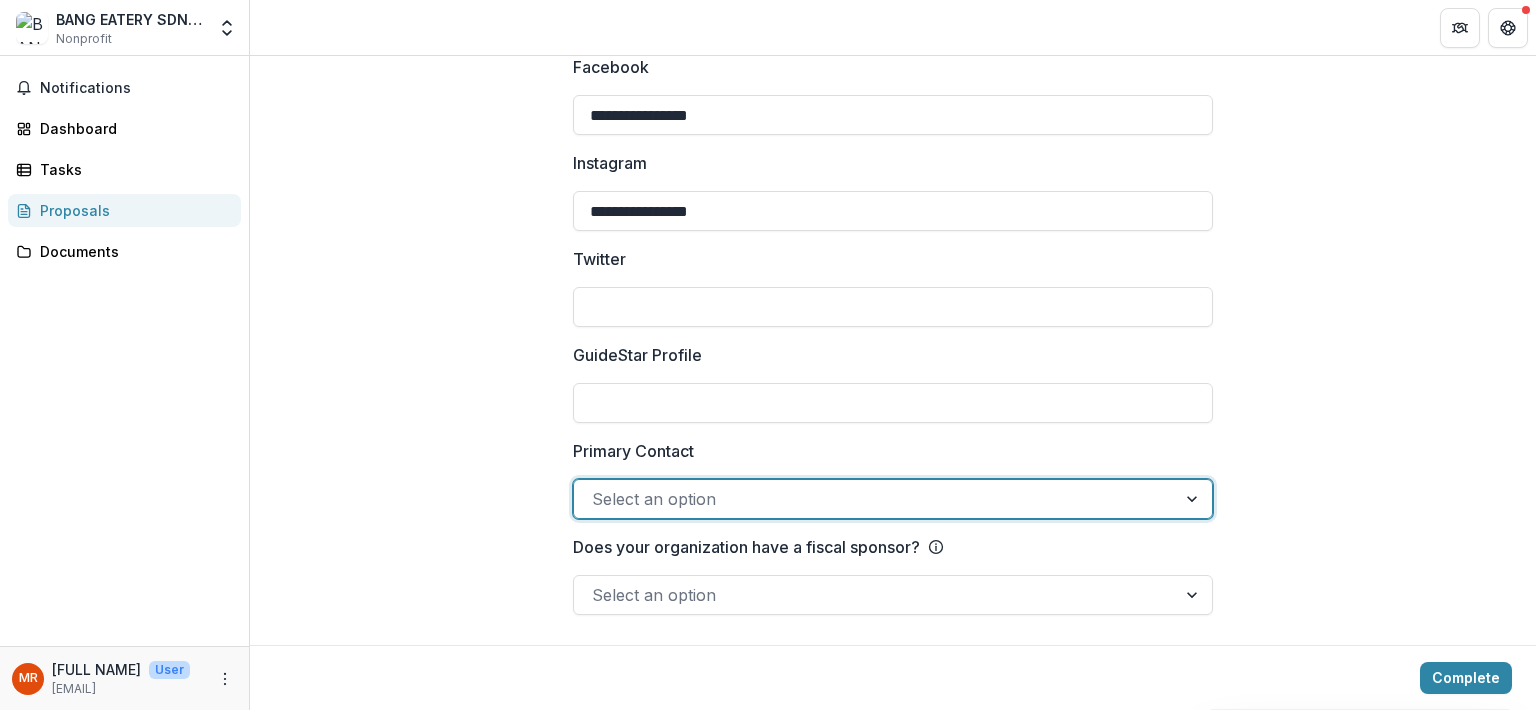 click at bounding box center [875, 499] 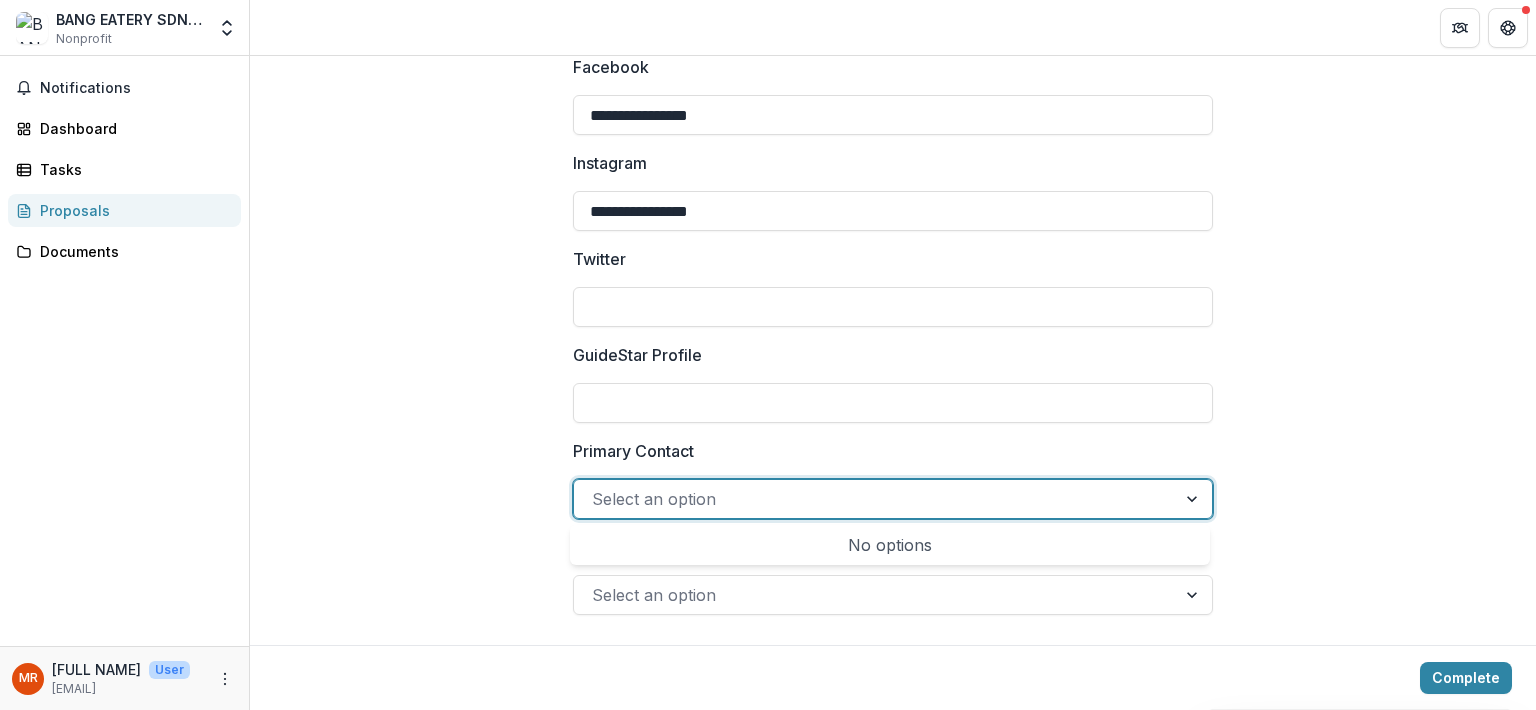 click at bounding box center [875, 499] 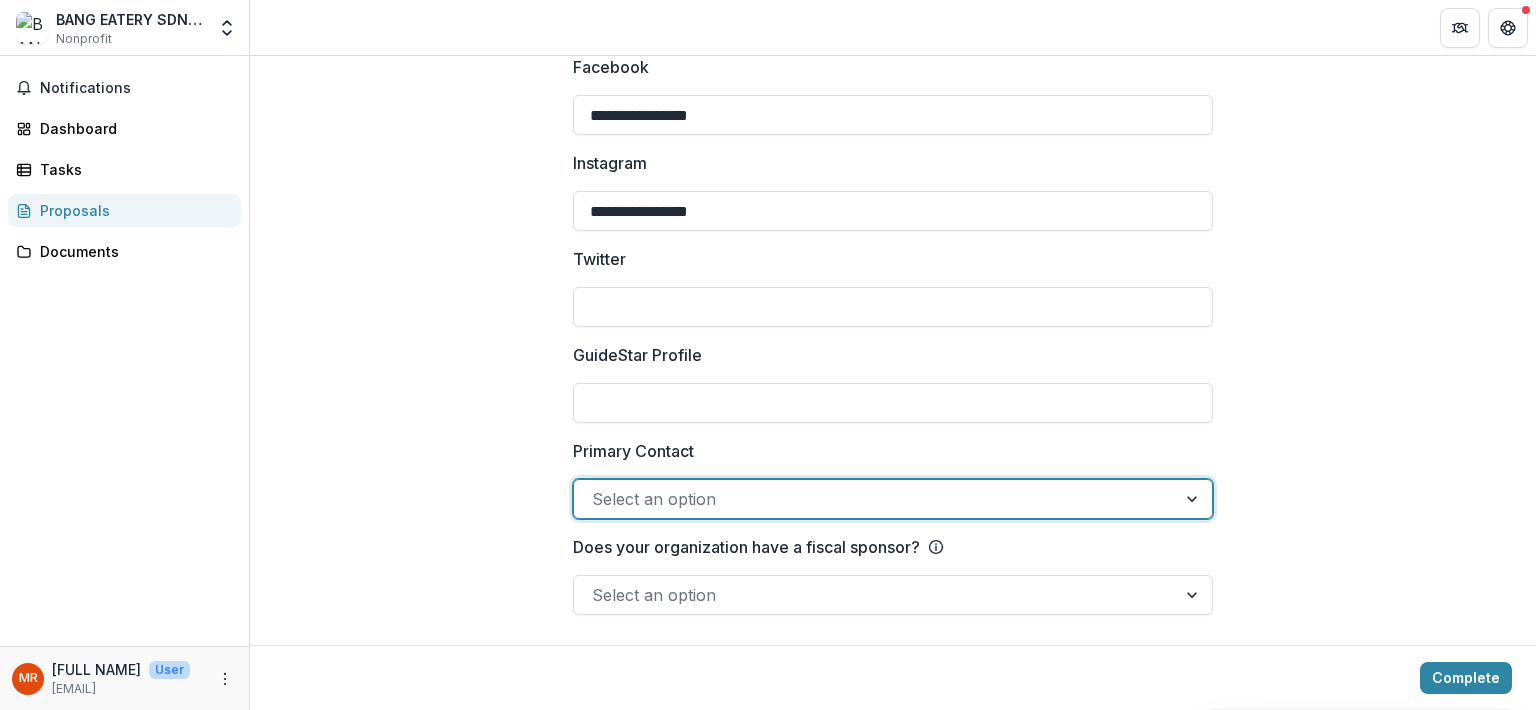 click at bounding box center (875, 499) 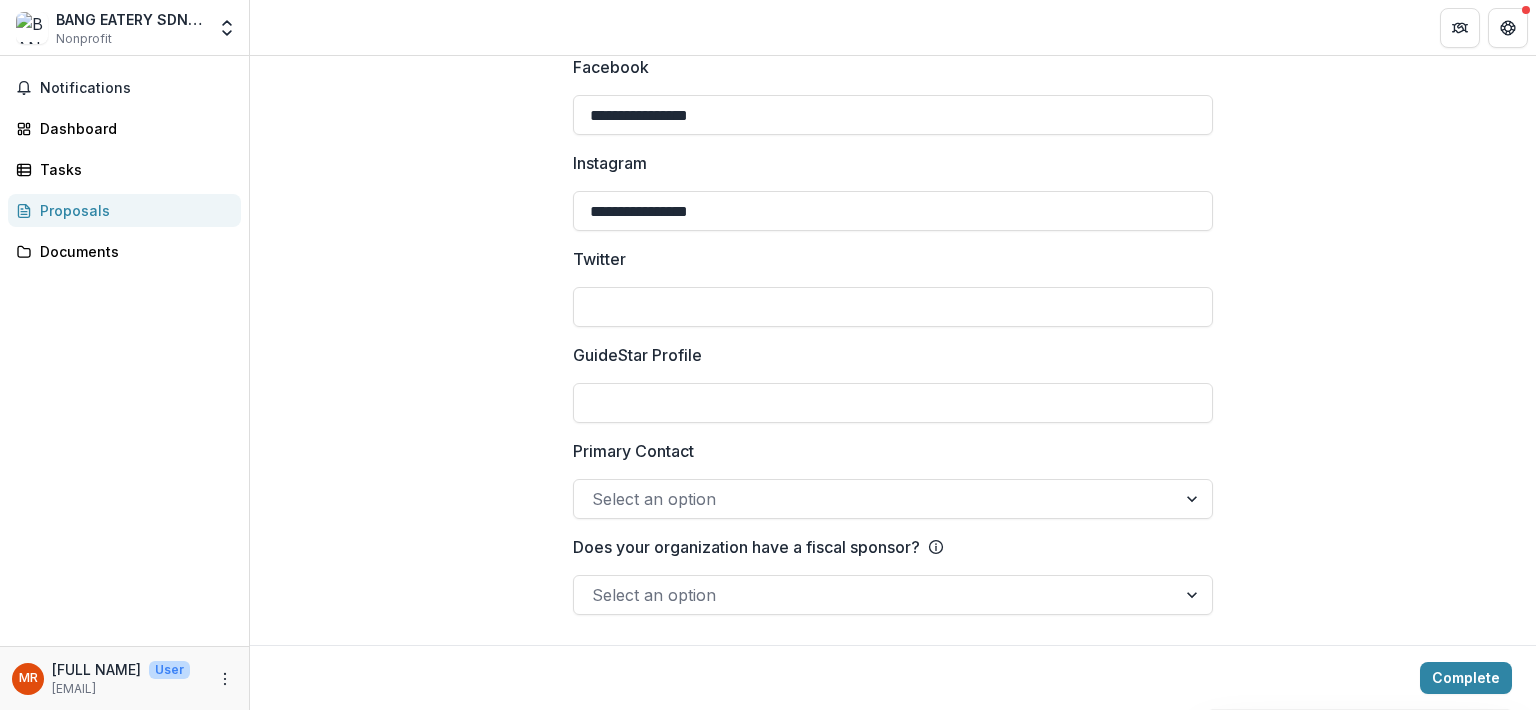 click at bounding box center (893, 571) 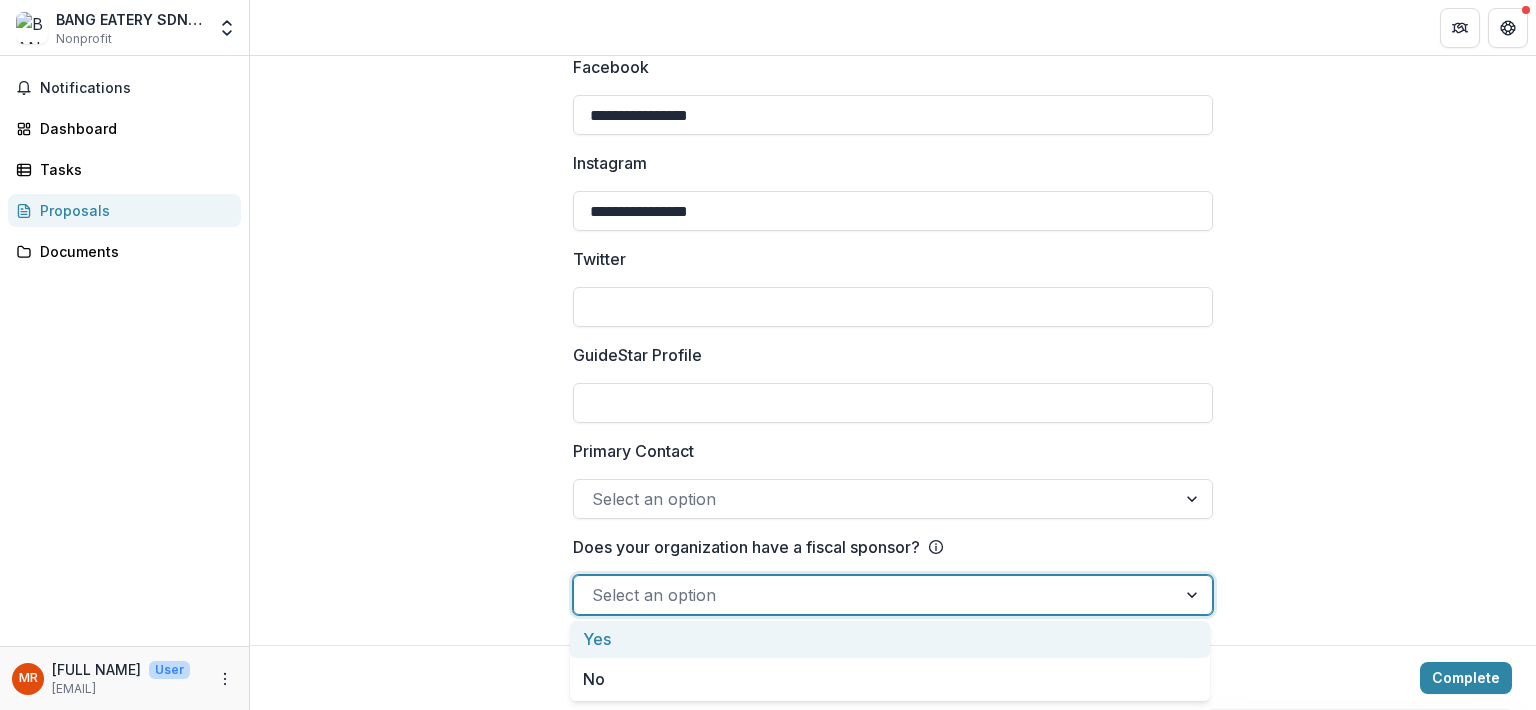 click at bounding box center (875, 595) 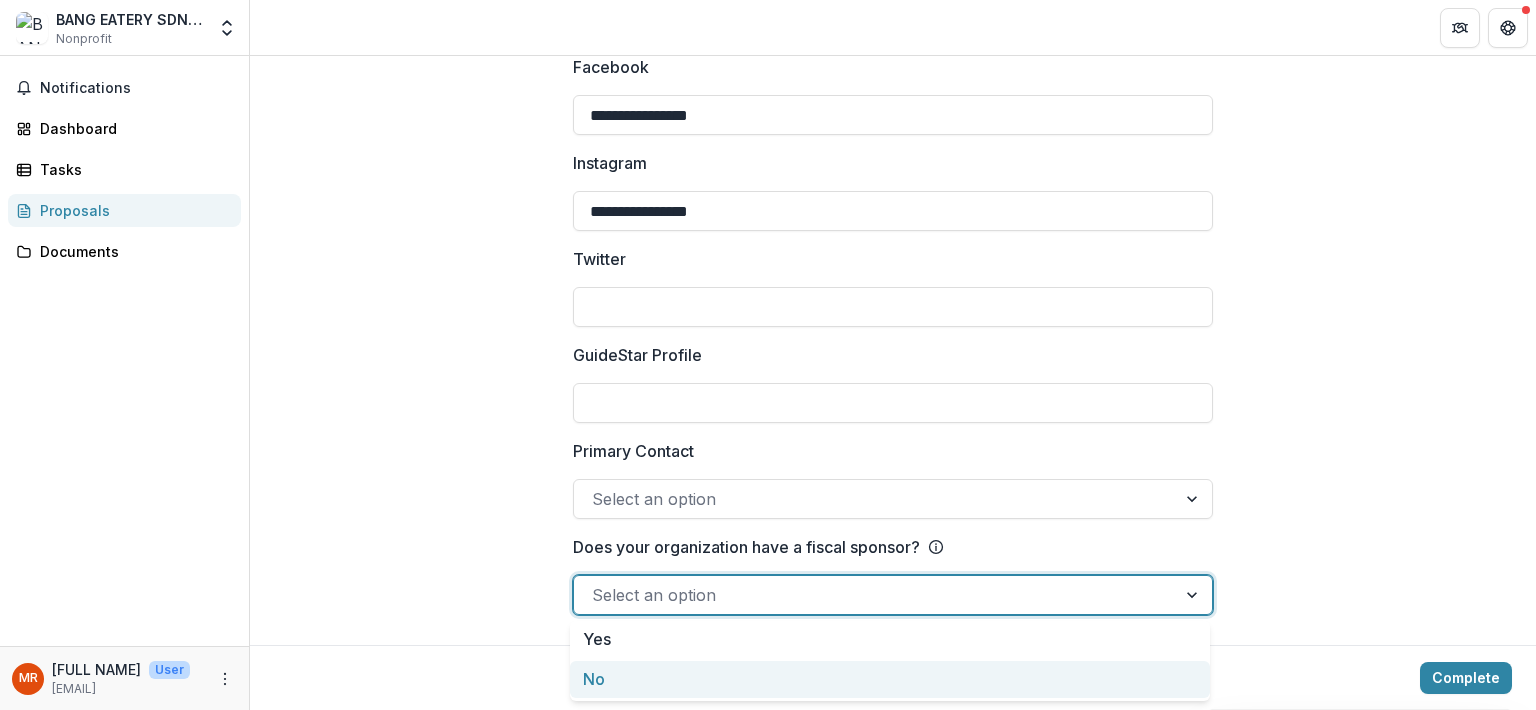 click on "No" at bounding box center (890, 679) 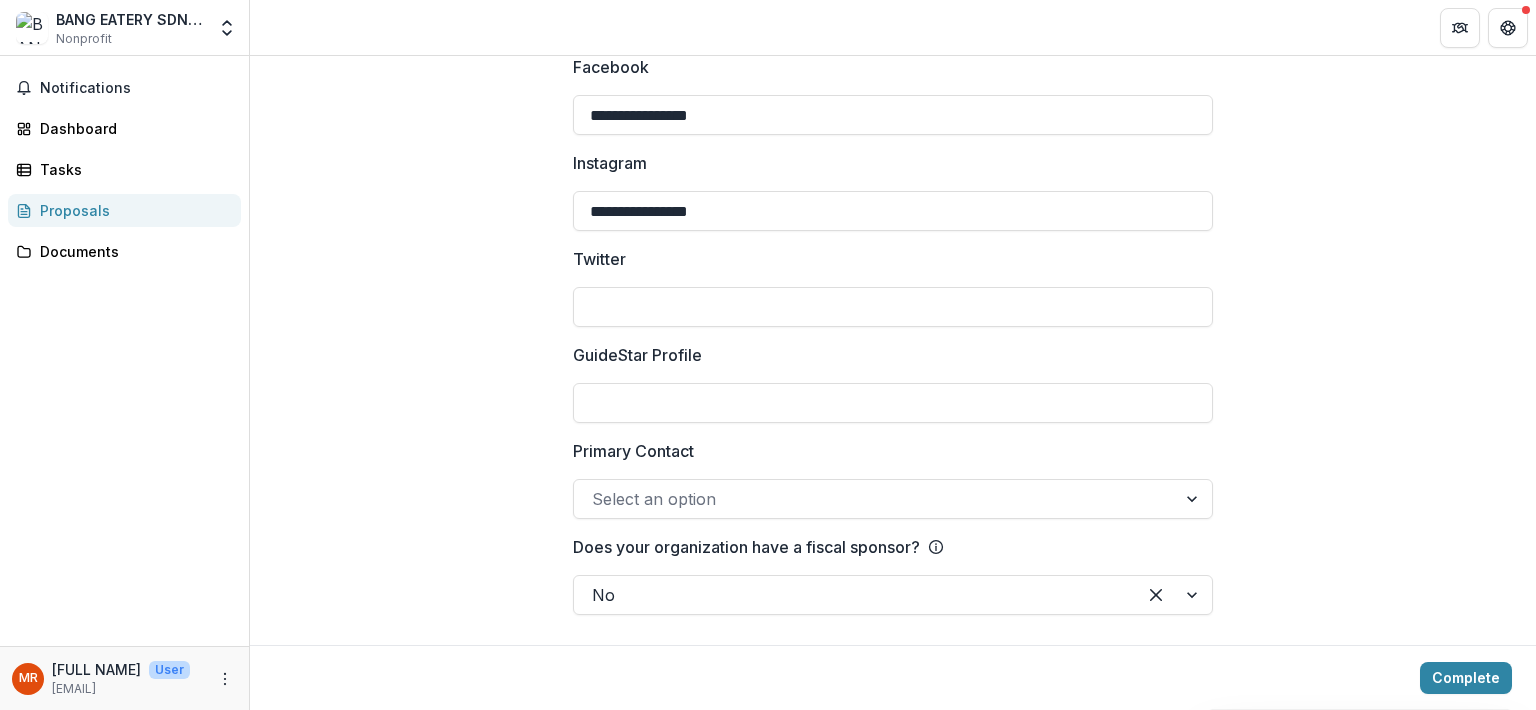 click on "Does your organization have a fiscal sponsor?" at bounding box center [746, 547] 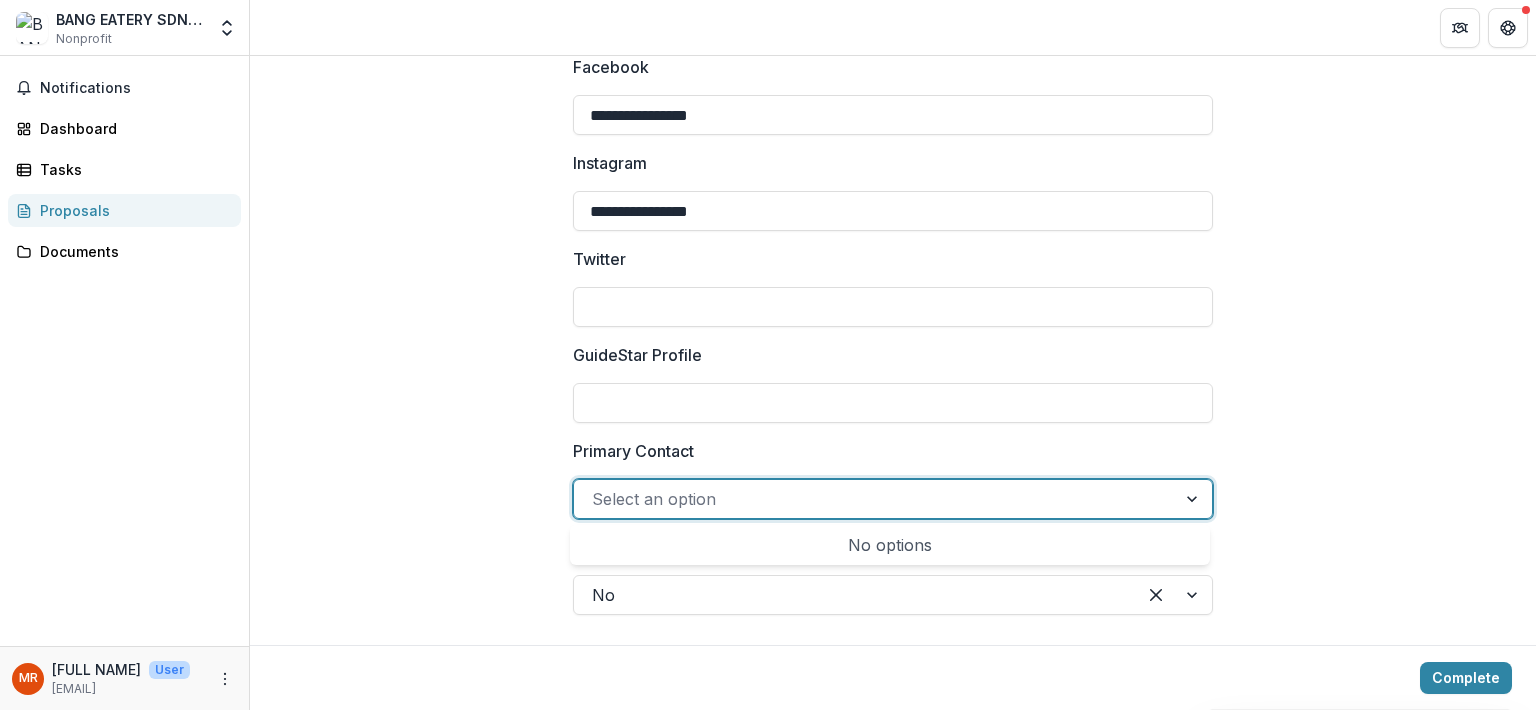 click at bounding box center [875, 499] 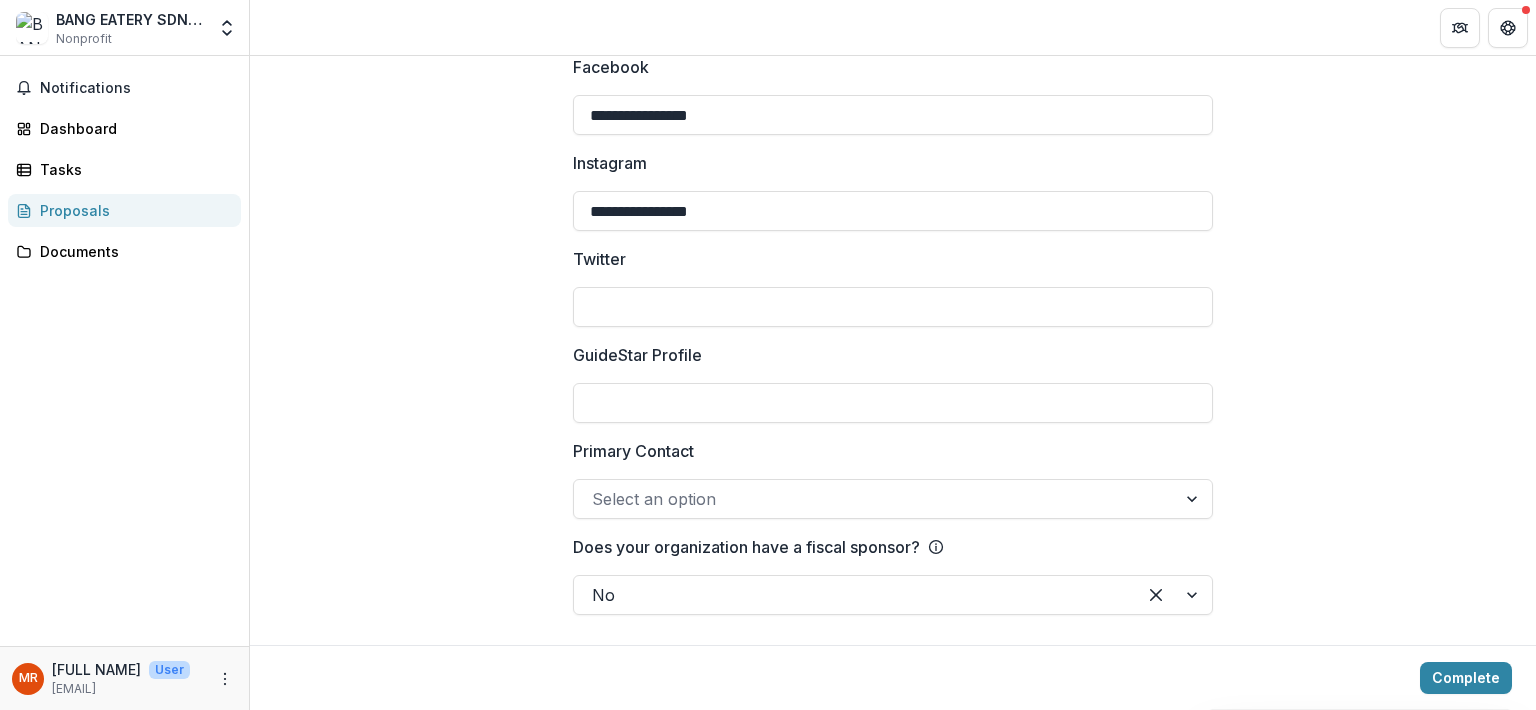 click on "Complete" at bounding box center [1466, 678] 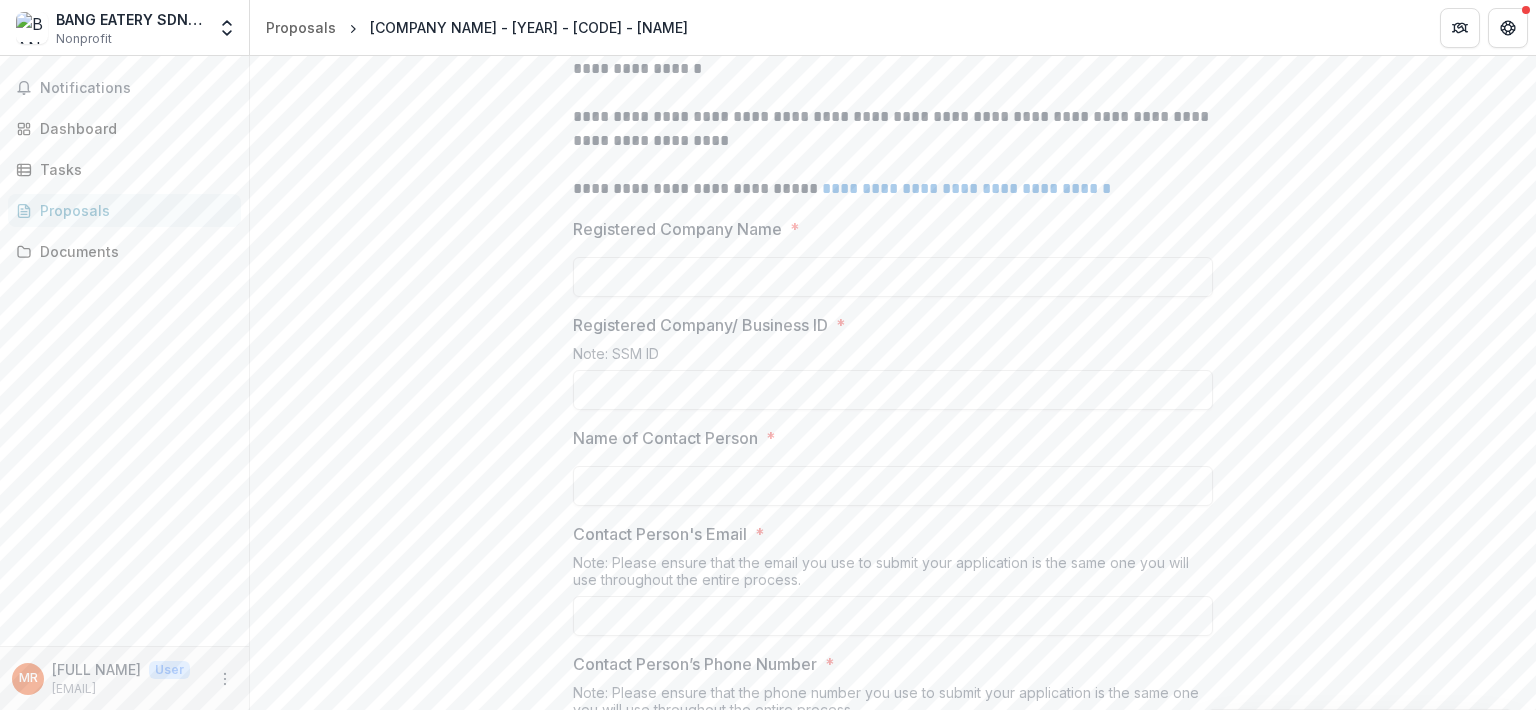 scroll, scrollTop: 687, scrollLeft: 0, axis: vertical 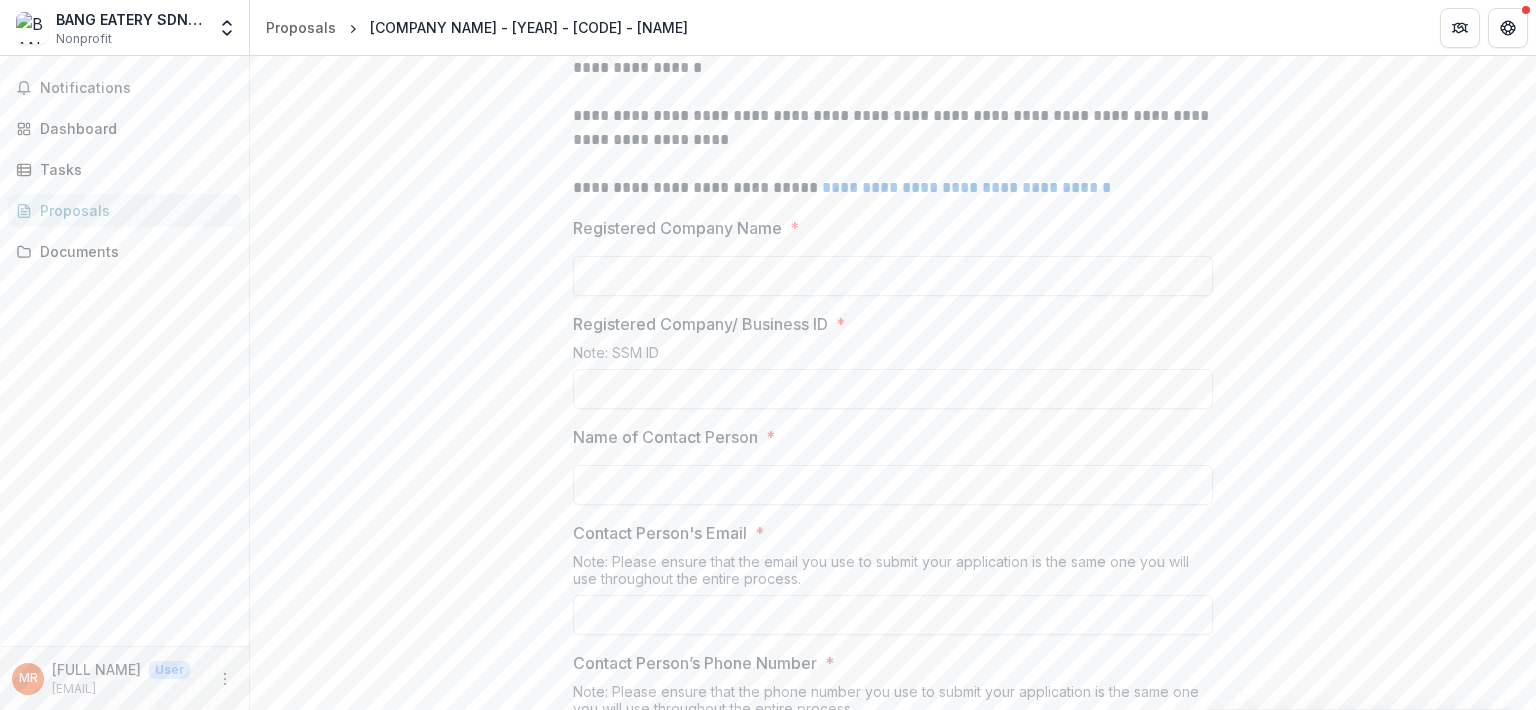 click on "Registered Company Name *" at bounding box center [893, 276] 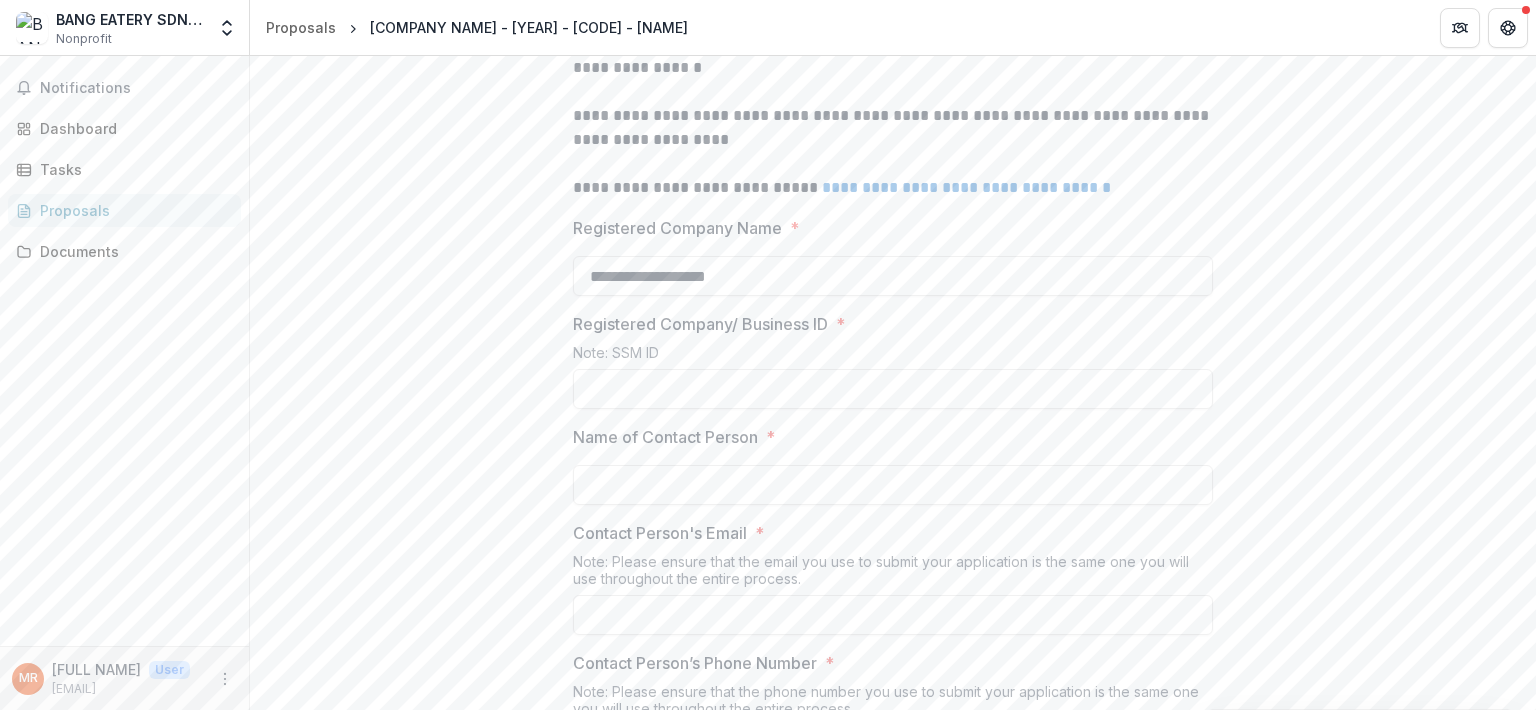 type on "**********" 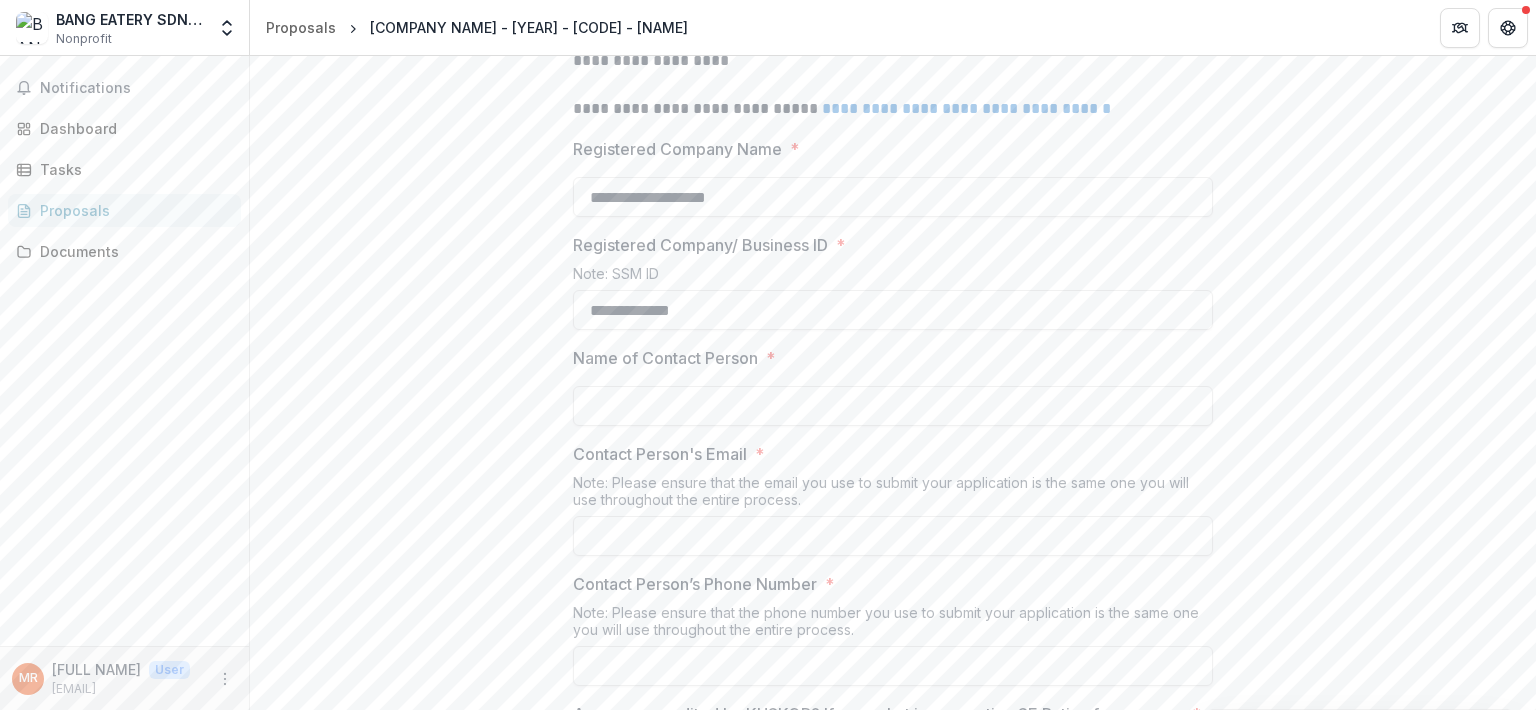 scroll, scrollTop: 768, scrollLeft: 0, axis: vertical 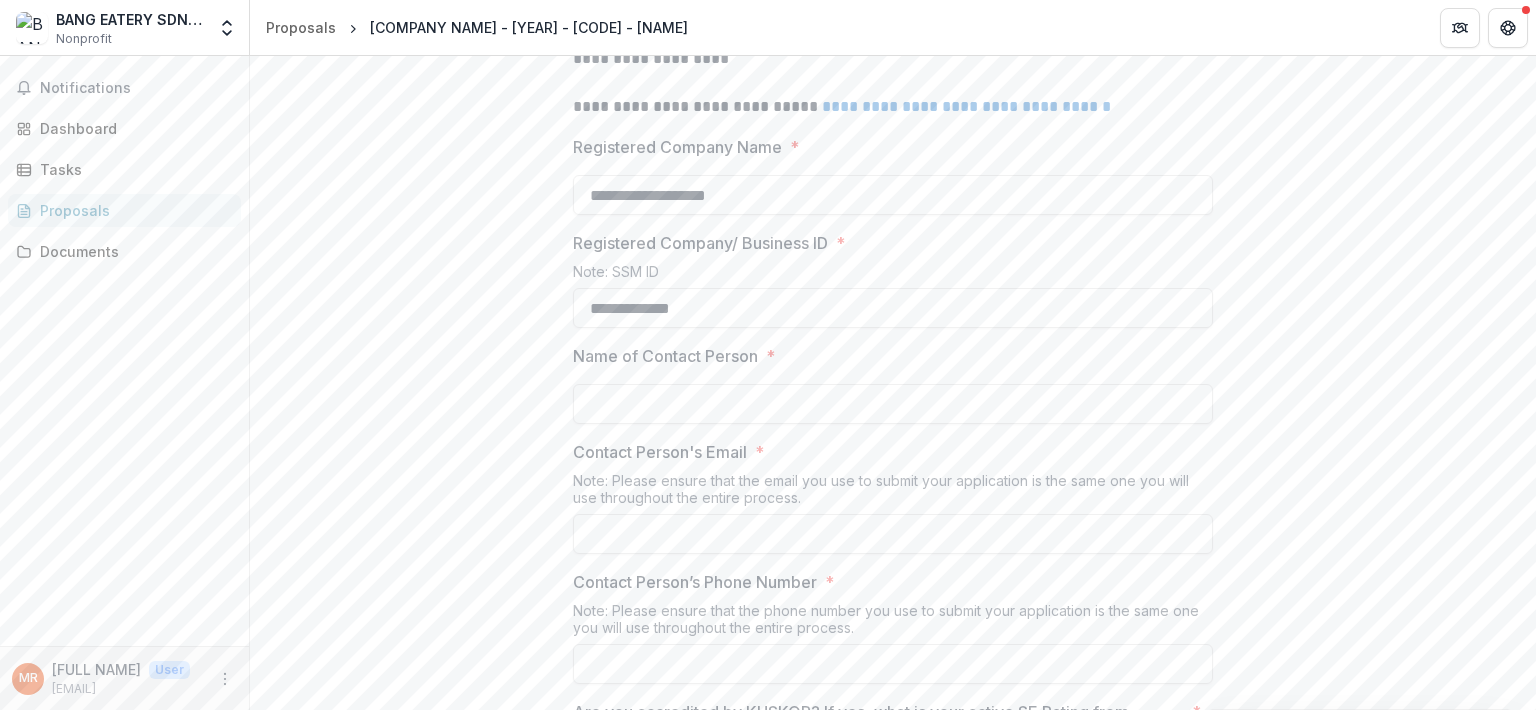 type on "**********" 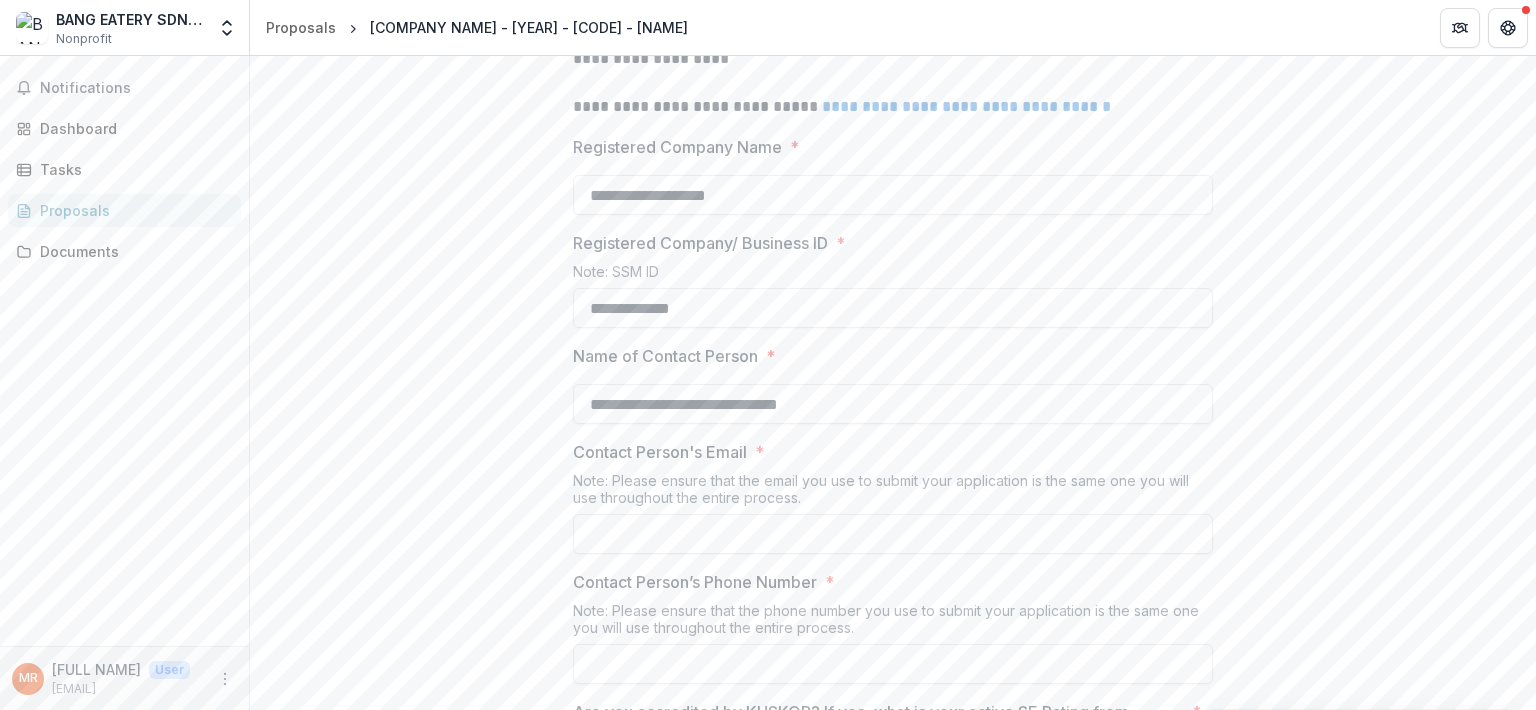 type on "**********" 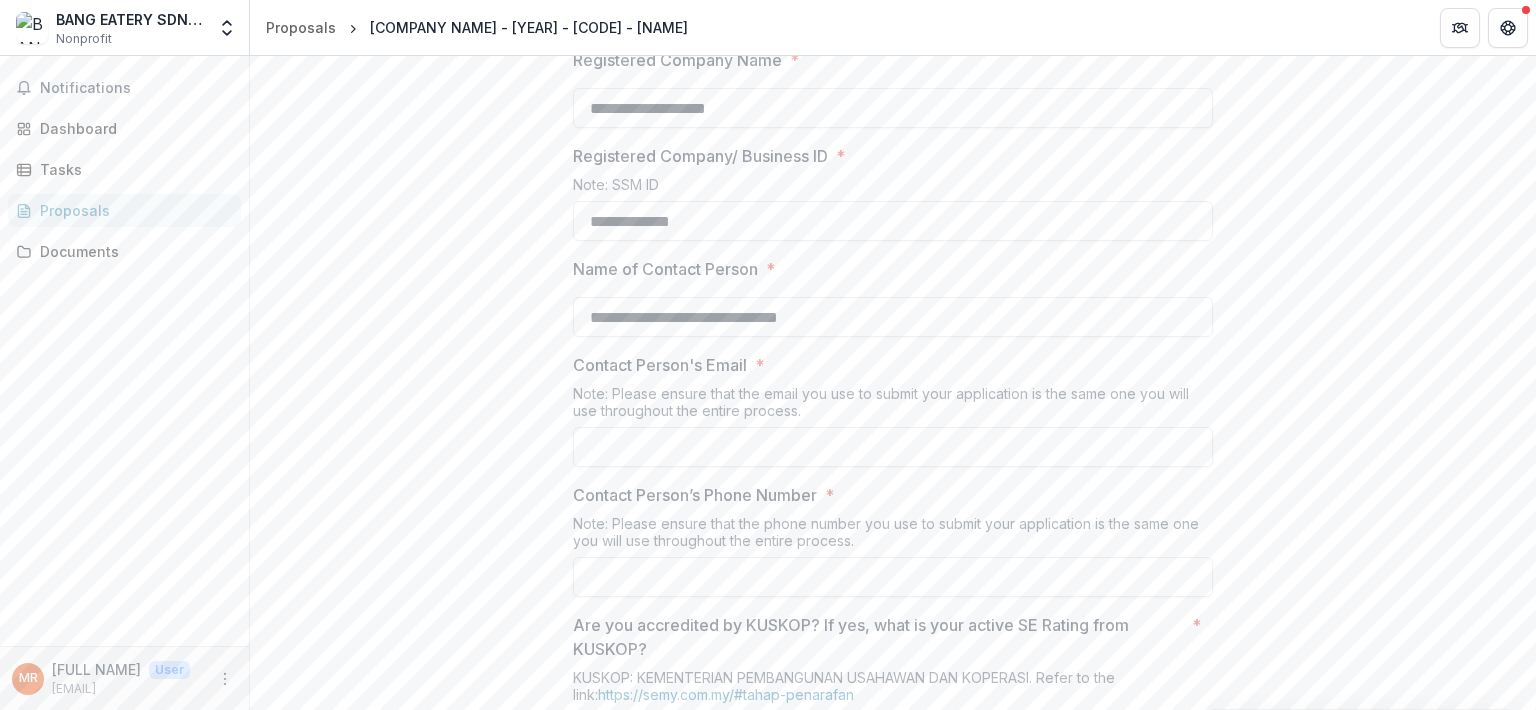 scroll, scrollTop: 866, scrollLeft: 0, axis: vertical 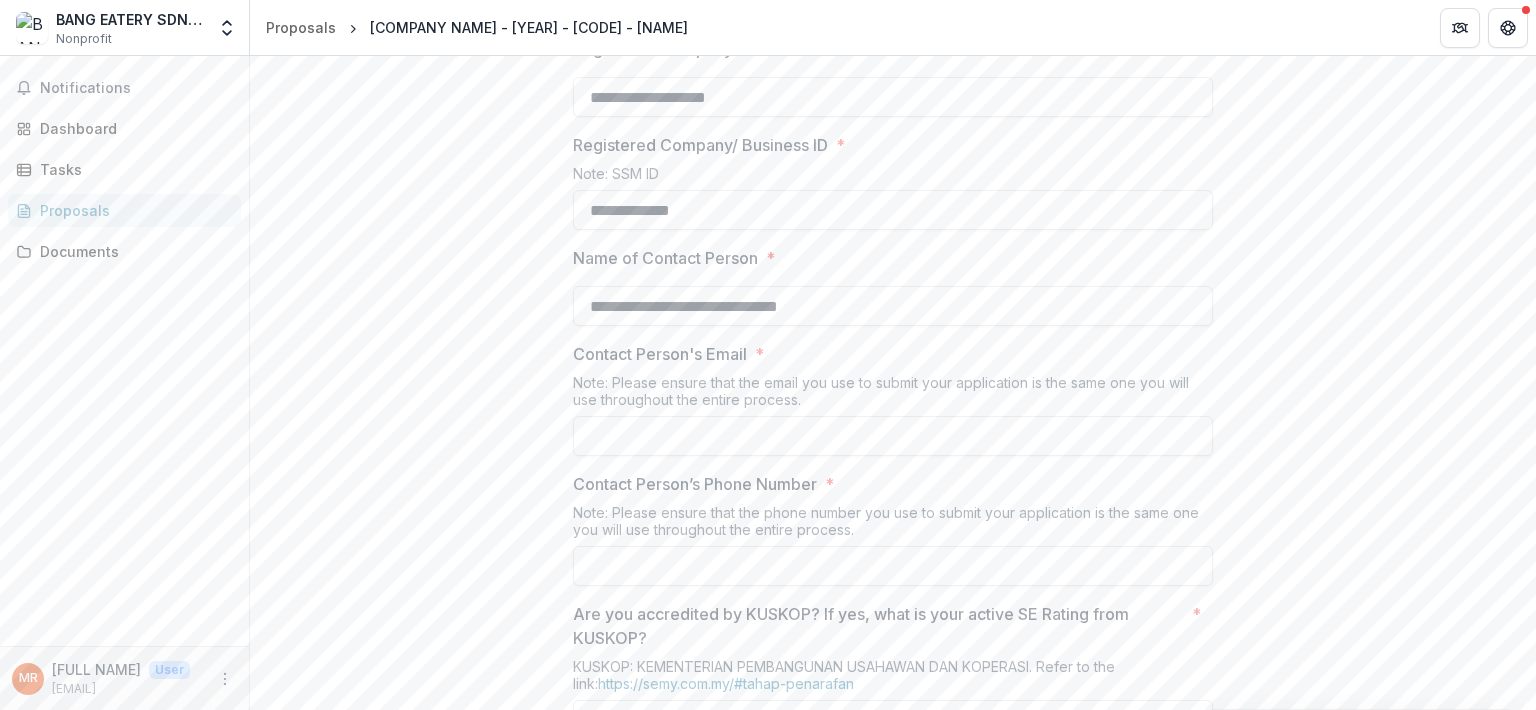 click on "Contact Person's Email  *" at bounding box center (893, 436) 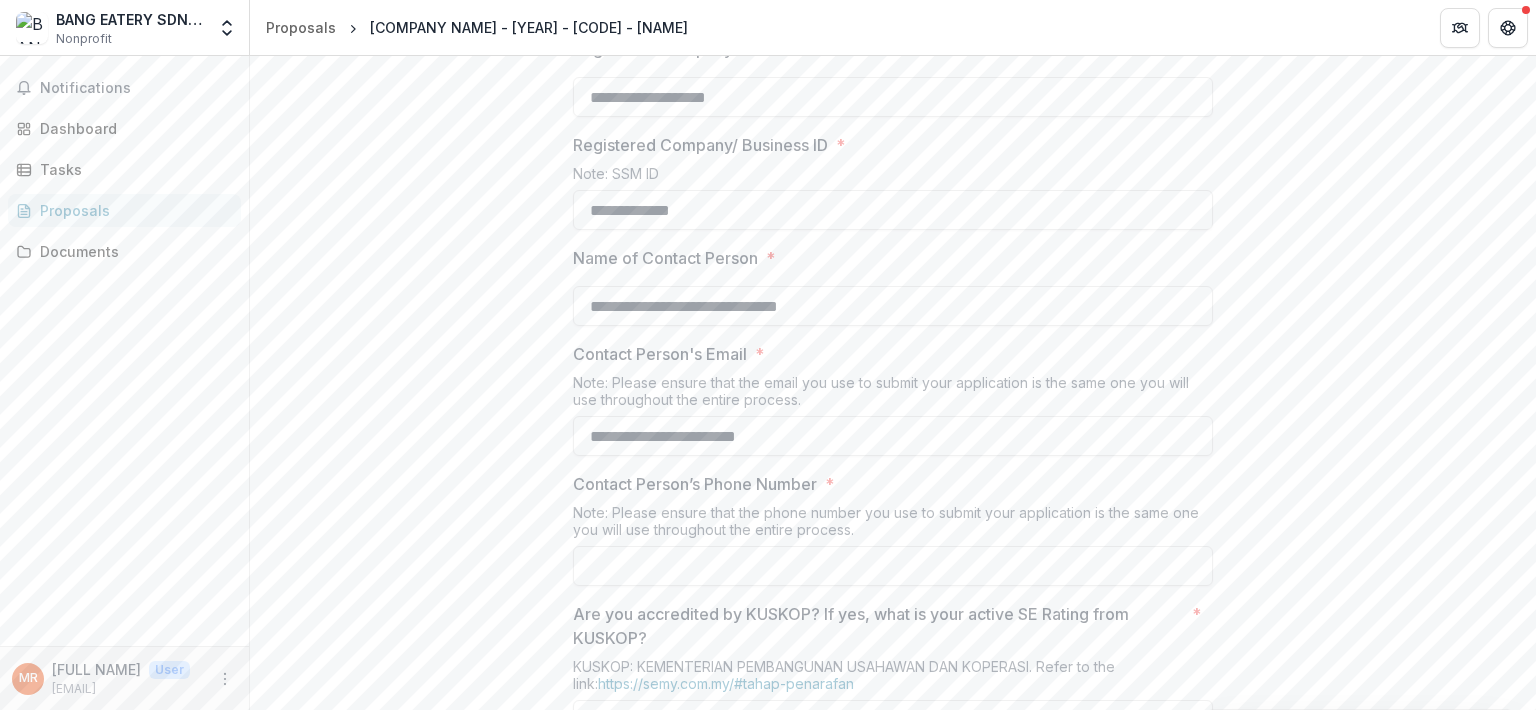 type on "**********" 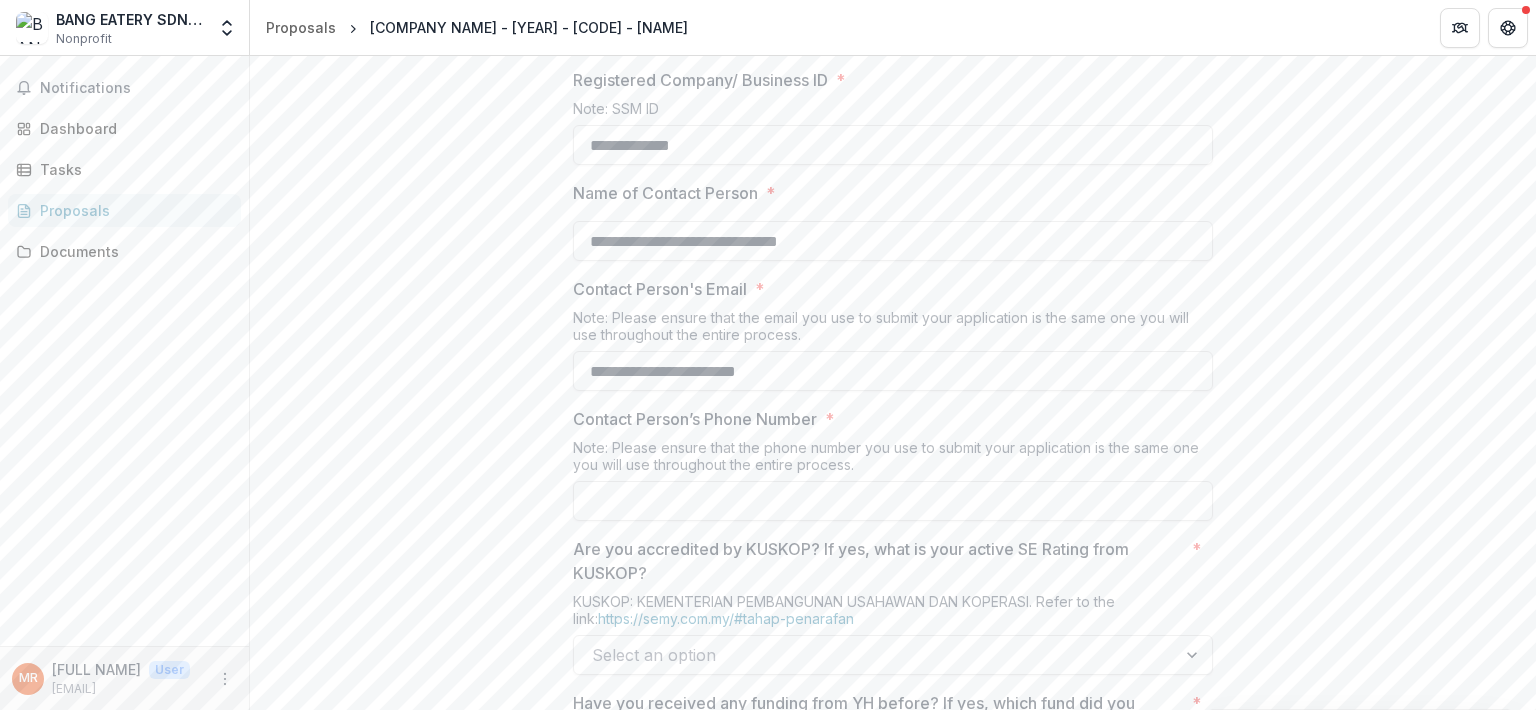 scroll, scrollTop: 934, scrollLeft: 0, axis: vertical 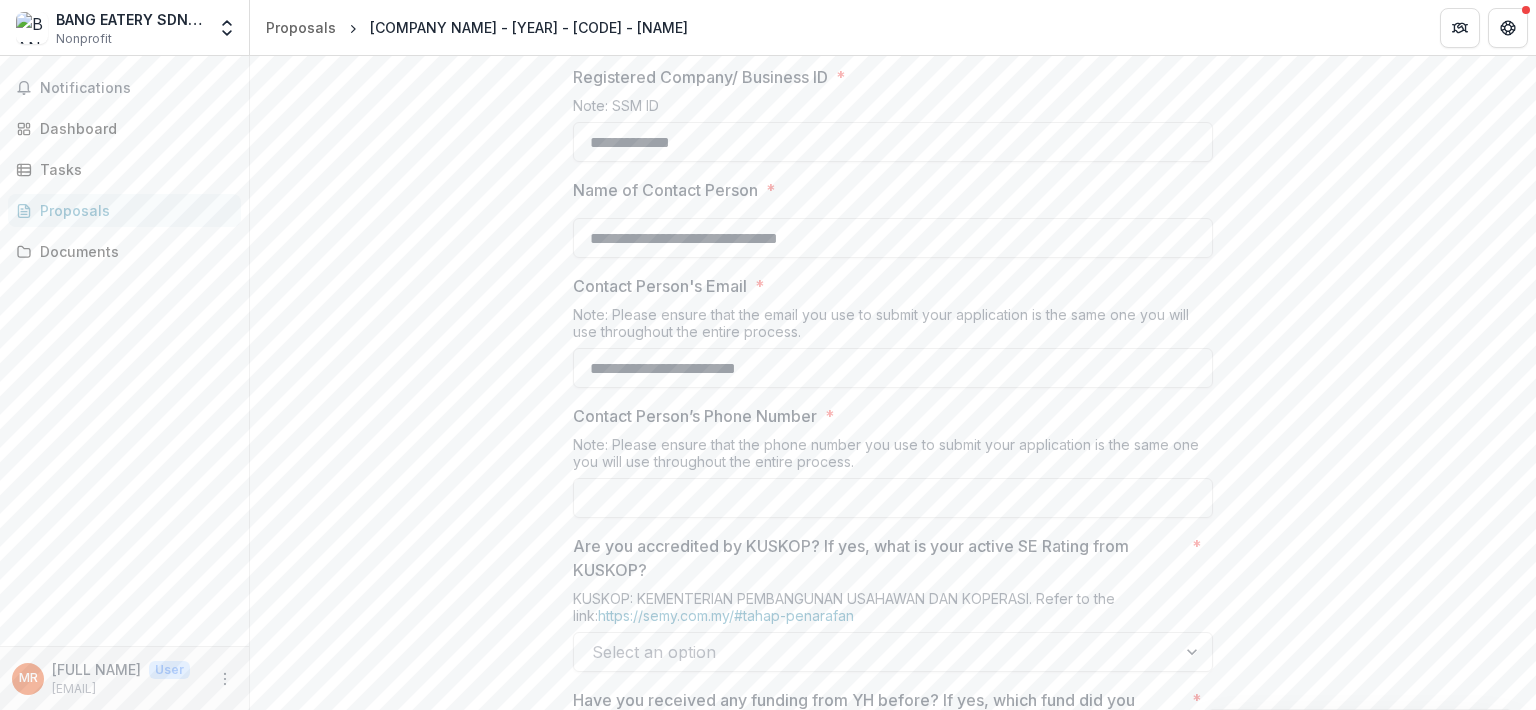 click on "Contact Person’s Phone Number *" at bounding box center [893, 498] 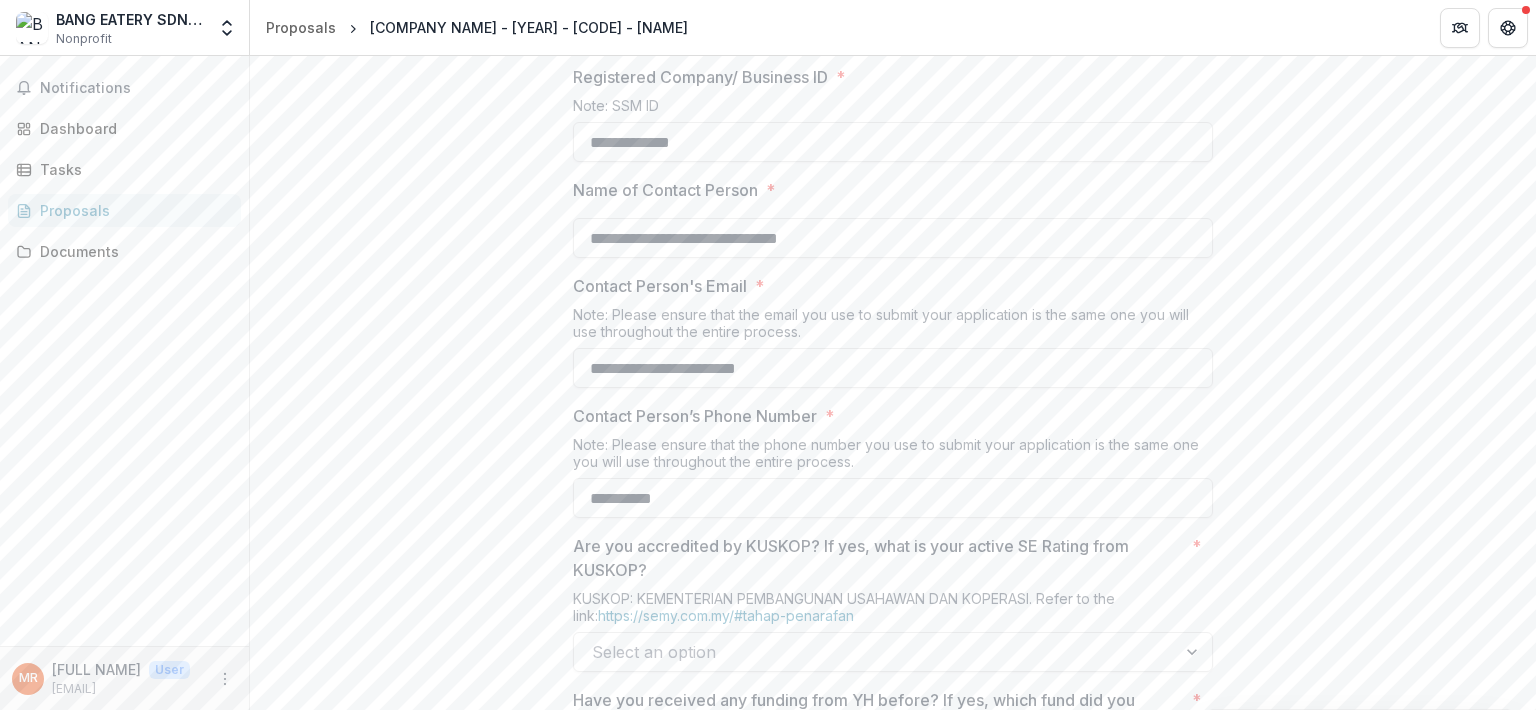 type on "**********" 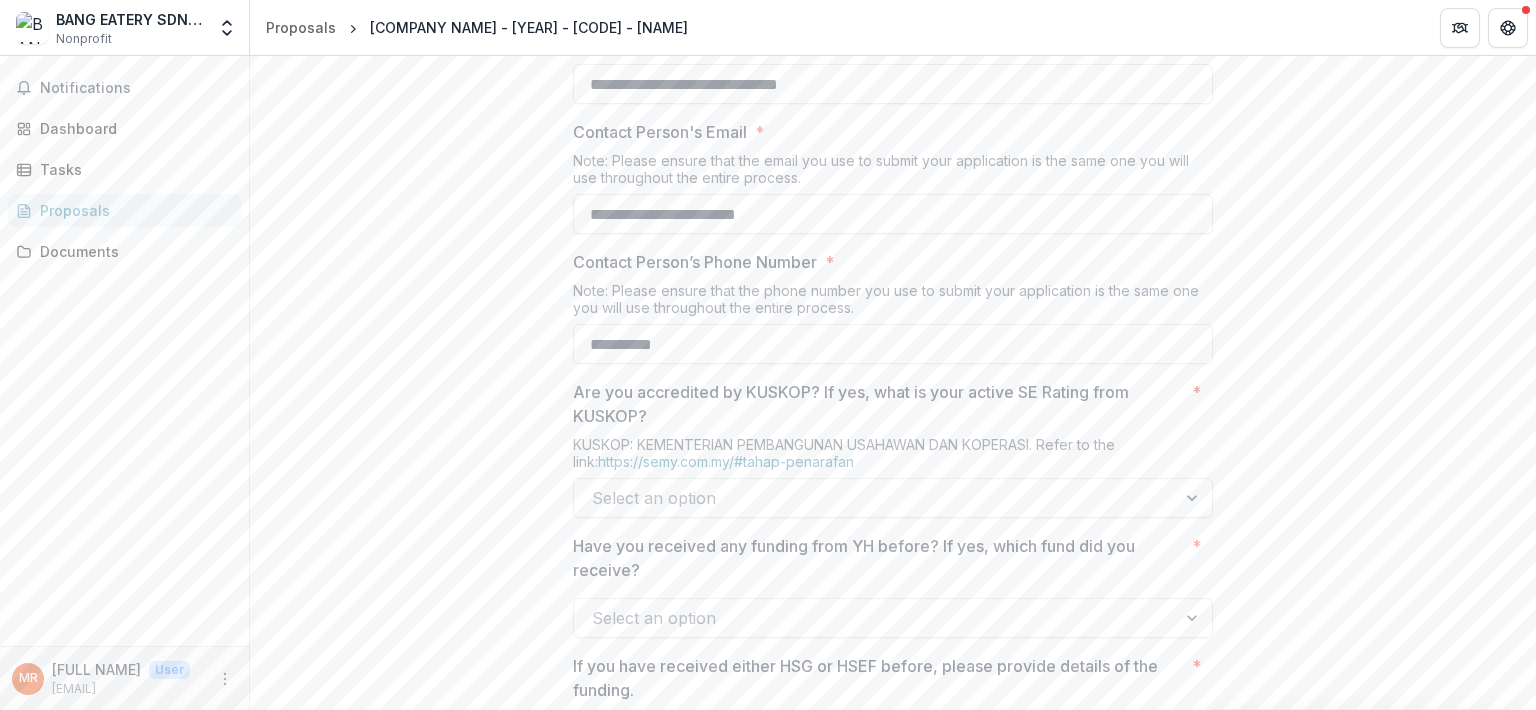 scroll, scrollTop: 1099, scrollLeft: 0, axis: vertical 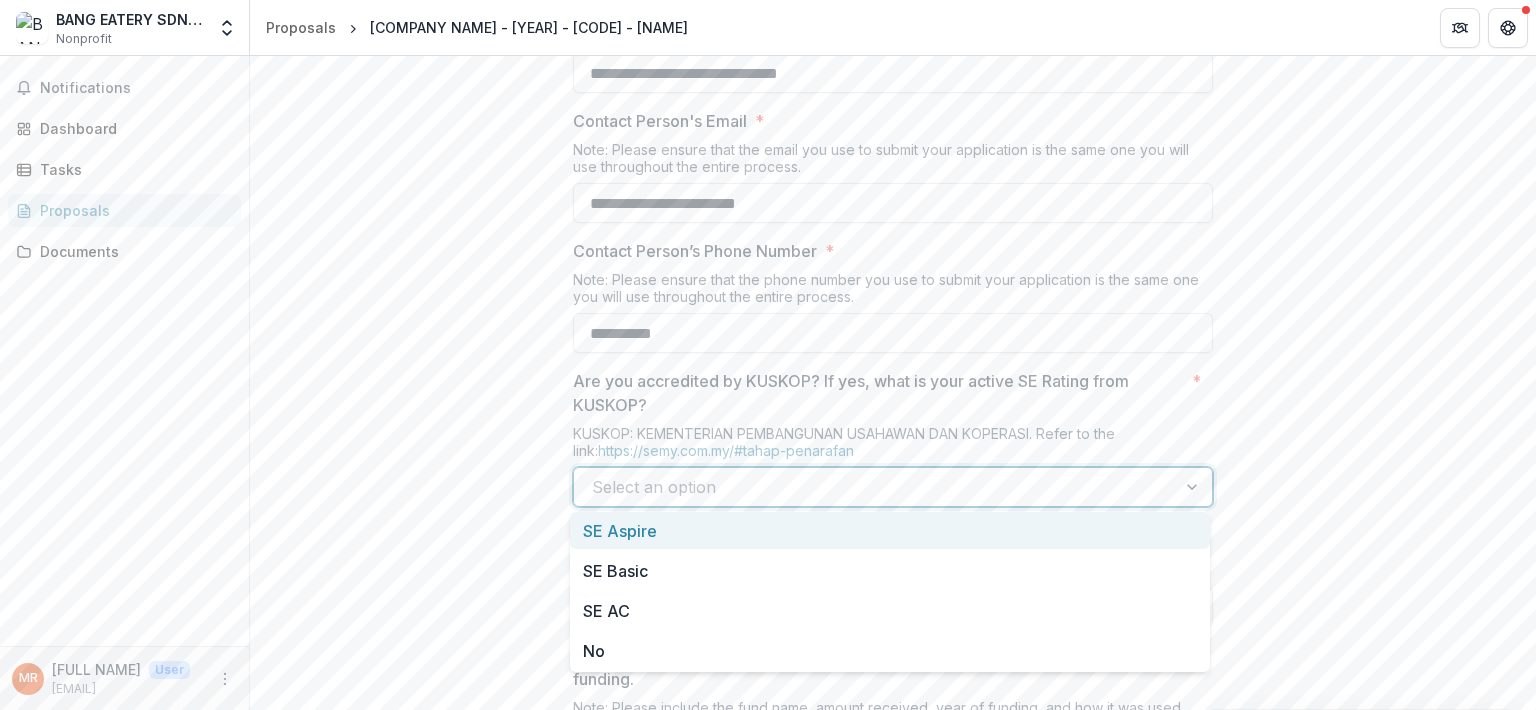 click at bounding box center (875, 487) 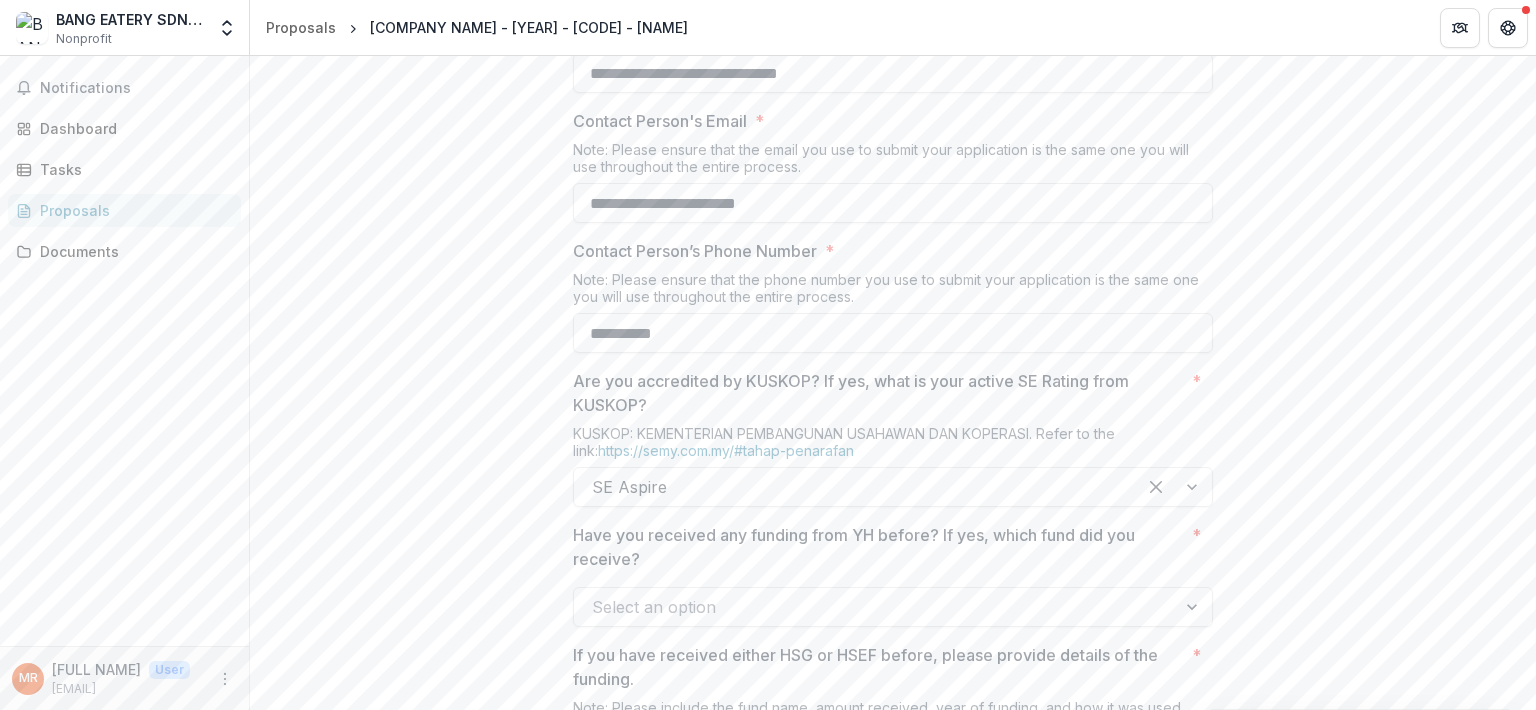 click on "* [TEXT] * [TEXT] * [TEXT] * [TEXT] * [TEXT] * [TEXT] * [TEXT] * [TEXT] * [TEXT] * [TEXT] * [TEXT] * [TEXT] * [TEXT] * [TEXT] * [TEXT] * [TEXT] Registered Company Name * * [TEXT] Registered Company/ Business ID * Note: SSM ID * [TEXT] Name of Contact Person * * [TEXT] Contact Person's Email  * Note: Please ensure that the email you use to submit your application is the same one you will use throughout the entire process. * [TEXT] Contact Person’s Phone Number * [PHONE] * https://semy.com.my/#tahap-penarafan SE Aspire * Select an option" at bounding box center [893, 1405] 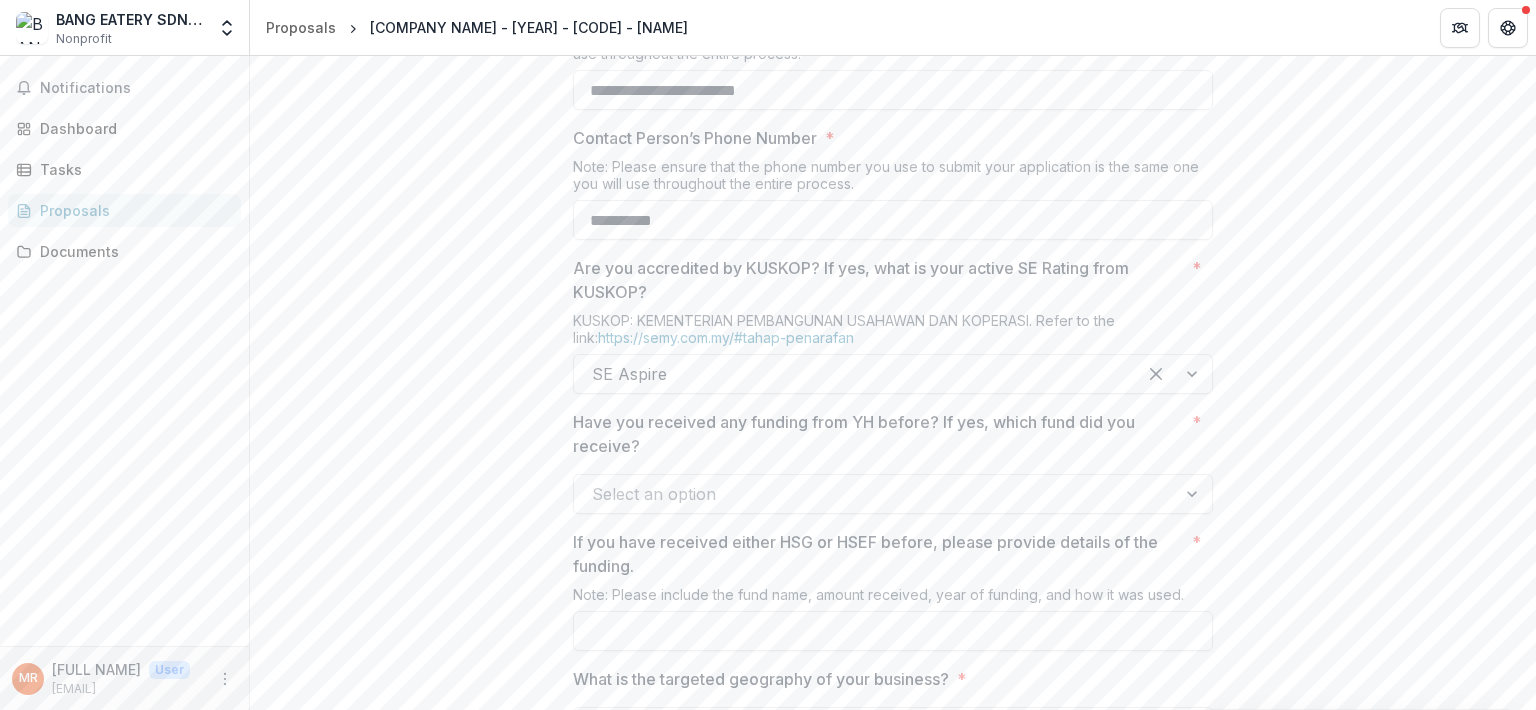 scroll, scrollTop: 1215, scrollLeft: 0, axis: vertical 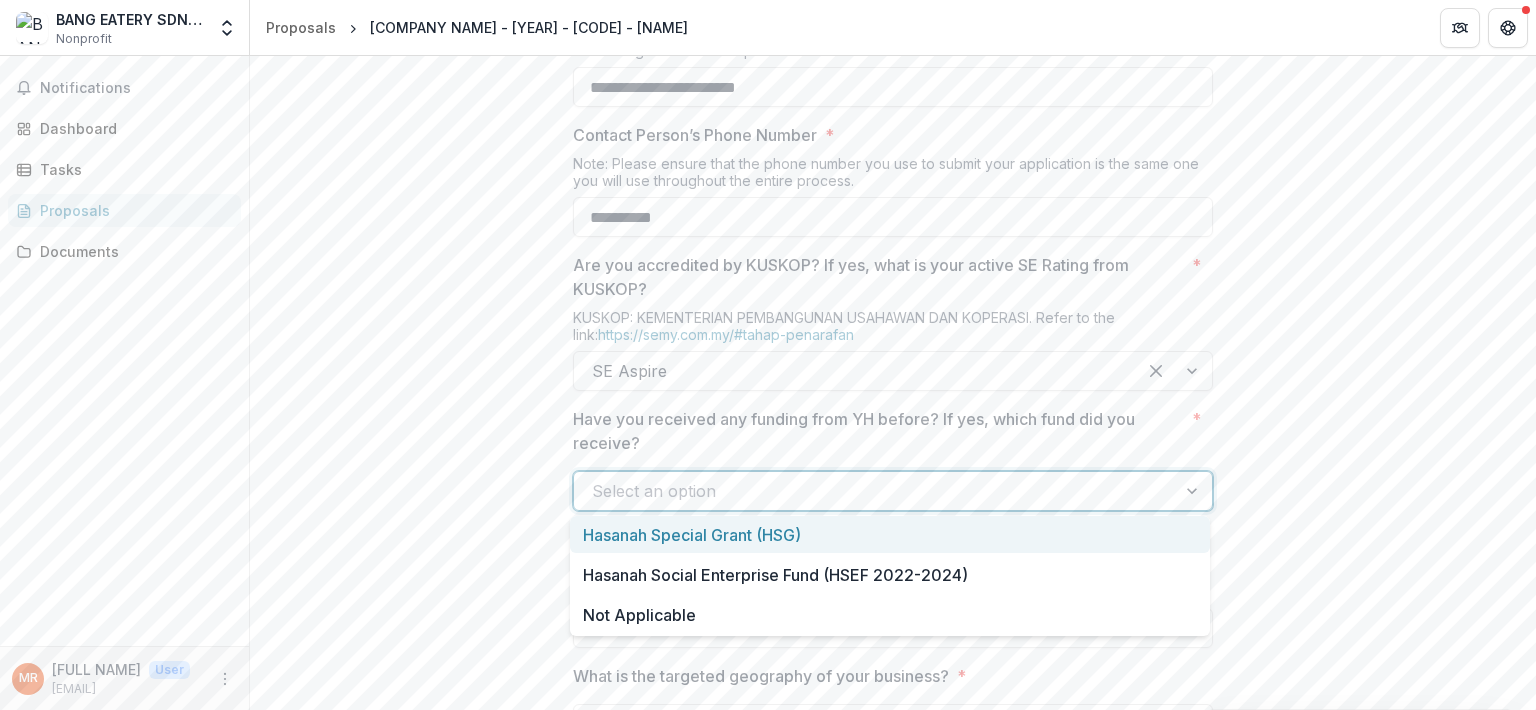 click at bounding box center [875, 491] 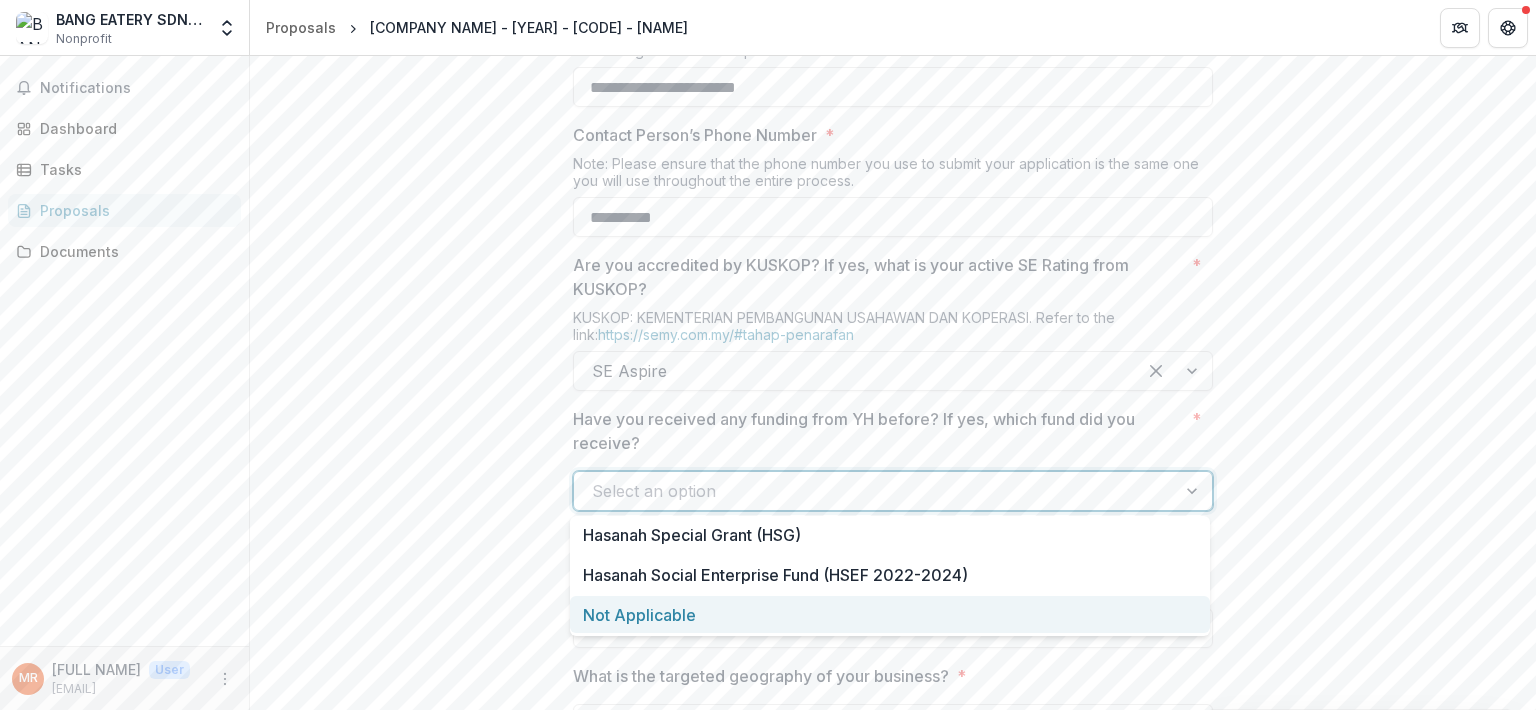 click on "Not Applicable" at bounding box center (890, 614) 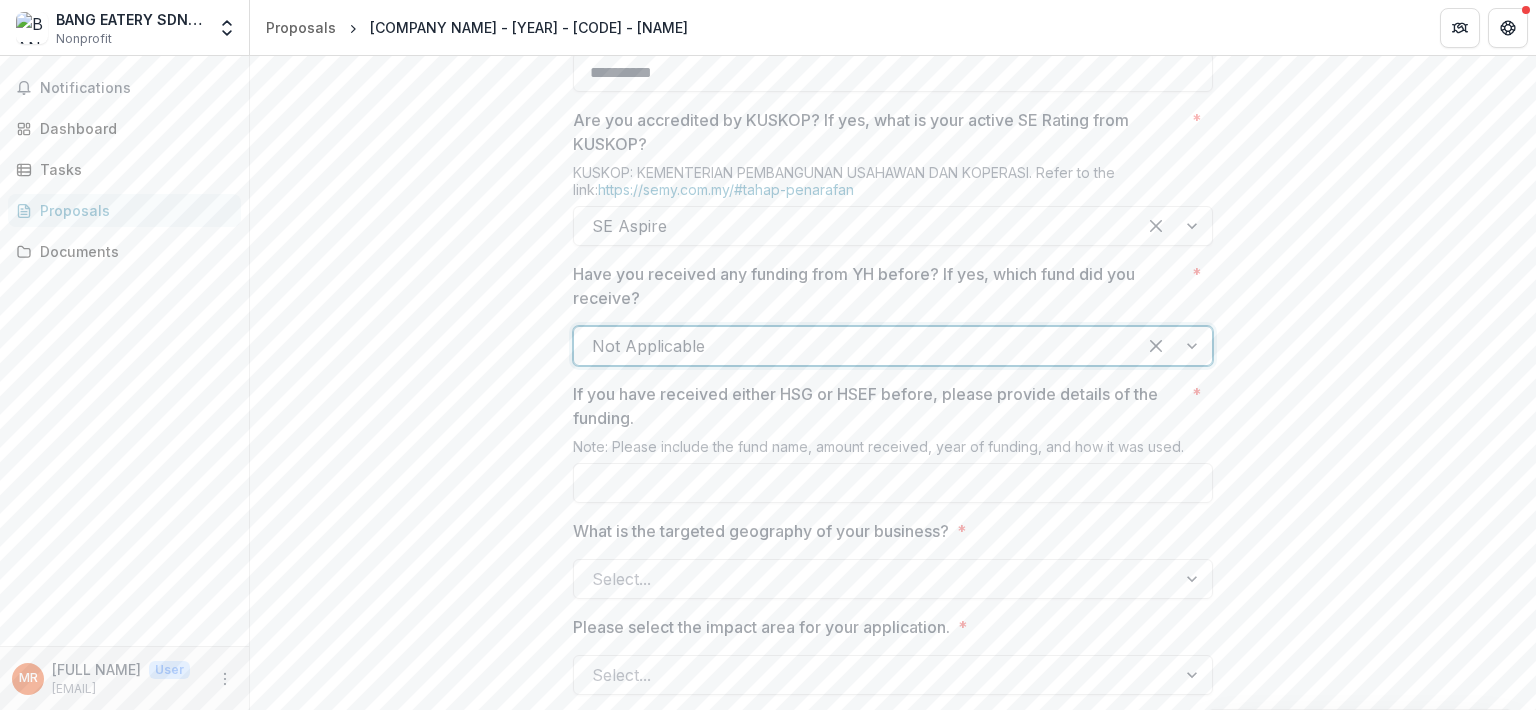 scroll, scrollTop: 1382, scrollLeft: 0, axis: vertical 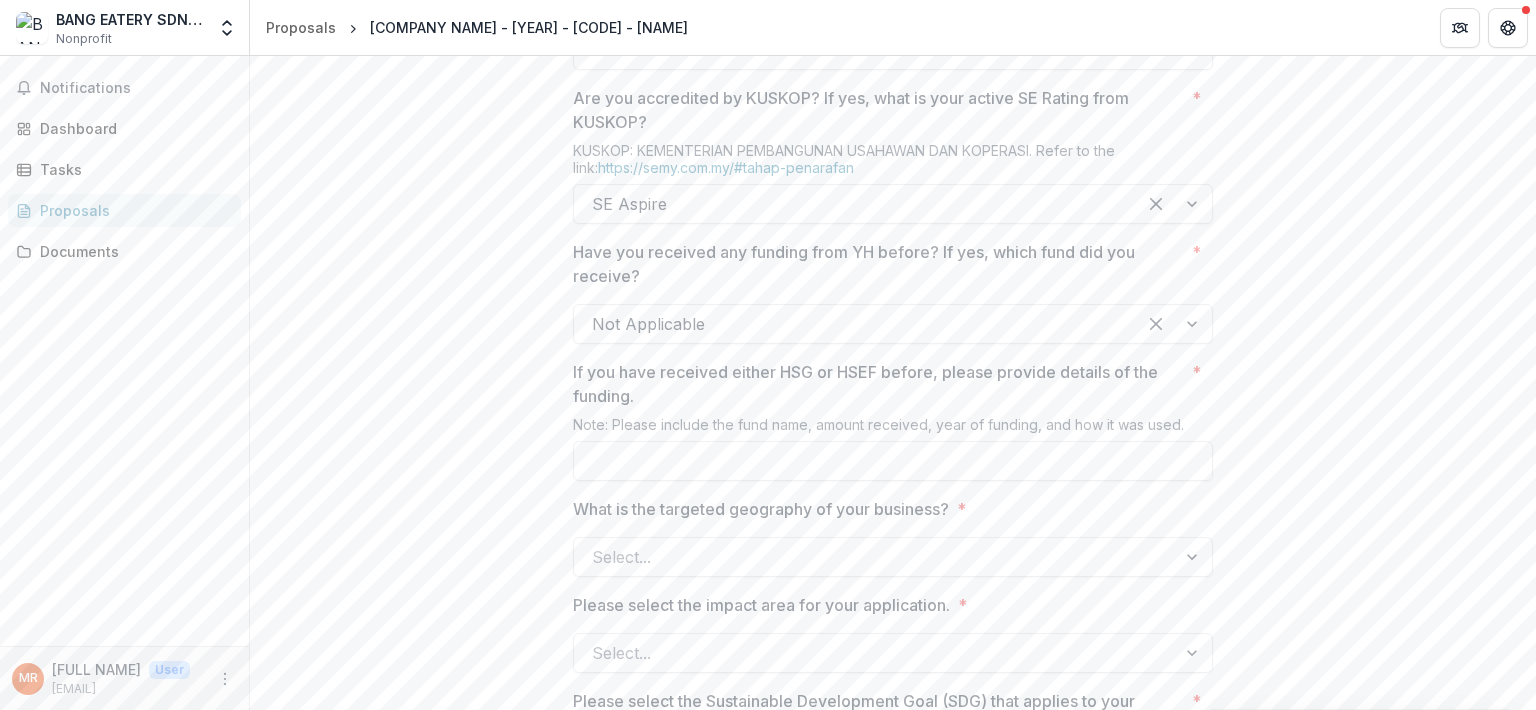 click on "If you have received either HSG or HSEF before, please provide details of the funding. *" at bounding box center (893, 461) 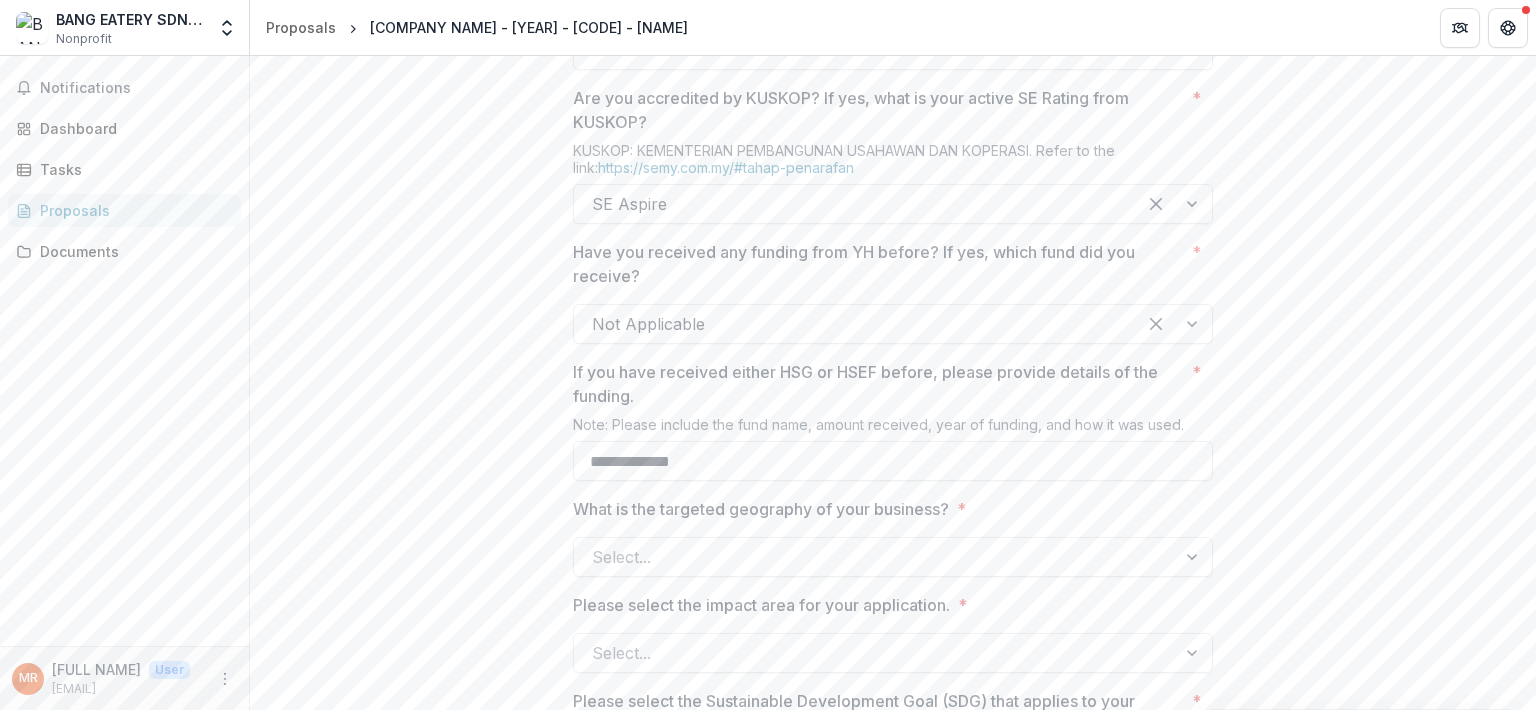 type on "**********" 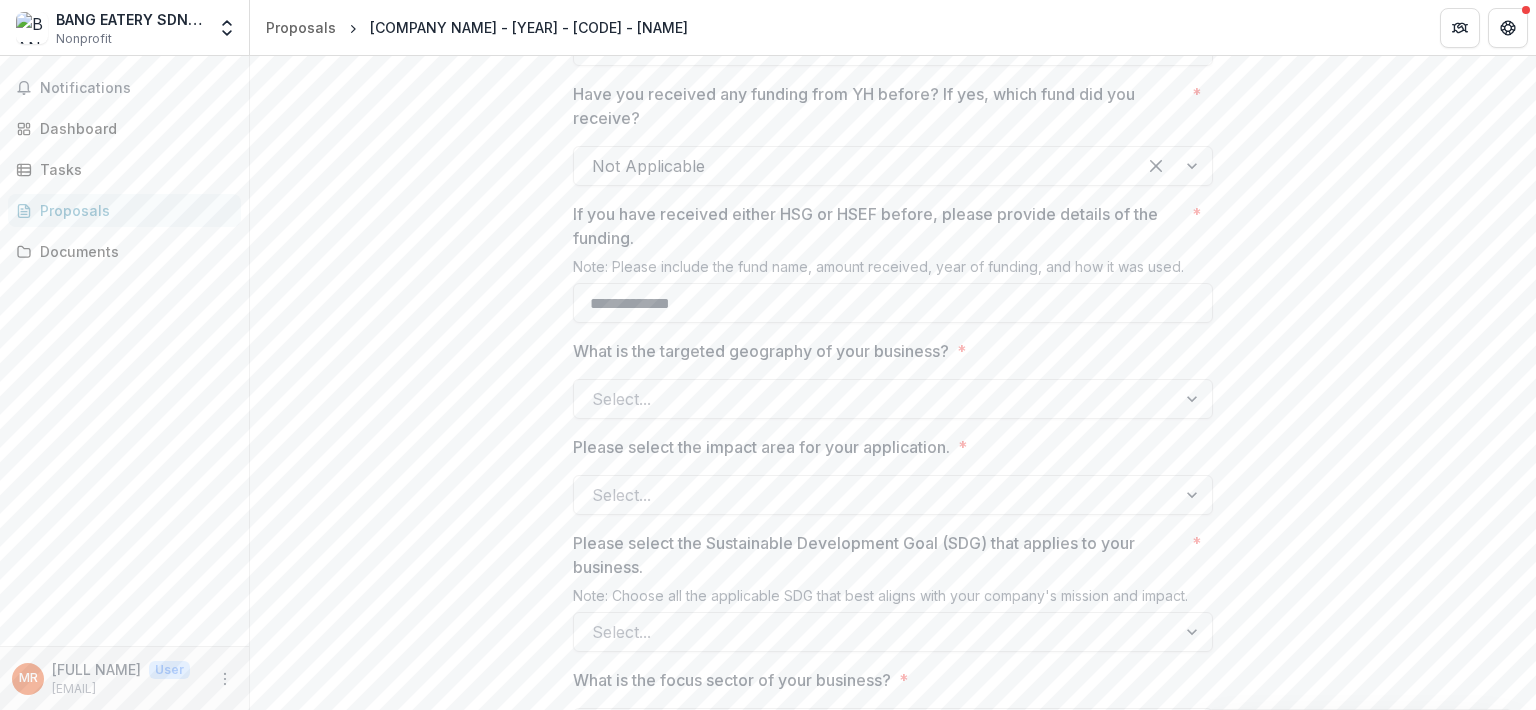 scroll, scrollTop: 1540, scrollLeft: 0, axis: vertical 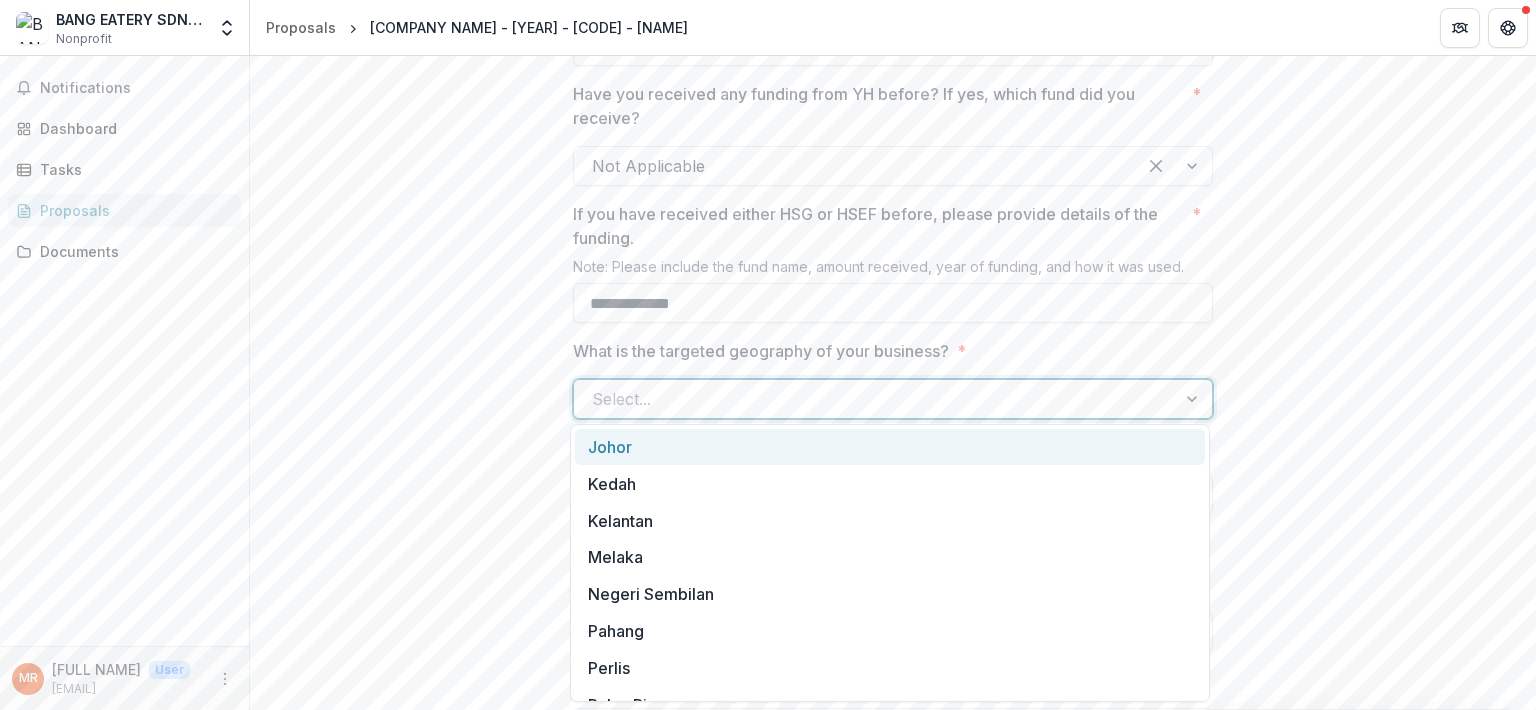 click at bounding box center [875, 399] 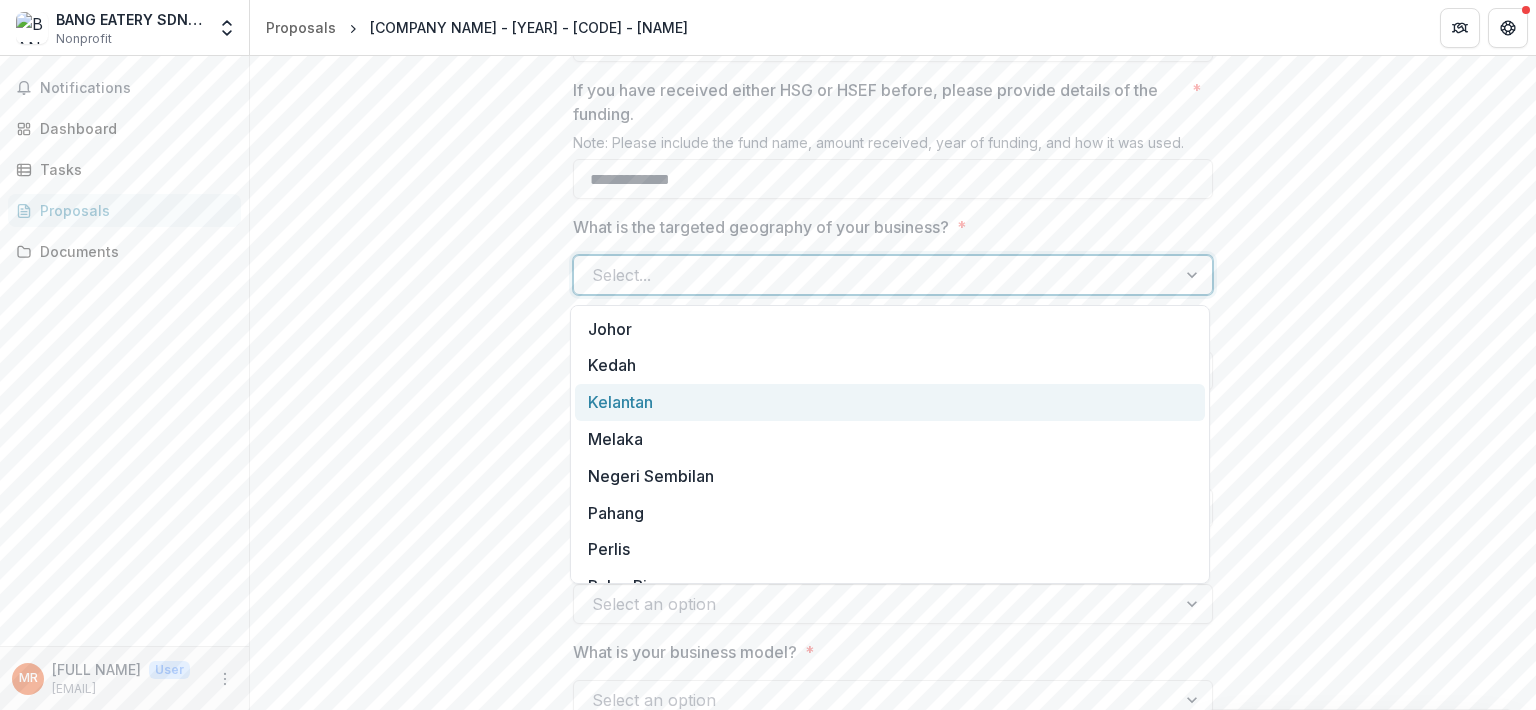 scroll, scrollTop: 1668, scrollLeft: 0, axis: vertical 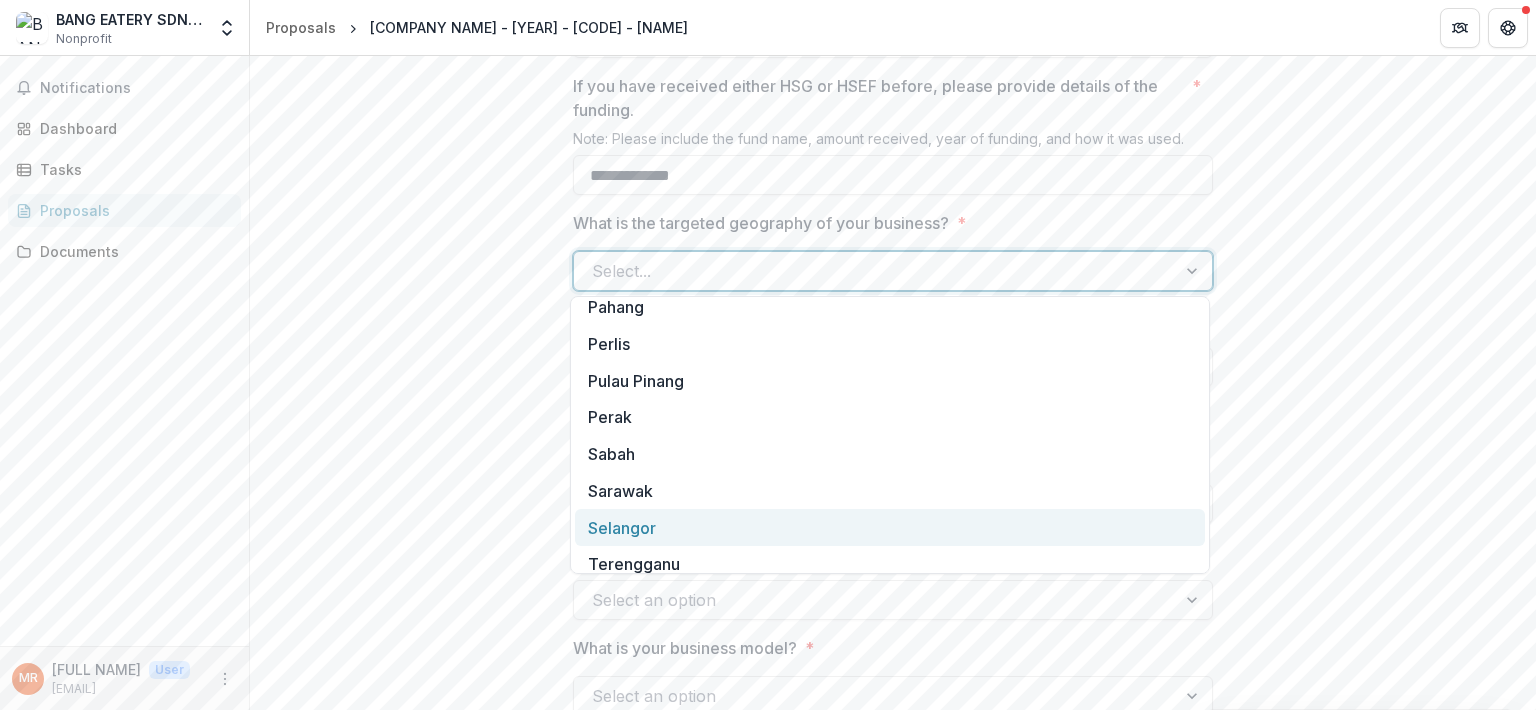 click on "Selangor" at bounding box center [890, 527] 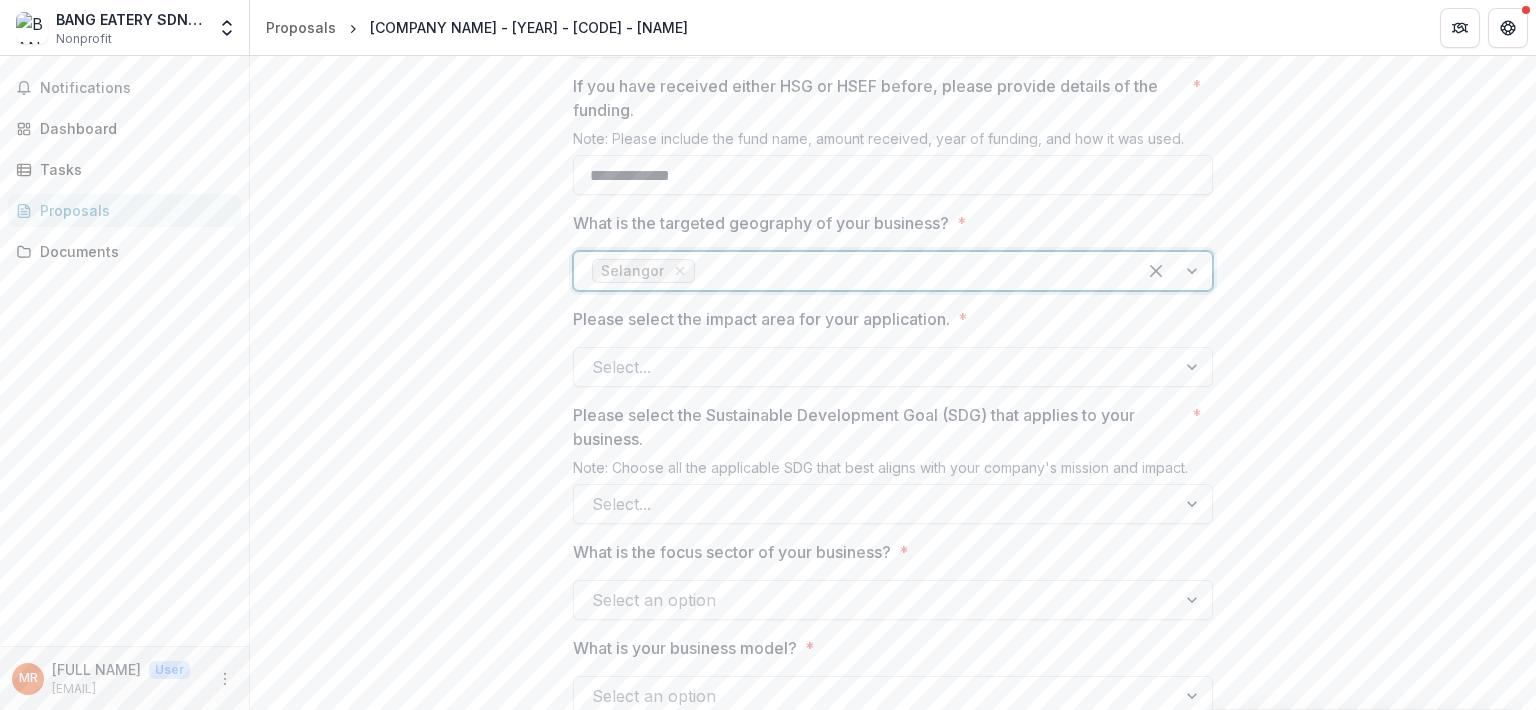 scroll, scrollTop: 1672, scrollLeft: 0, axis: vertical 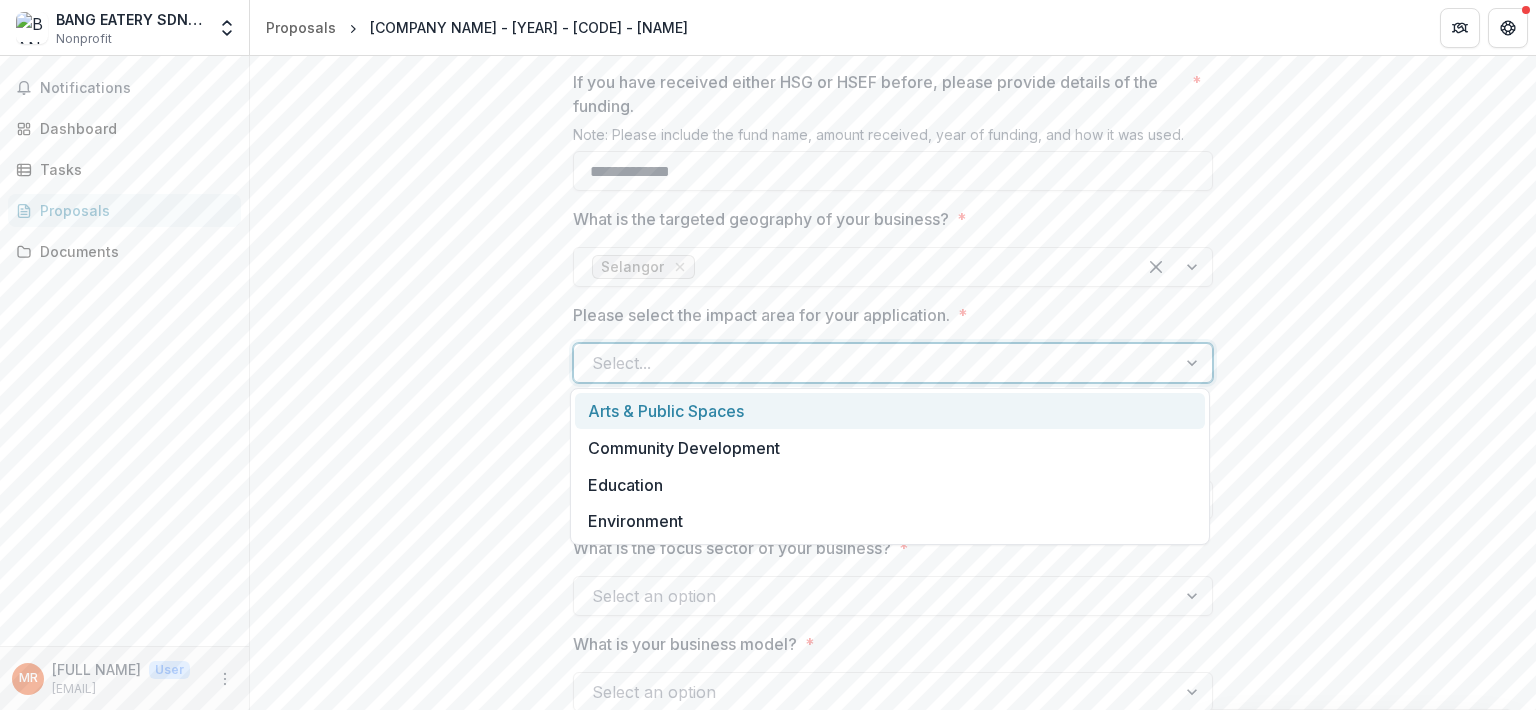 click at bounding box center [875, 363] 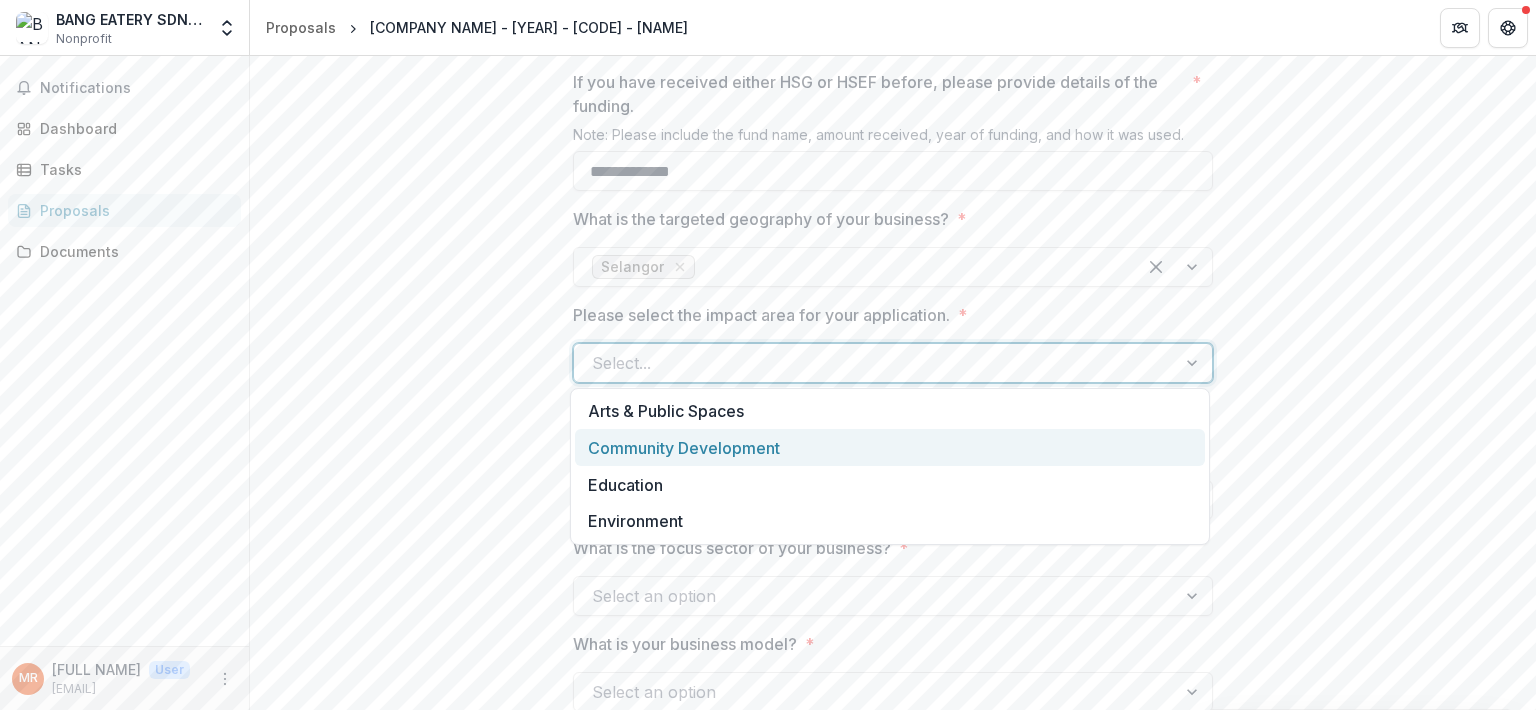 click on "Community Development" at bounding box center [890, 447] 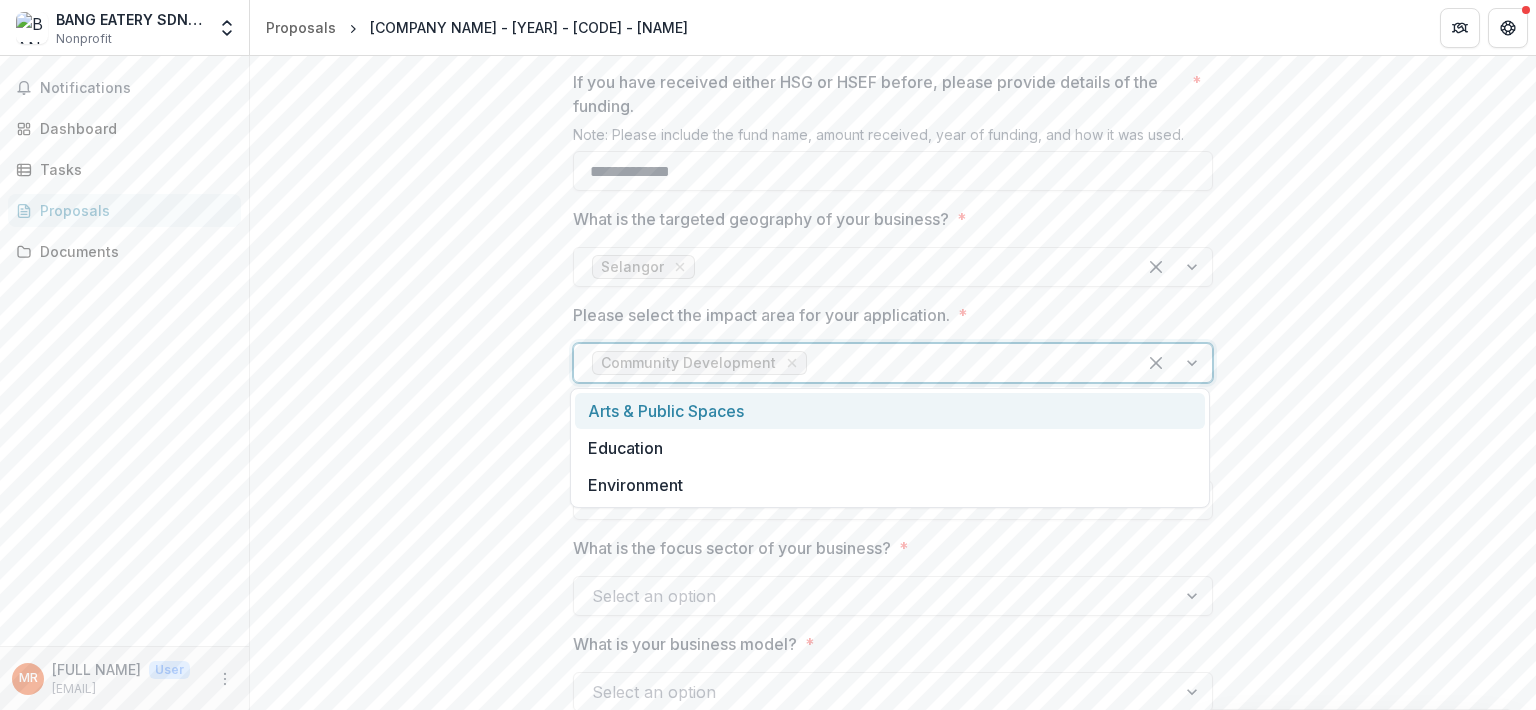 click at bounding box center (964, 363) 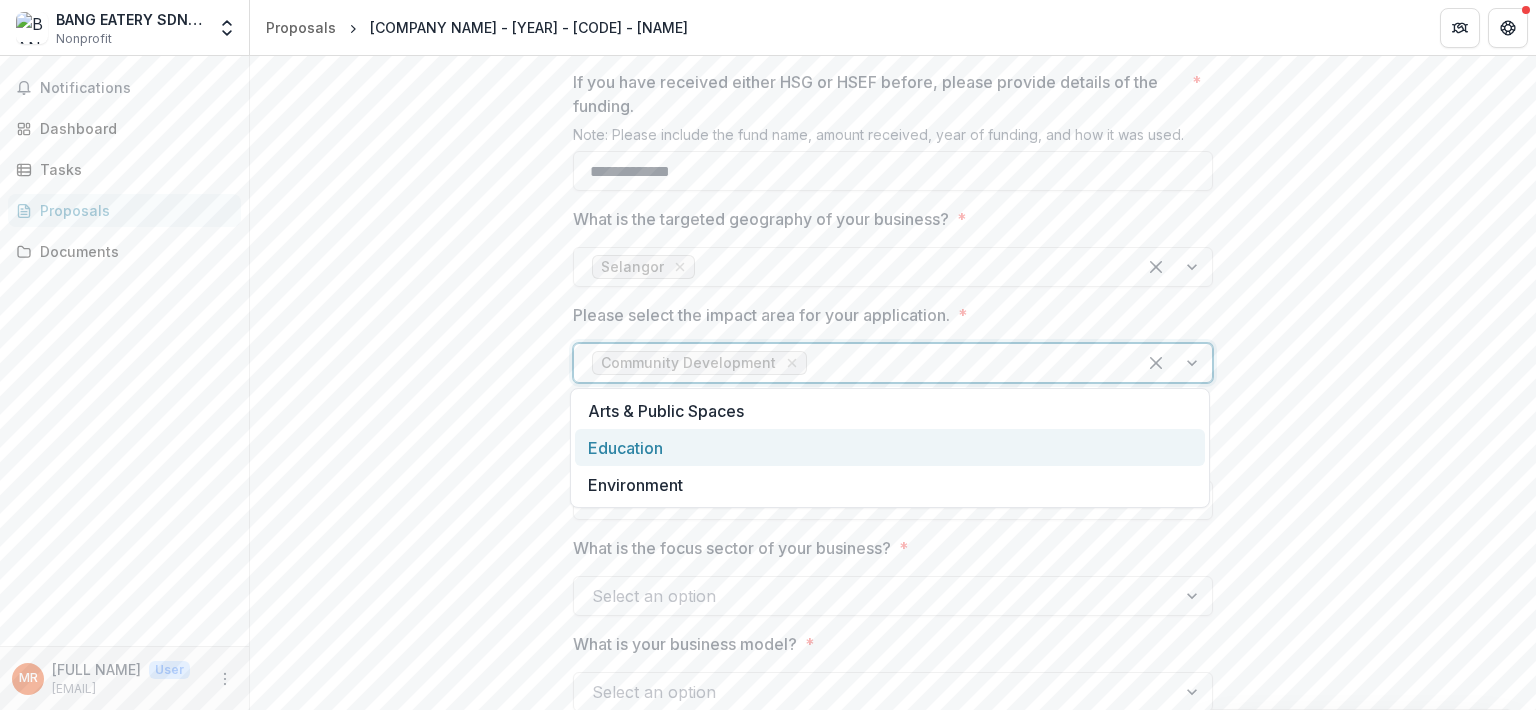 click on "Education" at bounding box center (890, 447) 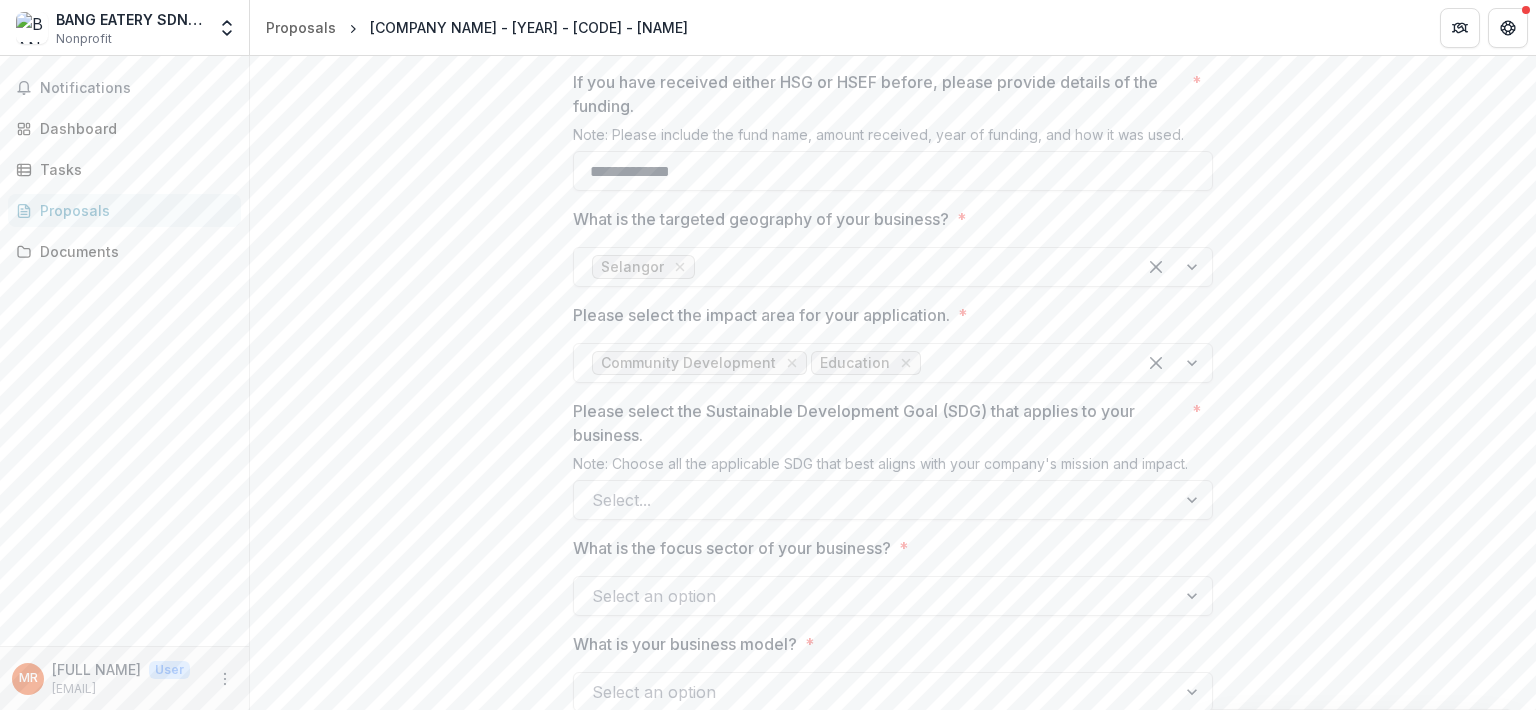 click on "* [TEXT] * [TEXT] * [TEXT] * [TEXT] * [TEXT] * [TEXT] * [TEXT] * [TEXT] * [TEXT] * [TEXT] * [TEXT] * [TEXT] * [TEXT] * [TEXT] * [TEXT] * [TEXT] Registered Company Name * * [TEXT] Registered Company/ Business ID * Note: SSM ID * [TEXT] Name of Contact Person * * [TEXT] Contact Person's Email  * Note: Please ensure that the email you use to submit your application is the same one you will use throughout the entire process. * [TEXT] Contact Person’s Phone Number * [PHONE] * https://semy.com.my/#tahap-penarafan SE Aspire * Not Applicable *" at bounding box center (893, 832) 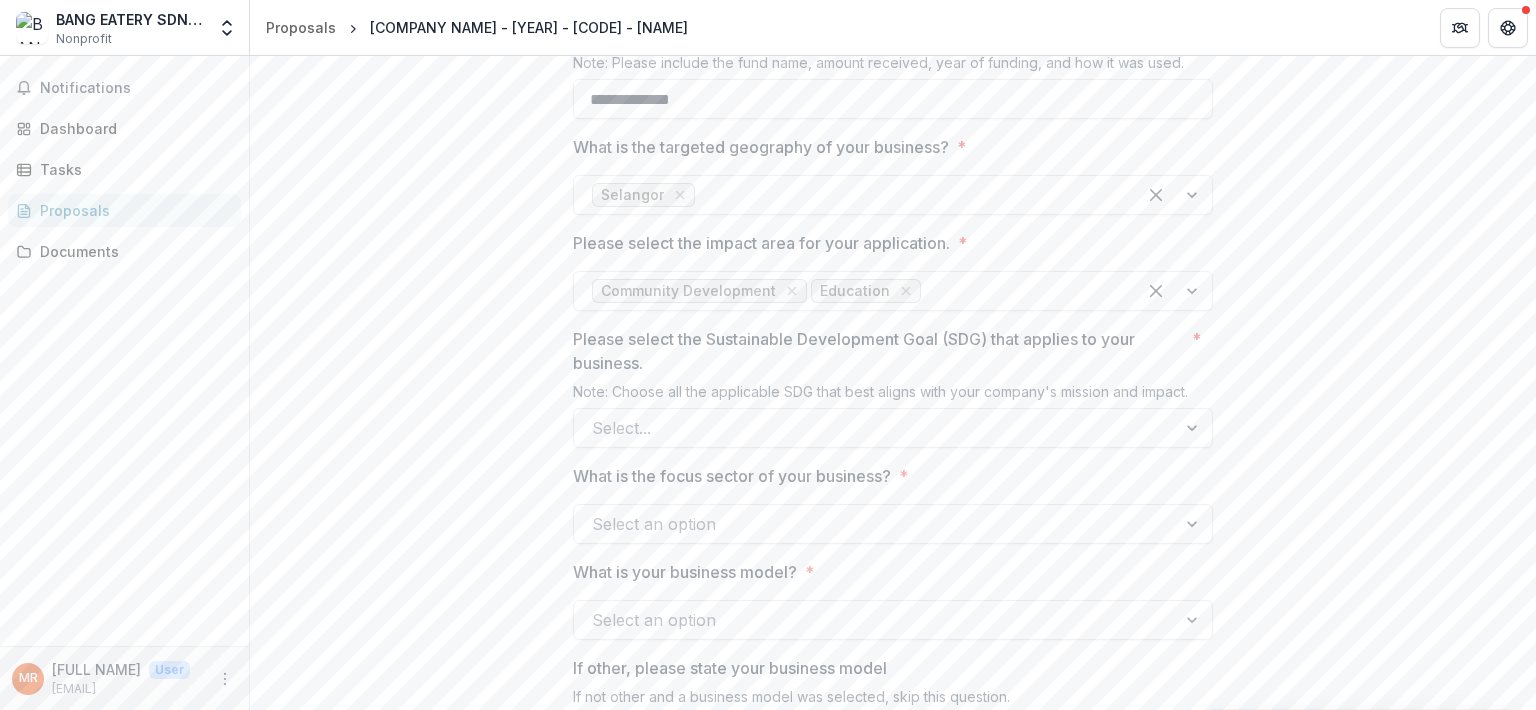 scroll, scrollTop: 1744, scrollLeft: 0, axis: vertical 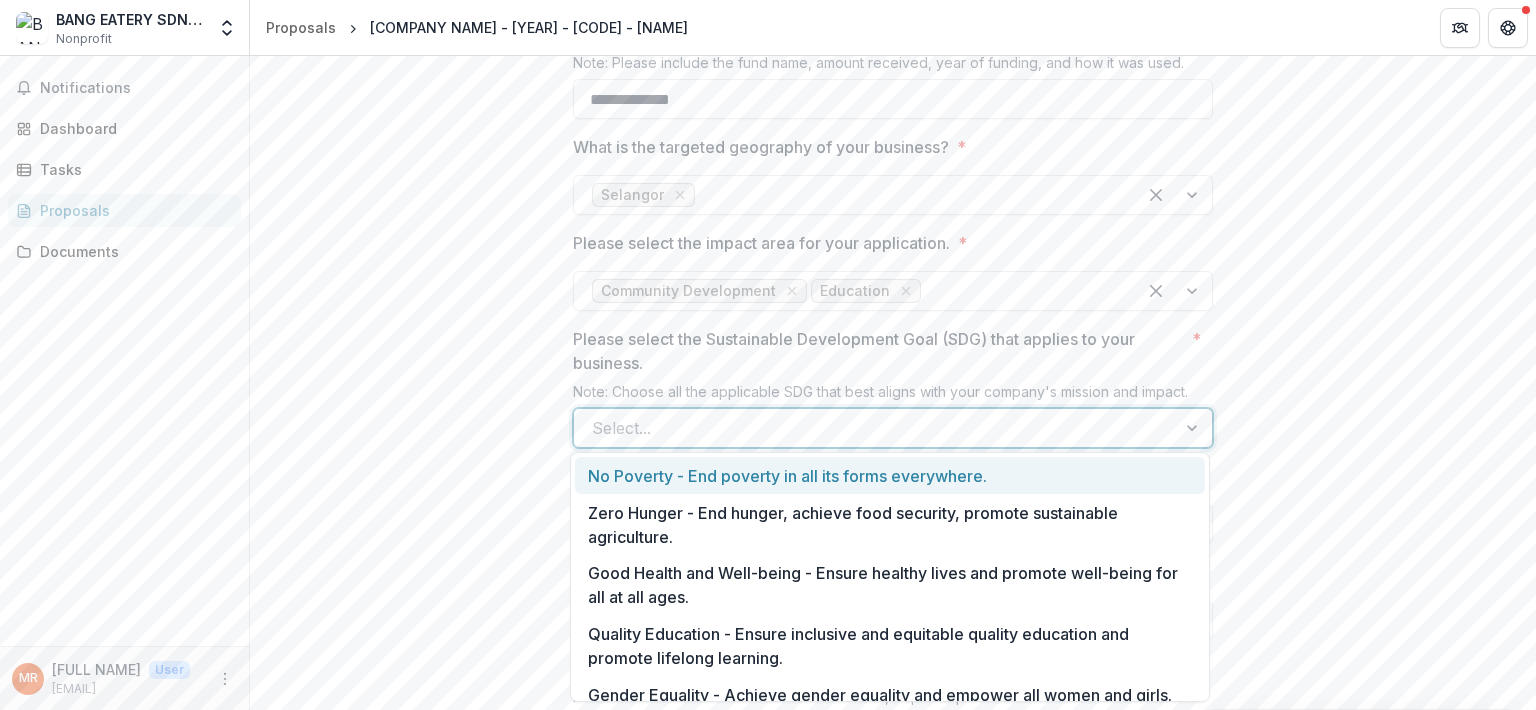 click at bounding box center (875, 428) 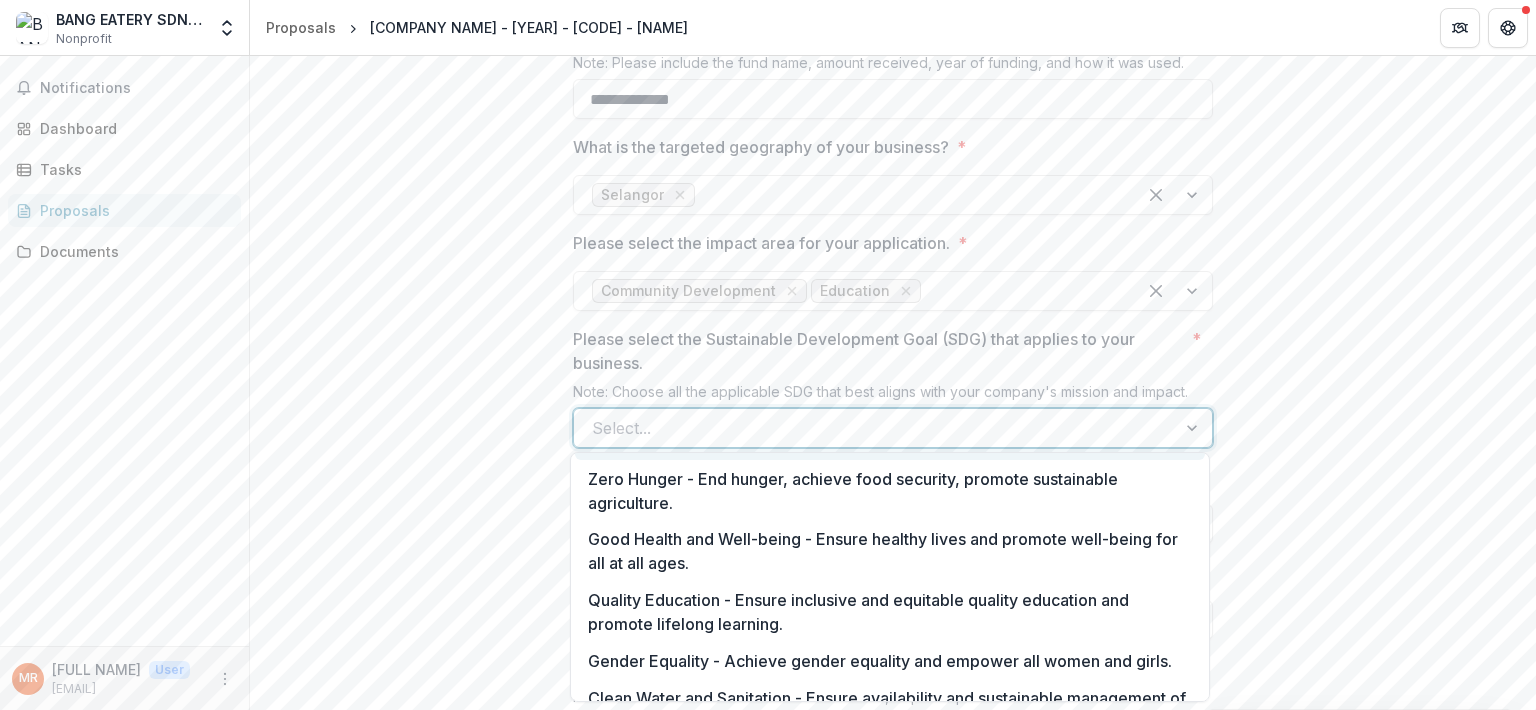 scroll, scrollTop: 30, scrollLeft: 0, axis: vertical 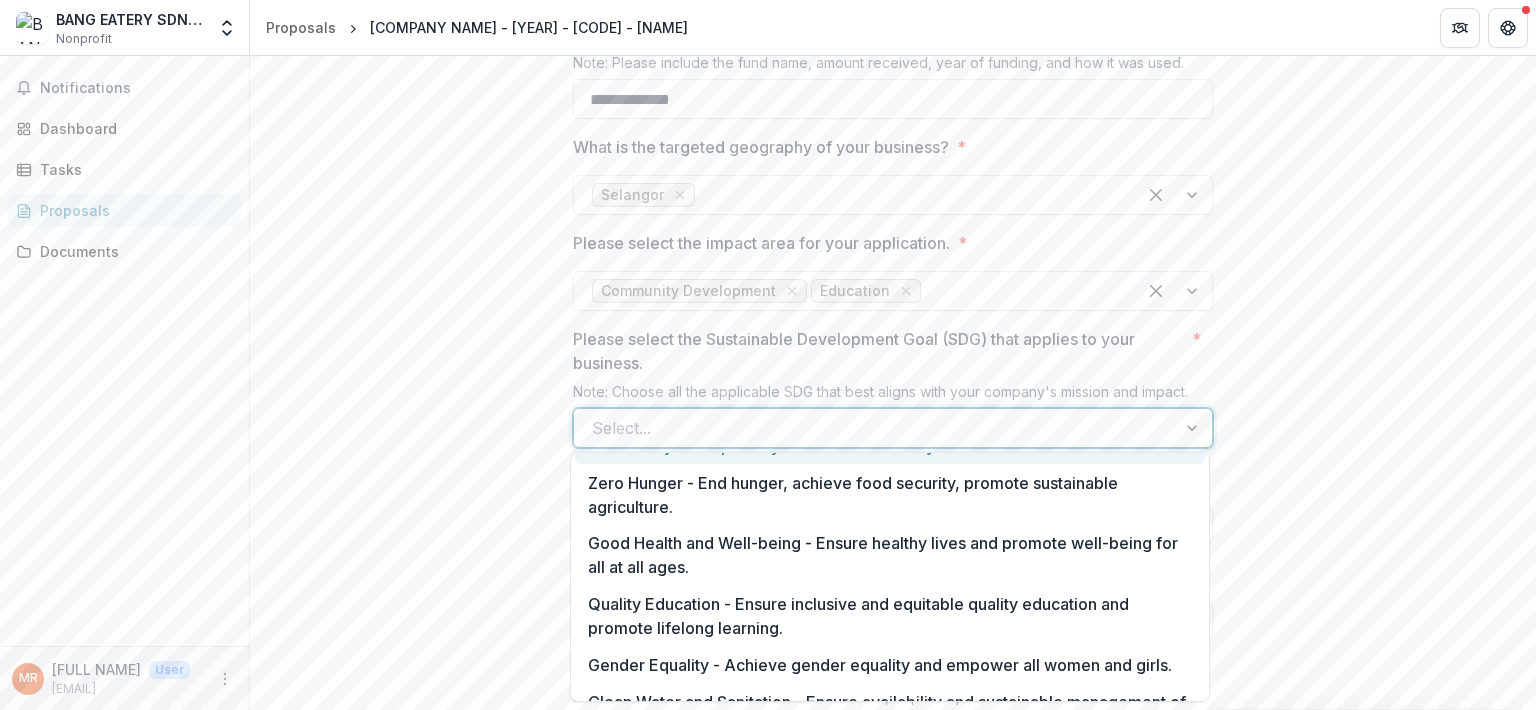 click on "Zero Hunger - End hunger, achieve food security, promote sustainable agriculture." at bounding box center [890, 494] 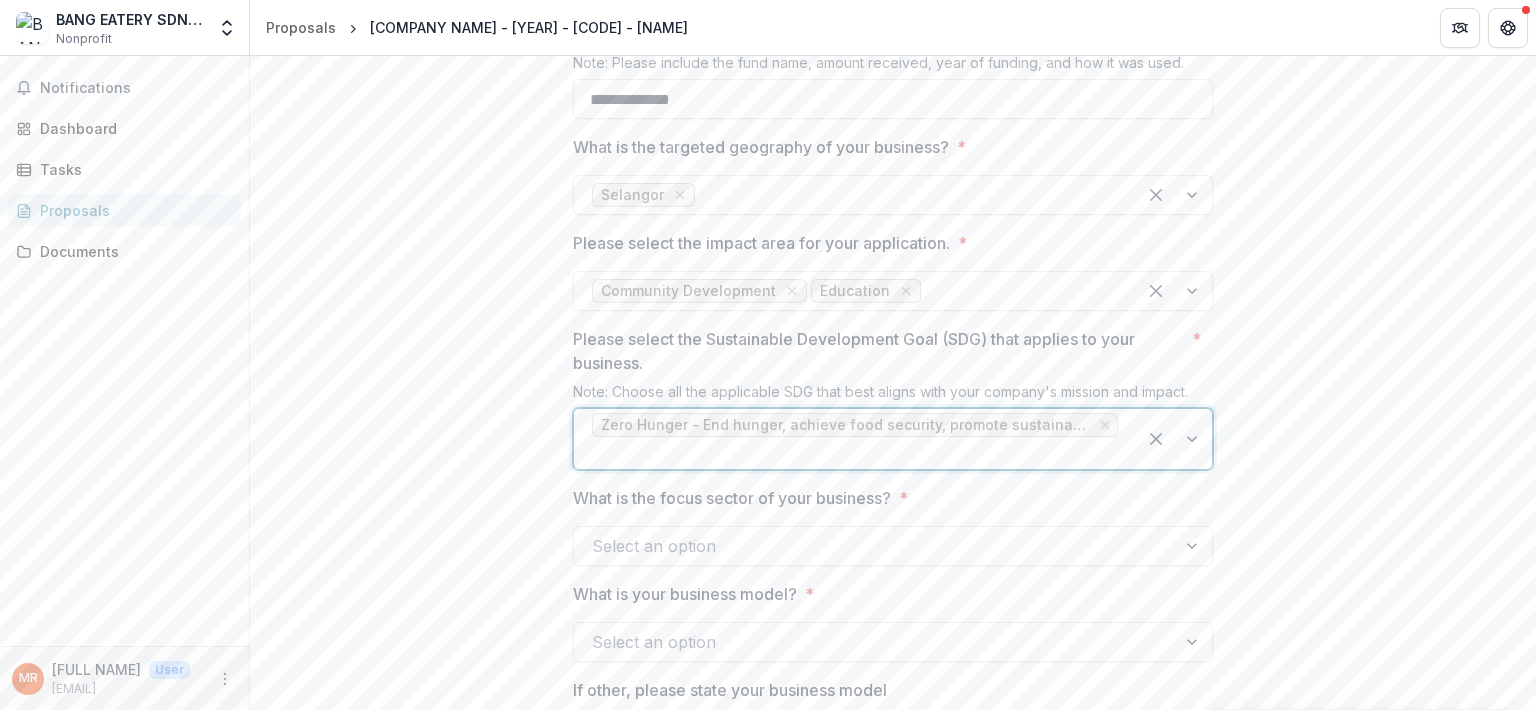 click at bounding box center (1174, 439) 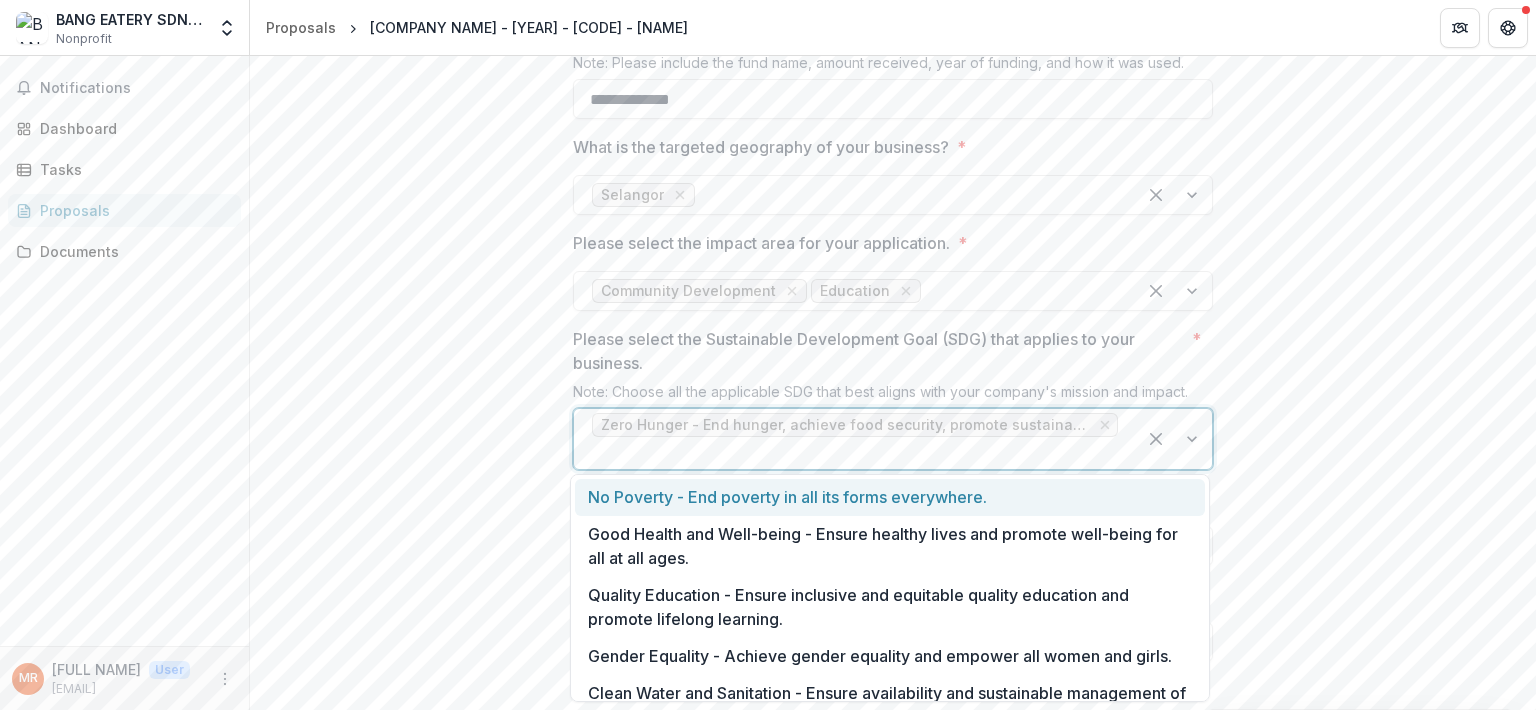 click at bounding box center (1174, 439) 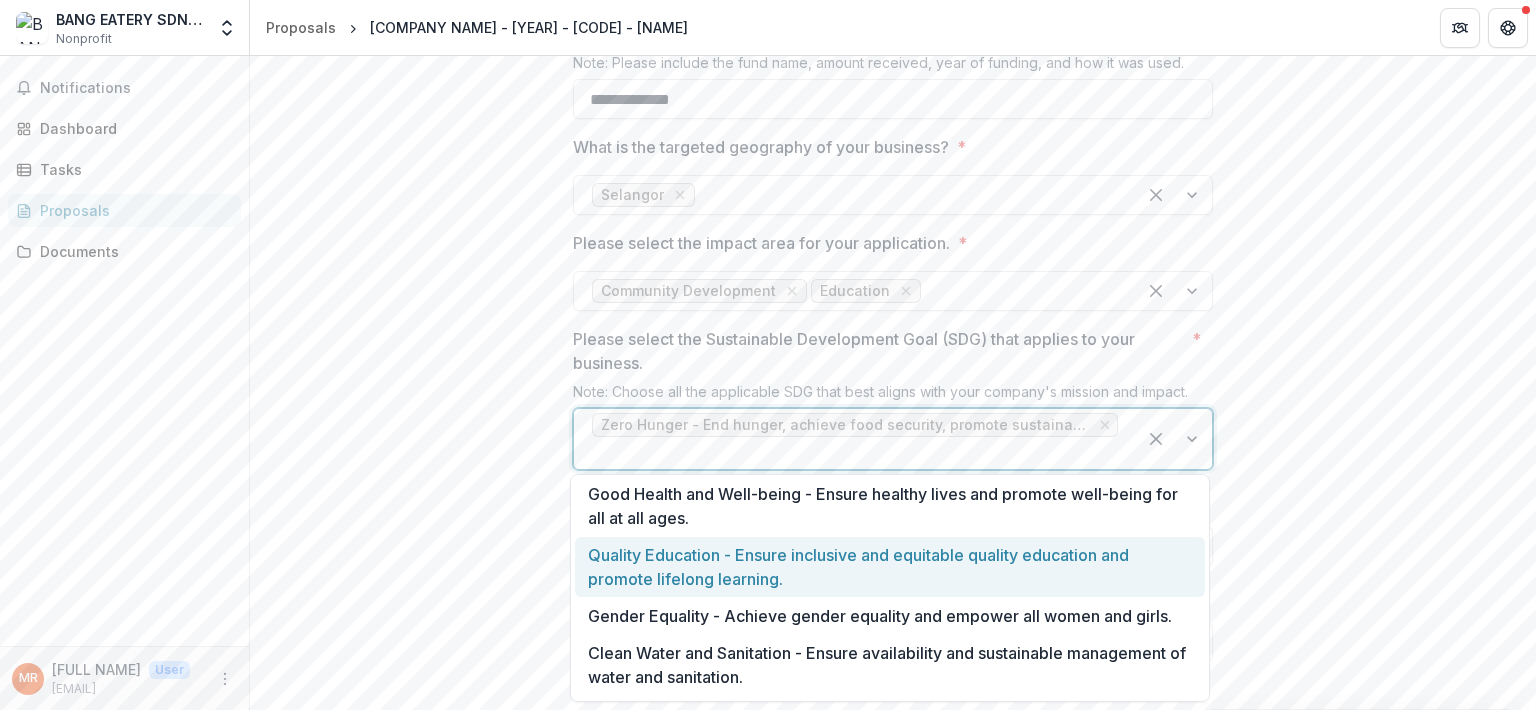 scroll, scrollTop: 0, scrollLeft: 0, axis: both 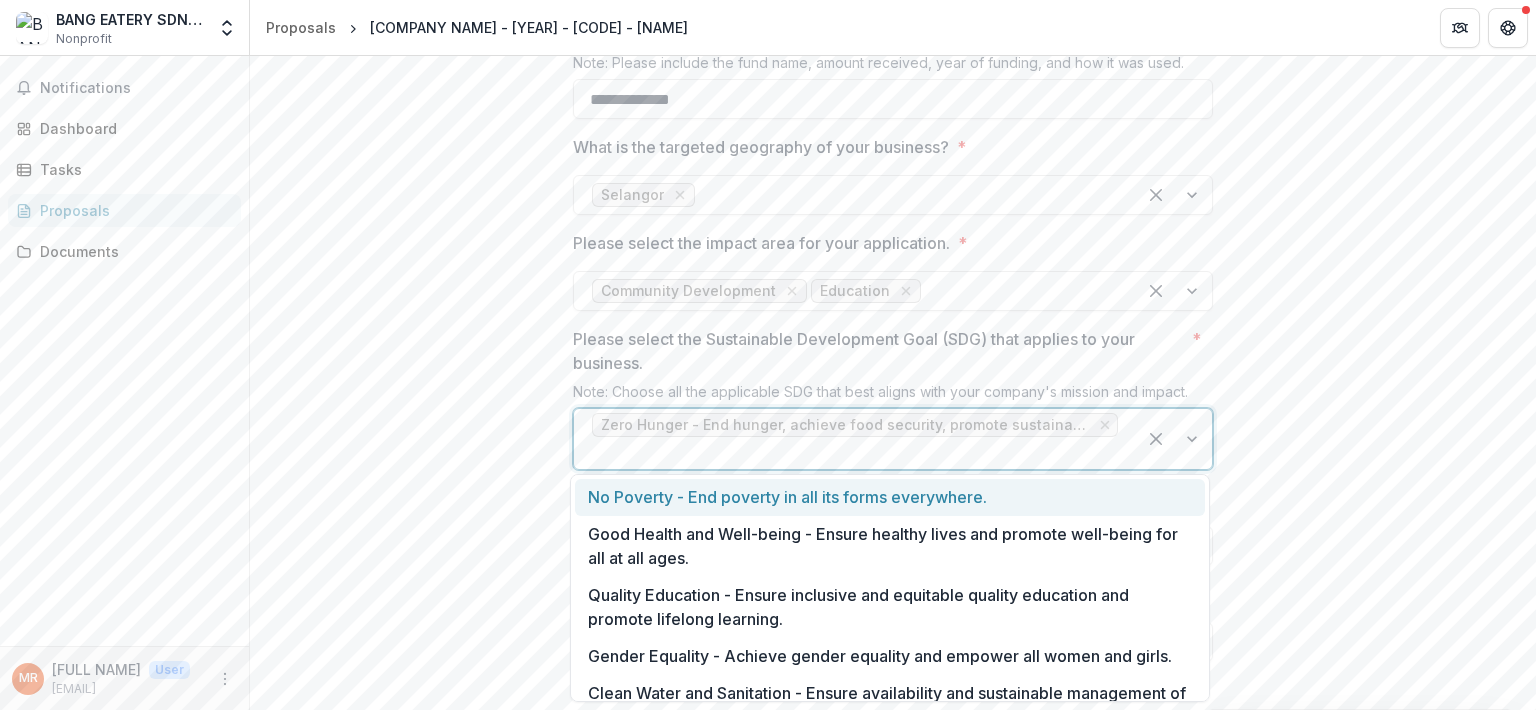 click on "No Poverty - End poverty in all its forms everywhere." at bounding box center (890, 497) 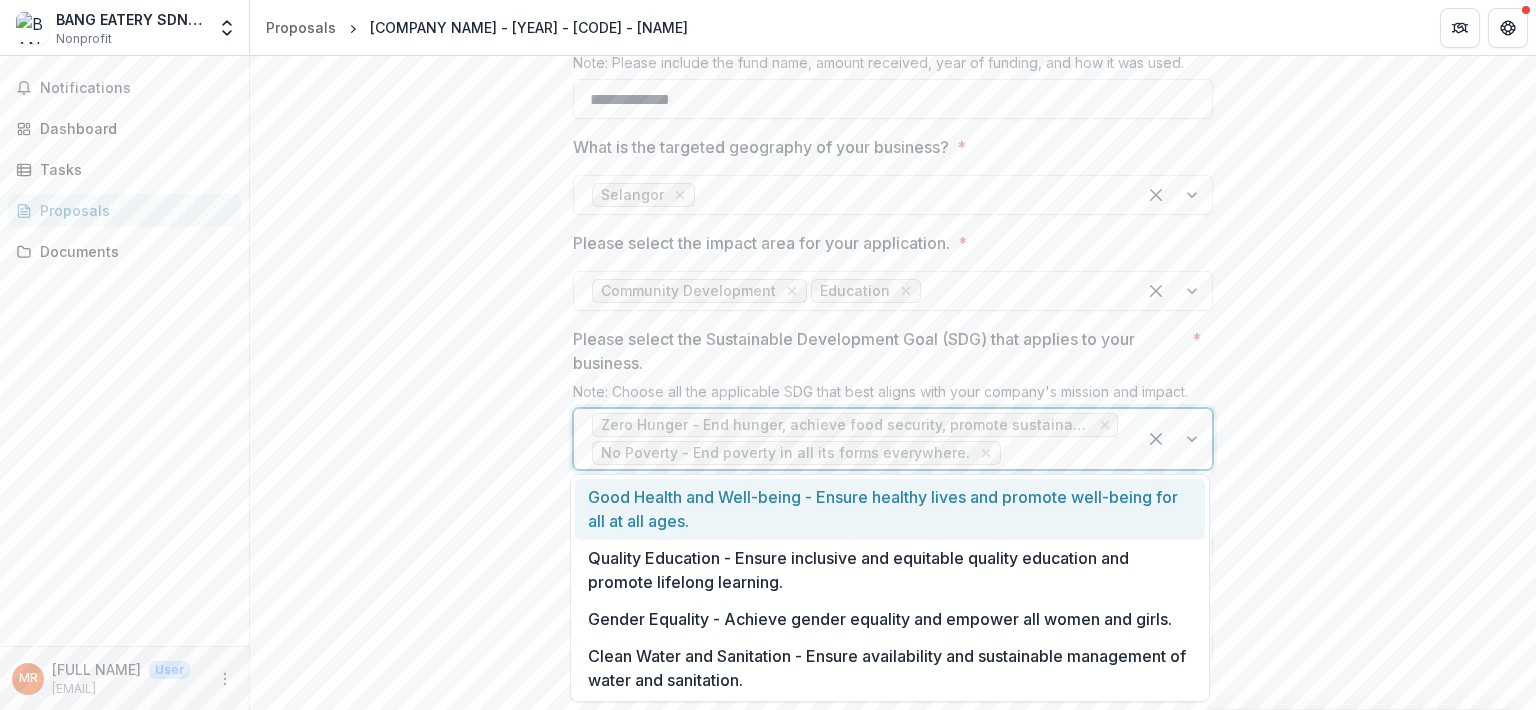 click at bounding box center (1174, 439) 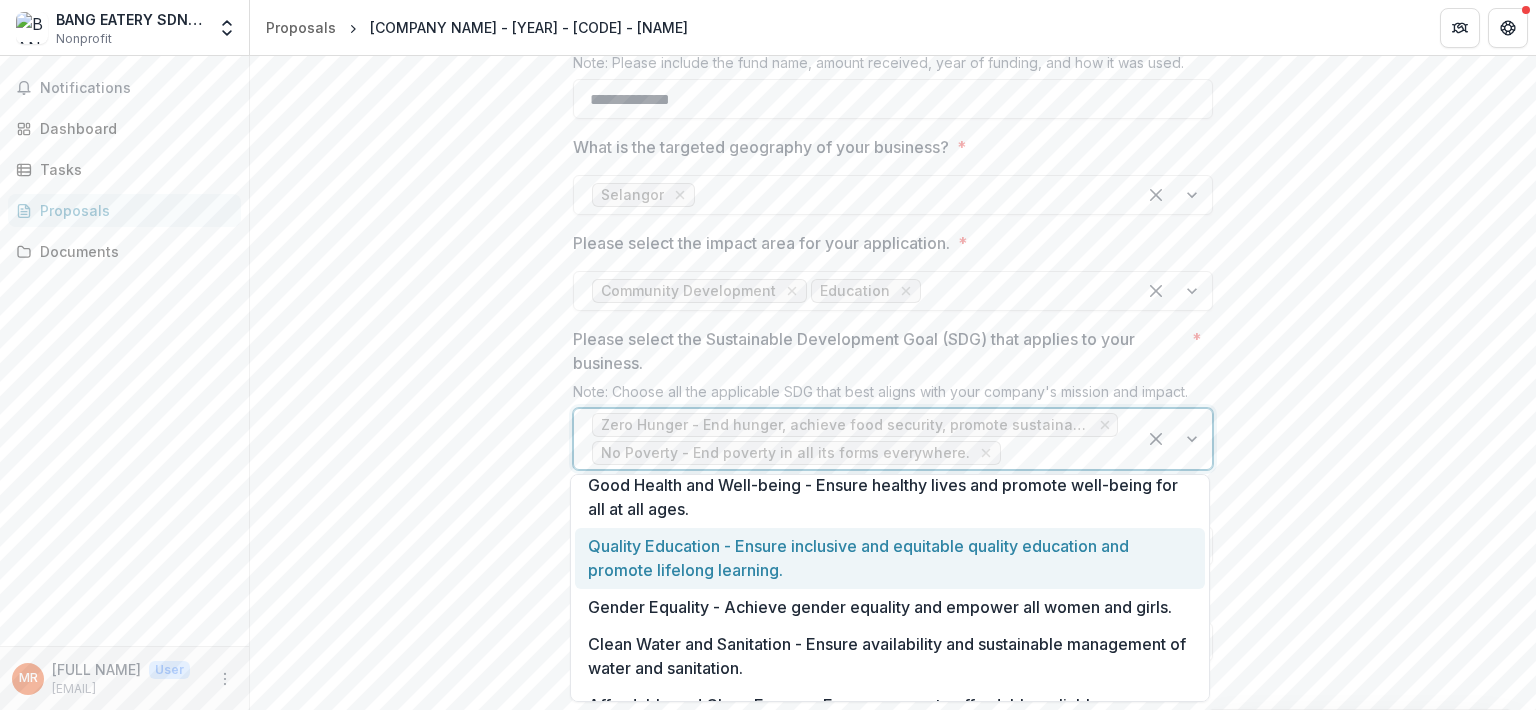 scroll, scrollTop: 12, scrollLeft: 0, axis: vertical 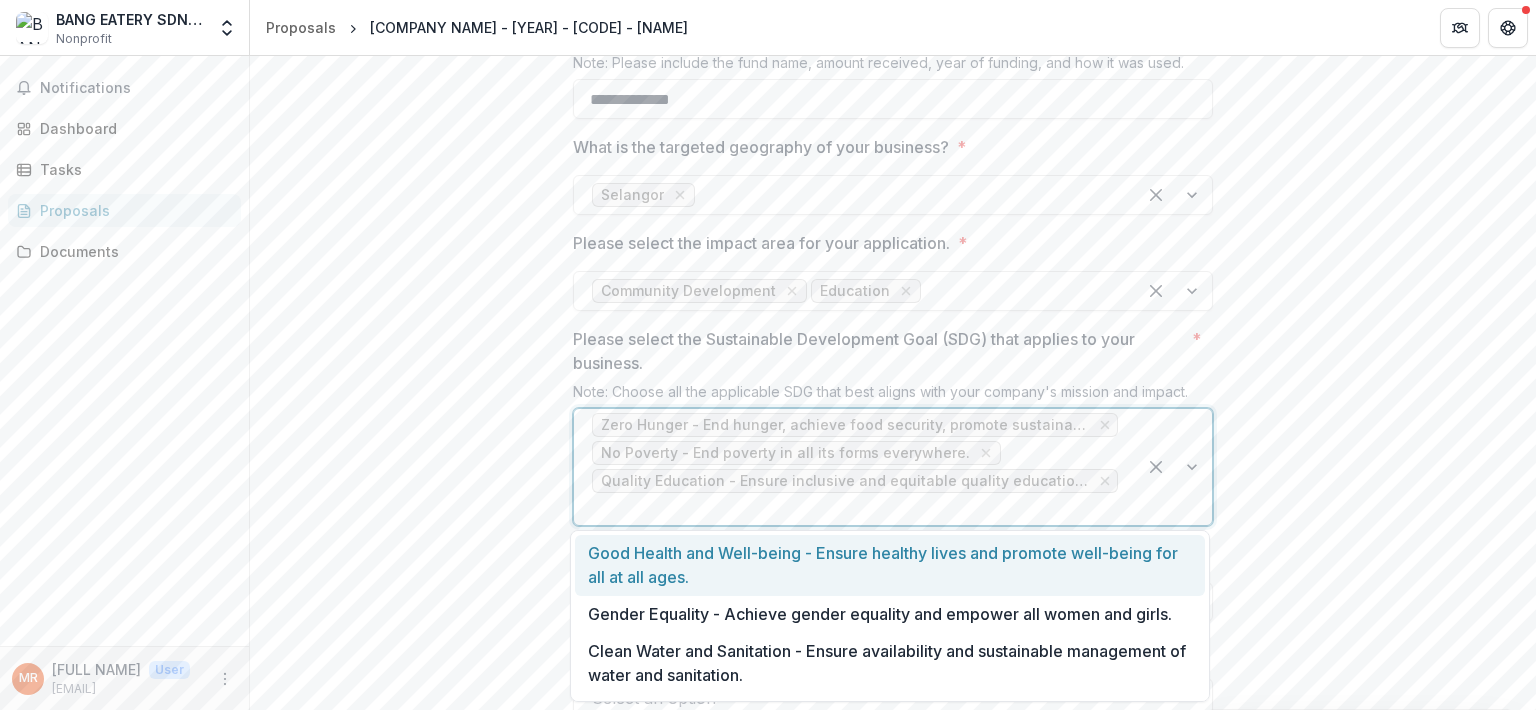 click at bounding box center (1174, 467) 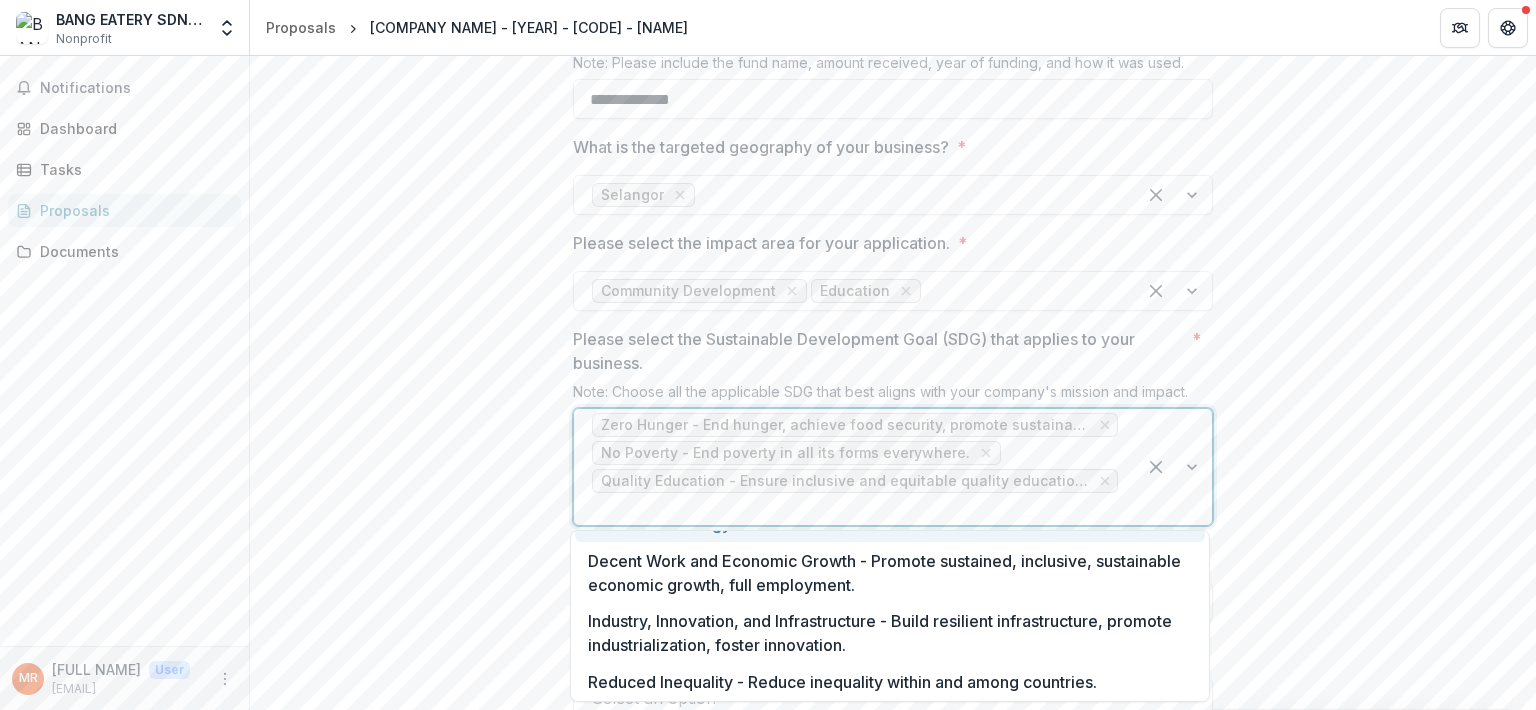 scroll, scrollTop: 212, scrollLeft: 0, axis: vertical 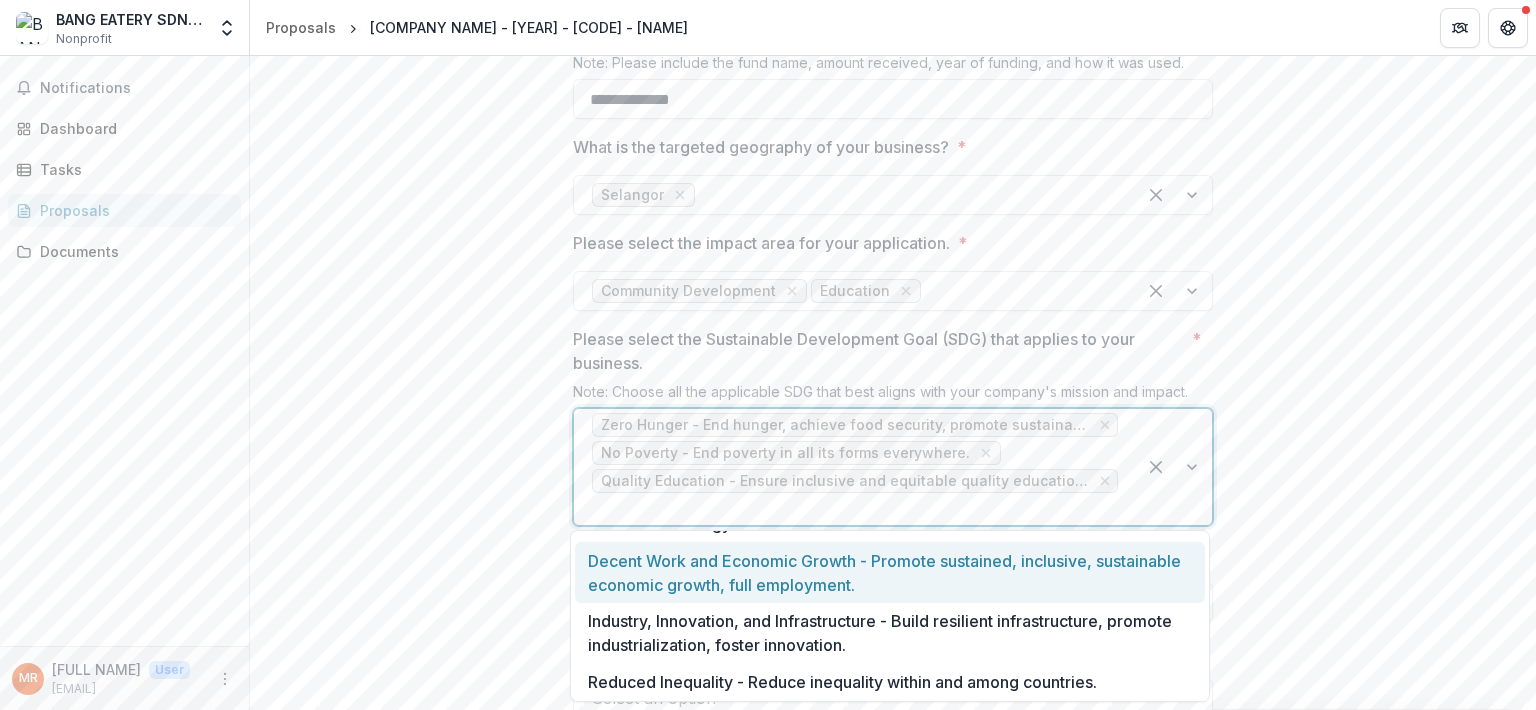 click on "Decent Work and Economic Growth - Promote sustained, inclusive, sustainable economic growth, full employment." at bounding box center [890, 572] 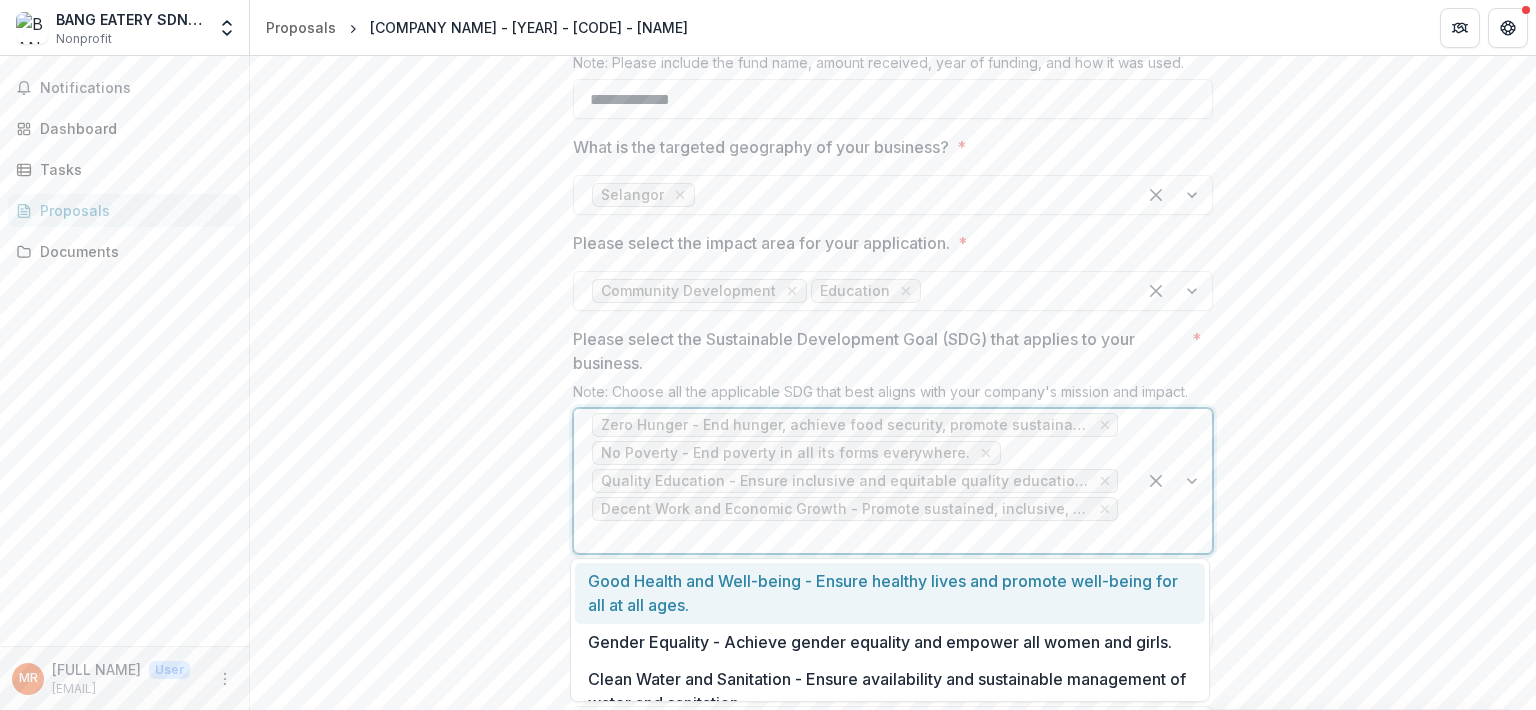 click at bounding box center (1174, 481) 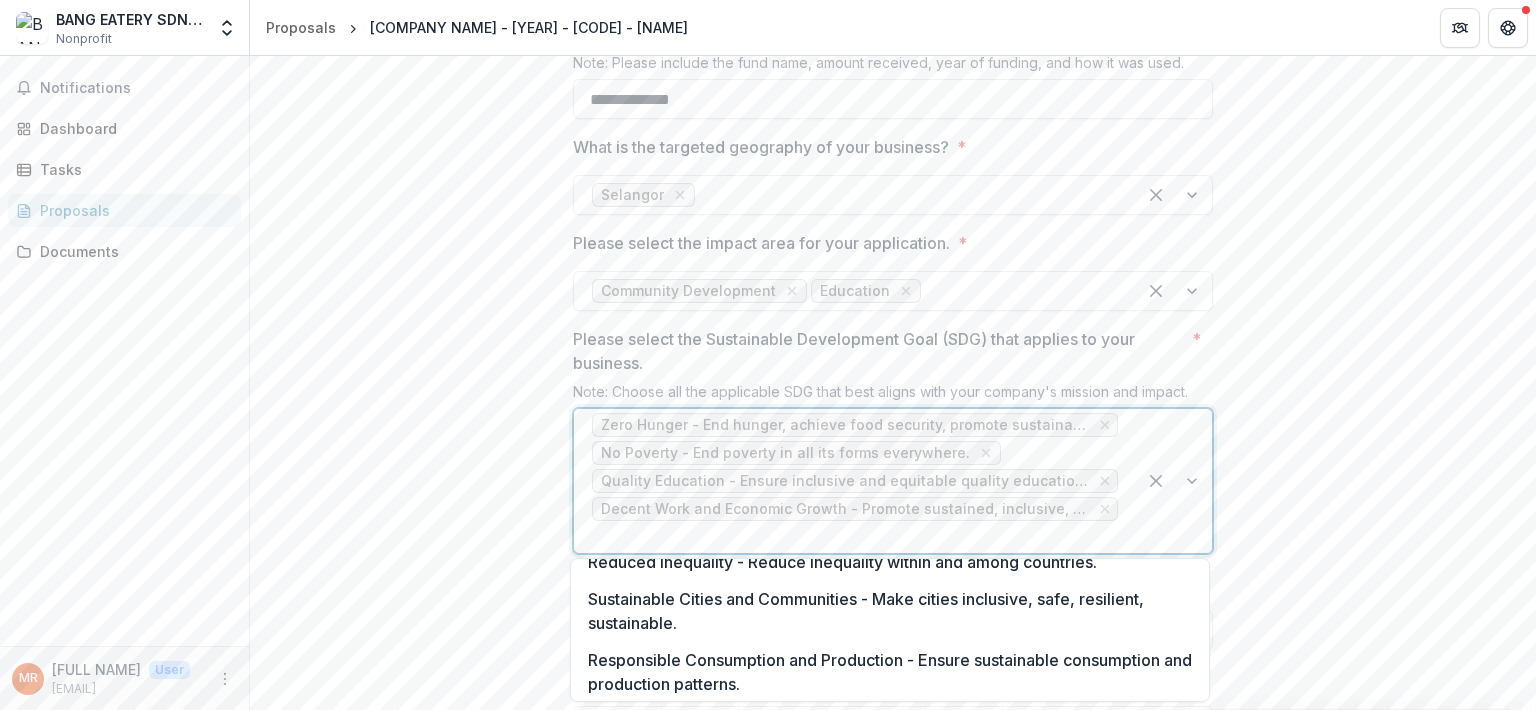 scroll, scrollTop: 308, scrollLeft: 0, axis: vertical 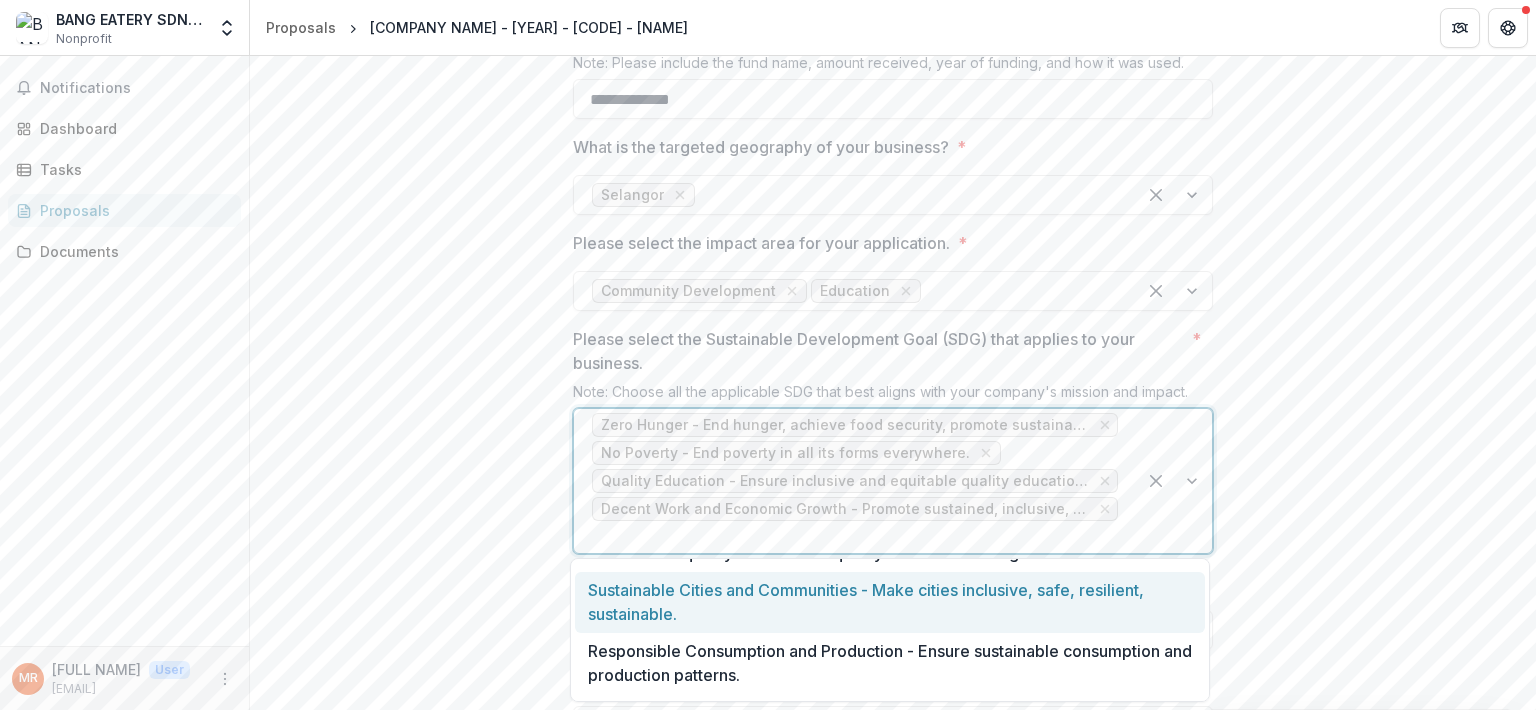 click at bounding box center [1174, 481] 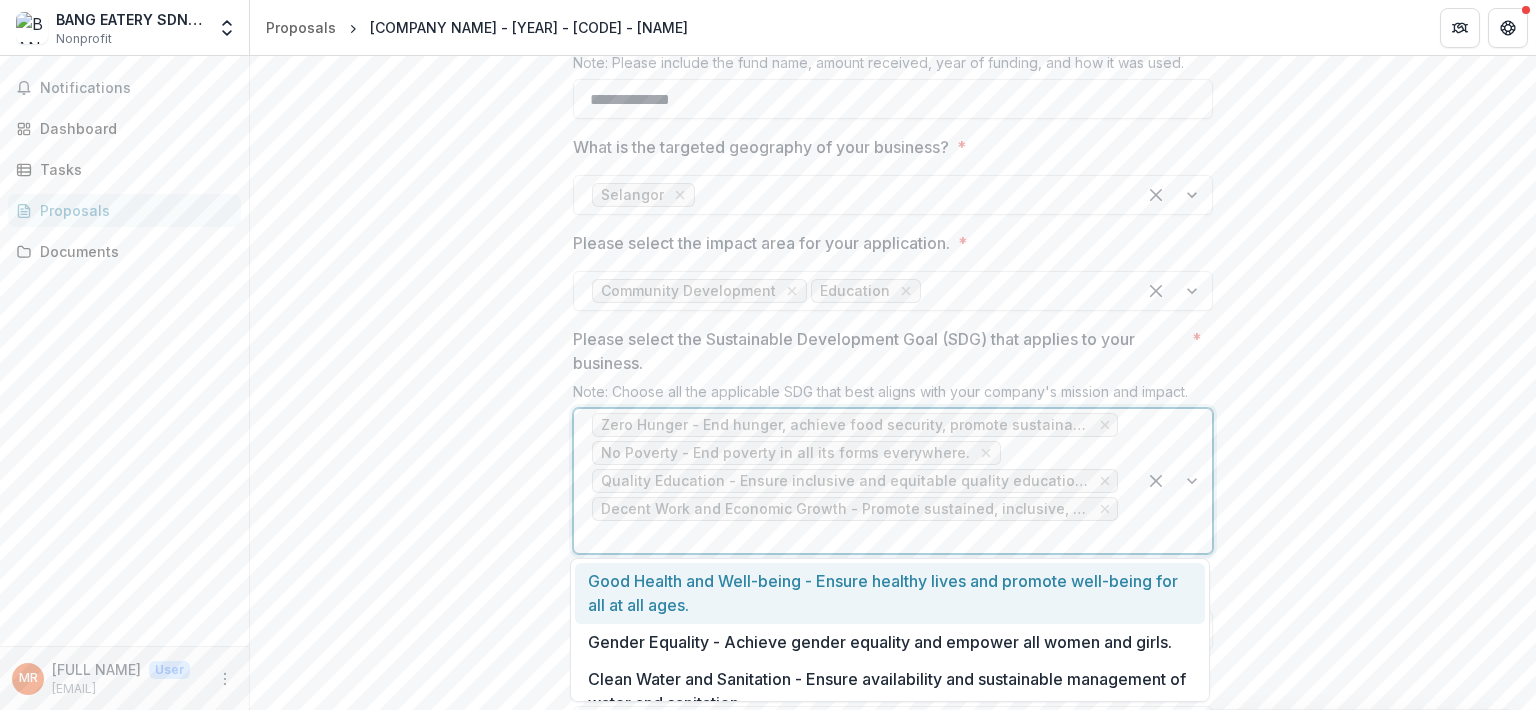 click at bounding box center (1174, 481) 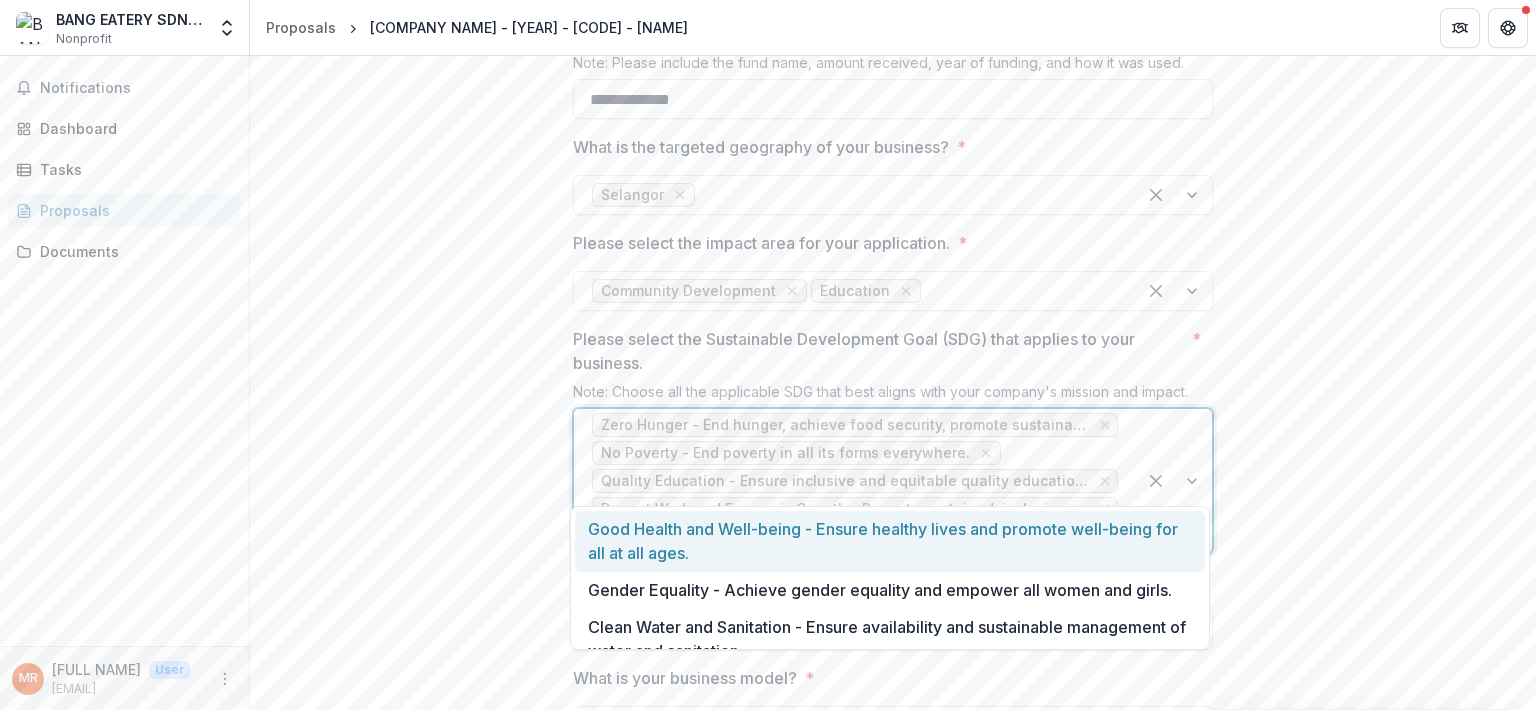 scroll, scrollTop: 1856, scrollLeft: 0, axis: vertical 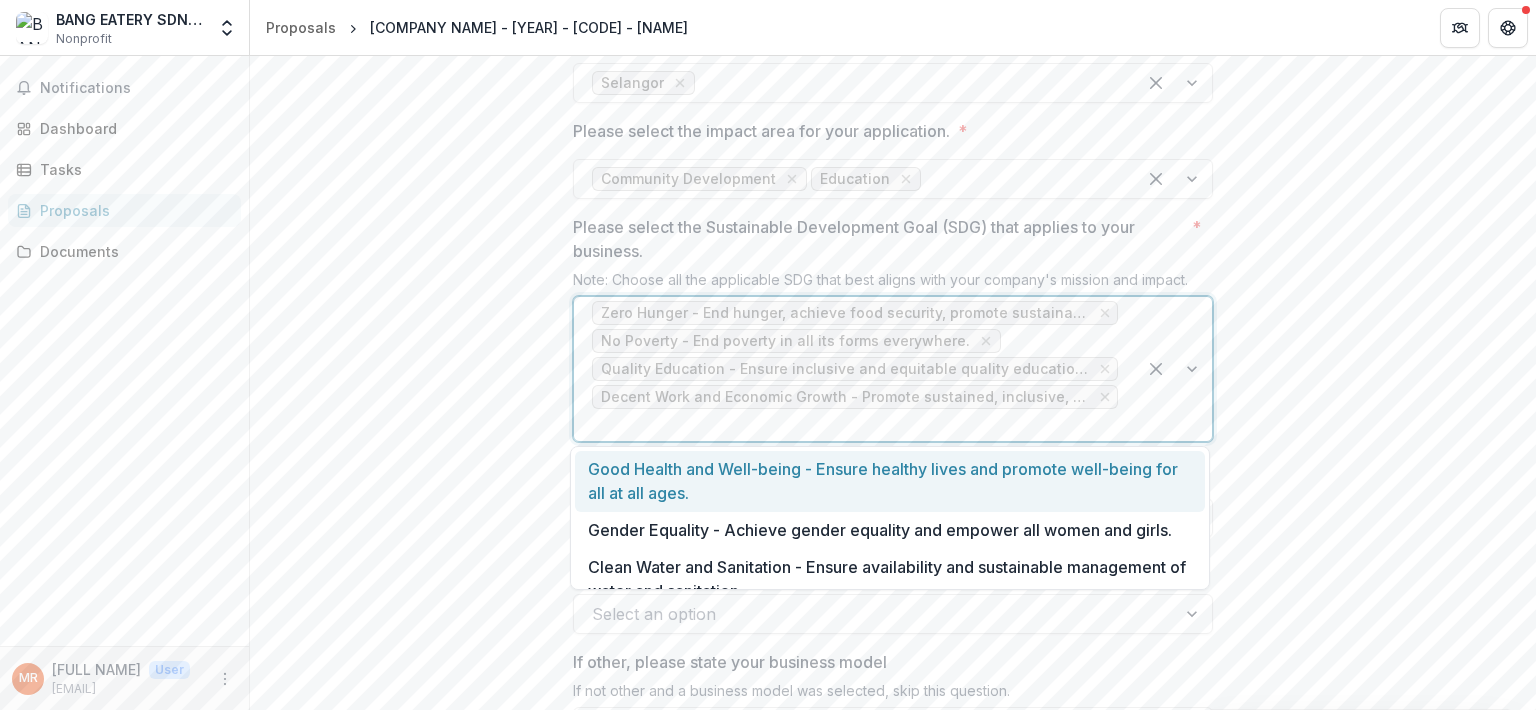 click on "* [TEXT] * [TEXT] * [TEXT] * [TEXT] * [TEXT] * [TEXT] * [TEXT] * [TEXT] * [TEXT] * [TEXT] * [TEXT] * [TEXT] * [TEXT] * [TEXT] * [TEXT] * [TEXT] Registered Company Name * * [TEXT] Registered Company/ Business ID * Note: SSM ID * [TEXT] Name of Contact Person * * [TEXT] Contact Person's Email  * Note: Please ensure that the email you use to submit your application is the same one you will use throughout the entire process. * [TEXT] Contact Person’s Phone Number * [PHONE] * https://semy.com.my/#tahap-penarafan SE Aspire * Not Applicable *" at bounding box center [893, 701] 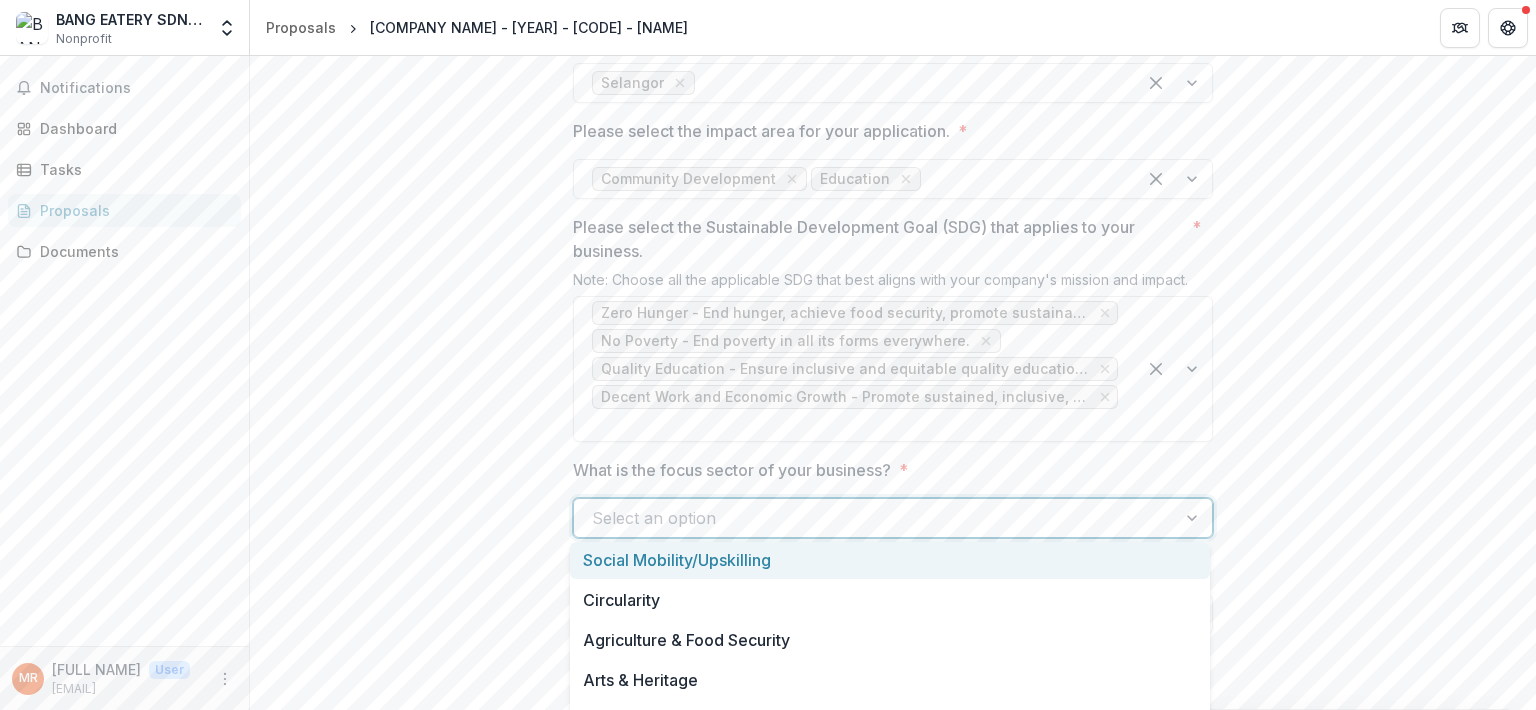click at bounding box center [875, 518] 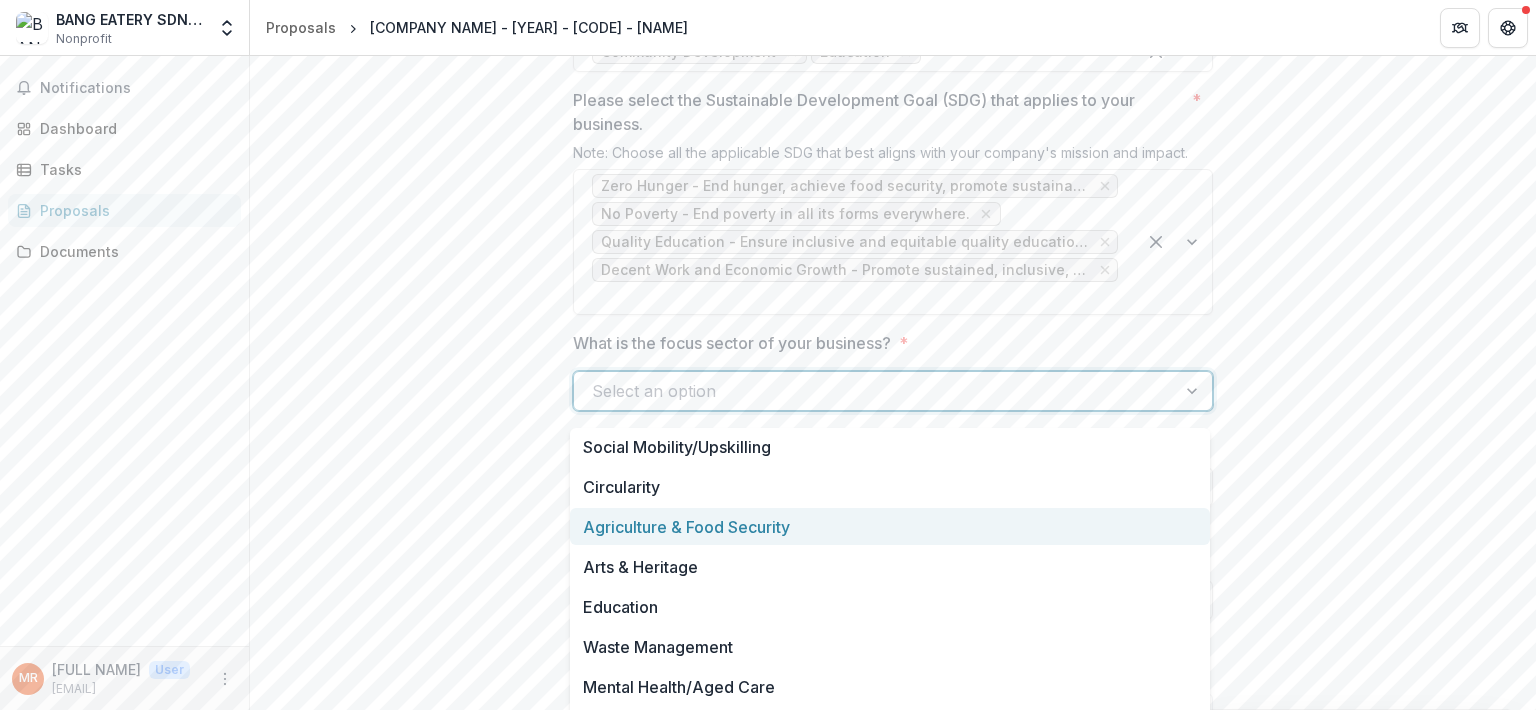 scroll, scrollTop: 2002, scrollLeft: 0, axis: vertical 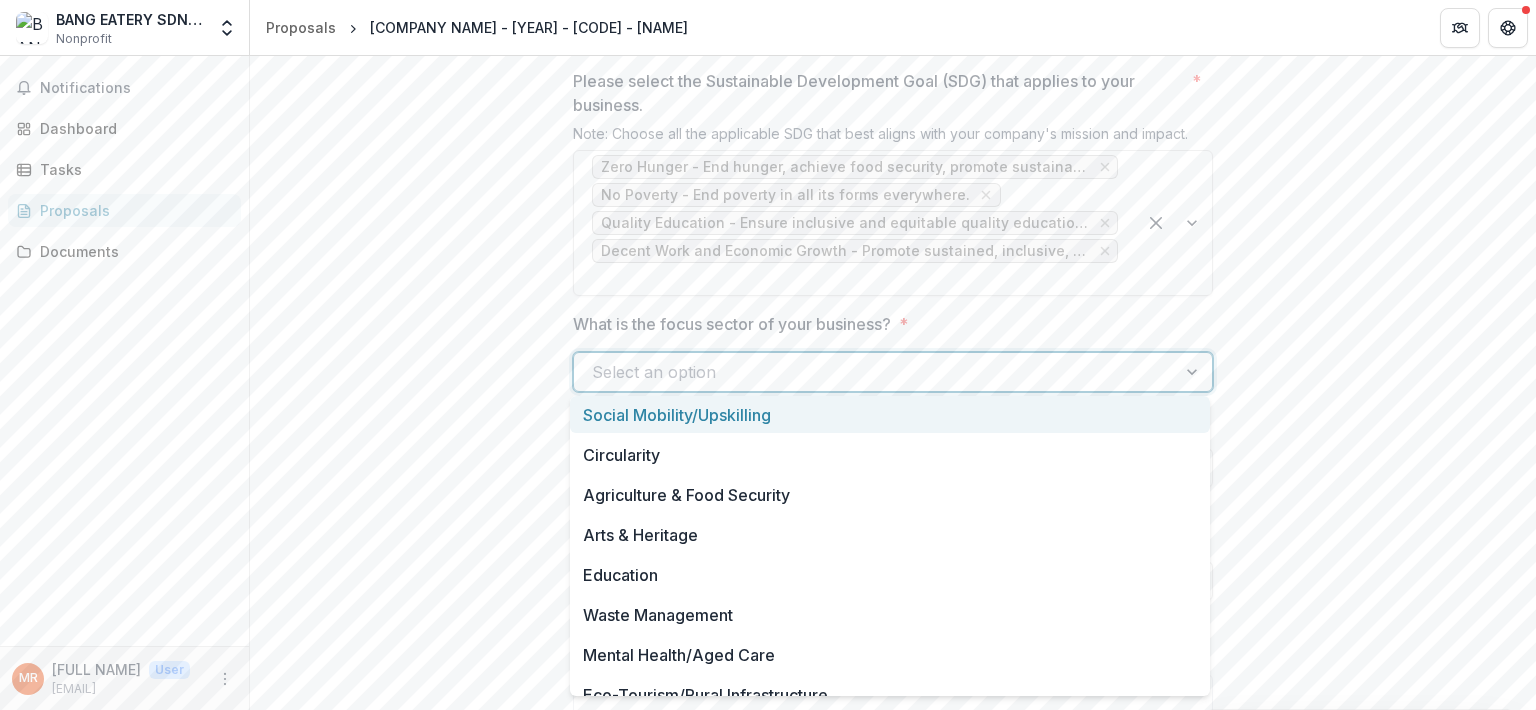 click on "Social Mobility/Upskilling" at bounding box center (890, 414) 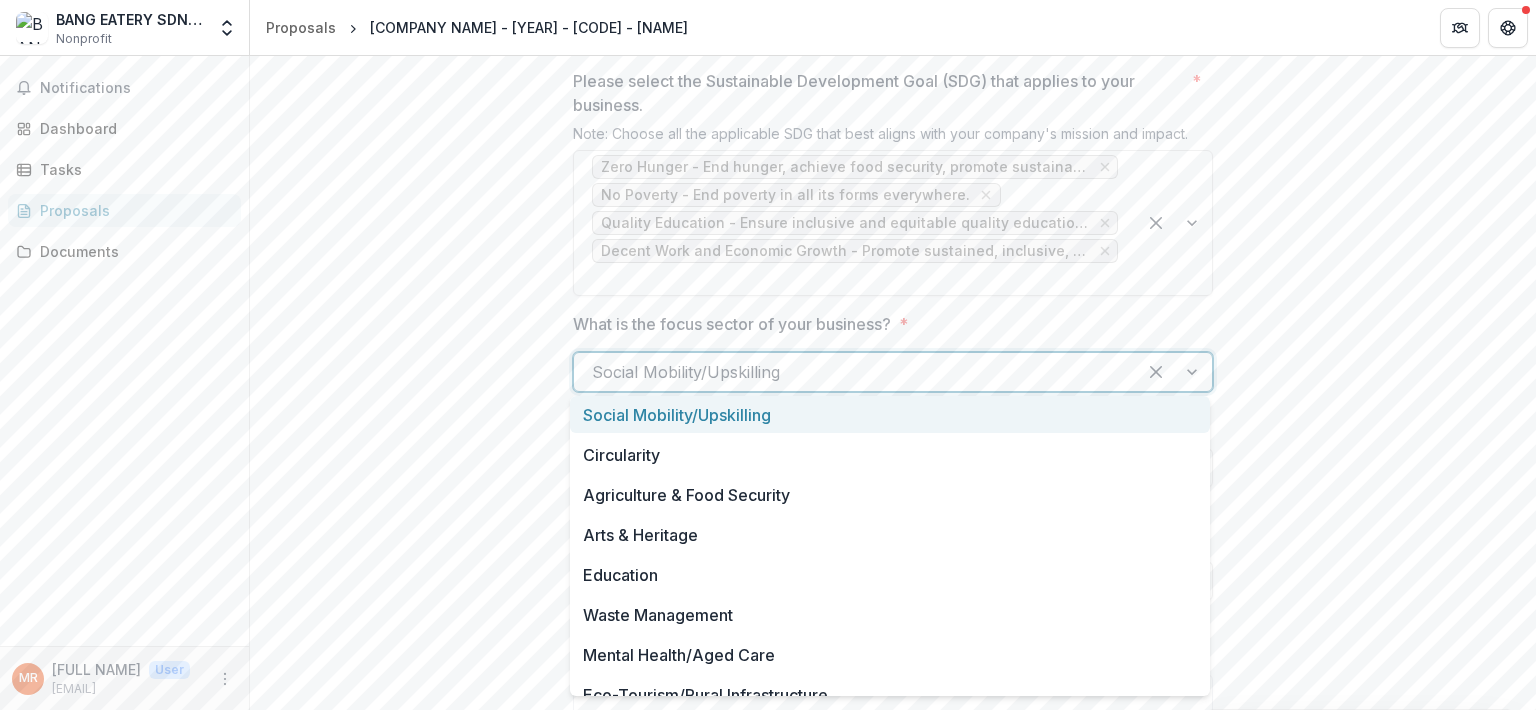 click at bounding box center (1174, 372) 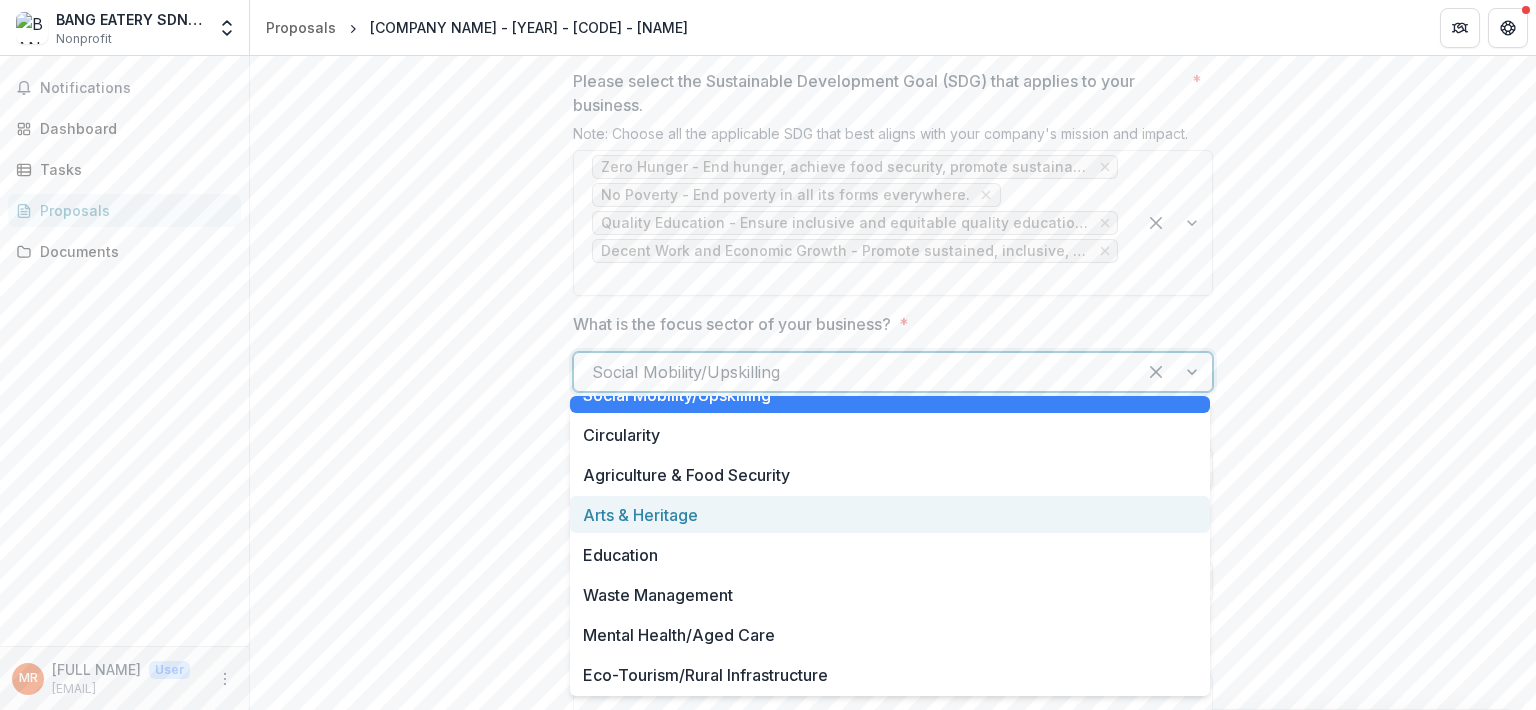 scroll, scrollTop: 16, scrollLeft: 0, axis: vertical 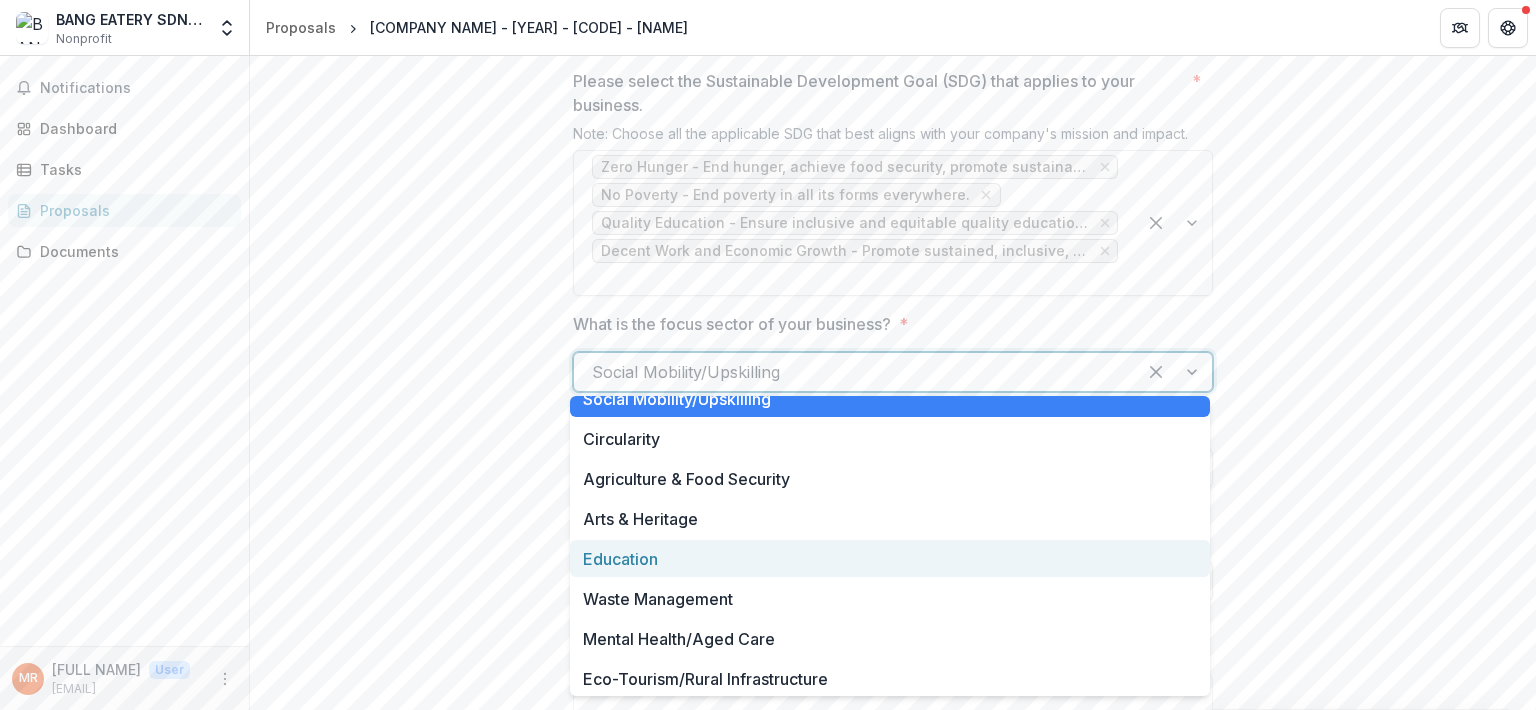 click on "Education" at bounding box center [890, 558] 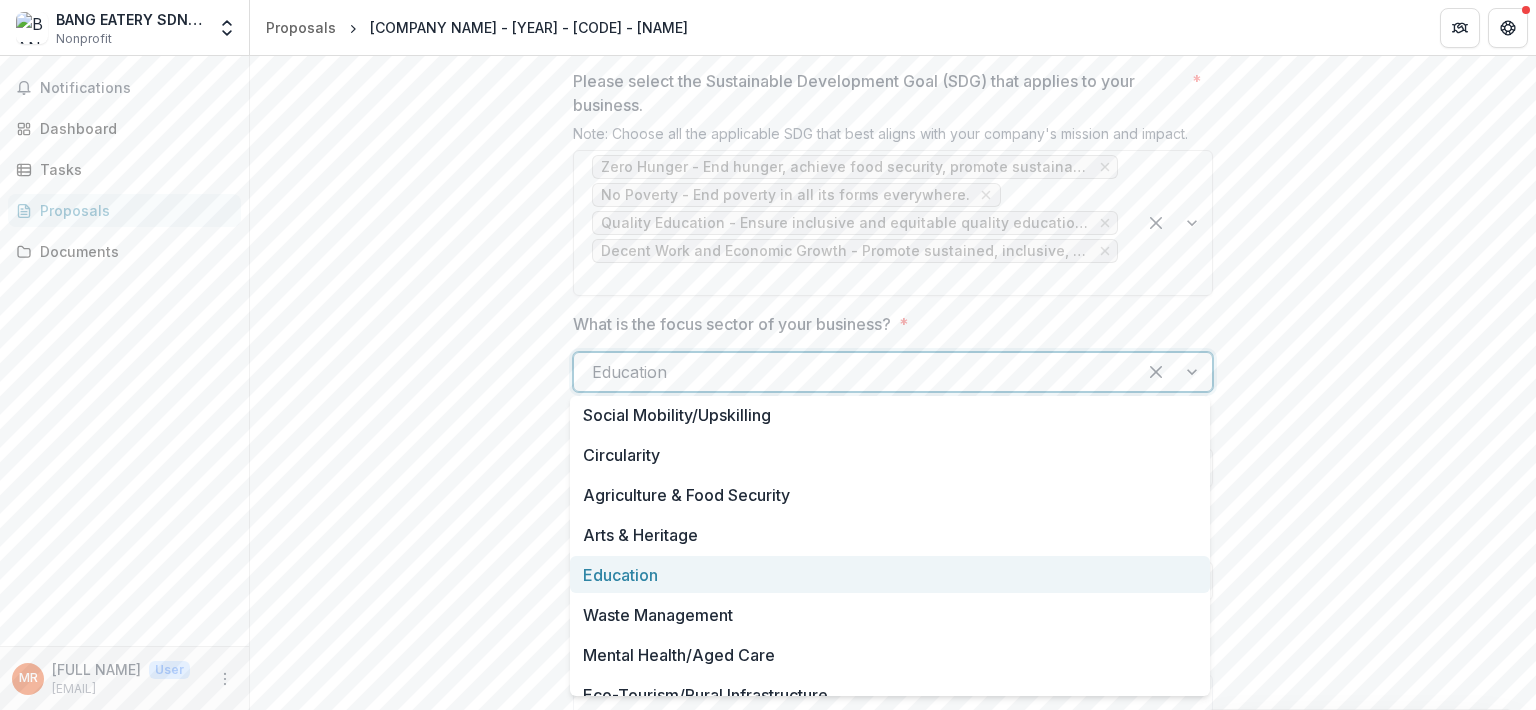 click at bounding box center (1174, 372) 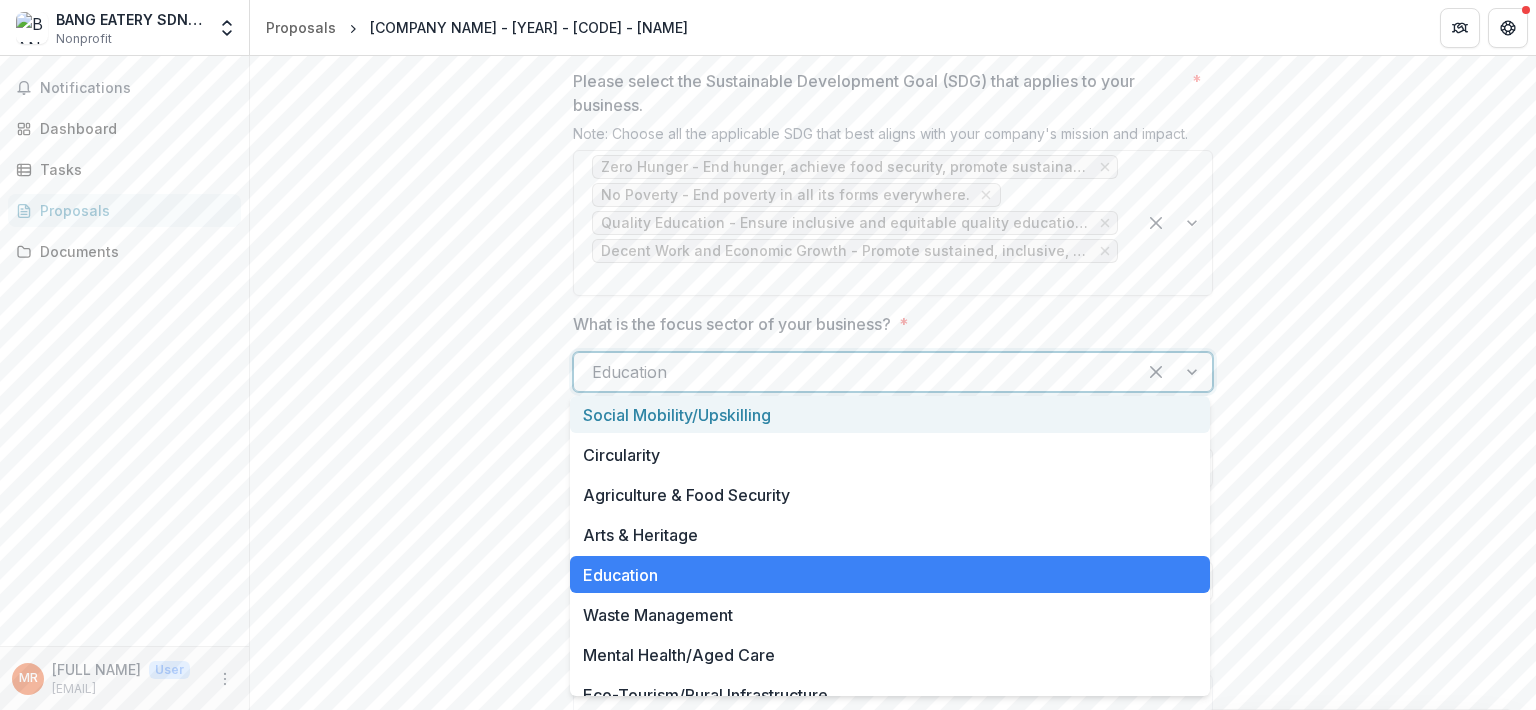 click on "Social Mobility/Upskilling" at bounding box center [890, 414] 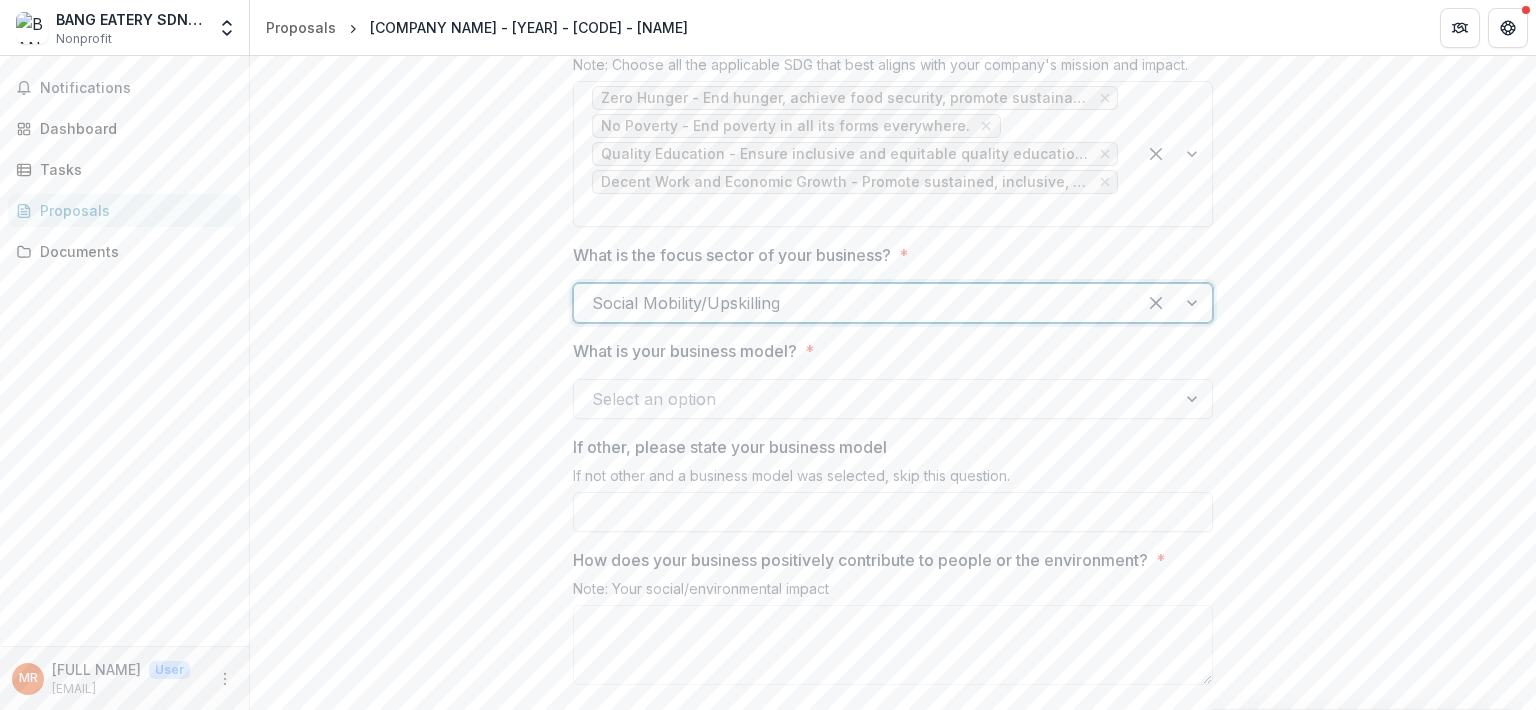 scroll, scrollTop: 2075, scrollLeft: 0, axis: vertical 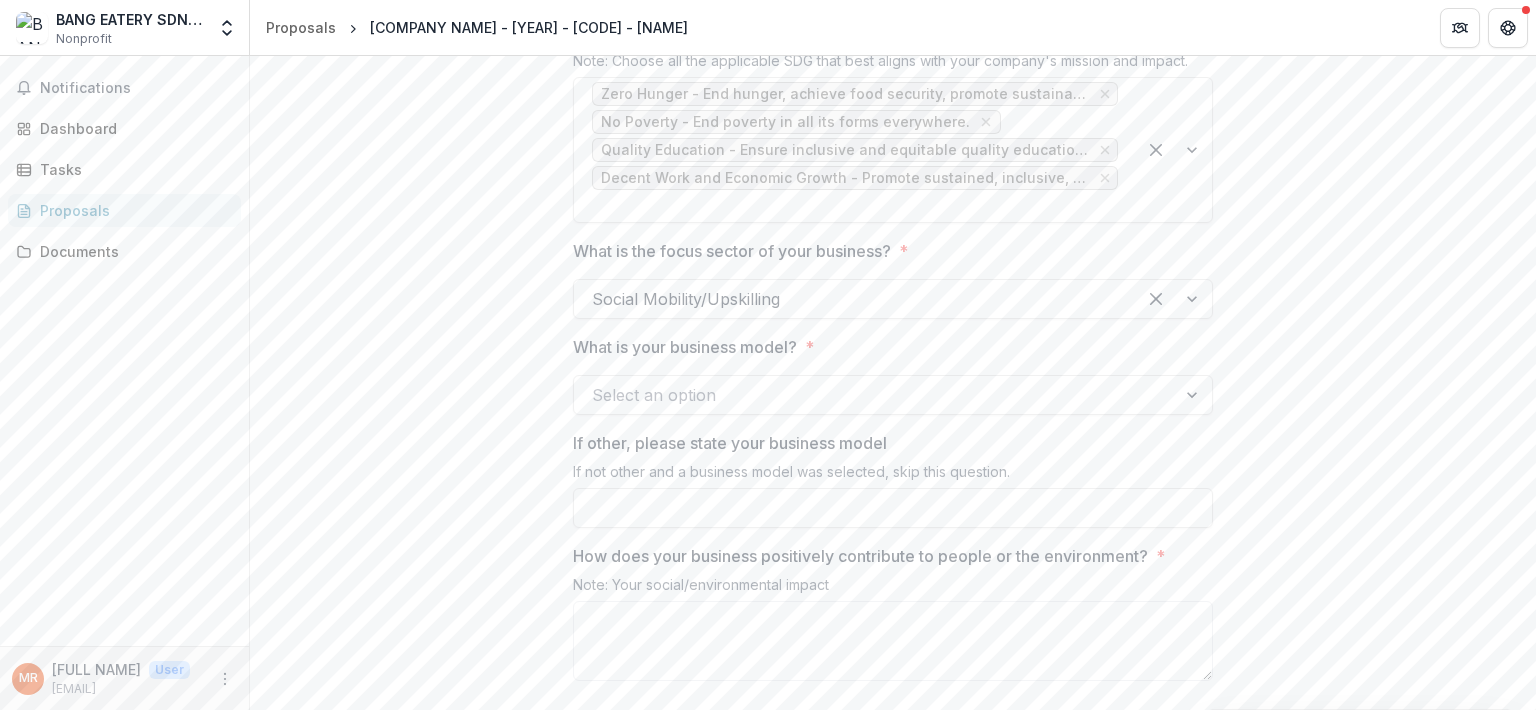 click on "* [TEXT] * [TEXT] * [TEXT] * [TEXT] * [TEXT] * [TEXT] * [TEXT] * [TEXT] * [TEXT] * [TEXT] * [TEXT] * [TEXT] * [TEXT] * [TEXT] * [TEXT] * [TEXT] Registered Company Name * * [TEXT] Registered Company/ Business ID * Note: SSM ID * [TEXT] Name of Contact Person * * [TEXT] Contact Person's Email  * Note: Please ensure that the email you use to submit your application is the same one you will use throughout the entire process. * [TEXT] Contact Person’s Phone Number * [PHONE] * https://semy.com.my/#tahap-penarafan SE Aspire * Not Applicable *" at bounding box center (893, 482) 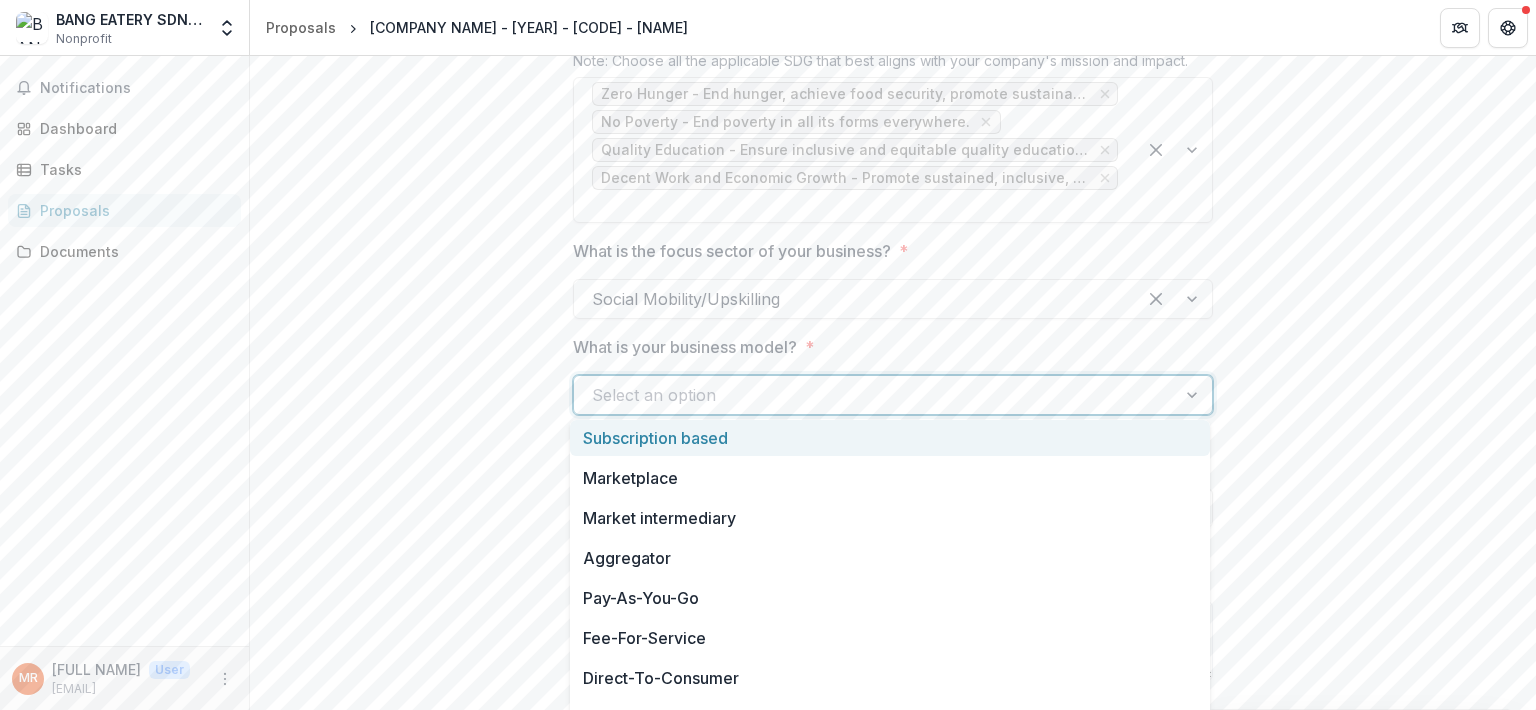 click at bounding box center (875, 395) 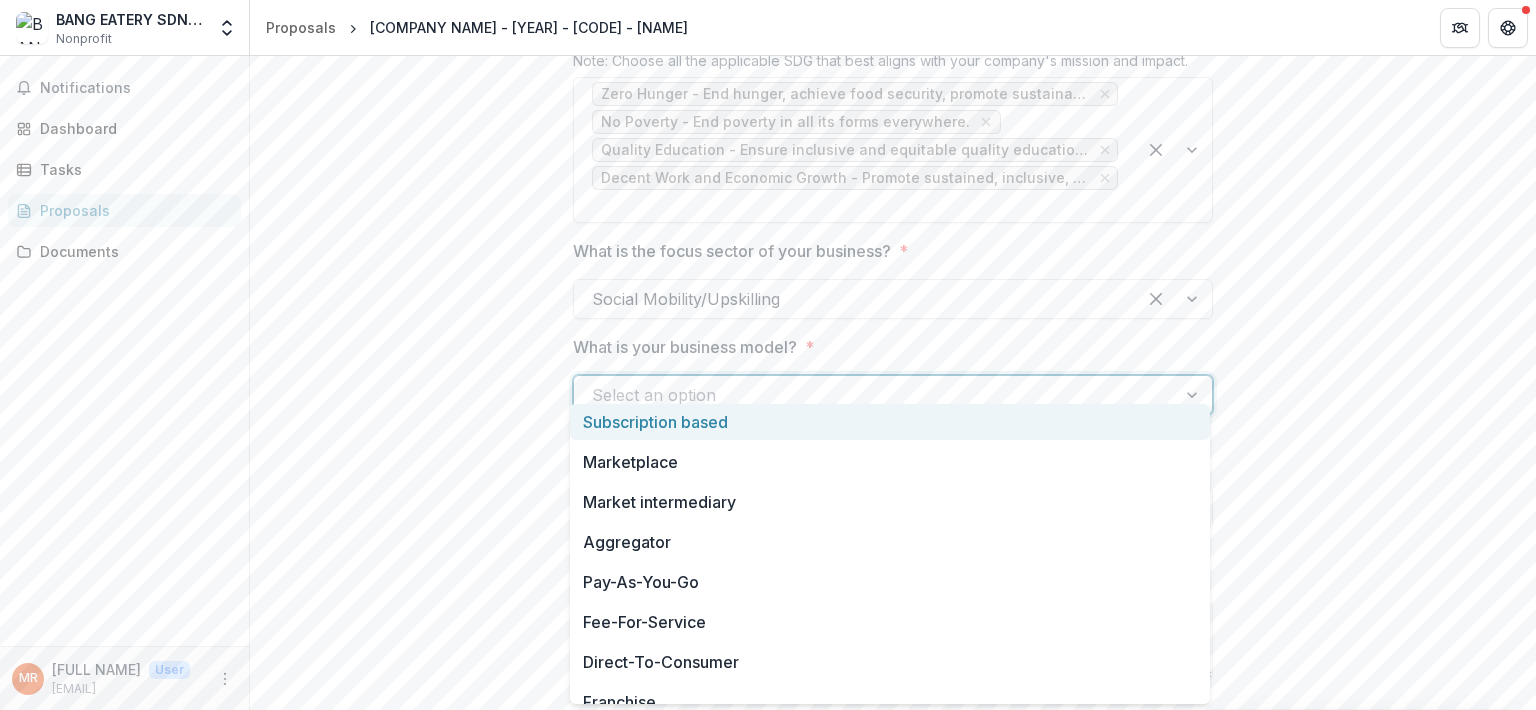 scroll, scrollTop: 2139, scrollLeft: 0, axis: vertical 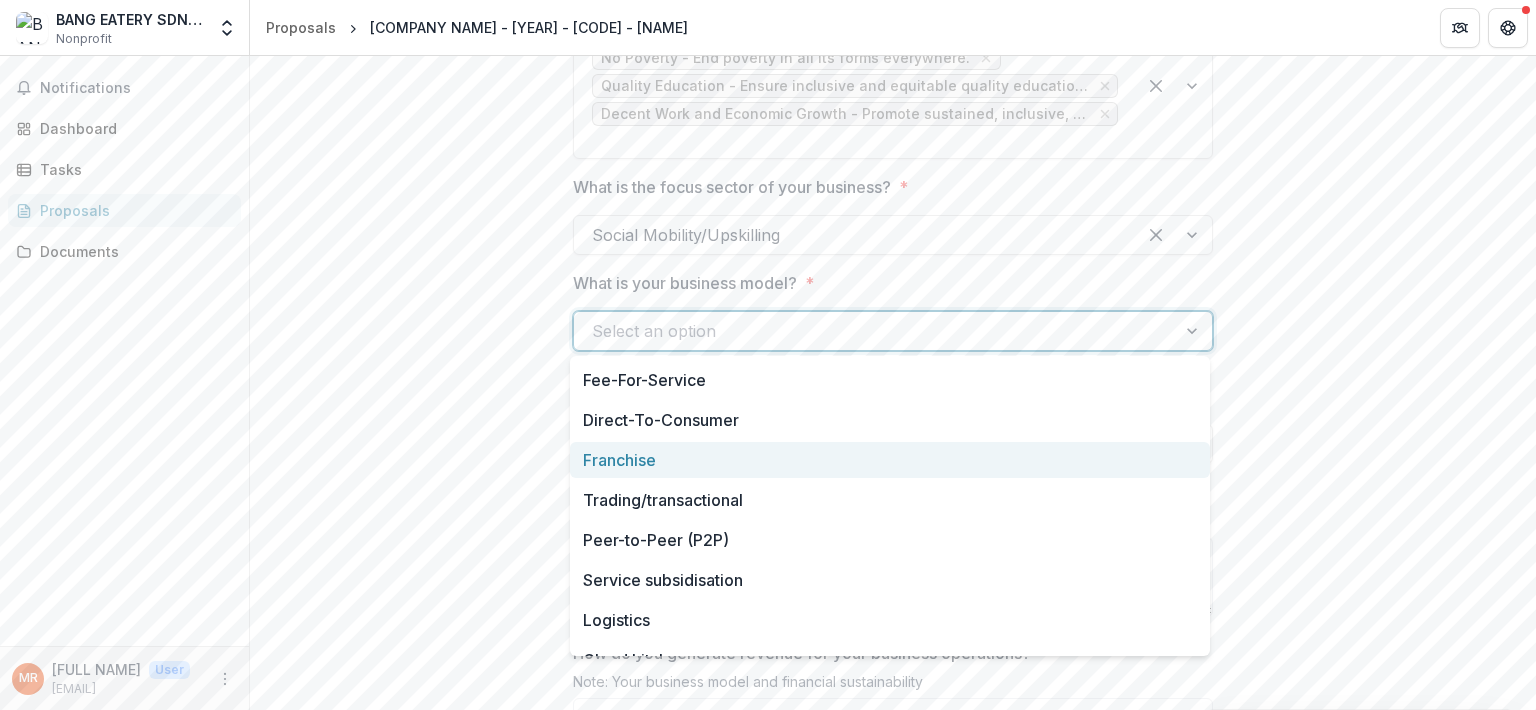 click on "Franchise" at bounding box center (890, 460) 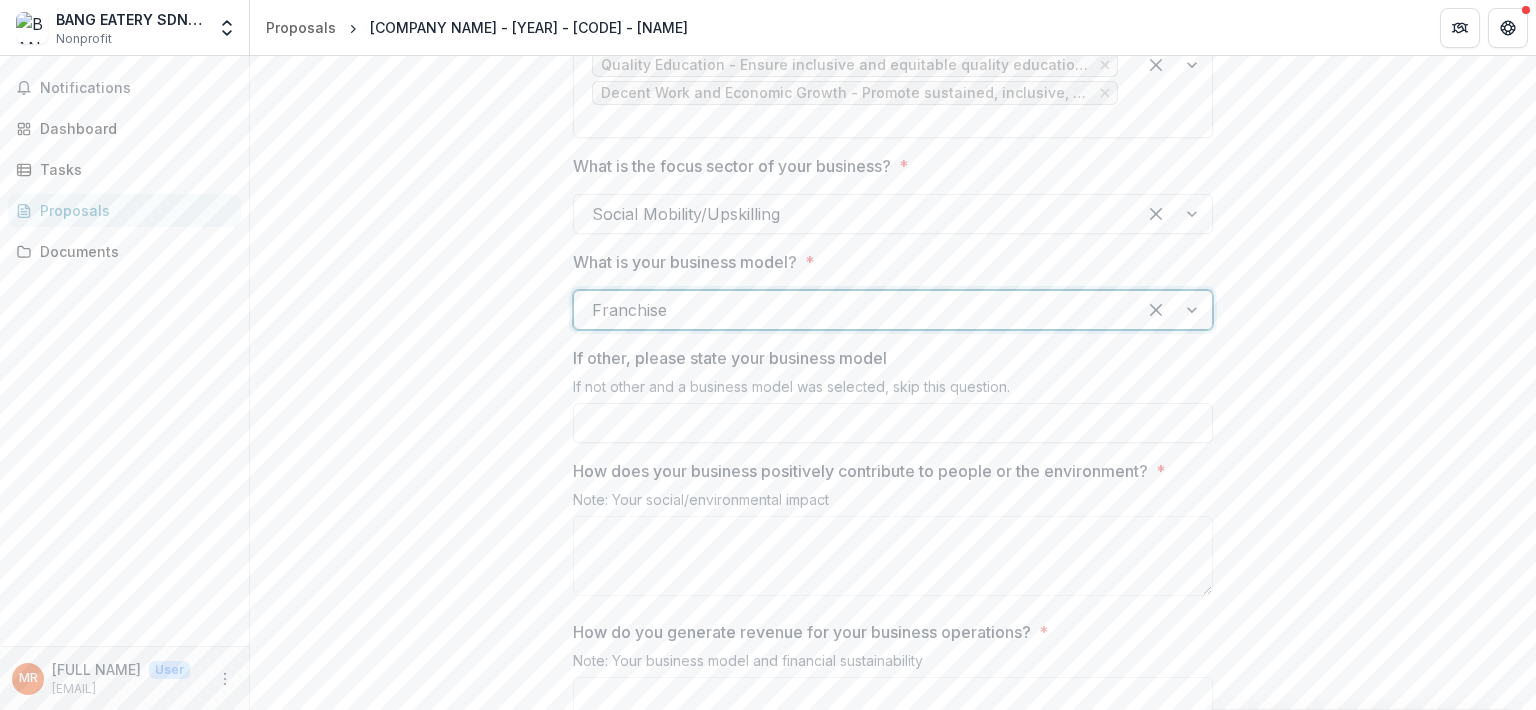 scroll, scrollTop: 2160, scrollLeft: 0, axis: vertical 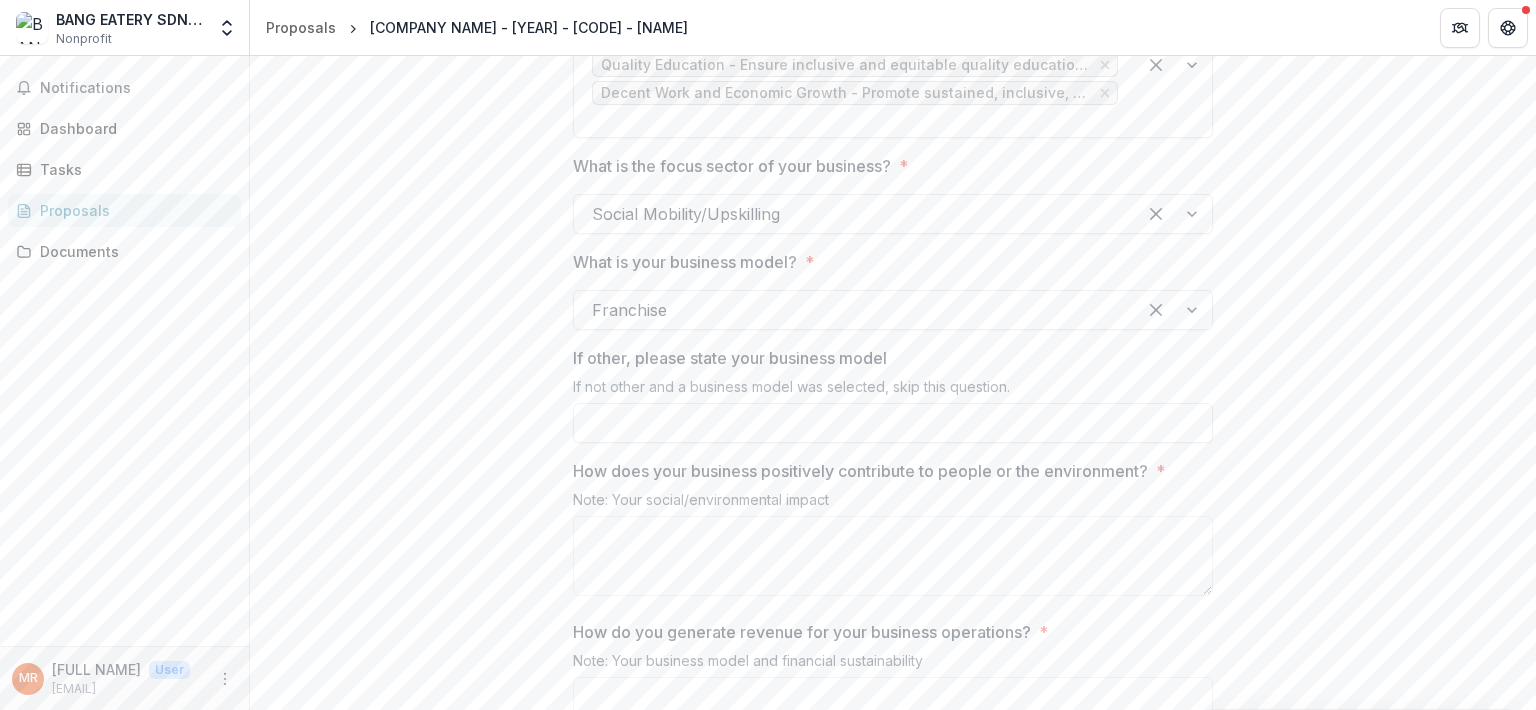 click on "If other, please state your business model" at bounding box center (887, 358) 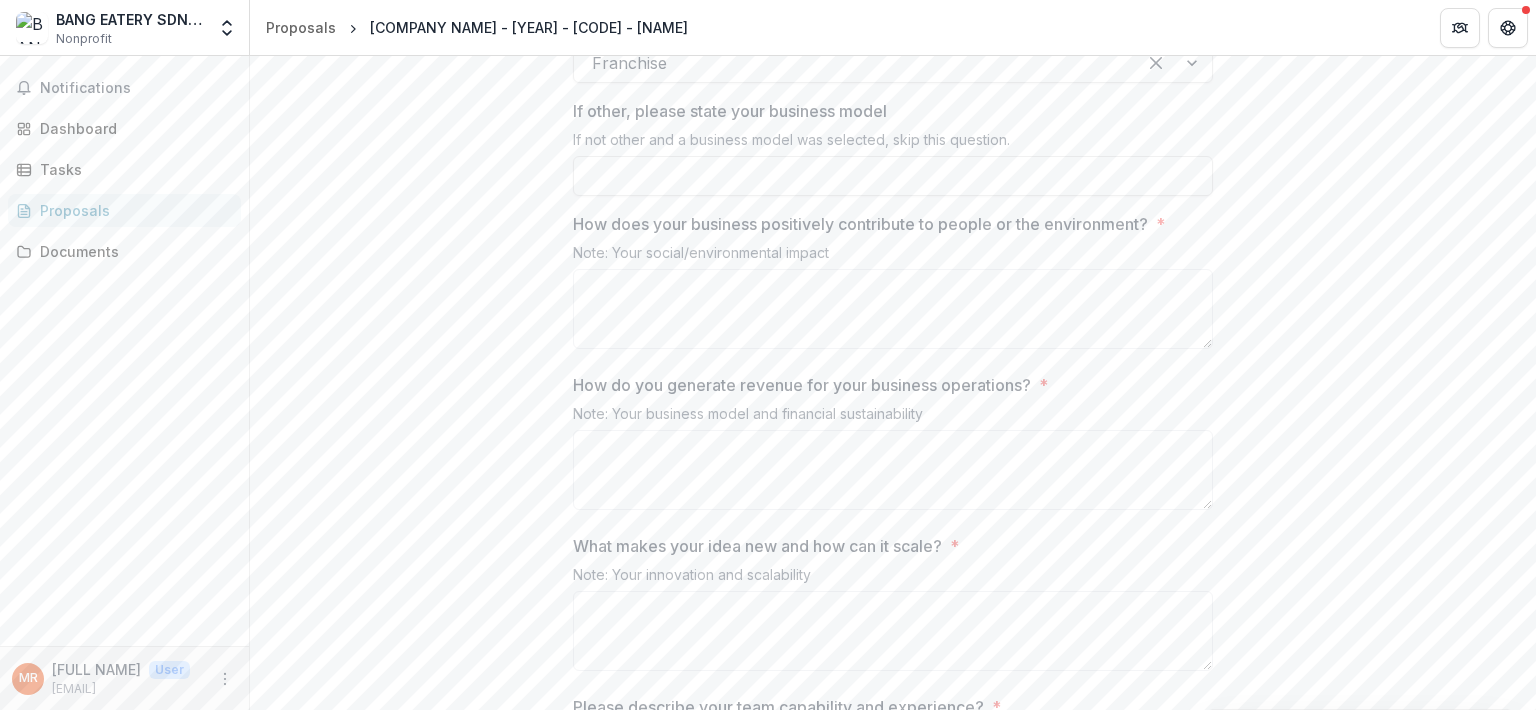 scroll, scrollTop: 2404, scrollLeft: 0, axis: vertical 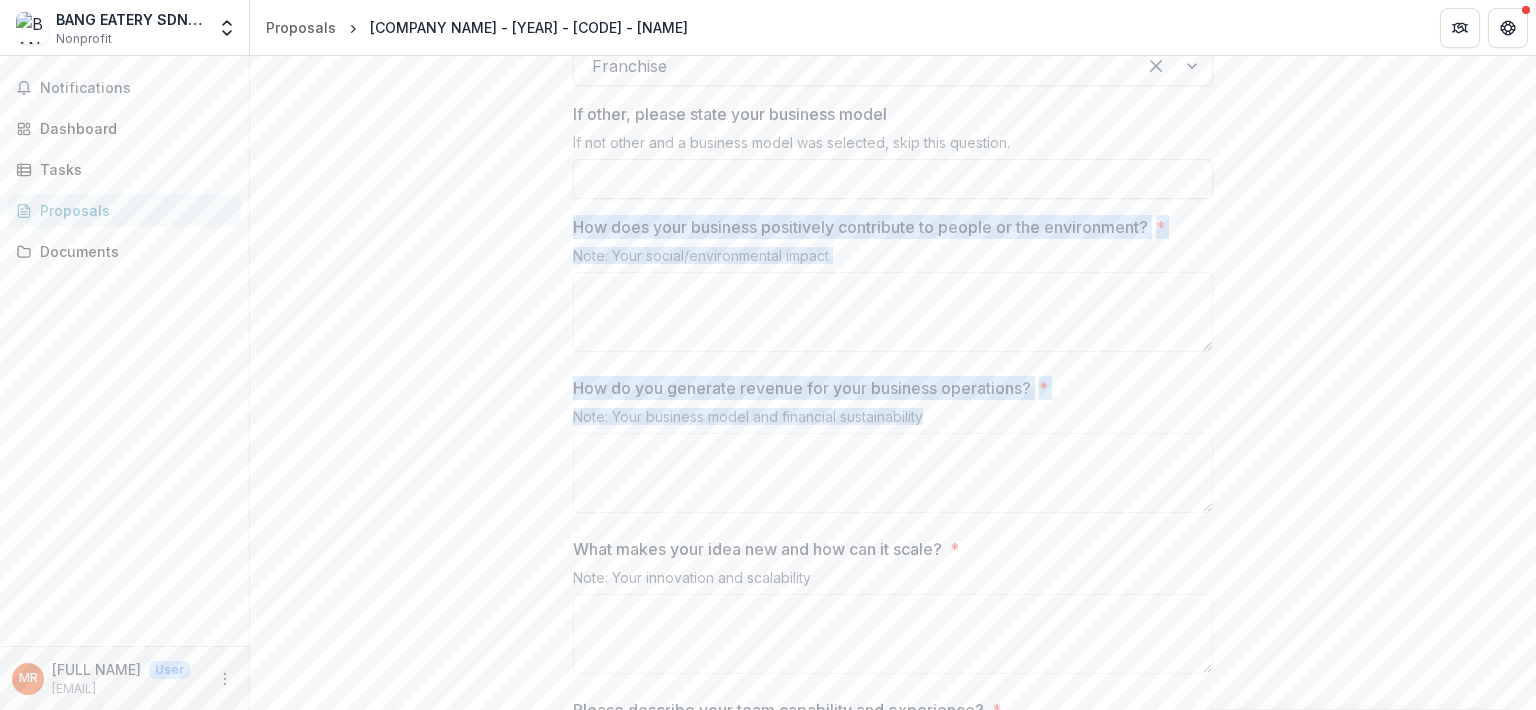 drag, startPoint x: 567, startPoint y: 215, endPoint x: 824, endPoint y: 509, distance: 390.4933 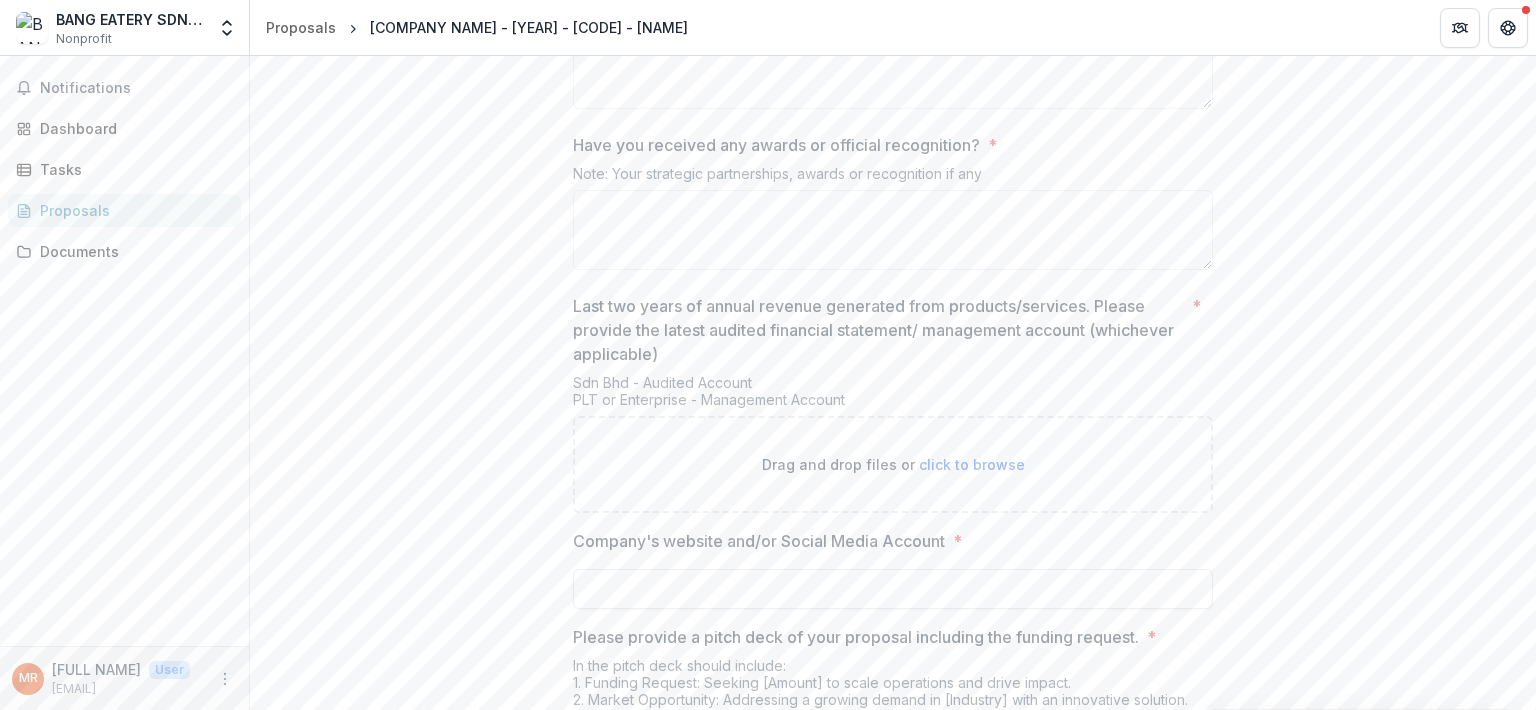 scroll, scrollTop: 3722, scrollLeft: 0, axis: vertical 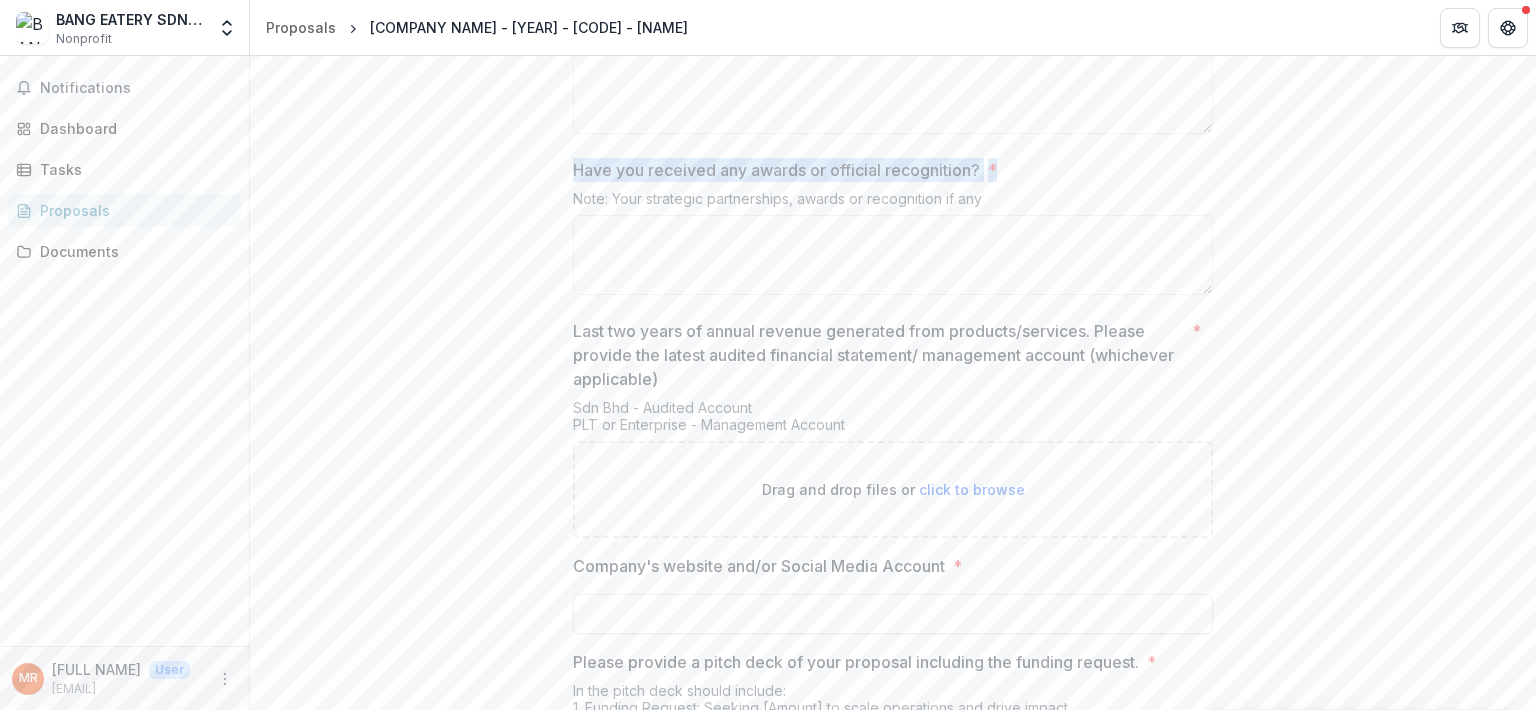 drag, startPoint x: 566, startPoint y: 215, endPoint x: 999, endPoint y: 169, distance: 435.43655 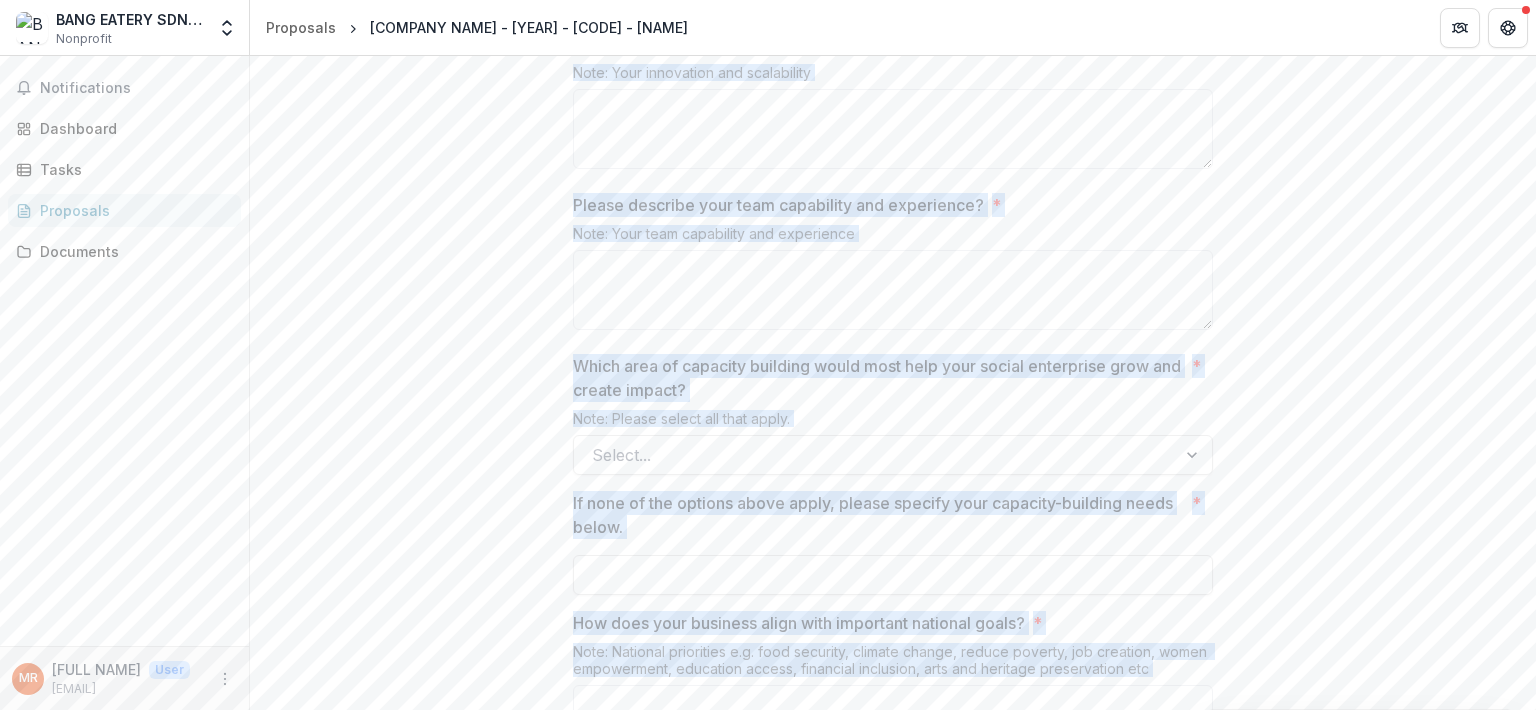 scroll, scrollTop: 2928, scrollLeft: 0, axis: vertical 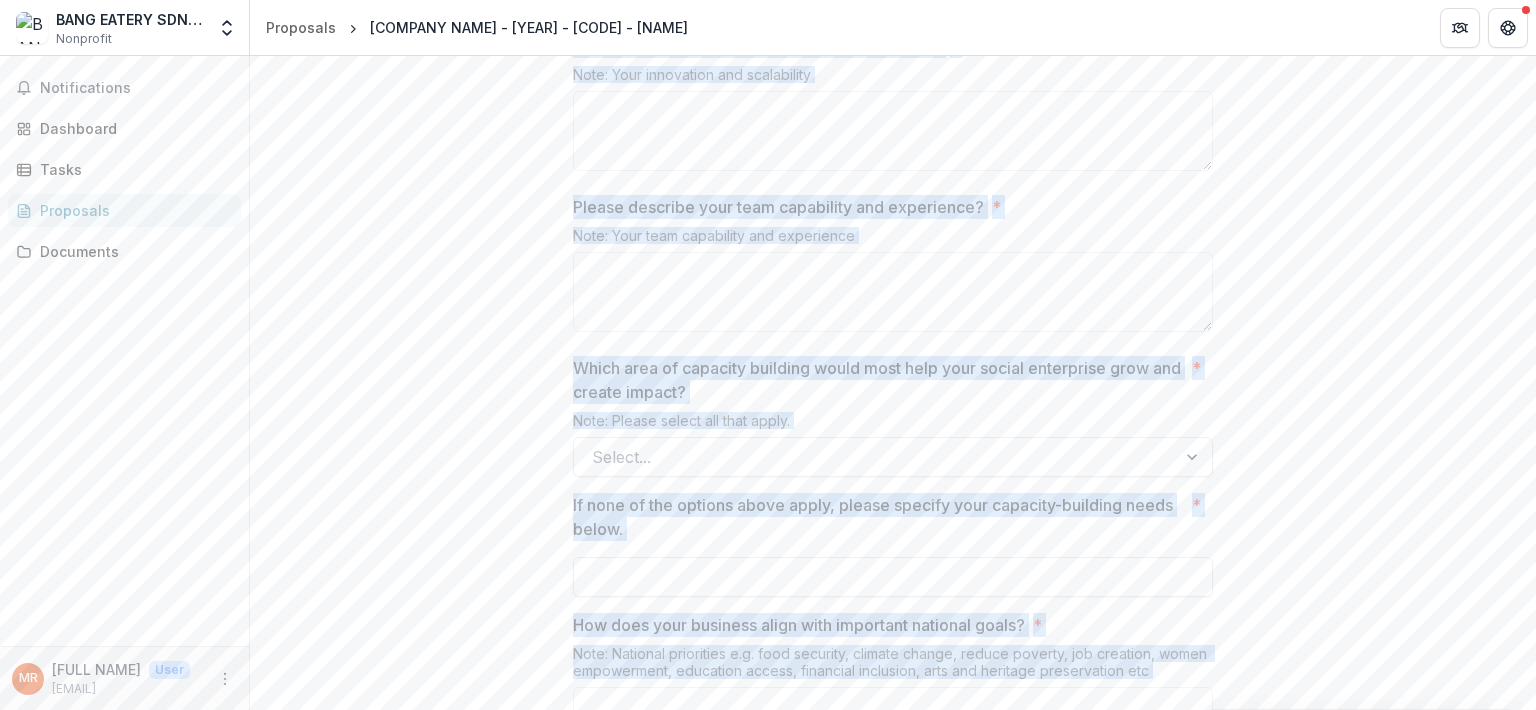click on "* [TEXT] * [TEXT] * [TEXT] * [TEXT] * [TEXT] * [TEXT] * [TEXT] * [TEXT] * [TEXT] * [TEXT] * [TEXT] * [TEXT] * [TEXT] * [TEXT] * [TEXT] * [TEXT] Registered Company Name * * [TEXT] Registered Company/ Business ID * Note: SSM ID * [TEXT] Name of Contact Person * * [TEXT] Contact Person's Email  * Note: Please ensure that the email you use to submit your application is the same one you will use throughout the entire process. * [TEXT] Contact Person’s Phone Number * [PHONE] * https://semy.com.my/#tahap-penarafan SE Aspire * Not Applicable *" at bounding box center (893, -361) 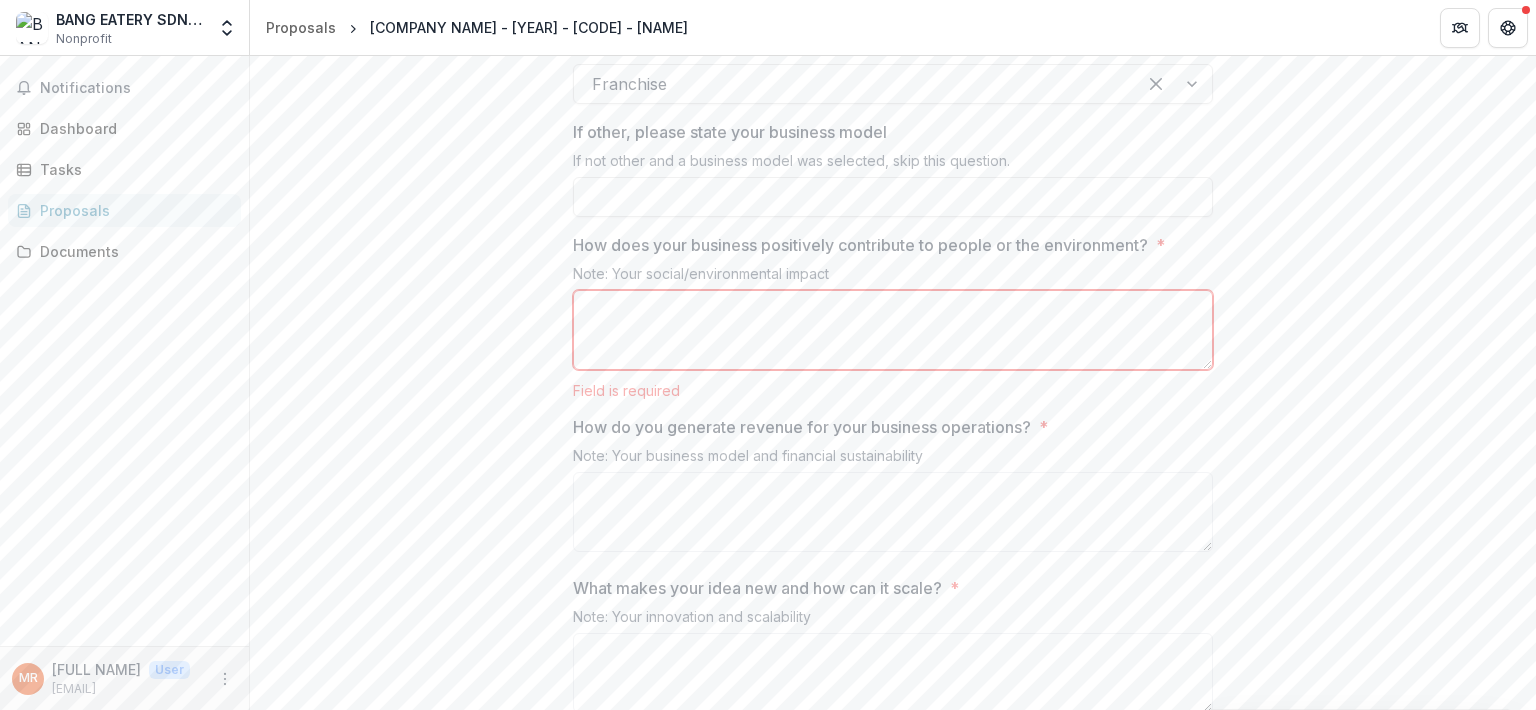 scroll, scrollTop: 2385, scrollLeft: 0, axis: vertical 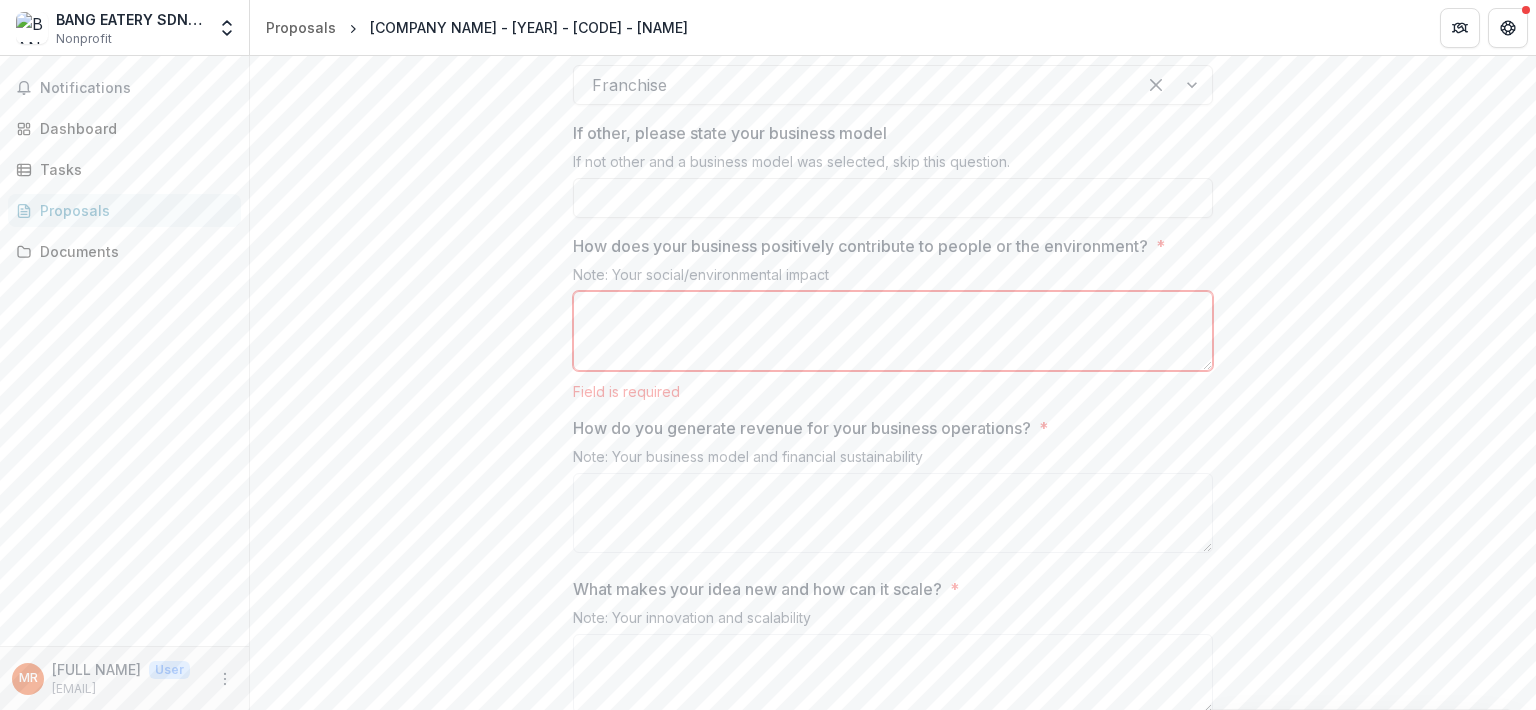 click on "How does your business positively contribute to people or the environment? *" at bounding box center [893, 331] 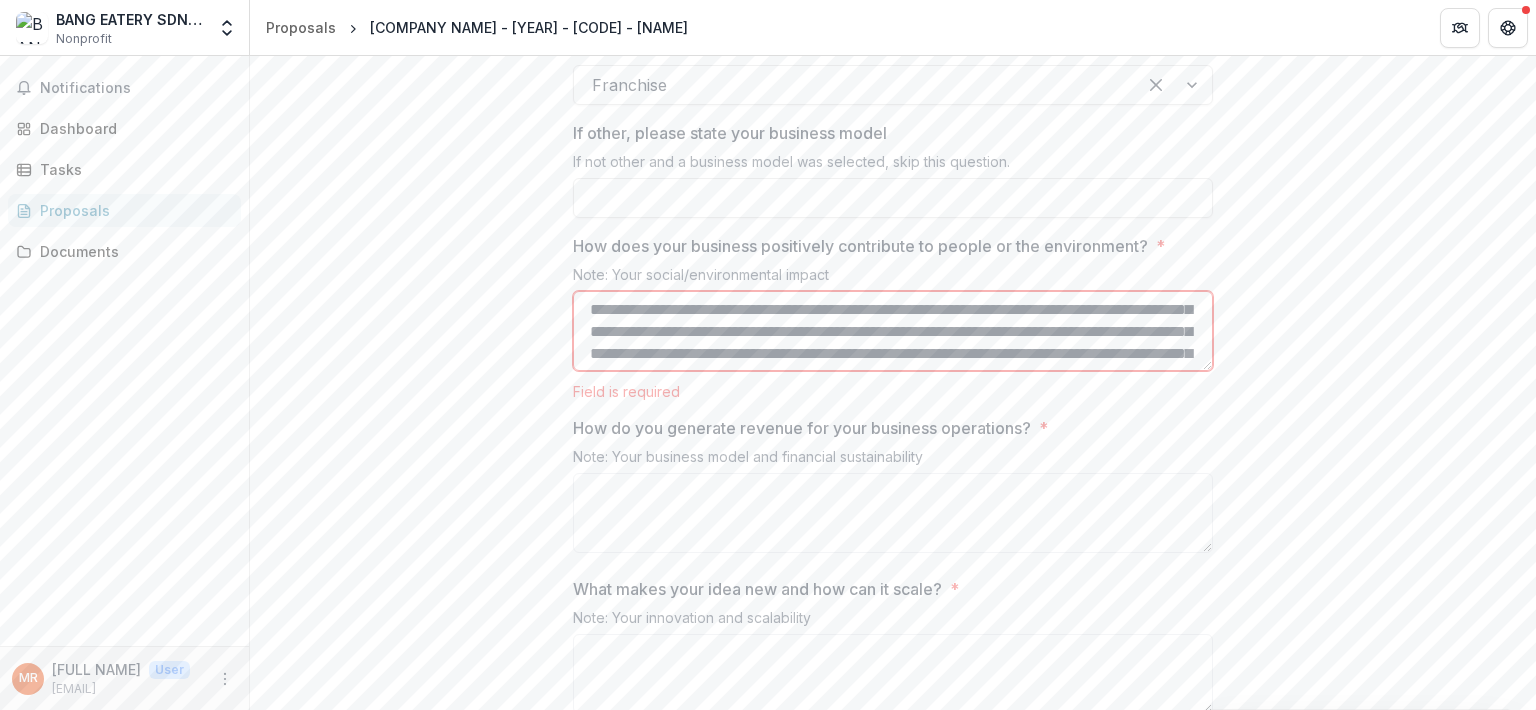 scroll, scrollTop: 0, scrollLeft: 0, axis: both 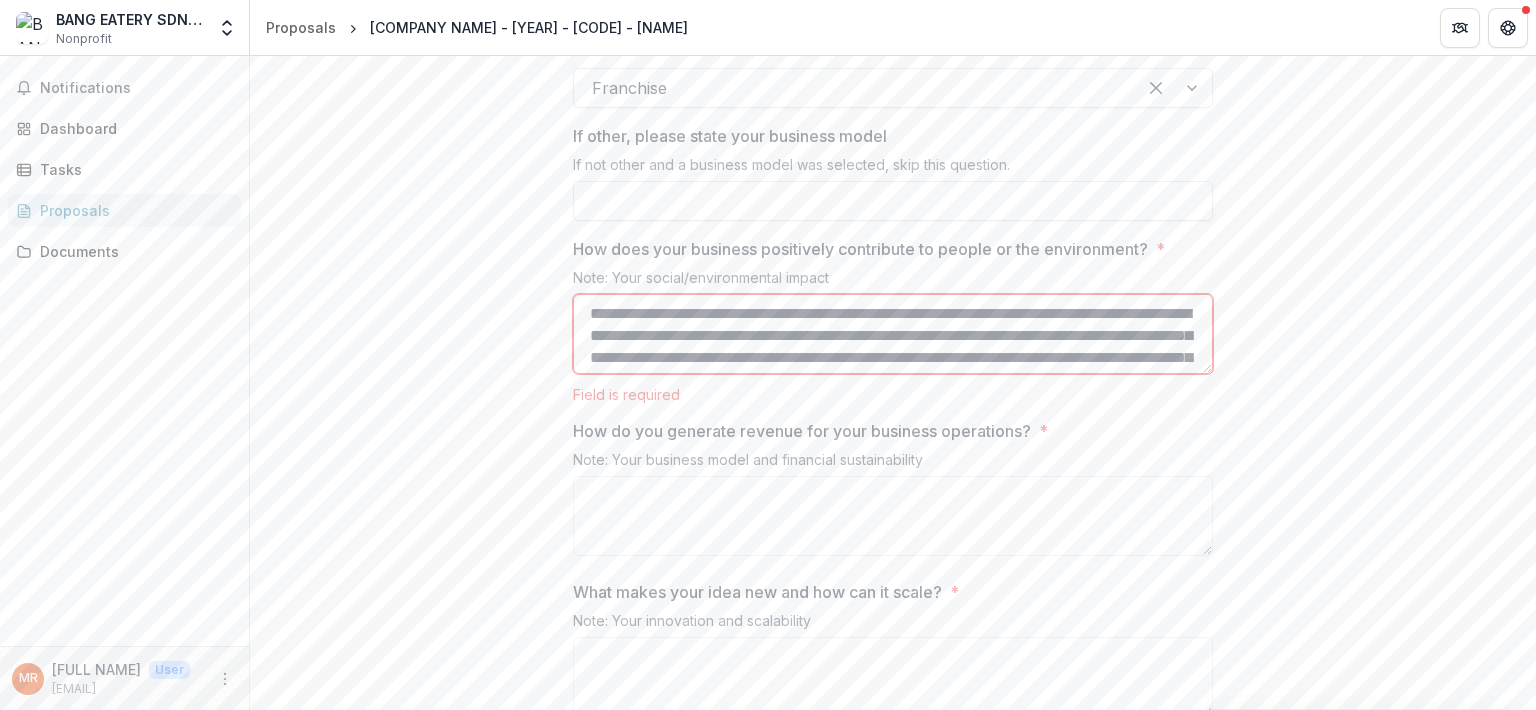type on "**********" 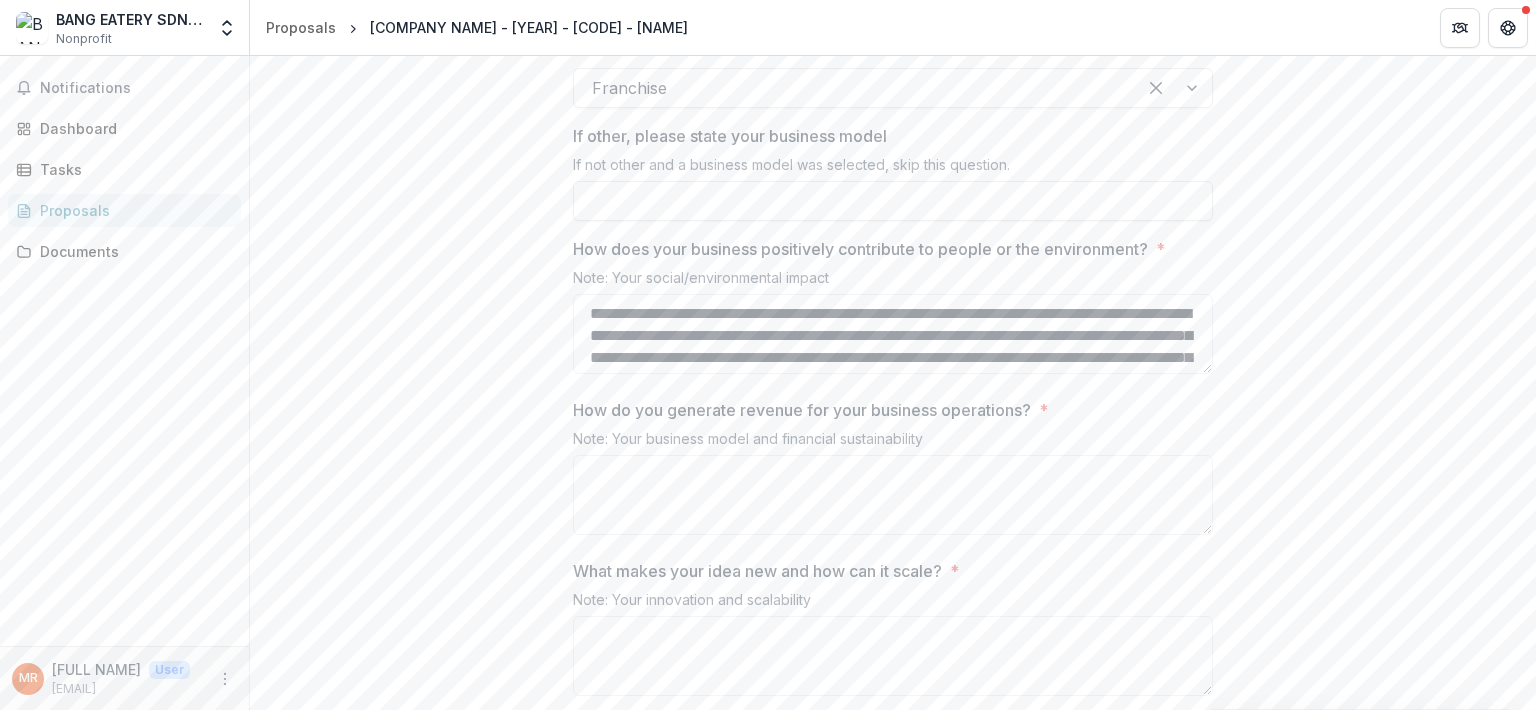 click on "* [TEXT] * [TEXT] * [TEXT] * [TEXT] * [TEXT] * [TEXT] * [TEXT] * [TEXT] * [TEXT] * [TEXT] * [TEXT] * [TEXT] * [TEXT] * [TEXT] * [TEXT] * [TEXT] Registered Company Name * * [TEXT] Registered Company/ Business ID * Note: SSM ID * [TEXT] Name of Contact Person * * [TEXT] Contact Person's Email  * Note: Please ensure that the email you use to submit your application is the same one you will use throughout the entire process. * [TEXT] Contact Person’s Phone Number * [PHONE] * https://semy.com.my/#tahap-penarafan SE Aspire * Not Applicable *" at bounding box center (893, 175) 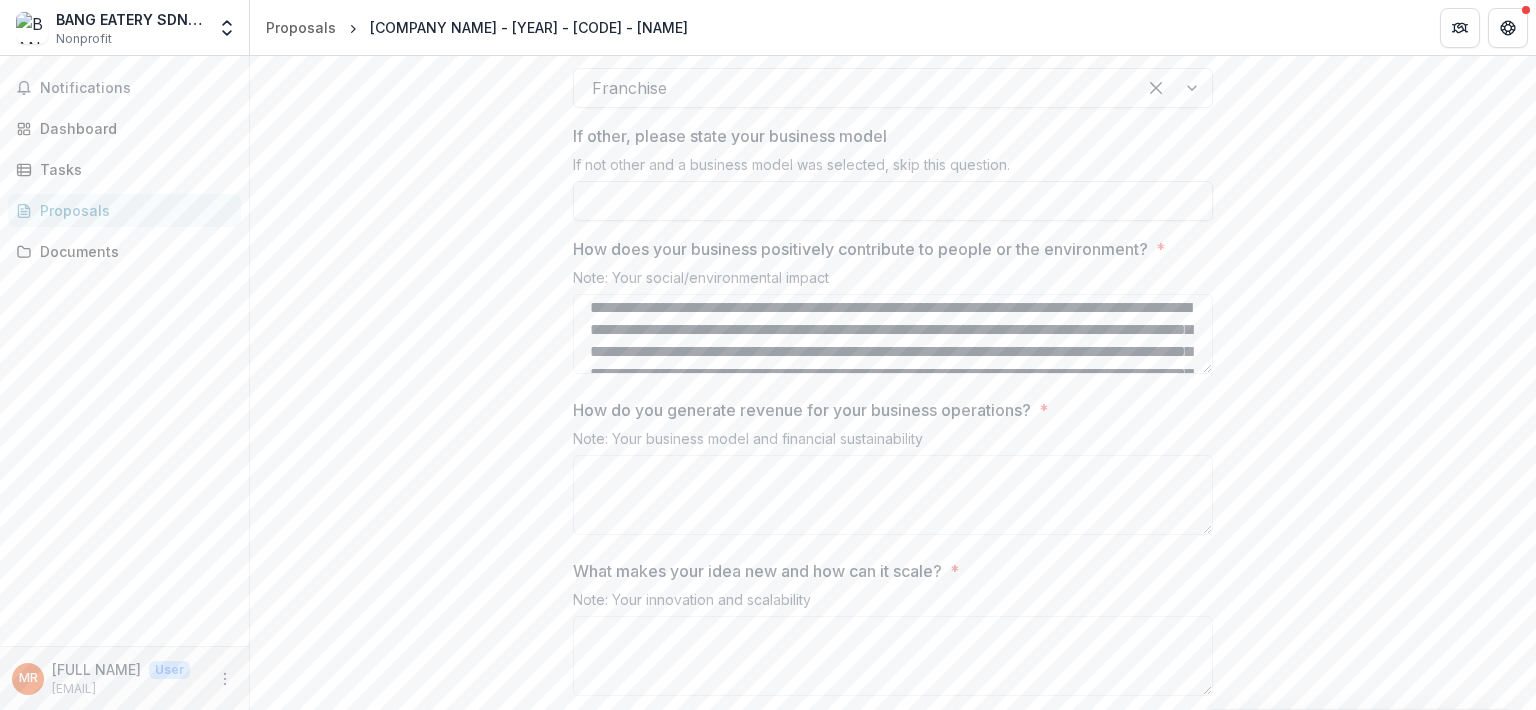 scroll, scrollTop: 0, scrollLeft: 0, axis: both 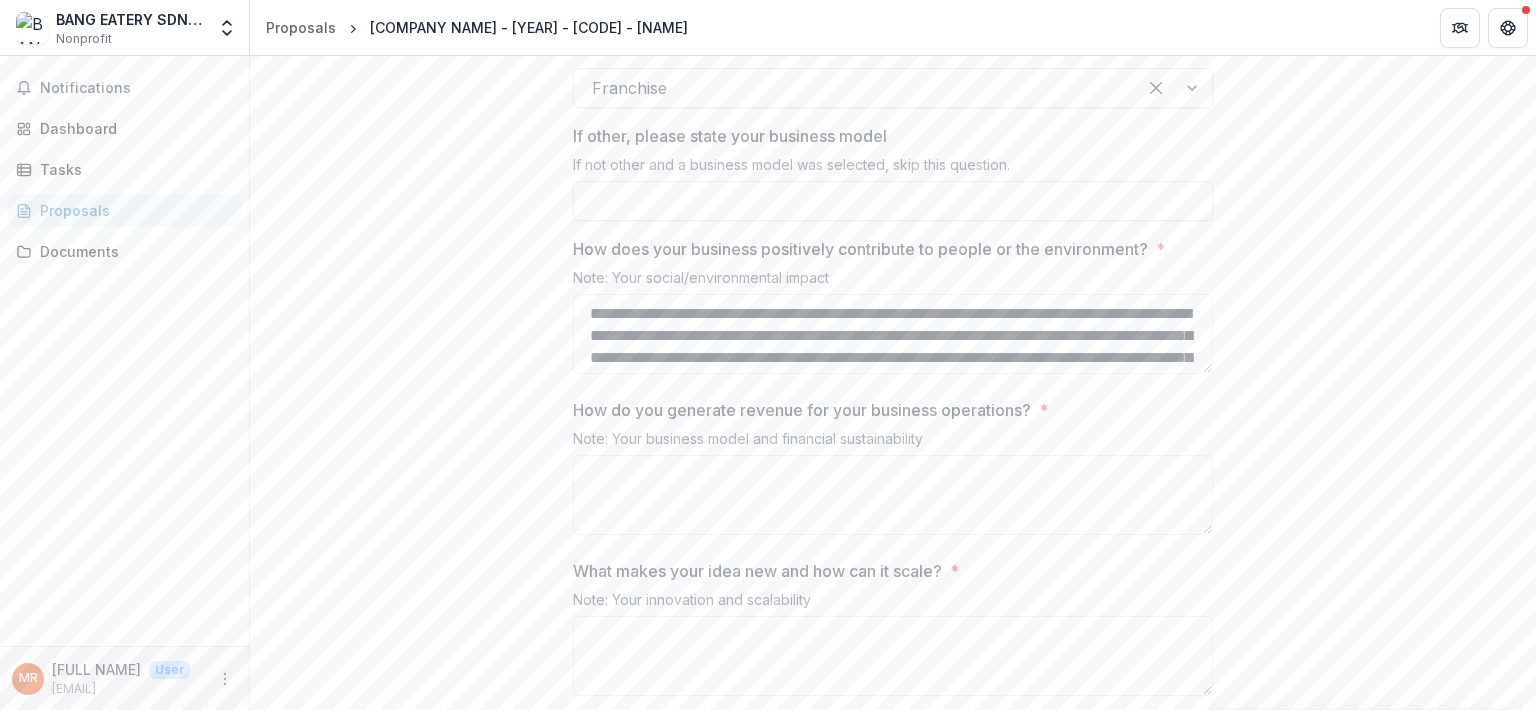 click on "**********" at bounding box center (893, 334) 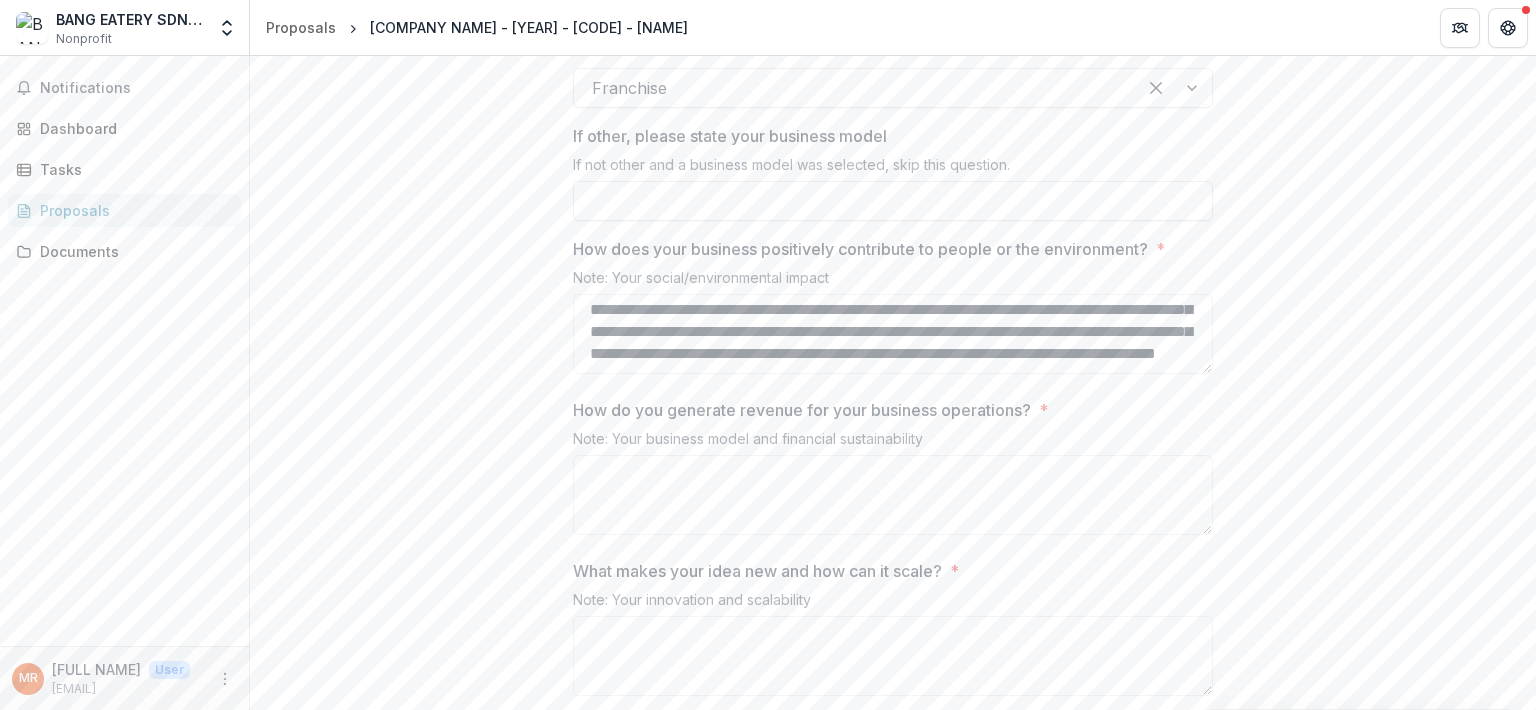 scroll, scrollTop: 144, scrollLeft: 0, axis: vertical 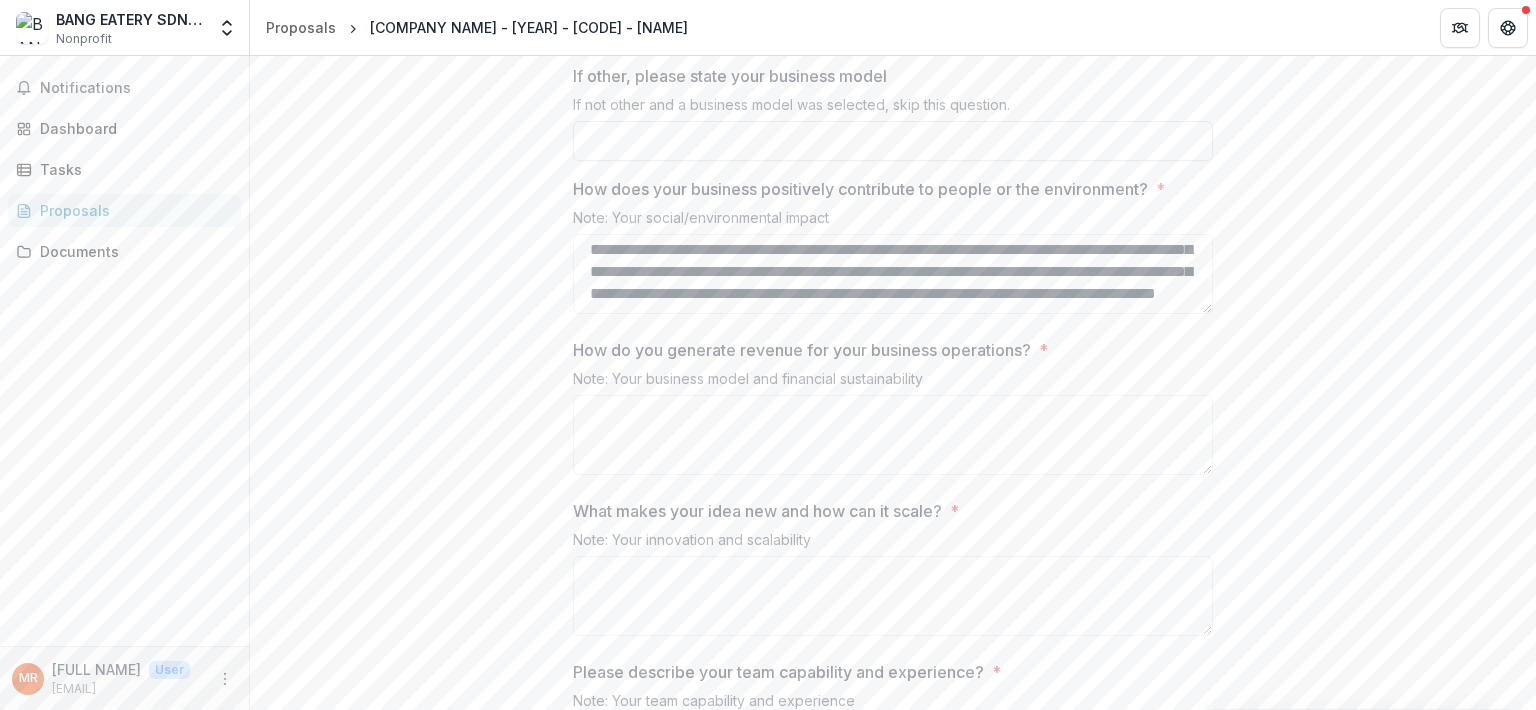 click on "How do you generate revenue for your business operations? *" at bounding box center (893, 435) 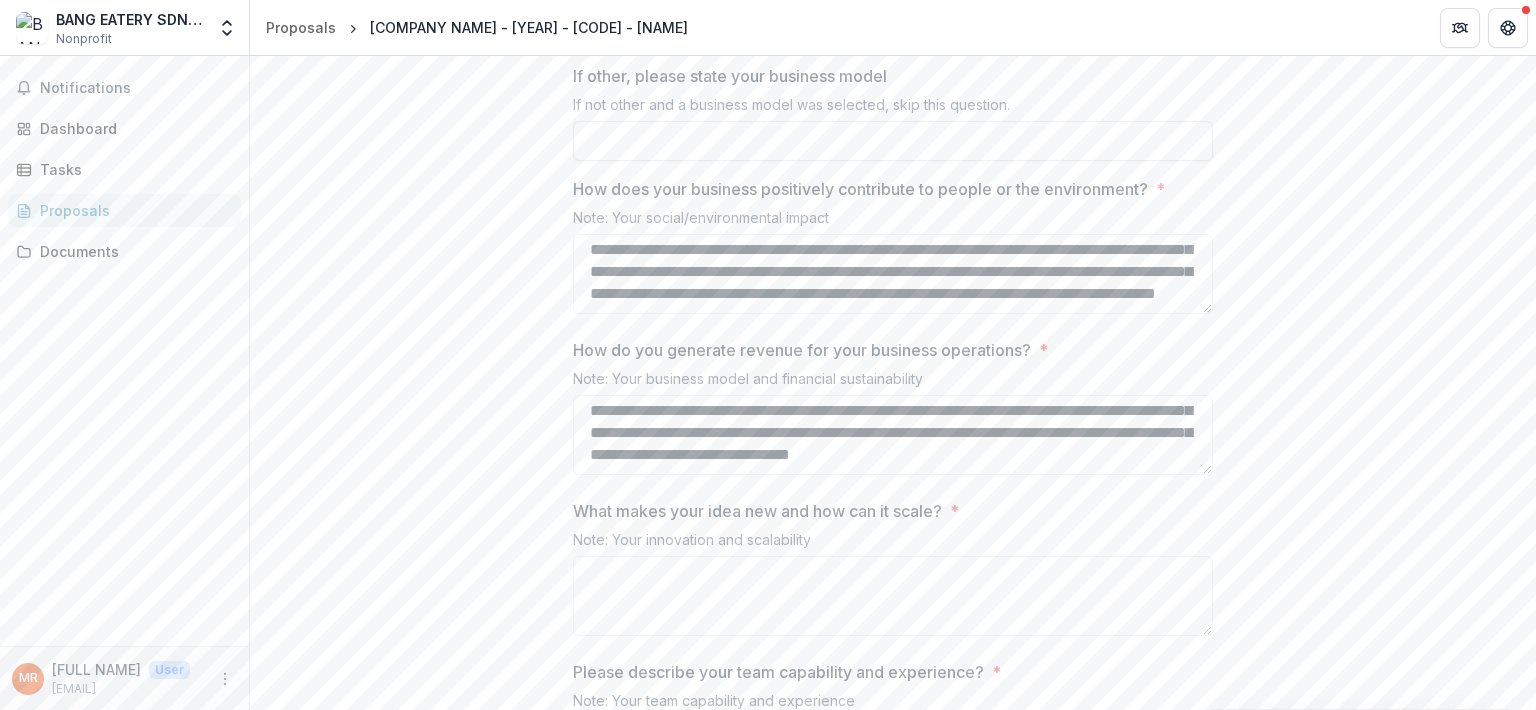 scroll, scrollTop: 94, scrollLeft: 0, axis: vertical 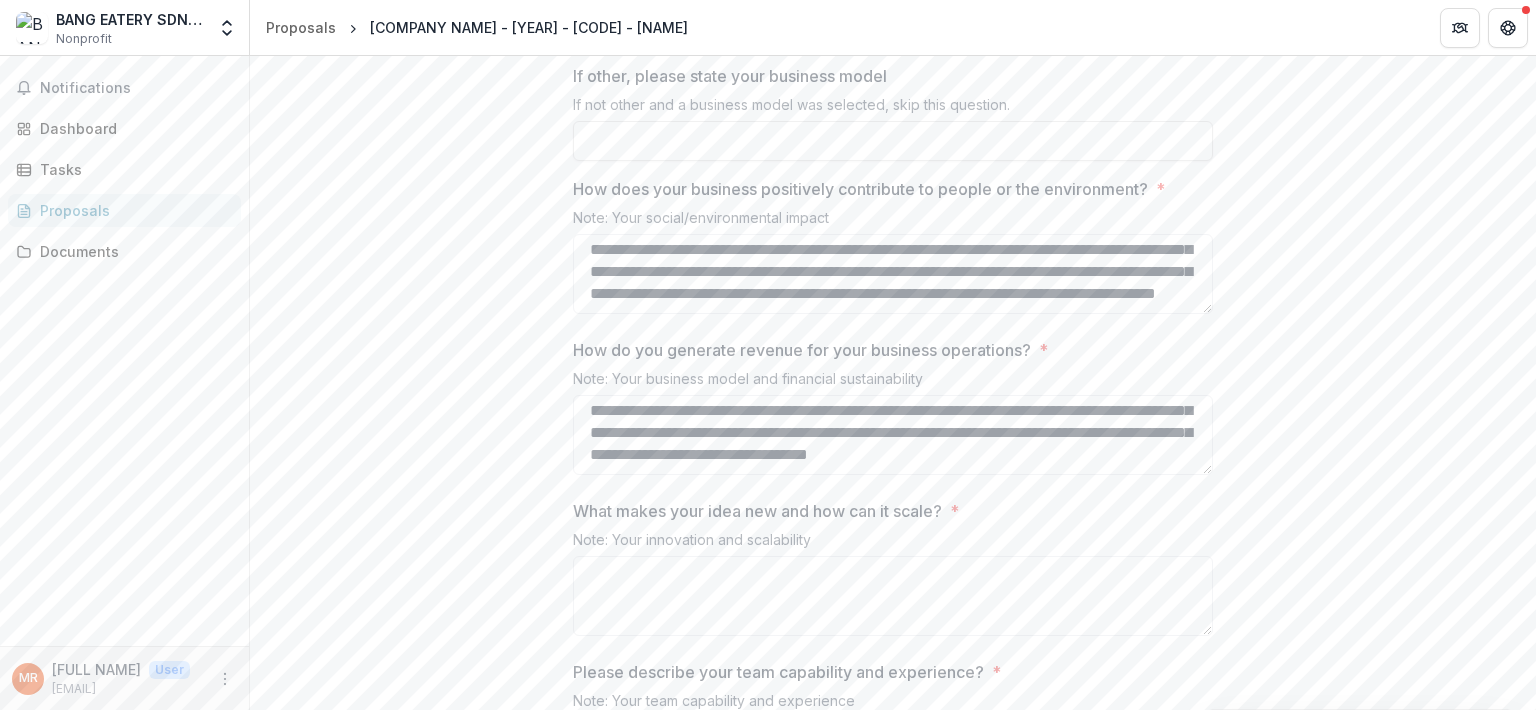 click on "**********" at bounding box center (893, 435) 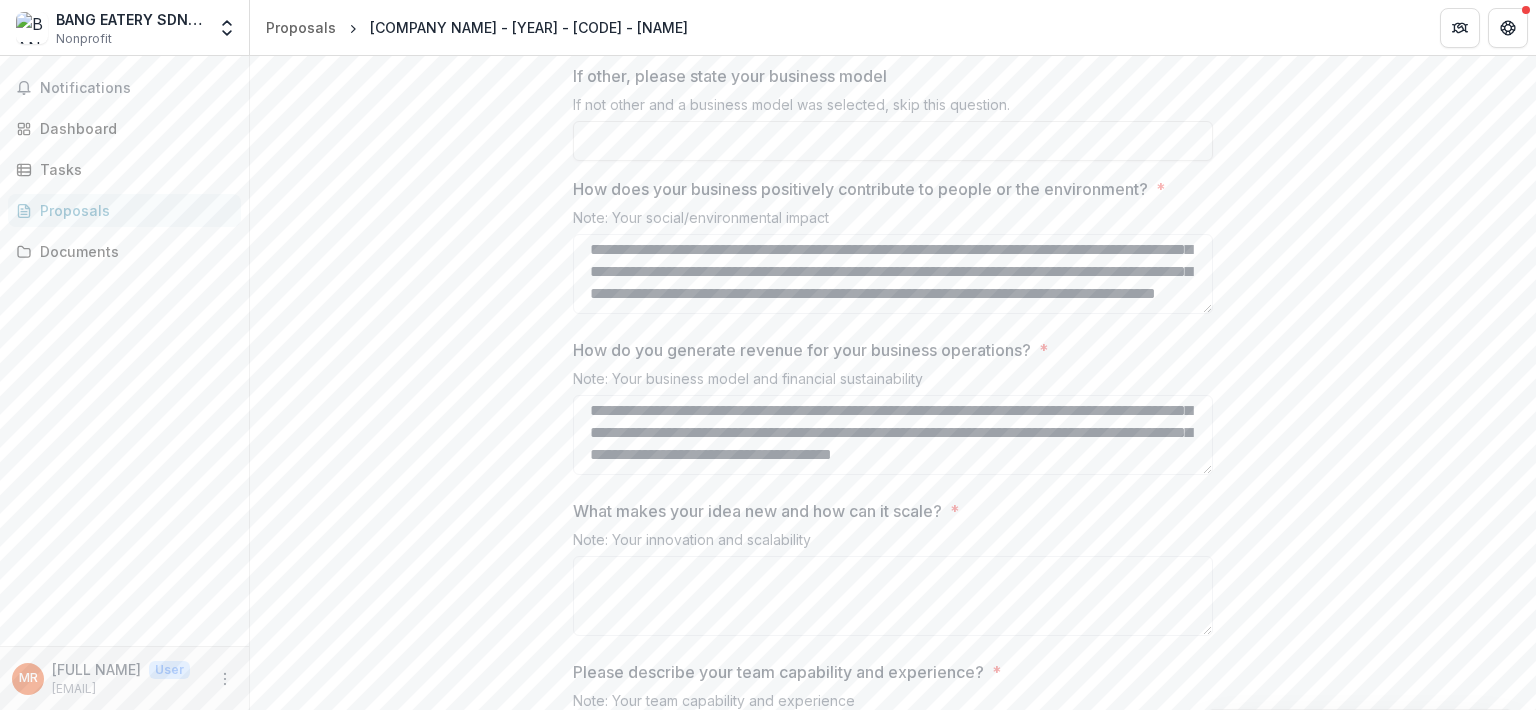 click on "**********" at bounding box center [893, 435] 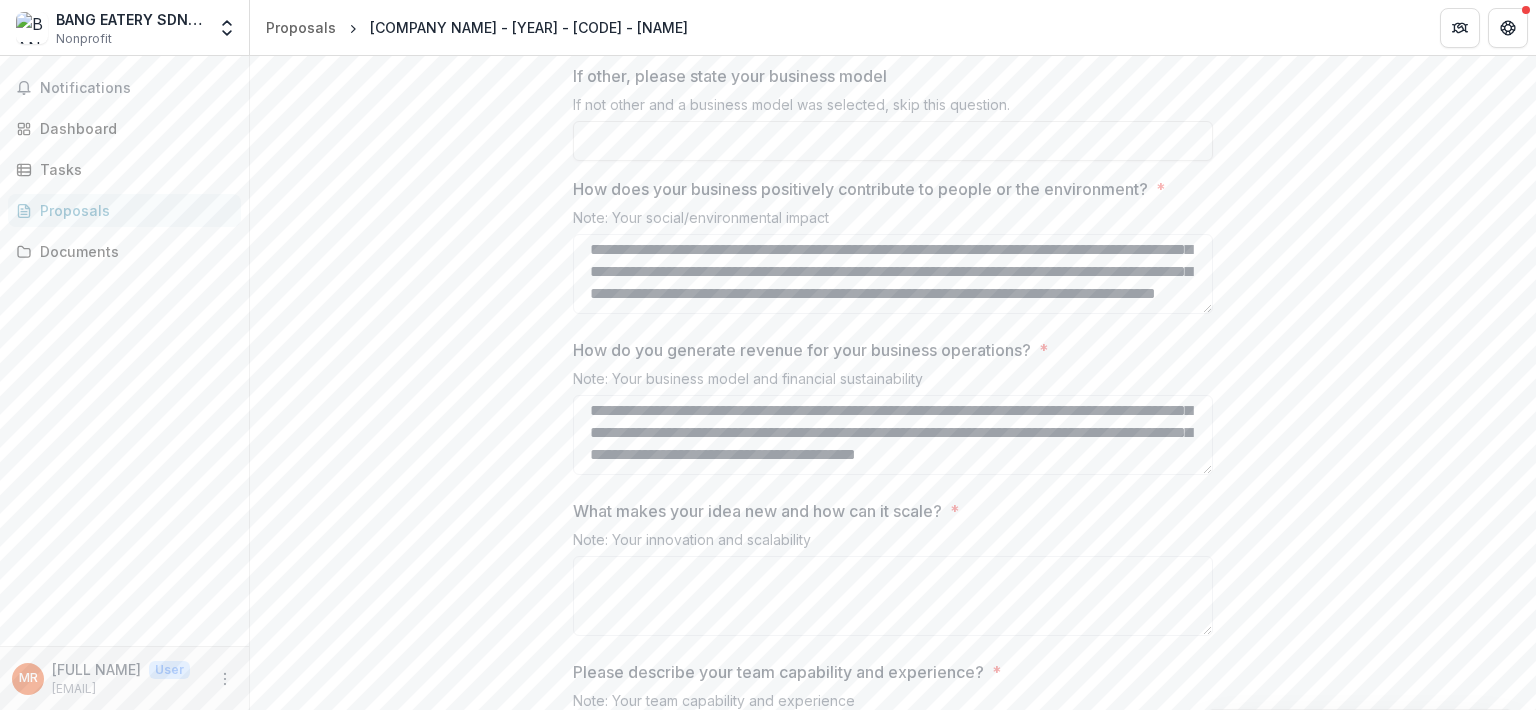 type on "**********" 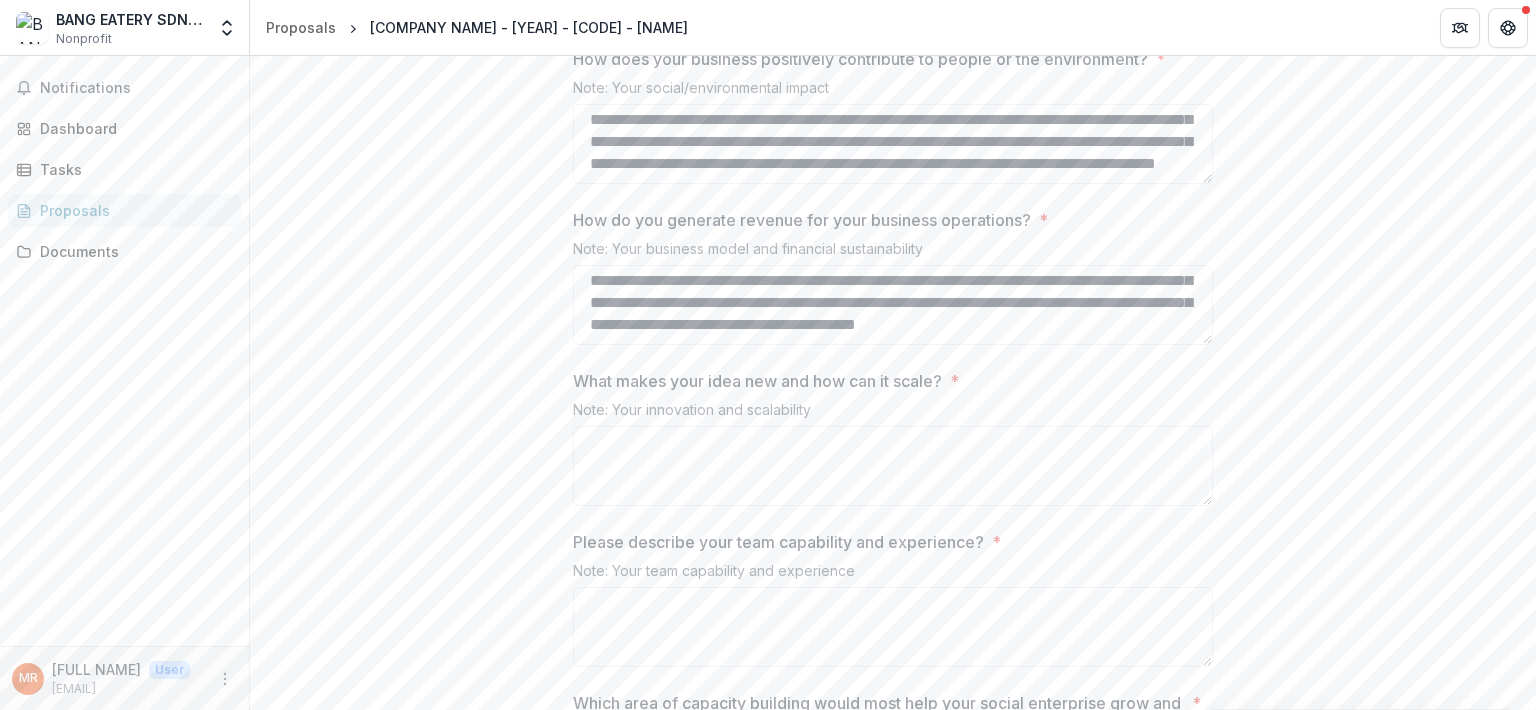 scroll, scrollTop: 2573, scrollLeft: 0, axis: vertical 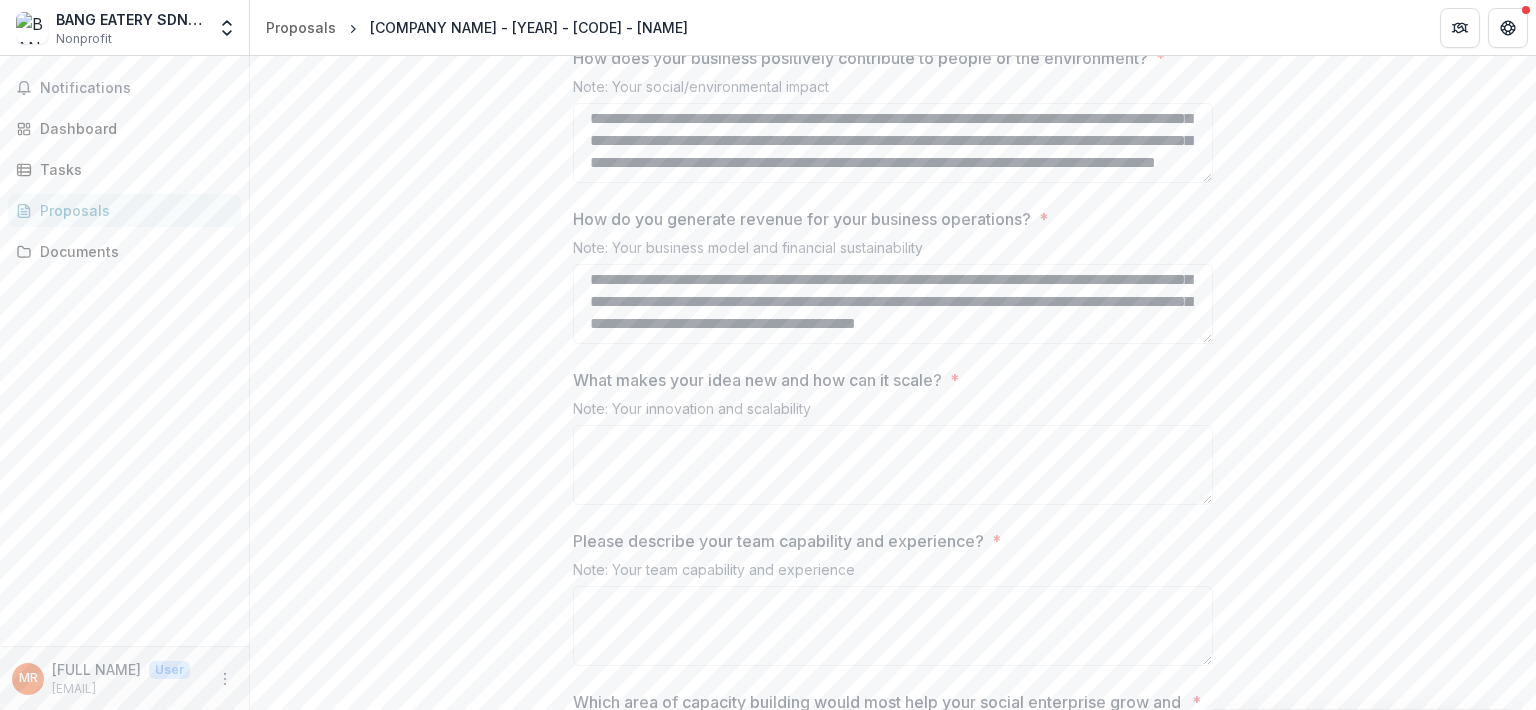click on "What makes your idea new and how can it scale? *" at bounding box center (893, 465) 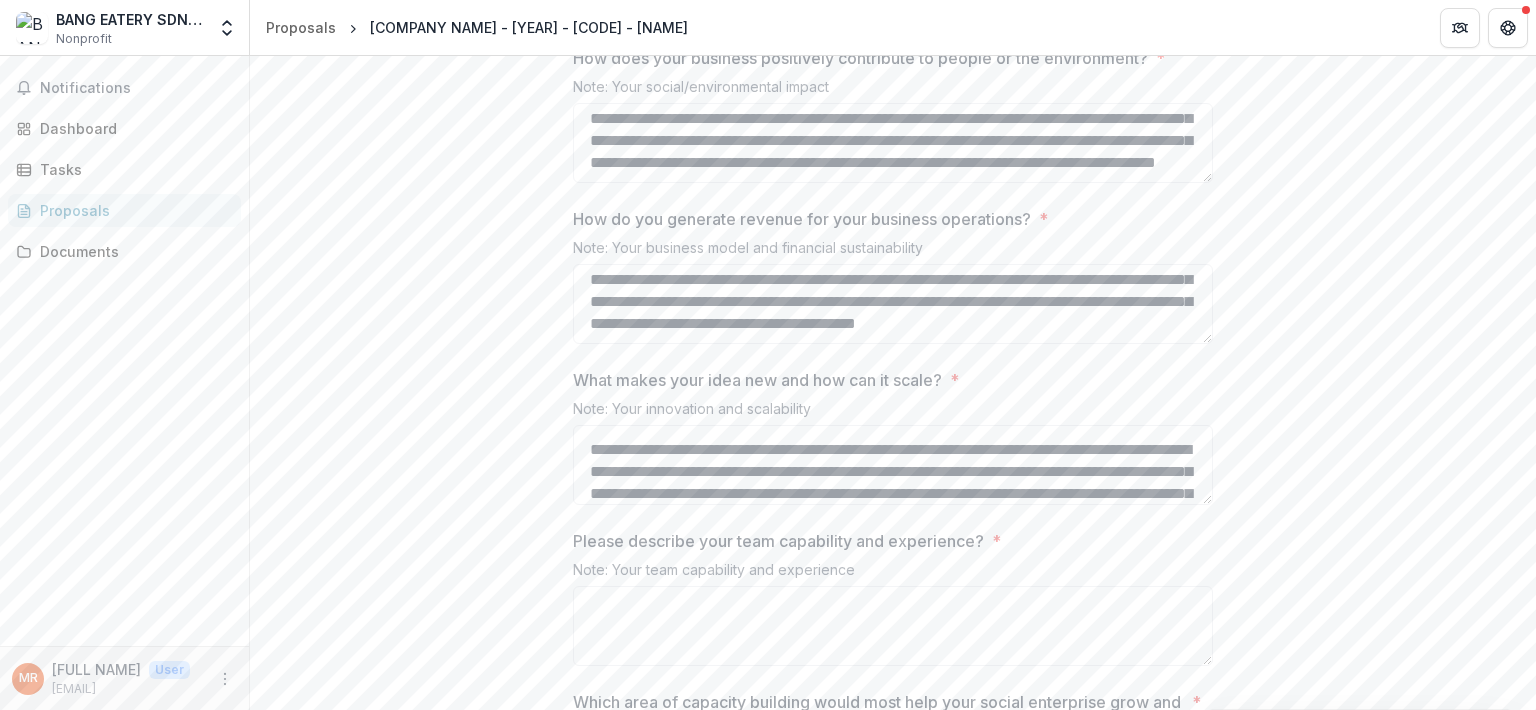 scroll, scrollTop: 106, scrollLeft: 0, axis: vertical 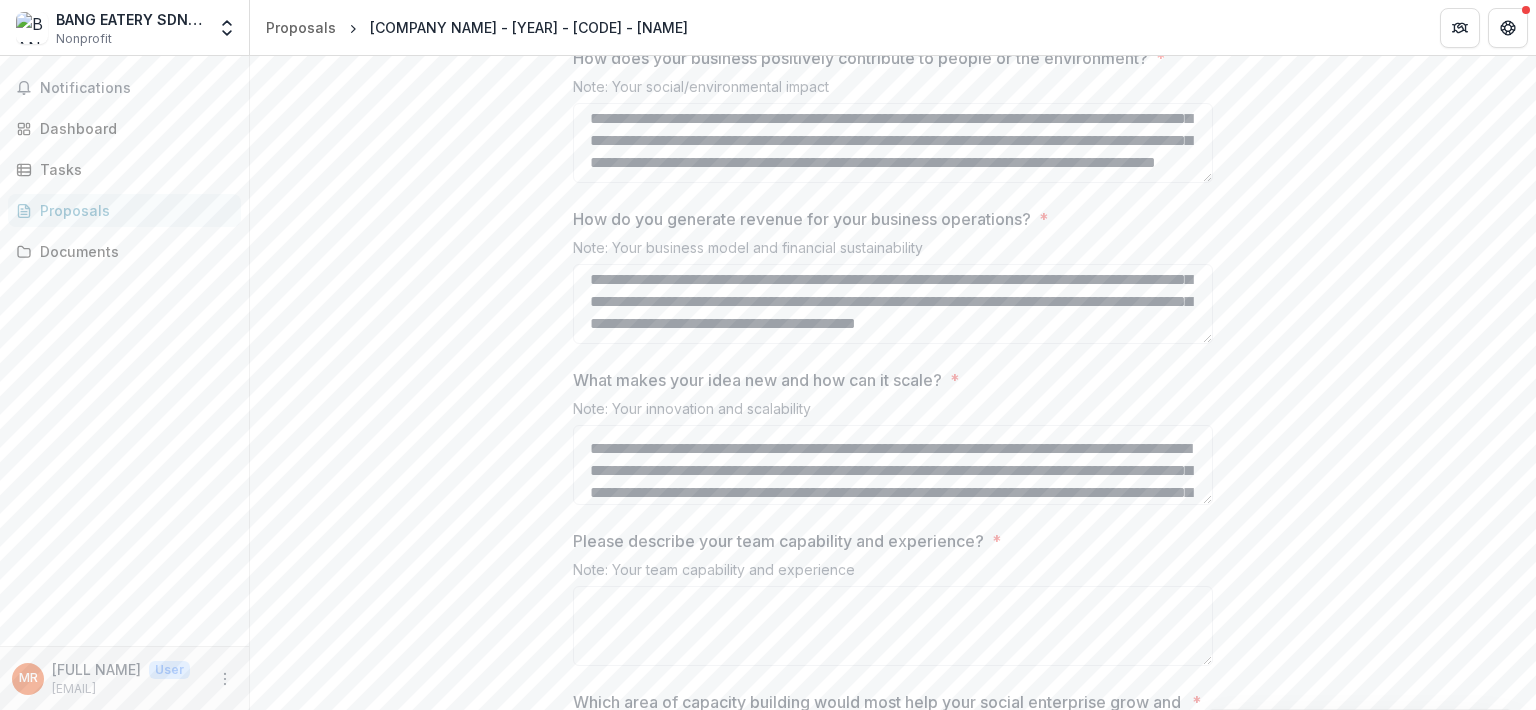 type on "**********" 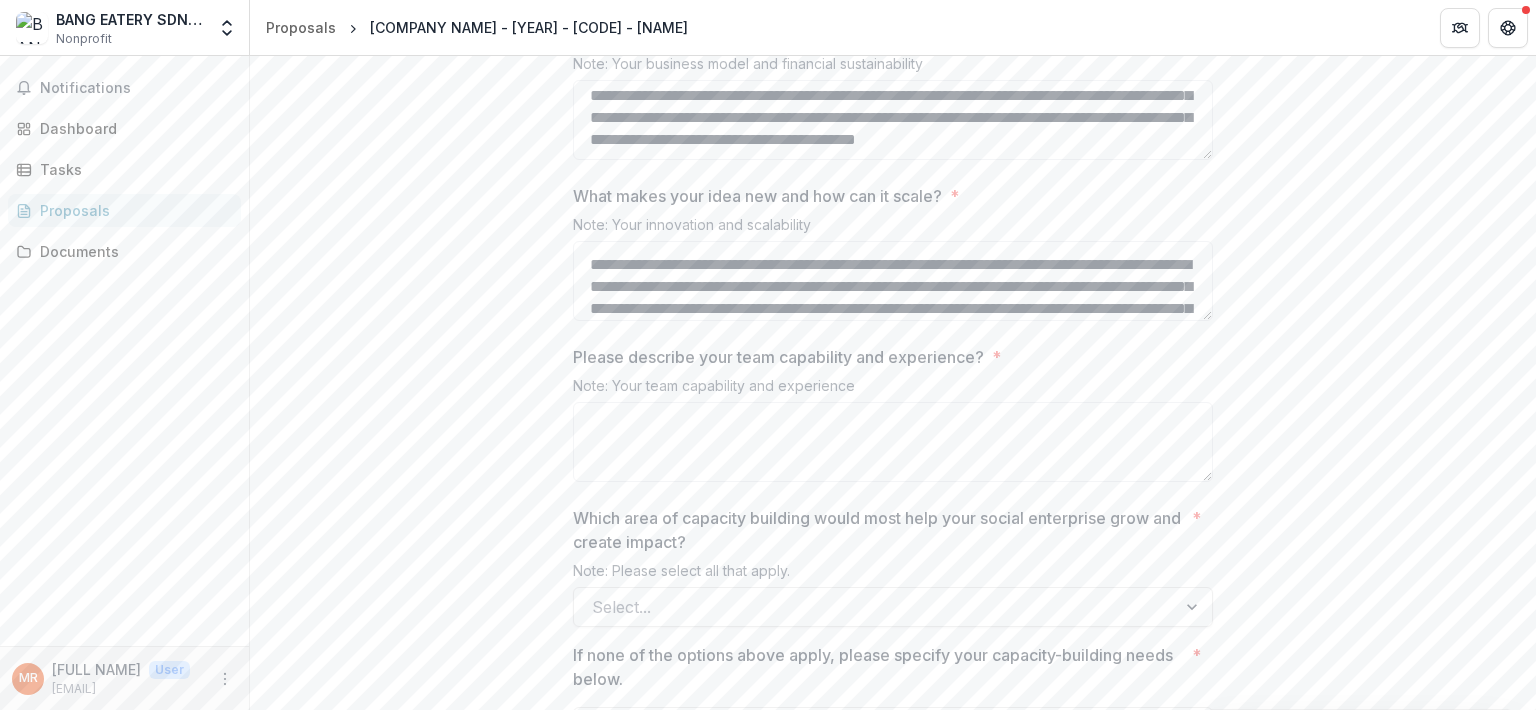 scroll, scrollTop: 2774, scrollLeft: 0, axis: vertical 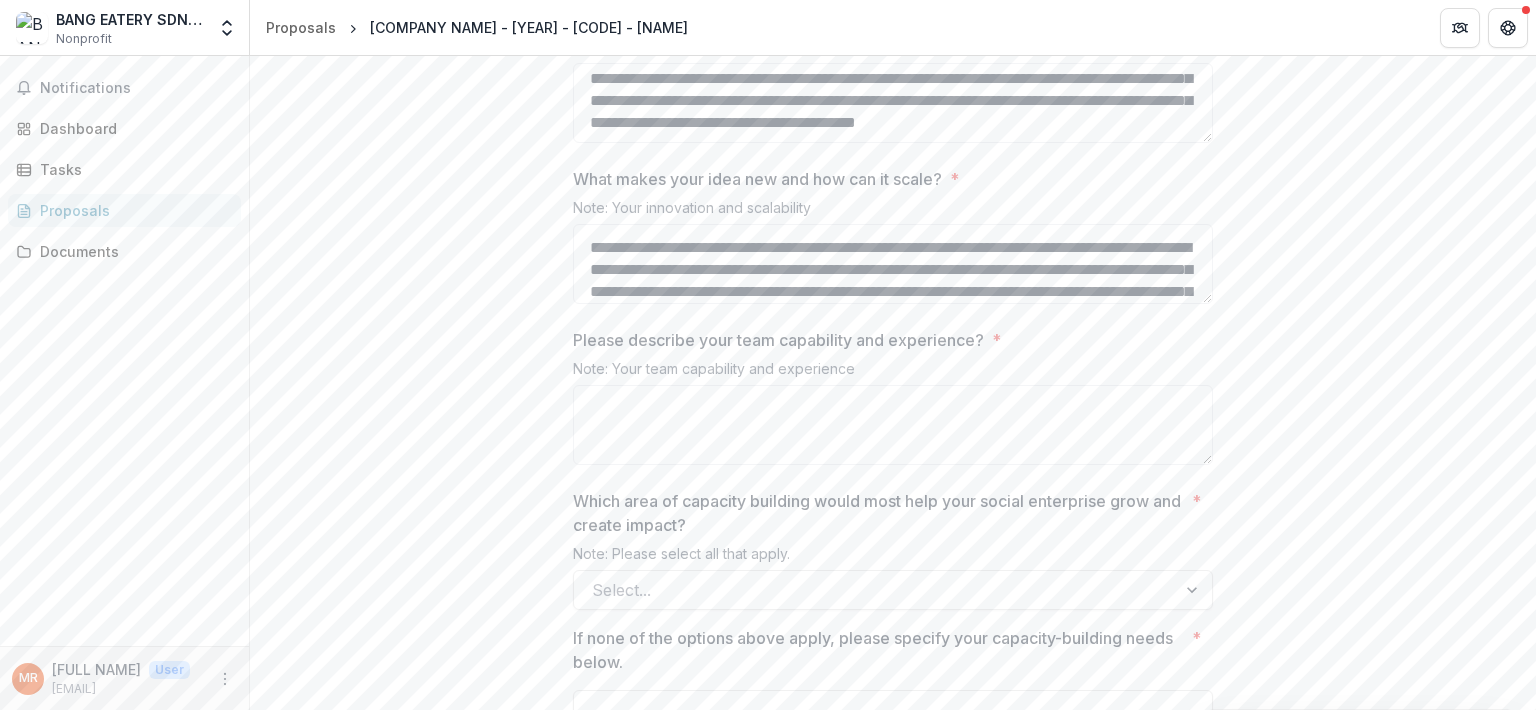 click on "Please describe your team capability and experience? *" at bounding box center [893, 425] 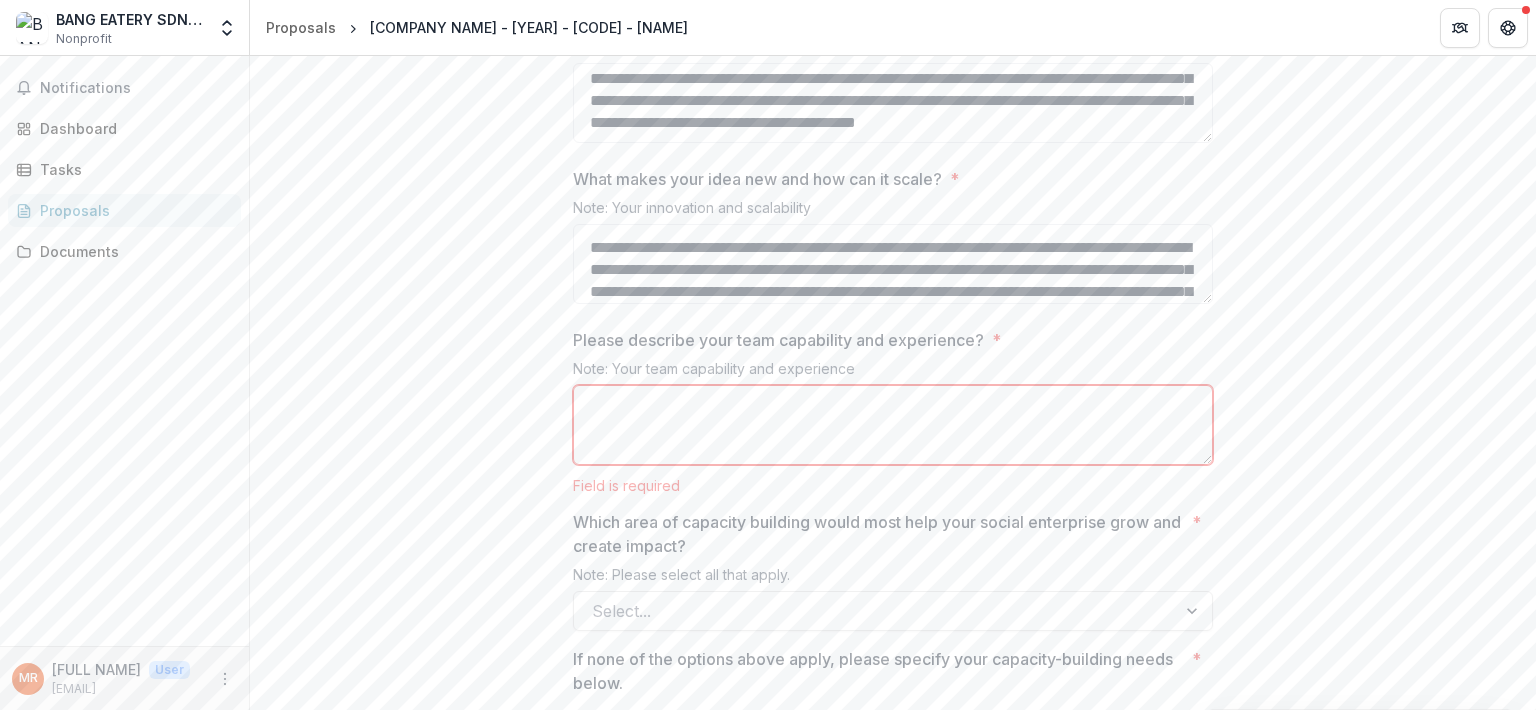 paste on "**********" 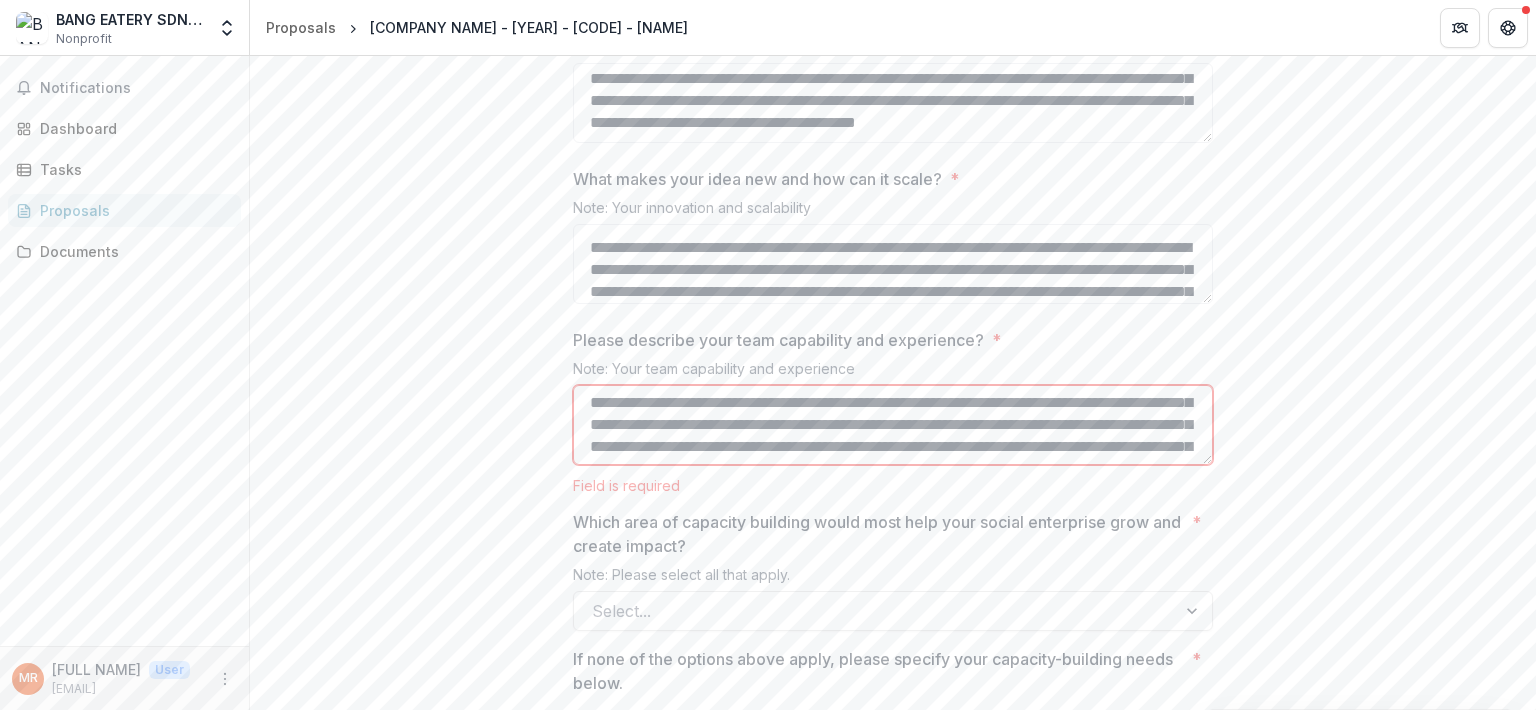scroll, scrollTop: 91, scrollLeft: 0, axis: vertical 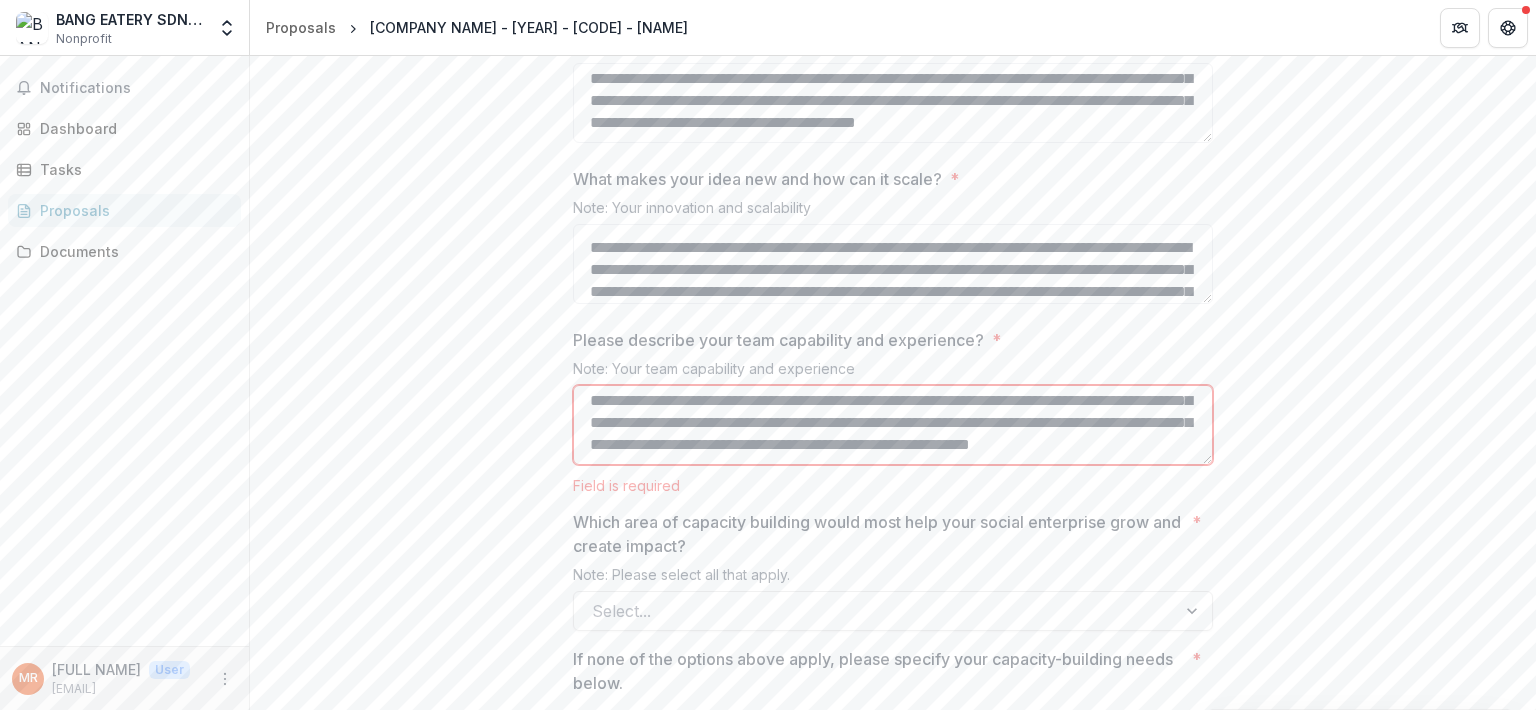 type on "**********" 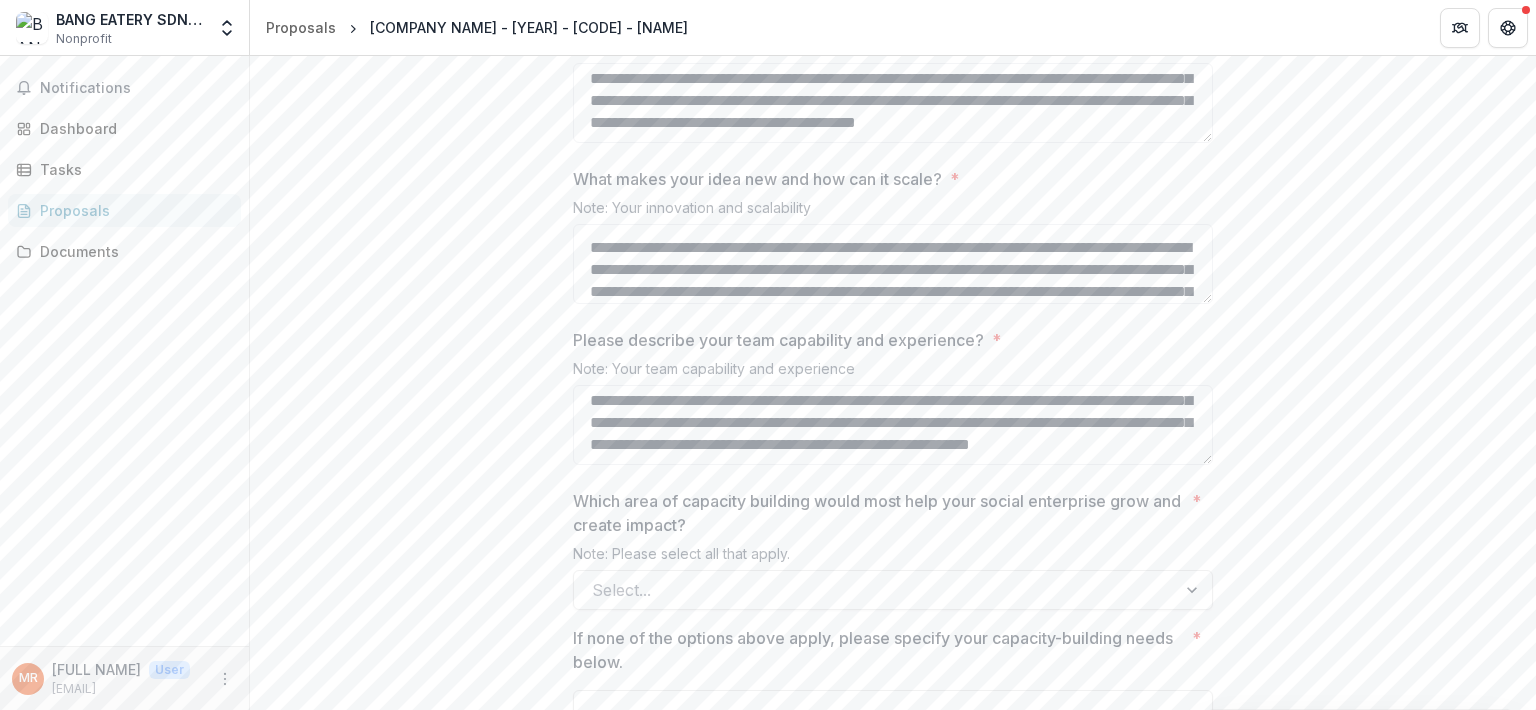 click on "* [TEXT] * [TEXT] * [TEXT] * [TEXT] * [TEXT] * [TEXT] * [TEXT] * [TEXT] * [TEXT] * [TEXT] * [TEXT] * [TEXT] * [TEXT] * [TEXT] * [TEXT] * [TEXT] Registered Company Name * * [TEXT] Registered Company/ Business ID * Note: SSM ID * [TEXT] Name of Contact Person * * [TEXT] Contact Person's Email  * Note: Please ensure that the email you use to submit your application is the same one you will use throughout the entire process. * [TEXT] Contact Person’s Phone Number * [PHONE] * https://semy.com.my/#tahap-penarafan SE Aspire * Not Applicable *" at bounding box center (893, -217) 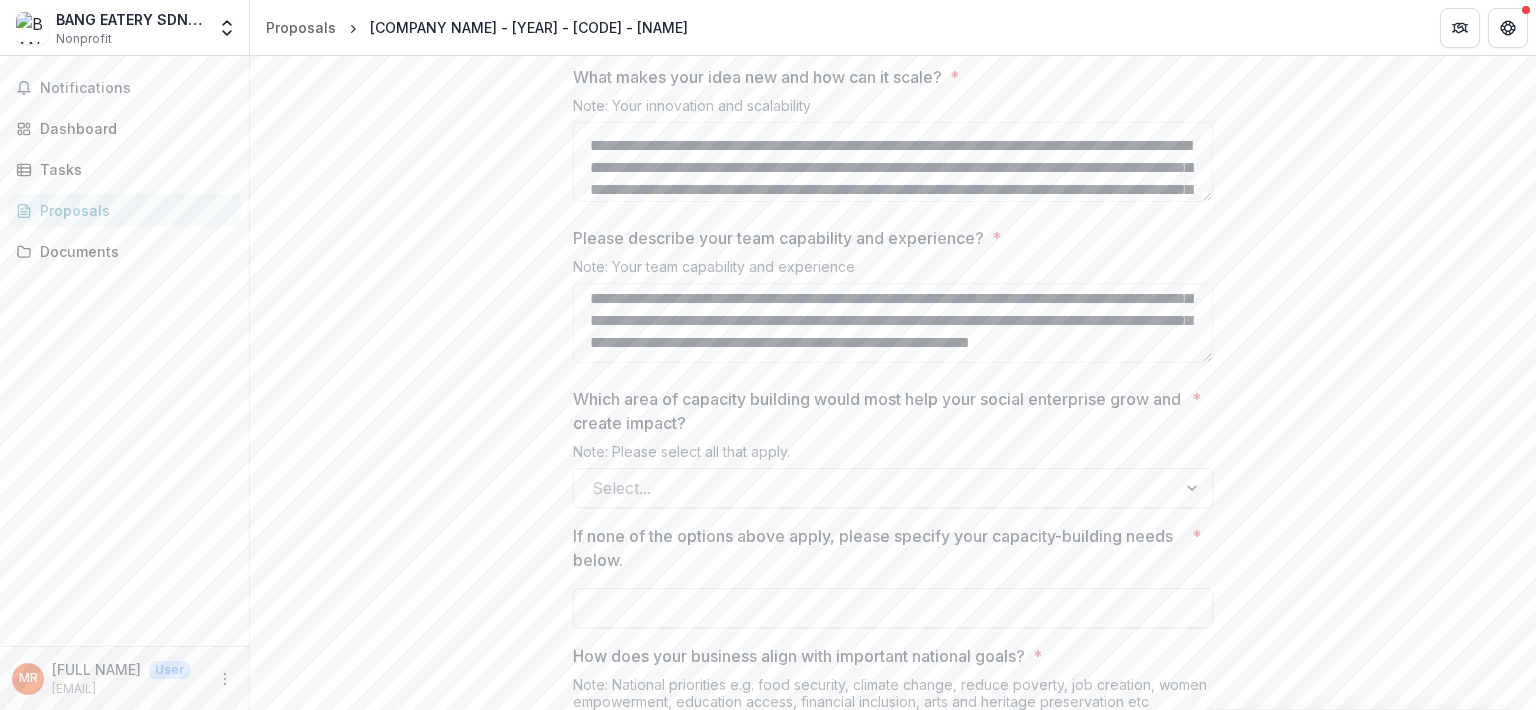 scroll, scrollTop: 2880, scrollLeft: 0, axis: vertical 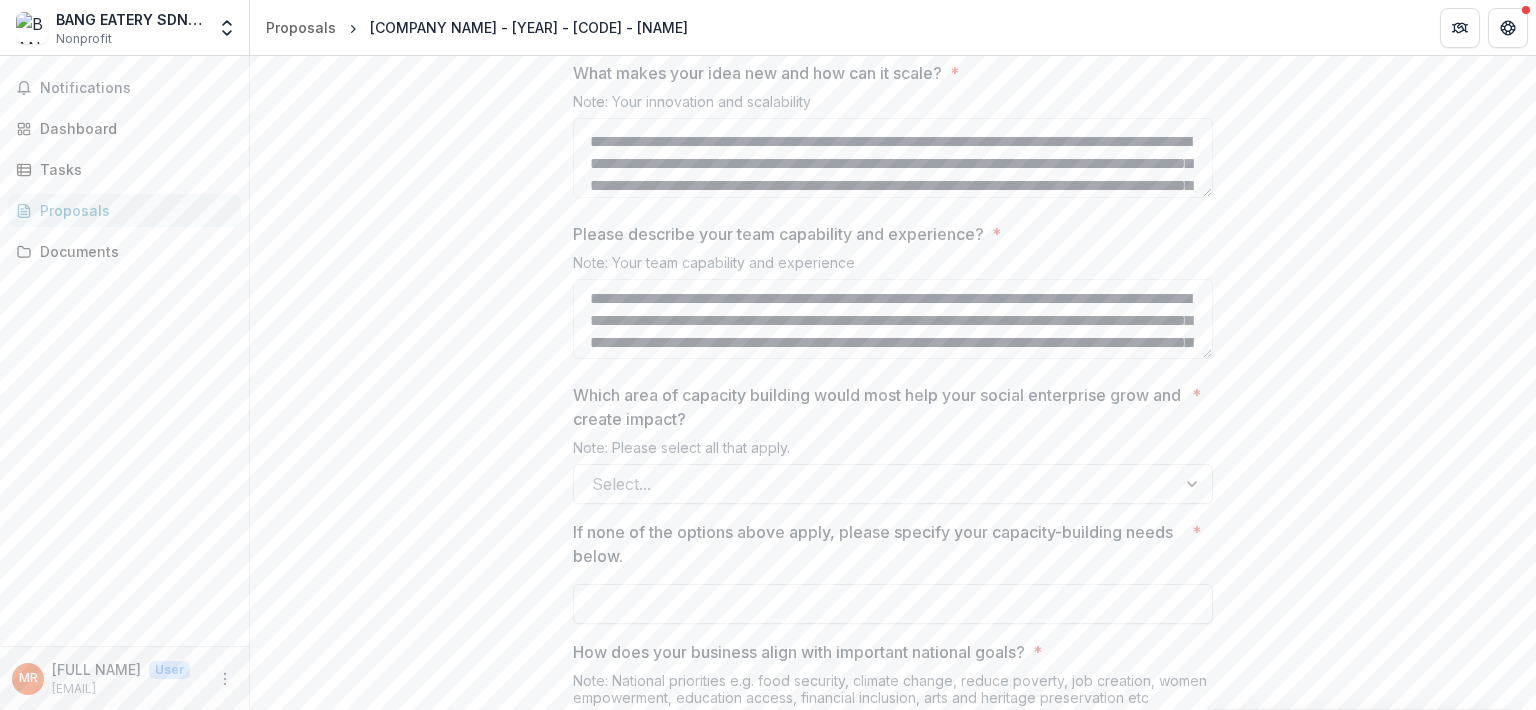 click on "* [TEXT] * [TEXT] * [TEXT] * [TEXT] * [TEXT] * [TEXT] * [TEXT] * [TEXT] * [TEXT] * [TEXT] * [TEXT] * [TEXT] * [TEXT] * [TEXT] * [TEXT] * [TEXT] Registered Company Name * * [TEXT] Registered Company/ Business ID * Note: SSM ID * [TEXT] Name of Contact Person * * [TEXT] Contact Person's Email  * Note: Please ensure that the email you use to submit your application is the same one you will use throughout the entire process. * [TEXT] Contact Person’s Phone Number * [PHONE] * https://semy.com.my/#tahap-penarafan SE Aspire * Not Applicable *" at bounding box center [893, -323] 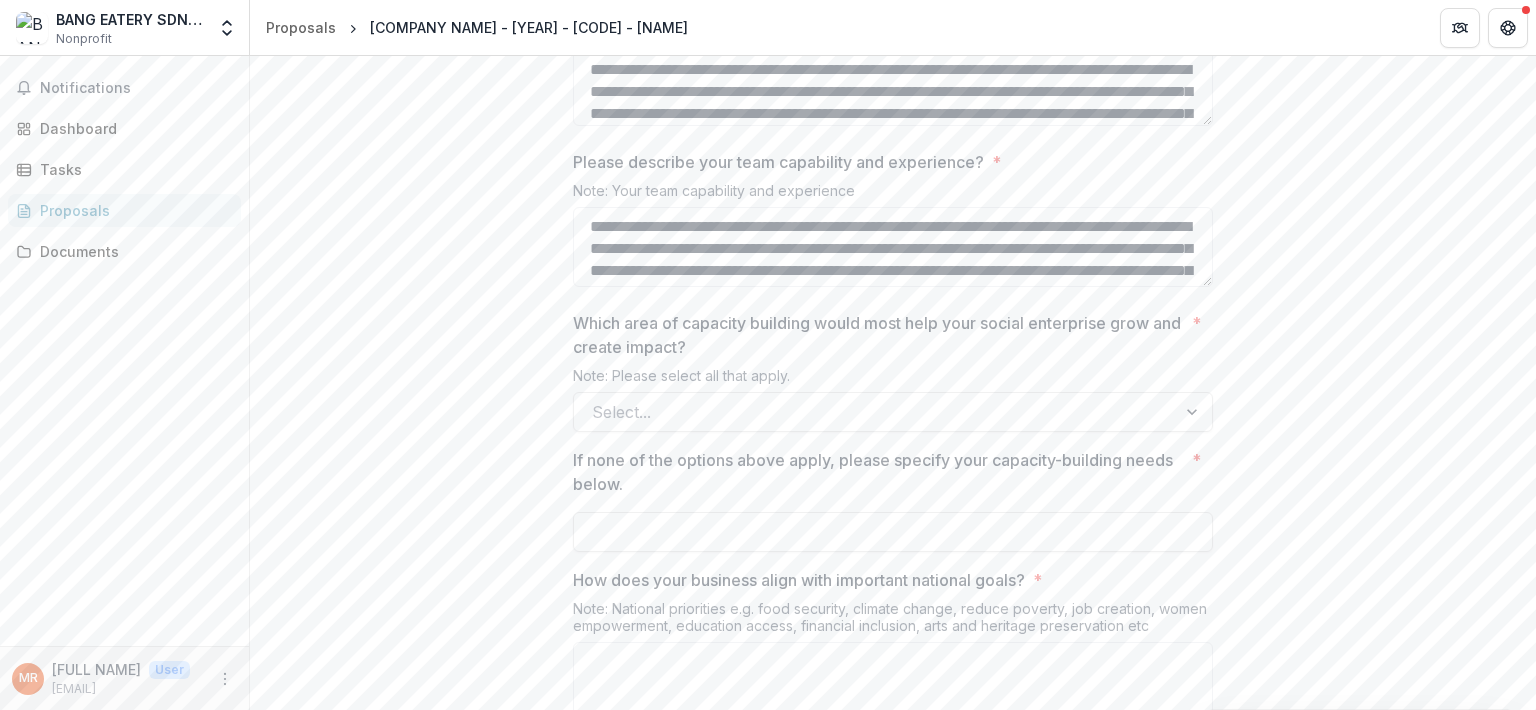 scroll, scrollTop: 2965, scrollLeft: 0, axis: vertical 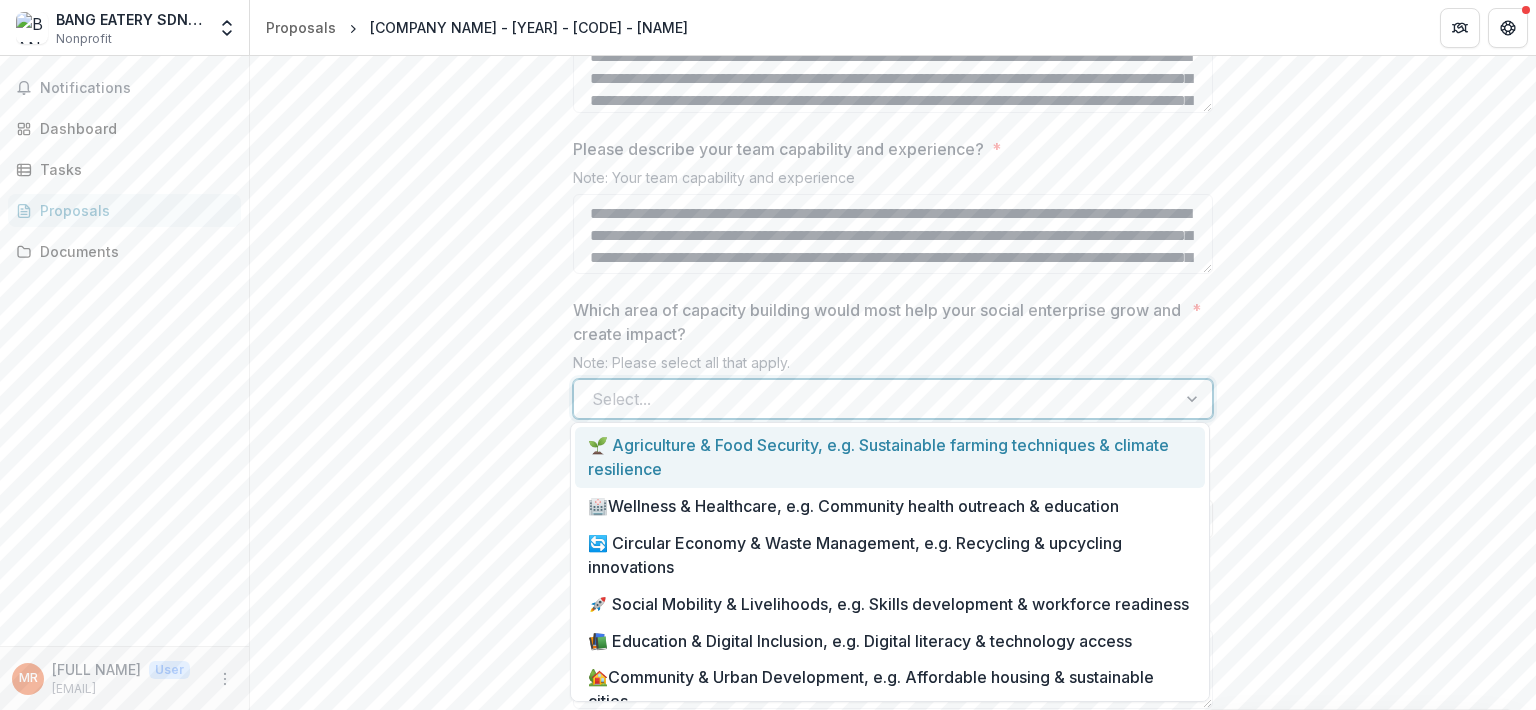 click at bounding box center [875, 399] 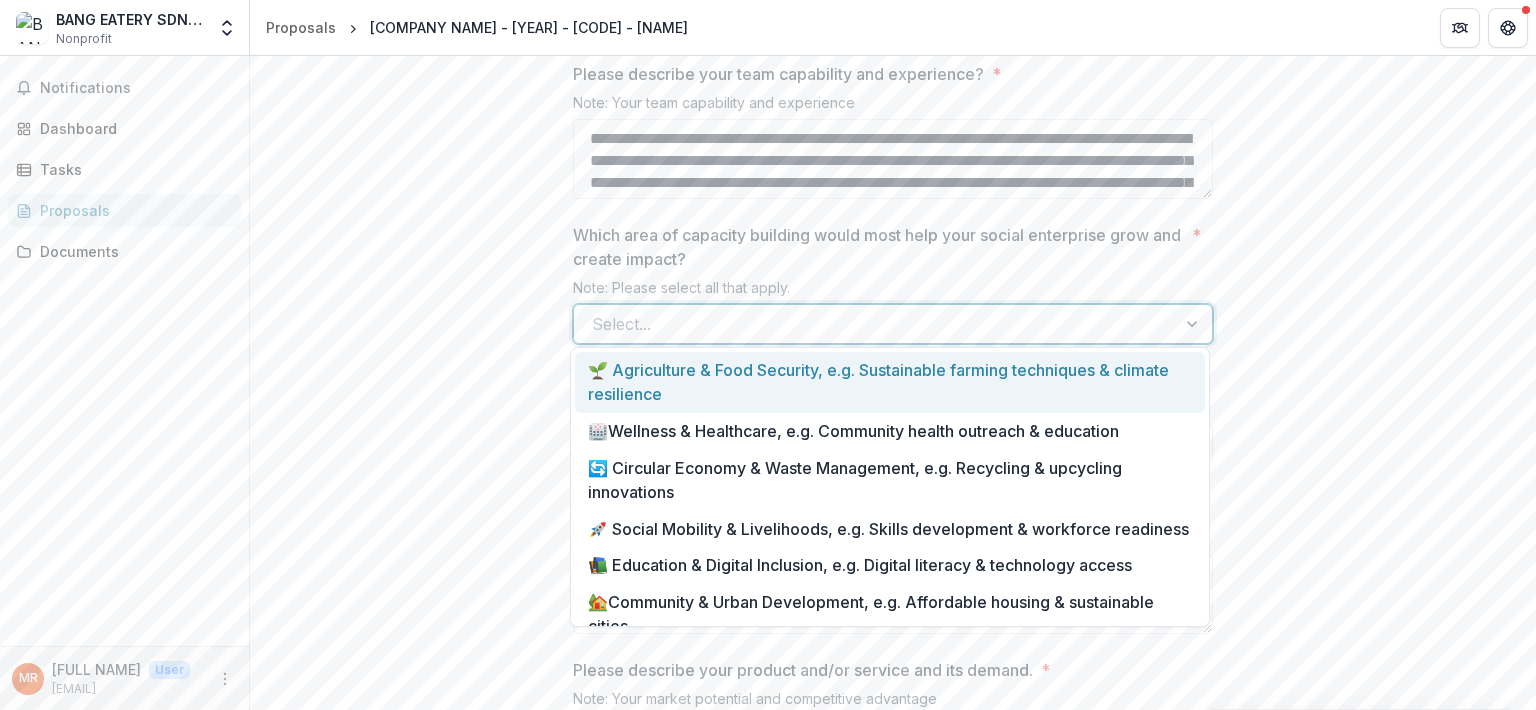 scroll, scrollTop: 3041, scrollLeft: 0, axis: vertical 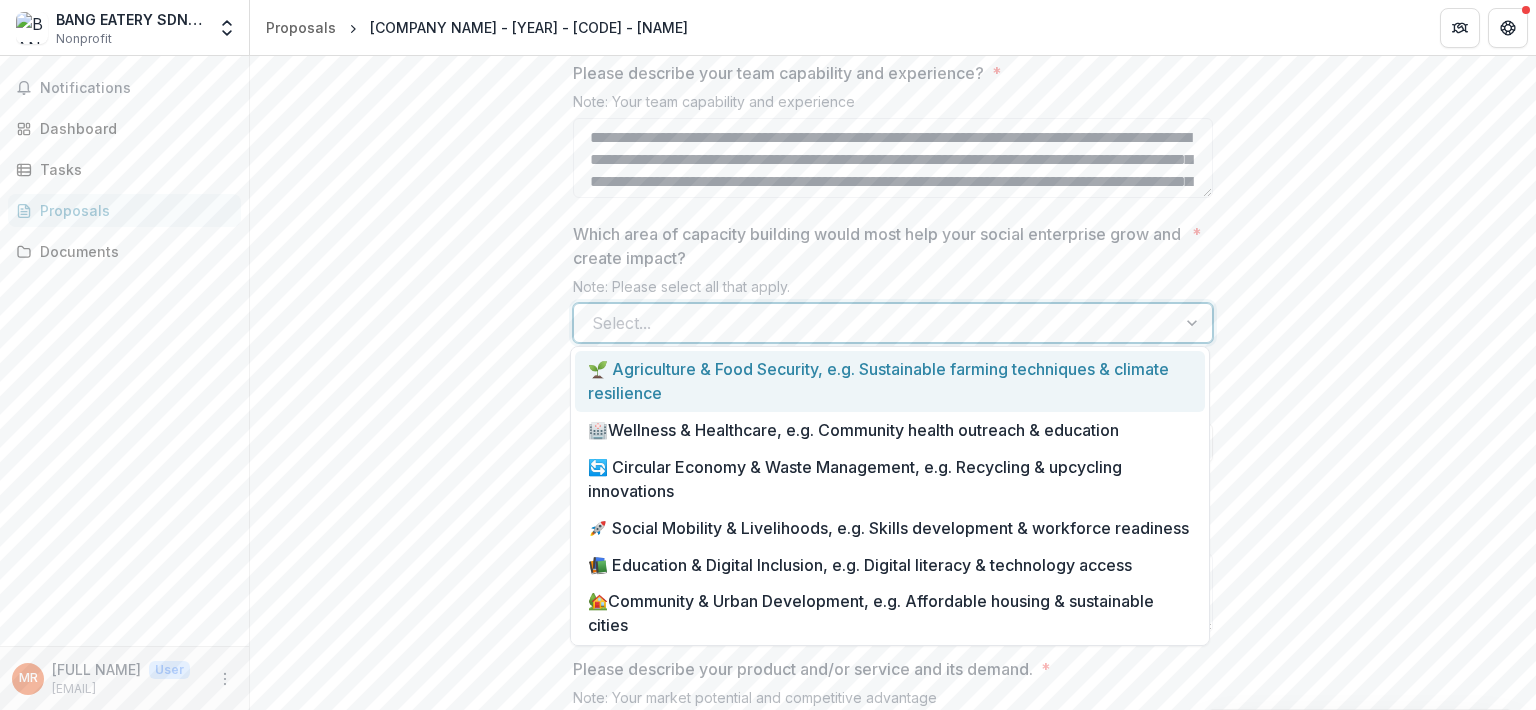 click at bounding box center (875, 323) 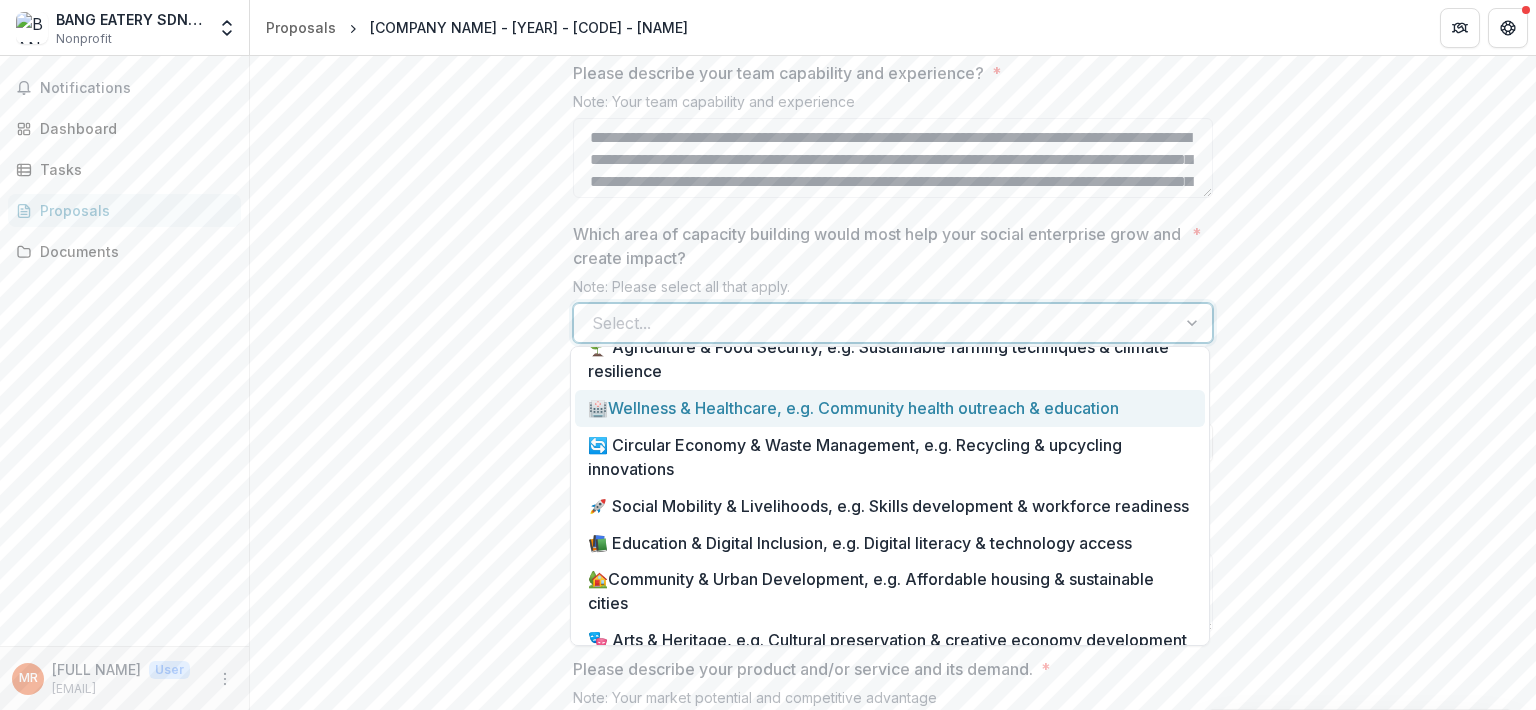scroll, scrollTop: 23, scrollLeft: 0, axis: vertical 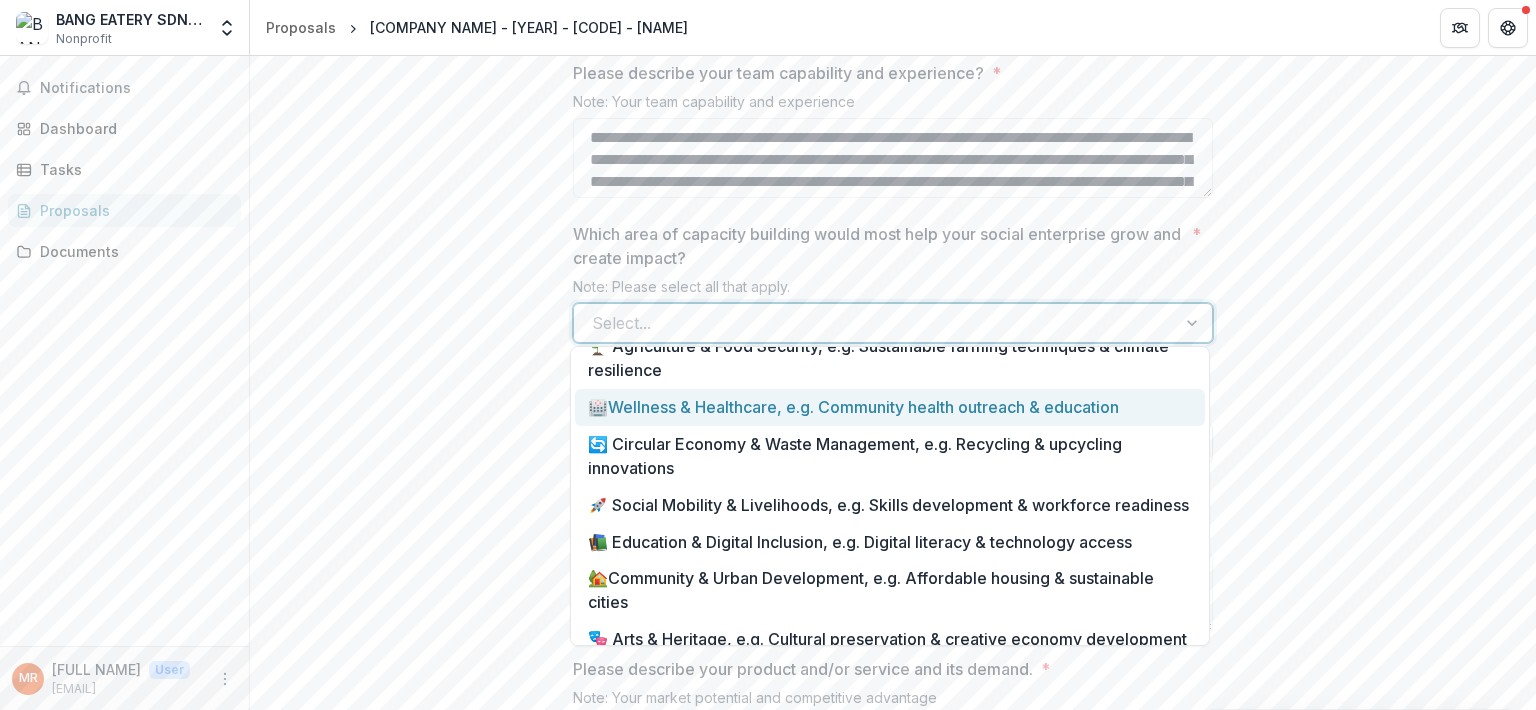 click on "🏥Wellness & Healthcare, e.g. Community health outreach & education" at bounding box center (890, 407) 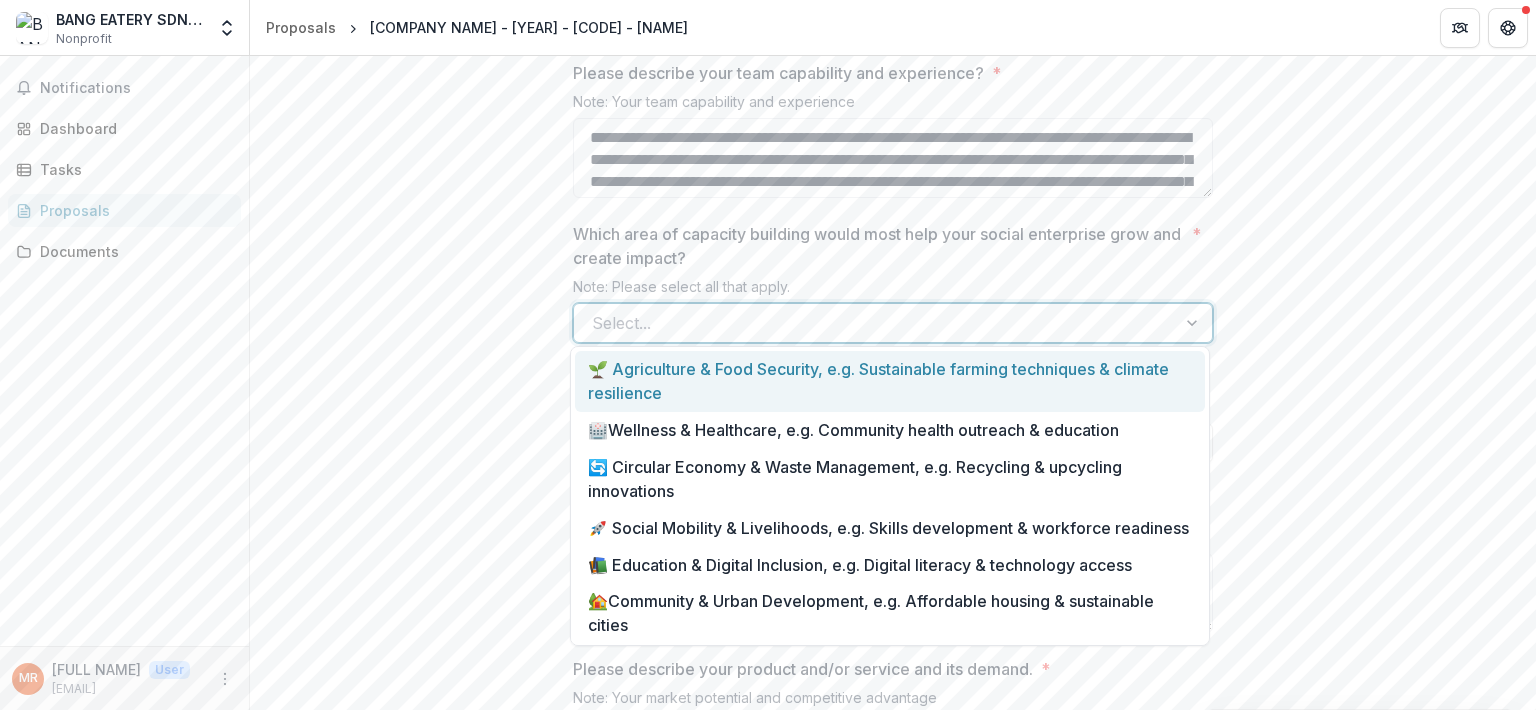 click at bounding box center [1194, 323] 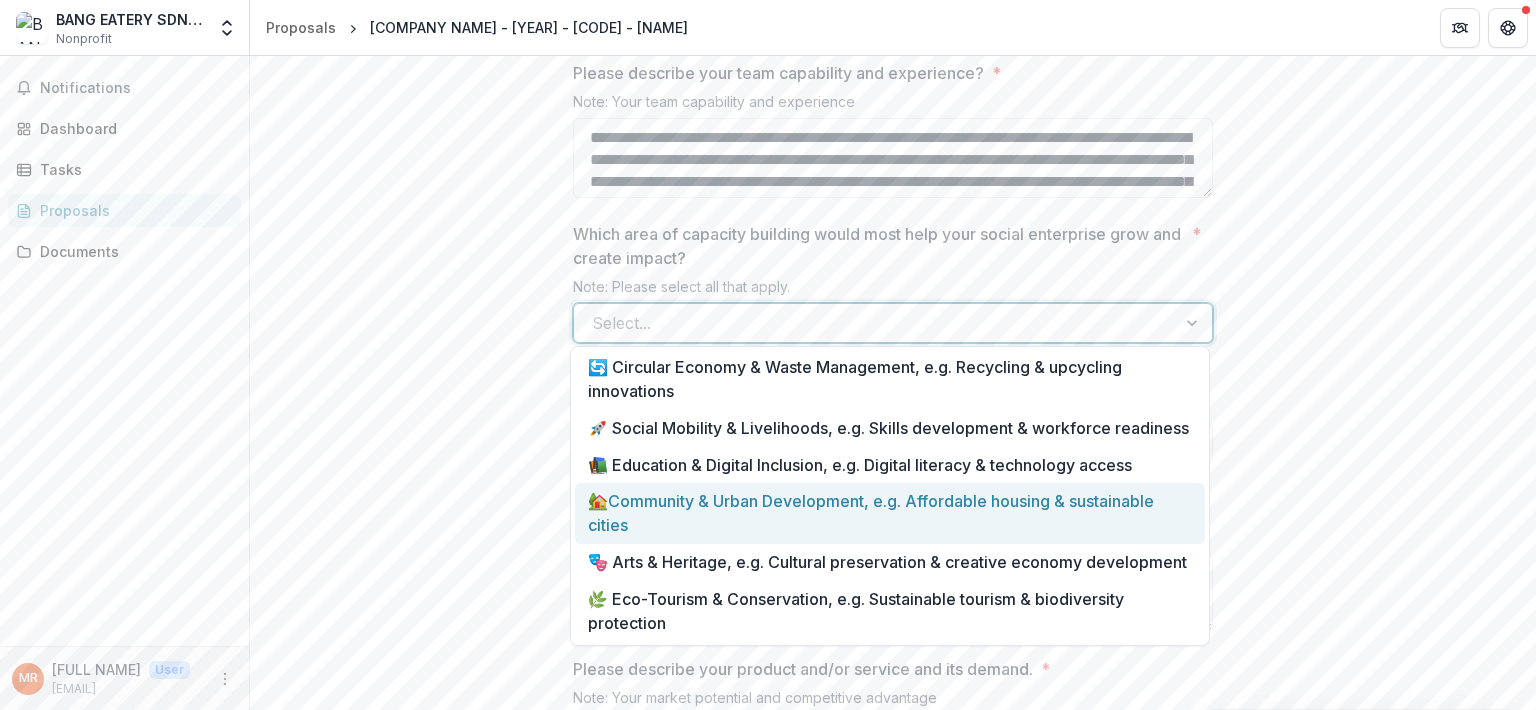 scroll, scrollTop: 148, scrollLeft: 0, axis: vertical 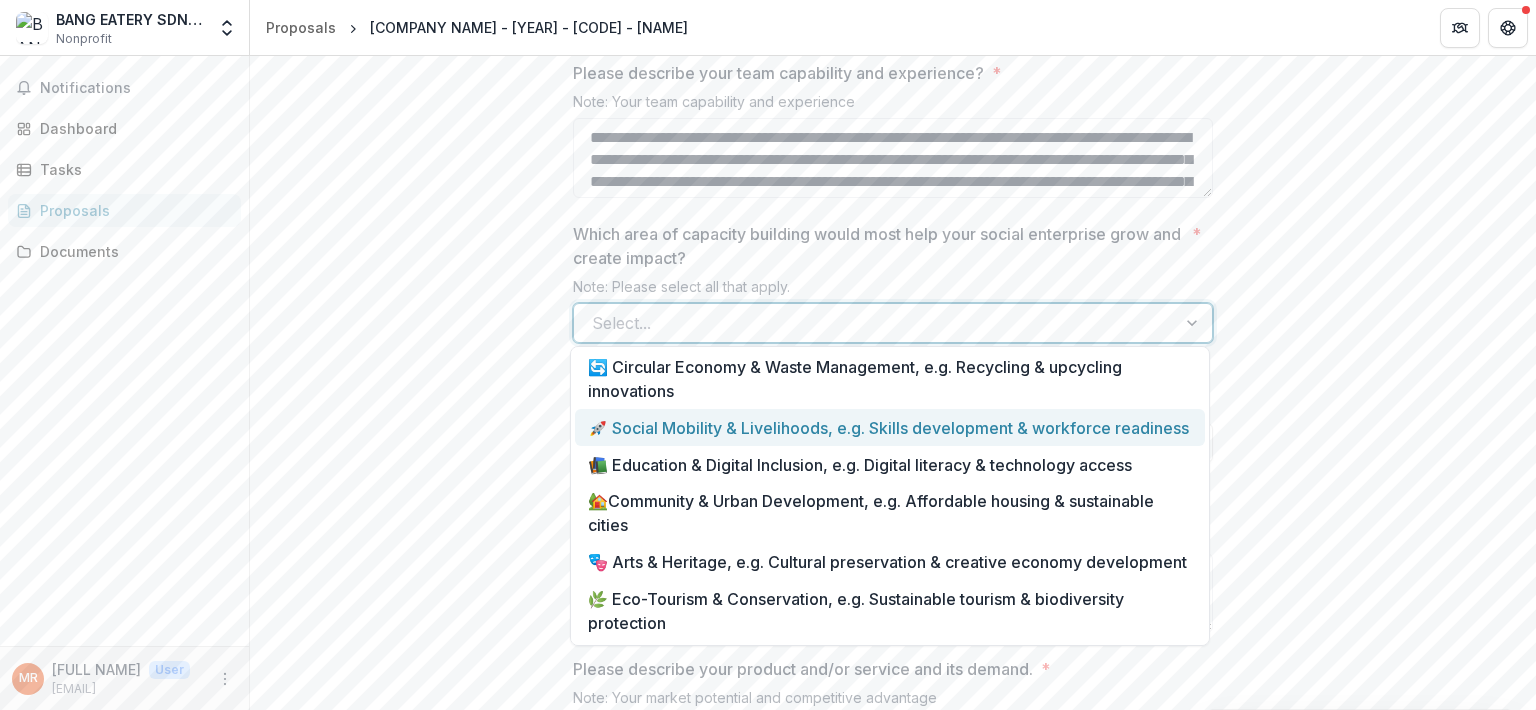 click on "🚀 Social Mobility & Livelihoods, e.g. Skills development & workforce readiness" at bounding box center [890, 427] 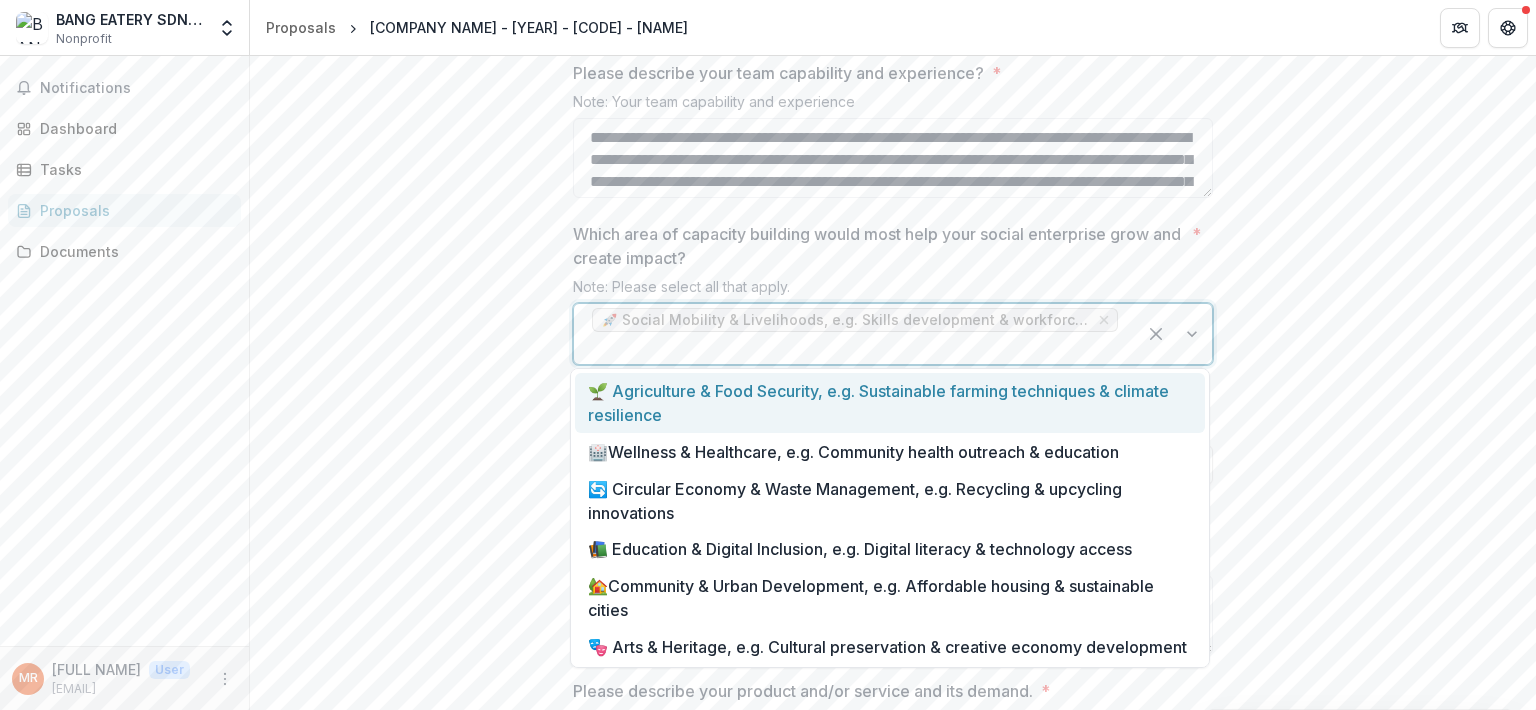 click at bounding box center [1174, 334] 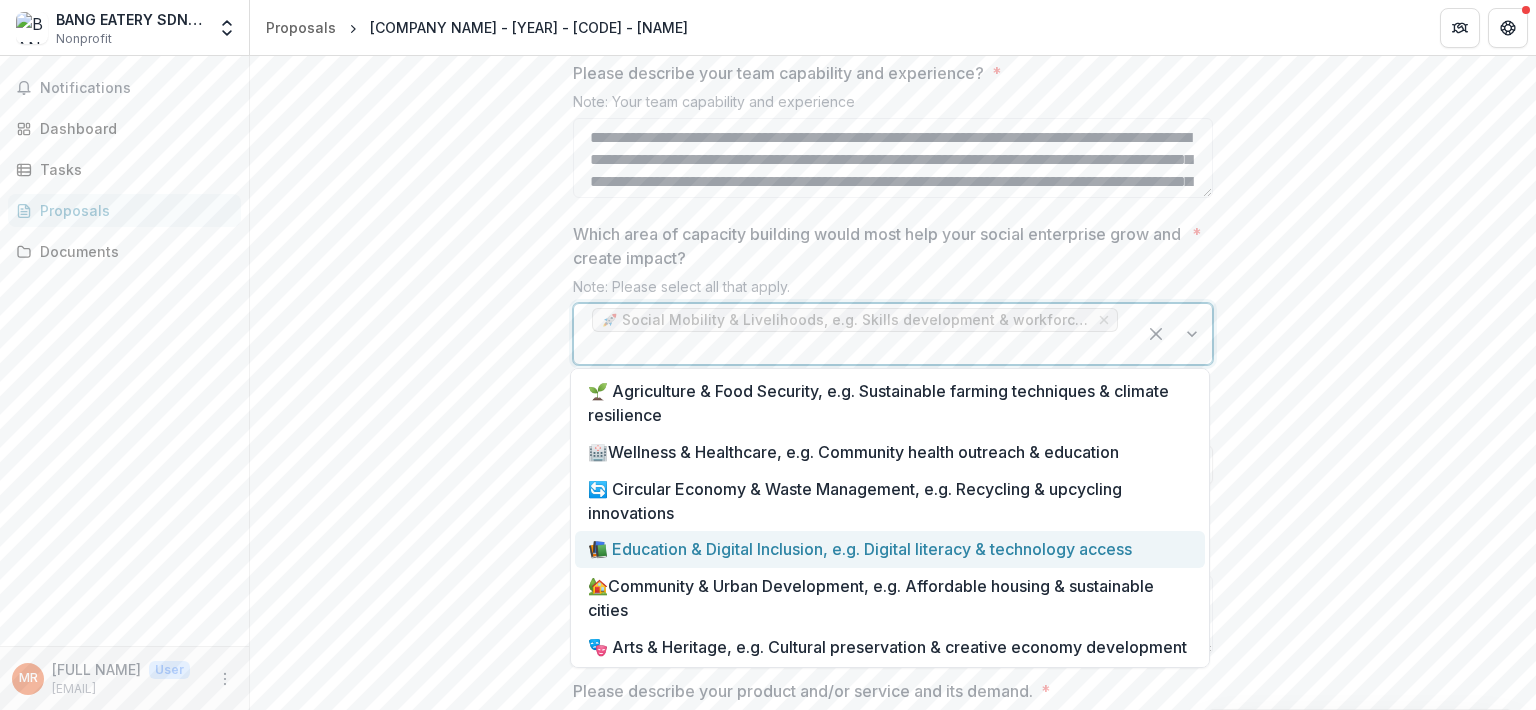 click on "📚 Education & Digital Inclusion, e.g. Digital literacy & technology access" at bounding box center (890, 549) 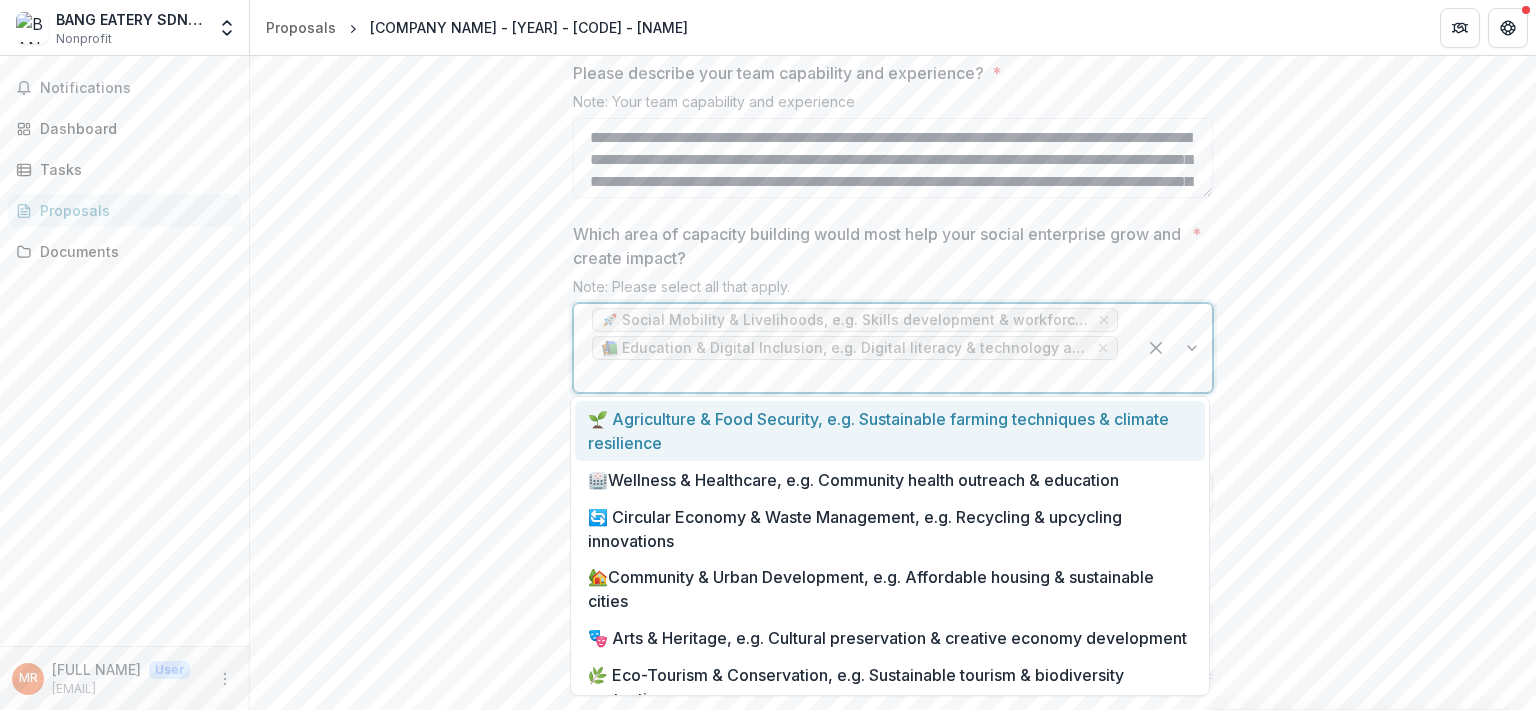click at bounding box center [1174, 348] 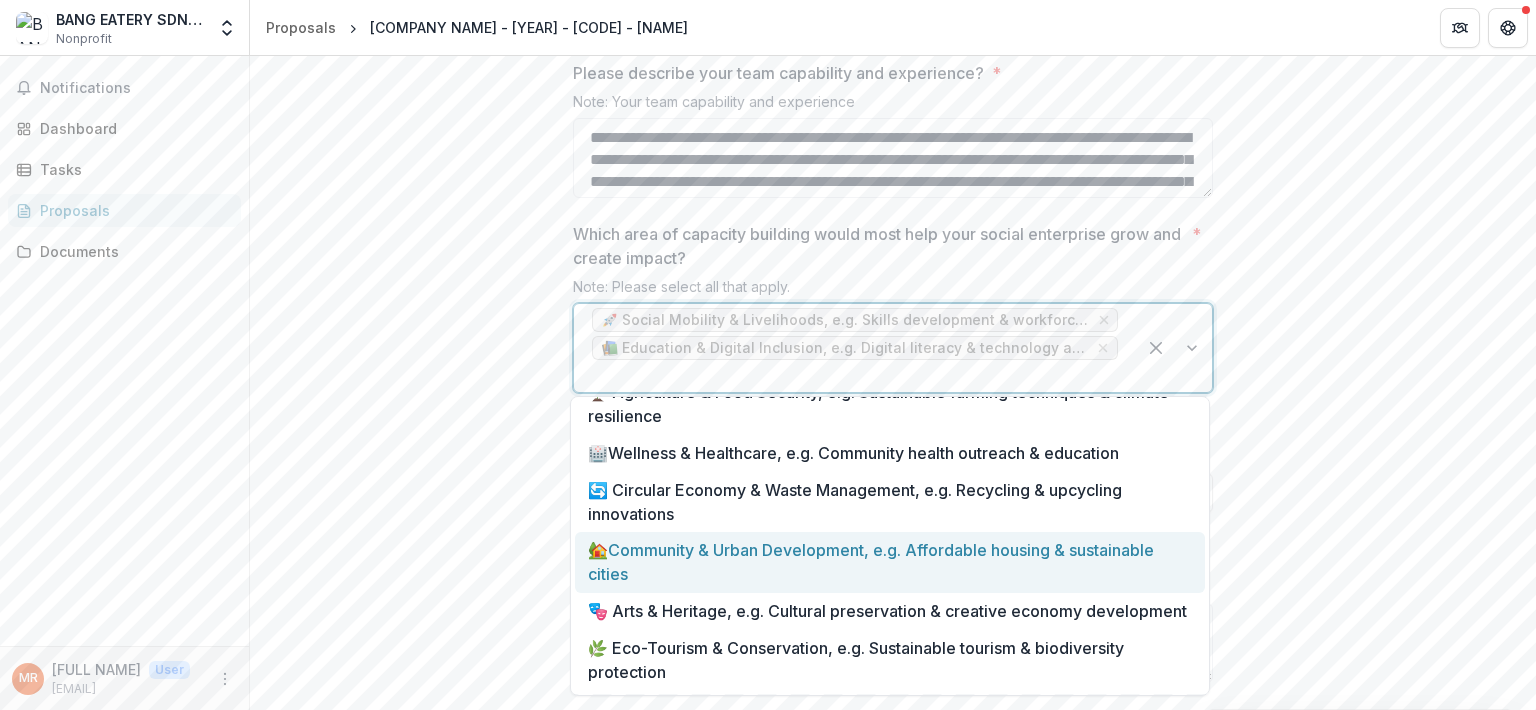 scroll, scrollTop: 50, scrollLeft: 0, axis: vertical 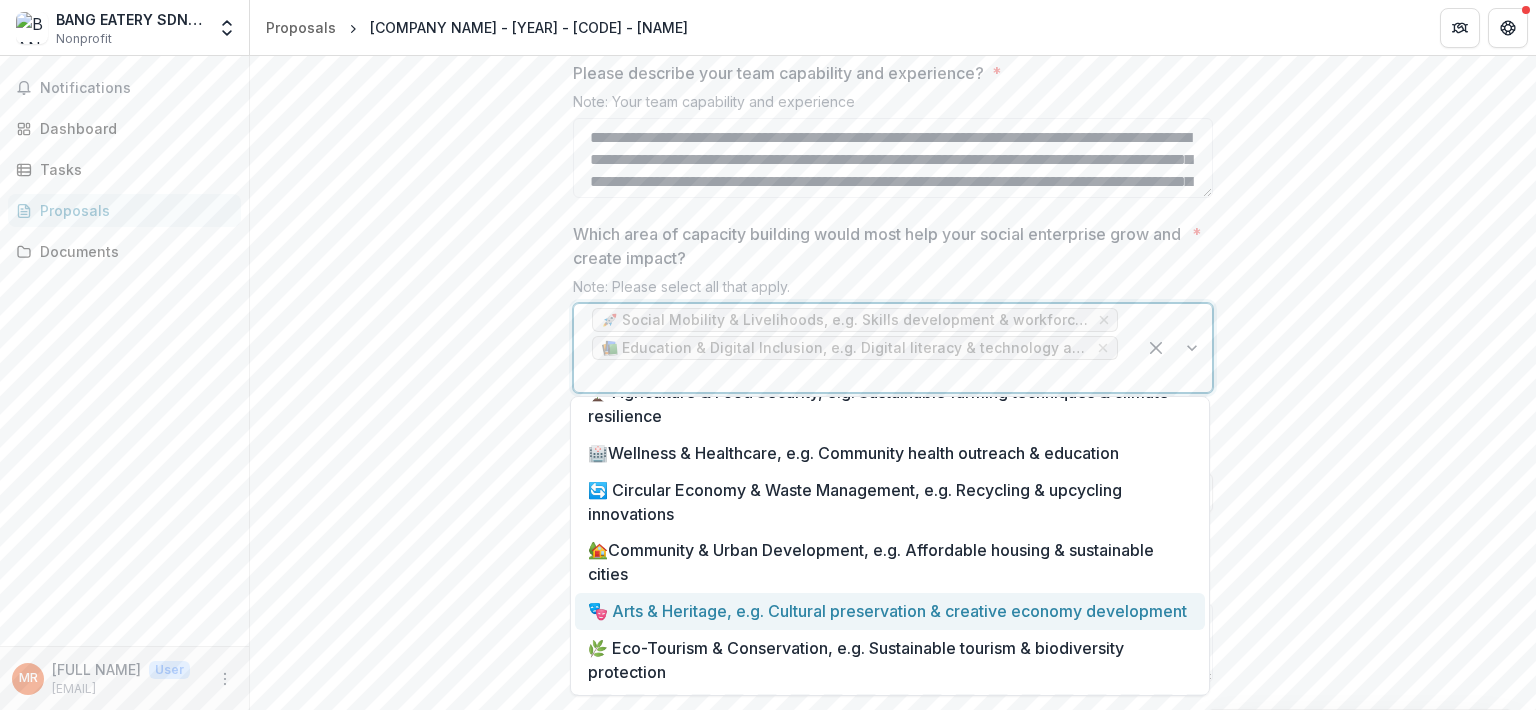 click on "🎭 Arts & Heritage, e.g. Cultural preservation & creative economy development" at bounding box center [890, 611] 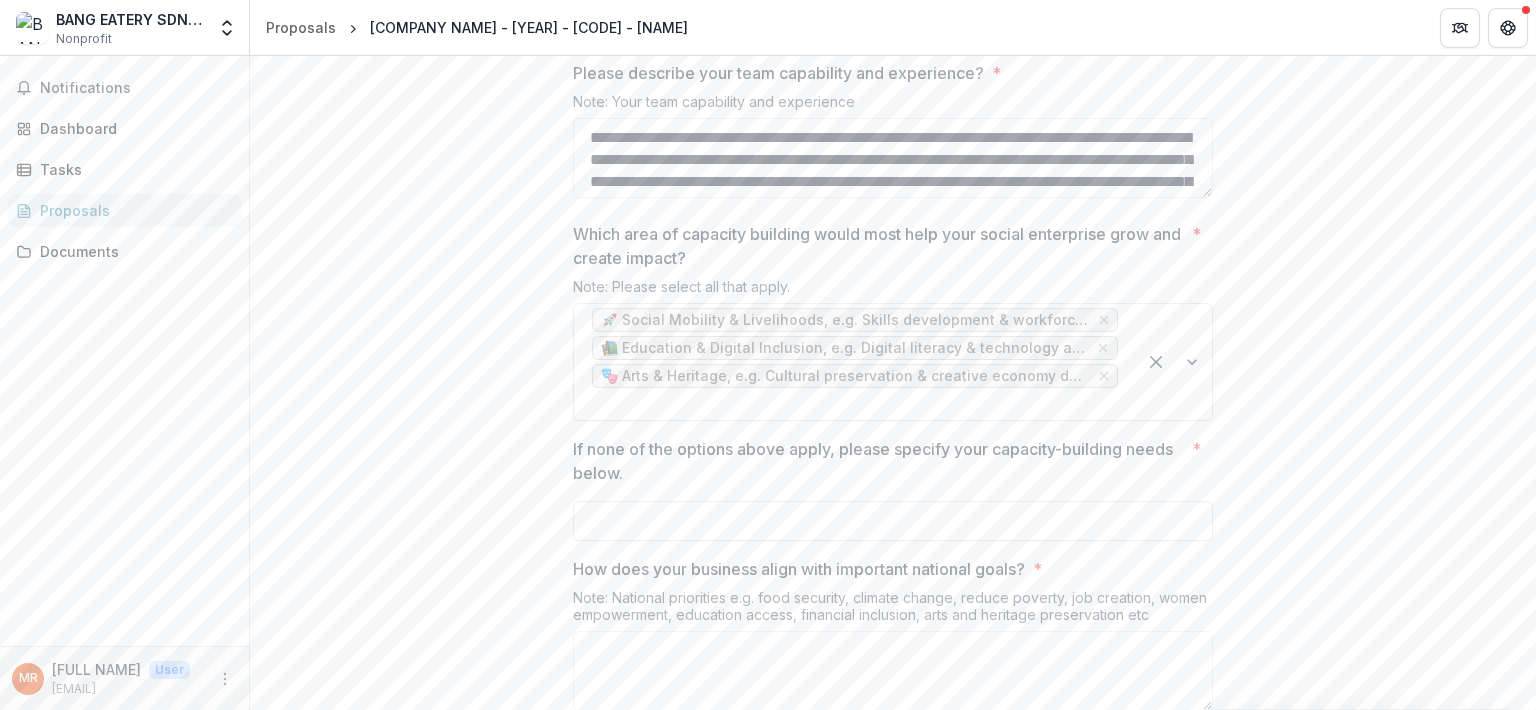 click on "* [TEXT] * [TEXT] * [TEXT] * [TEXT] * [TEXT] * [TEXT] * [TEXT] * [TEXT] * [TEXT] * [TEXT] * [TEXT] * [TEXT] * [TEXT] * [TEXT] * [TEXT] * [TEXT] Registered Company Name * * [TEXT] Registered Company/ Business ID * Note: SSM ID * [TEXT] Name of Contact Person * * [TEXT] Contact Person's Email  * Note: Please ensure that the email you use to submit your application is the same one you will use throughout the entire process. * [TEXT] Contact Person’s Phone Number * [PHONE] * https://semy.com.my/#tahap-penarafan SE Aspire * Not Applicable *" at bounding box center [893, -445] 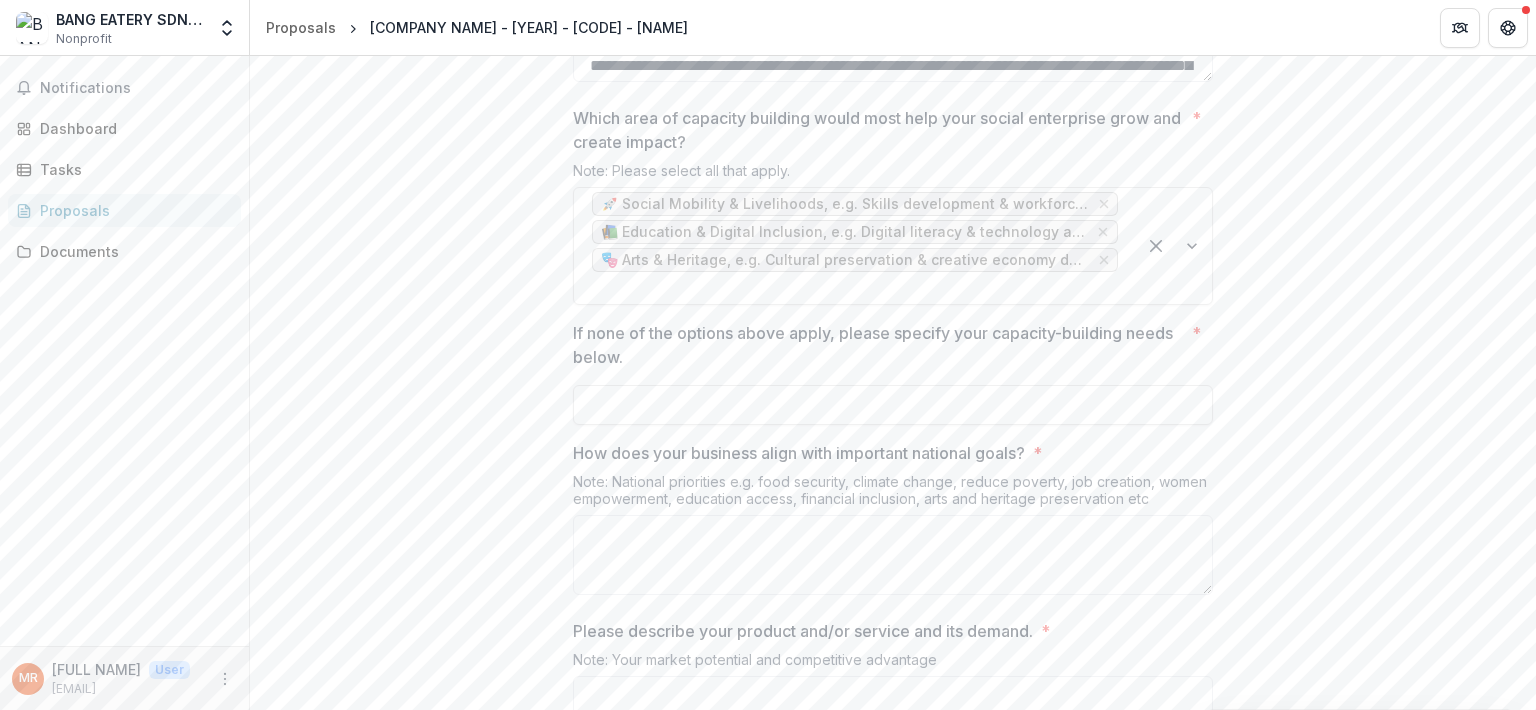 scroll, scrollTop: 3160, scrollLeft: 0, axis: vertical 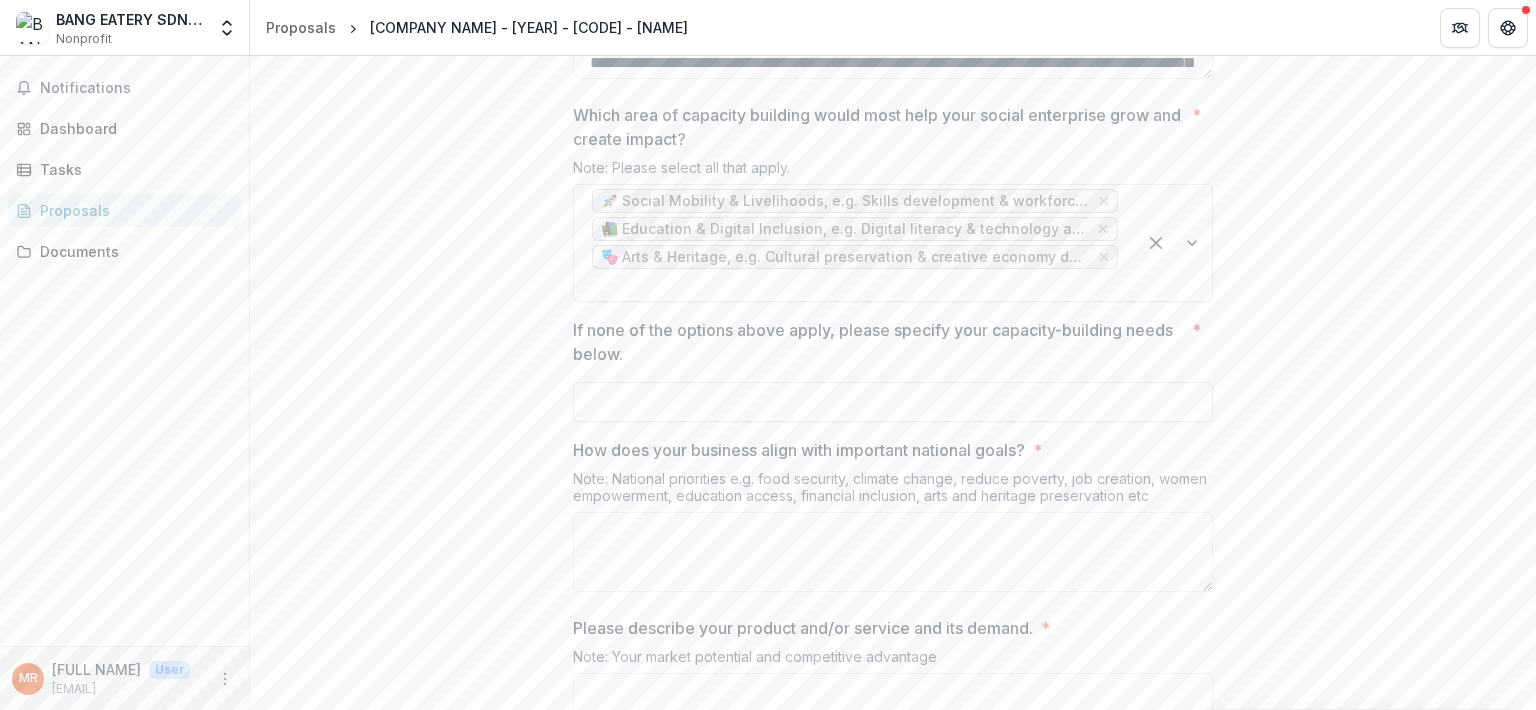 click on "If none of the options above apply, please specify your capacity-building needs below. *" at bounding box center [893, 402] 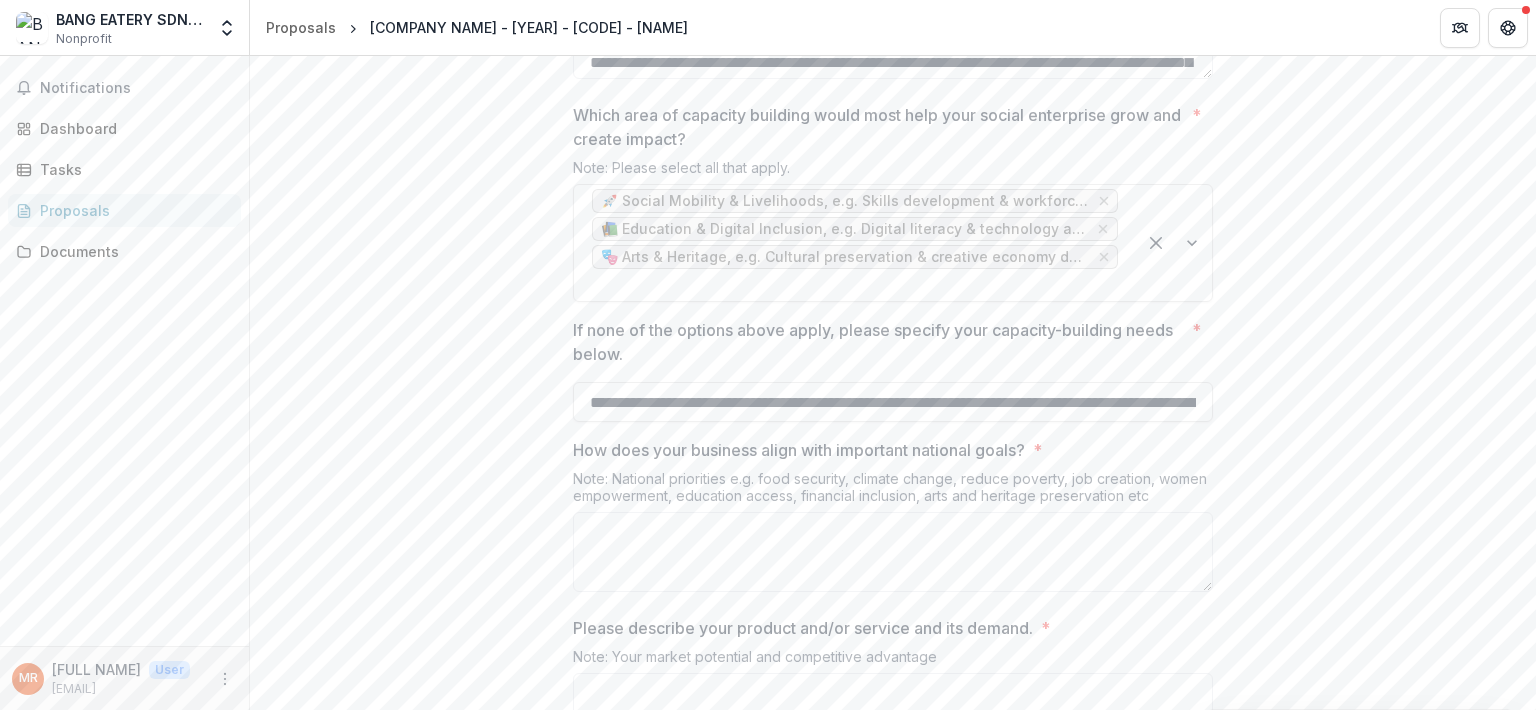 scroll, scrollTop: 0, scrollLeft: 2888, axis: horizontal 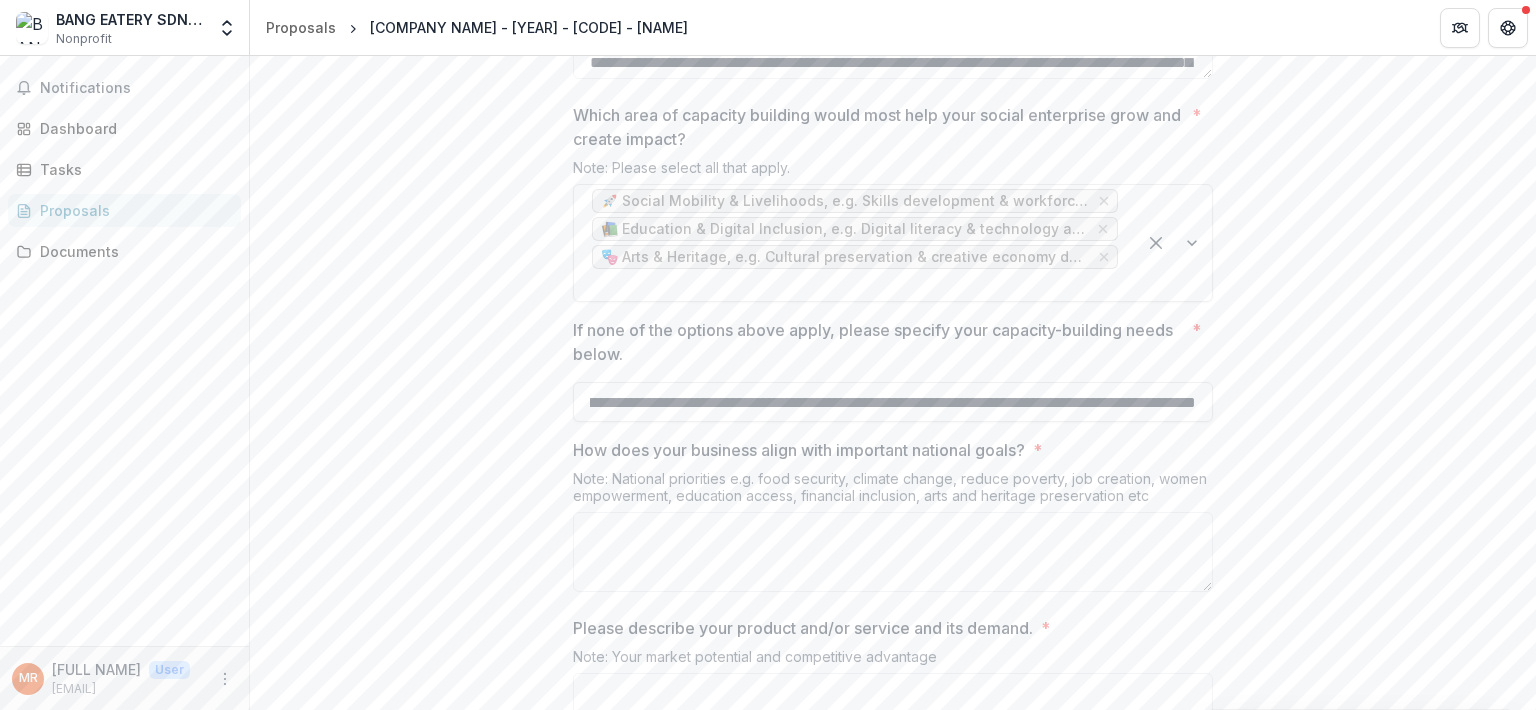 type on "**********" 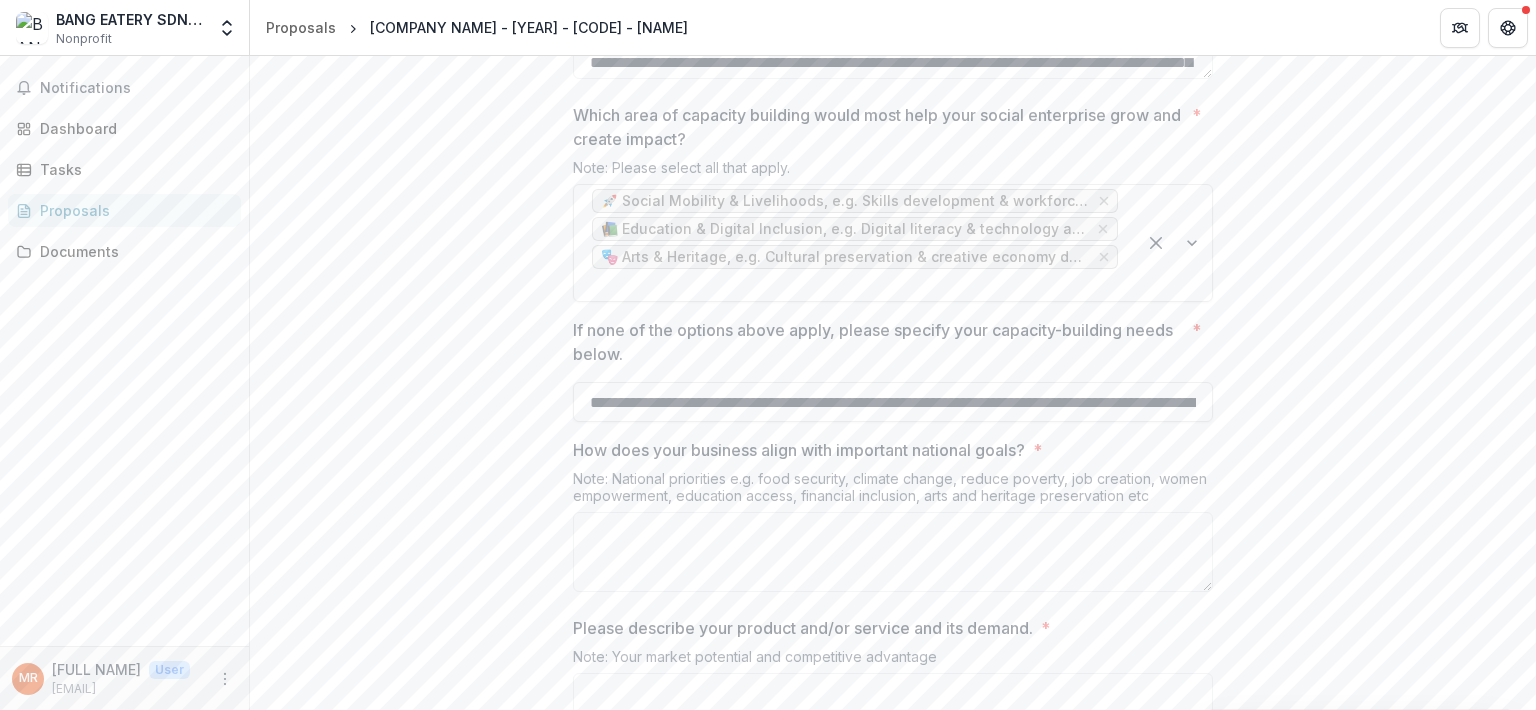 click on "If none of the options above apply, please specify your capacity-building needs below. * [TEXT]" at bounding box center [893, 370] 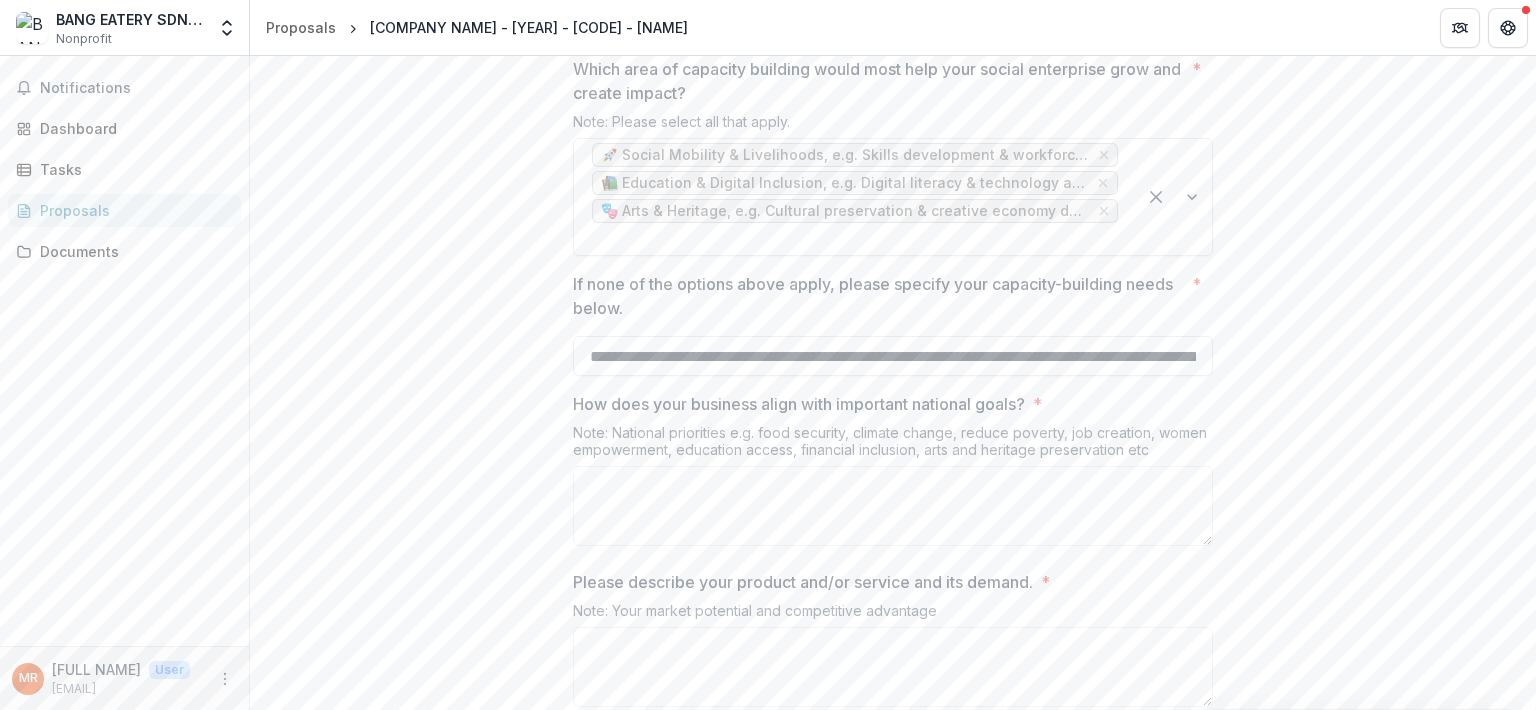 scroll, scrollTop: 3208, scrollLeft: 0, axis: vertical 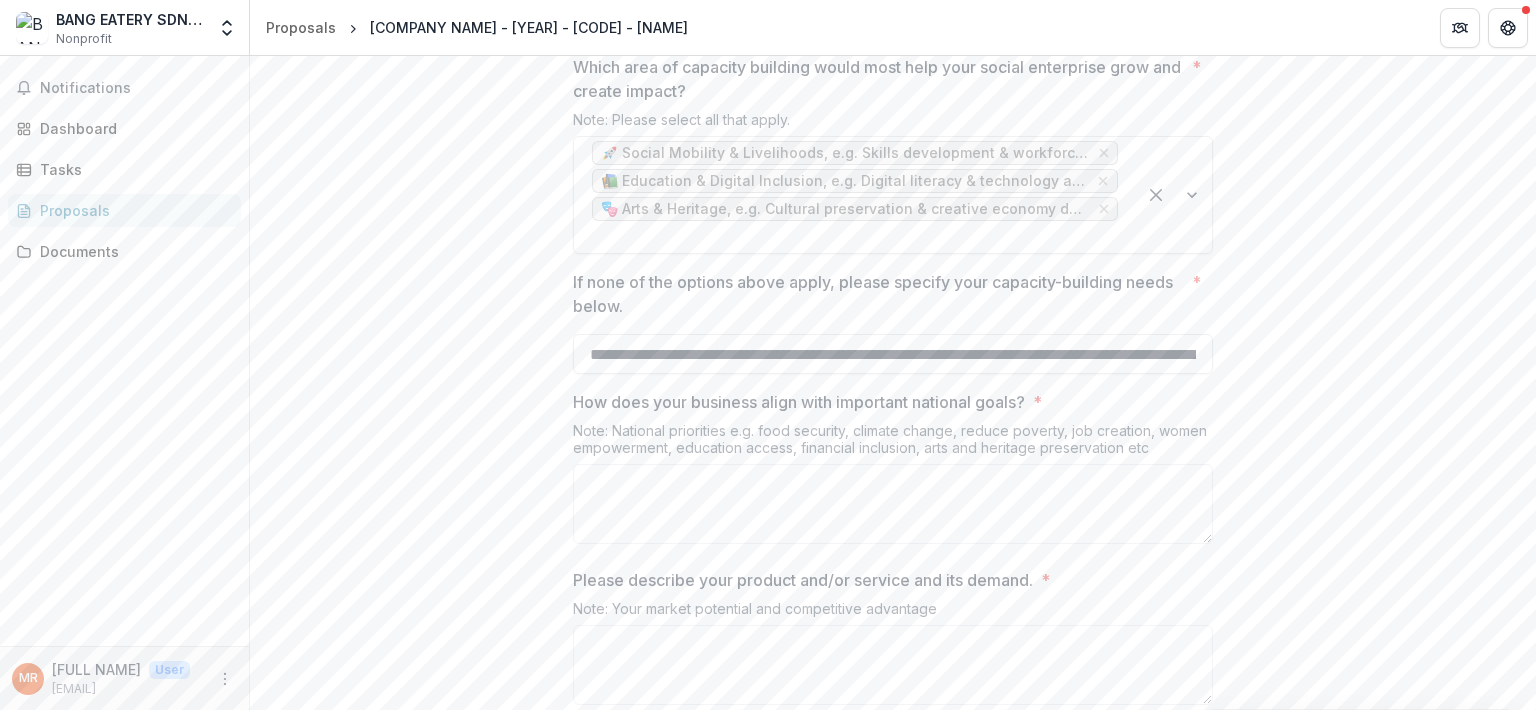 click on "**********" at bounding box center [893, 354] 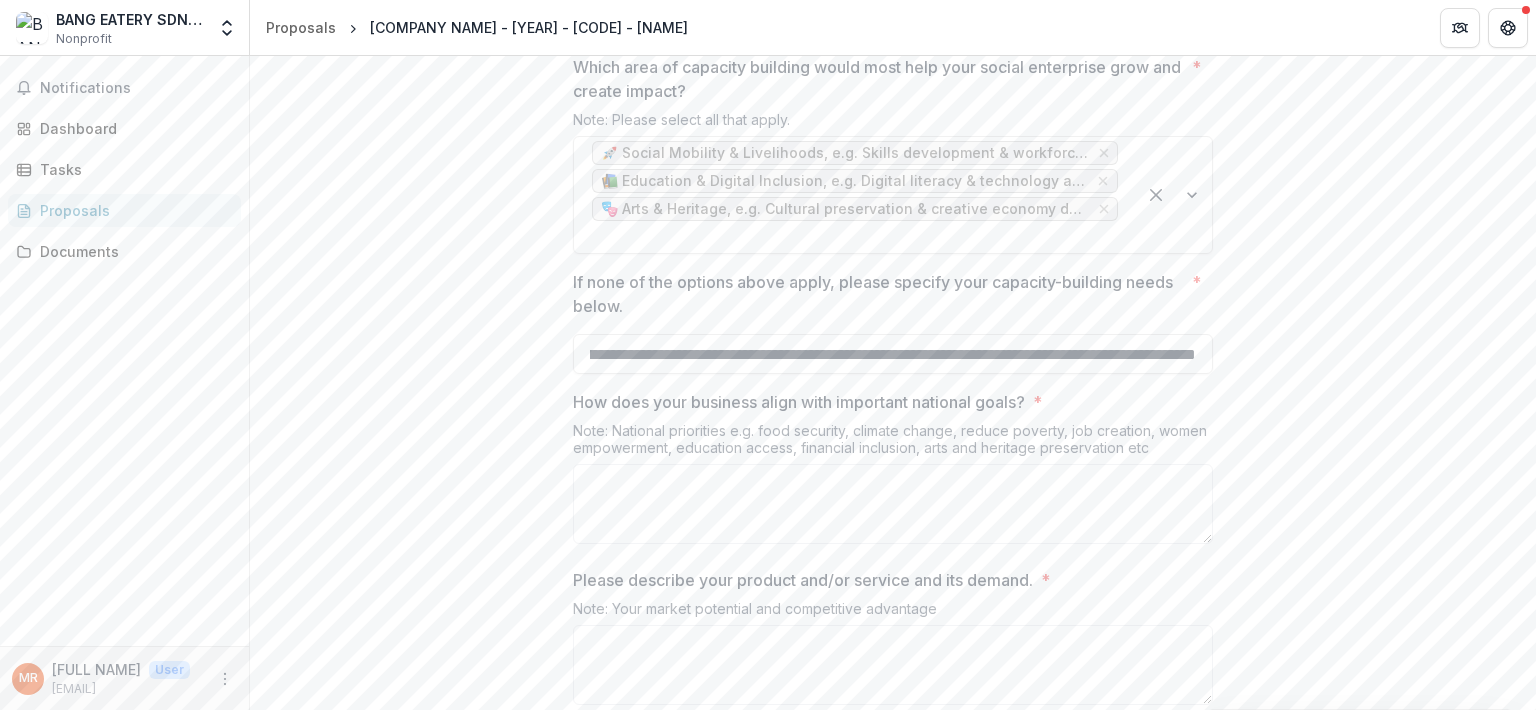 scroll, scrollTop: 0, scrollLeft: 2888, axis: horizontal 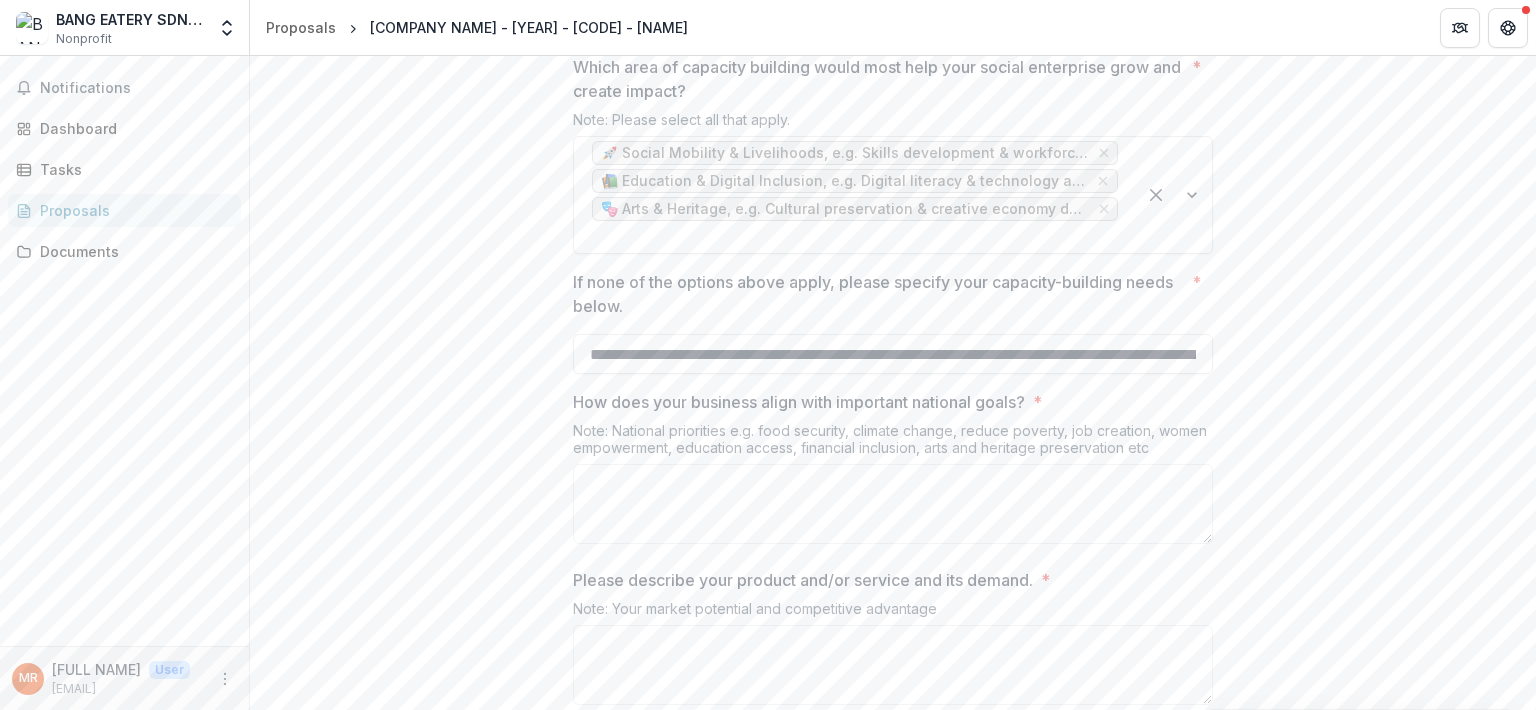 click on "* [TEXT] * [TEXT] * [TEXT] * [TEXT] * [TEXT] * [TEXT] * [TEXT] * [TEXT] * [TEXT] * [TEXT] * [TEXT] * [TEXT] * [TEXT] * [TEXT] * [TEXT] * [TEXT] Registered Company Name * * [TEXT] Registered Company/ Business ID * Note: SSM ID * [TEXT] Name of Contact Person * * [TEXT] Contact Person's Email  * Note: Please ensure that the email you use to submit your application is the same one you will use throughout the entire process. * [TEXT] Contact Person’s Phone Number * [PHONE] * https://semy.com.my/#tahap-penarafan SE Aspire * Not Applicable *" at bounding box center (893, -612) 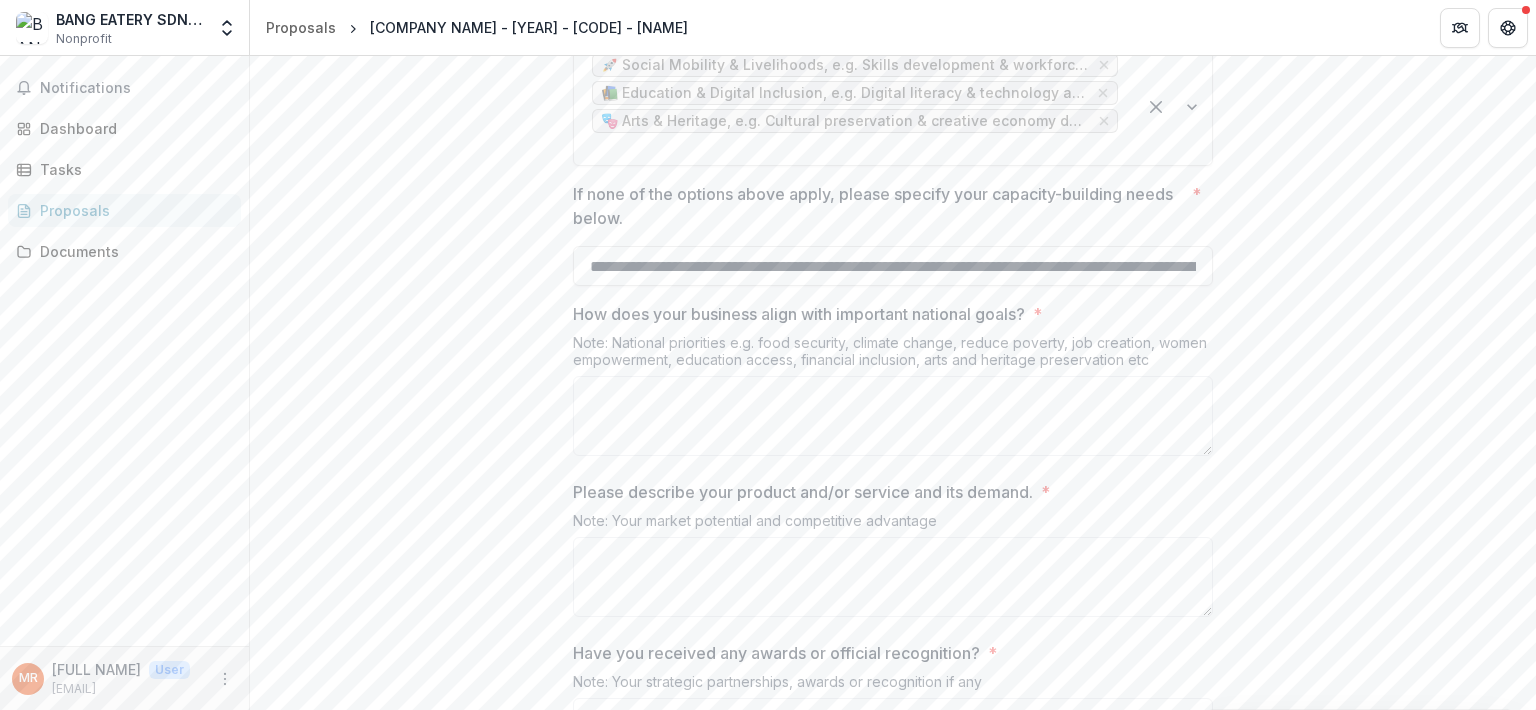 scroll, scrollTop: 3300, scrollLeft: 0, axis: vertical 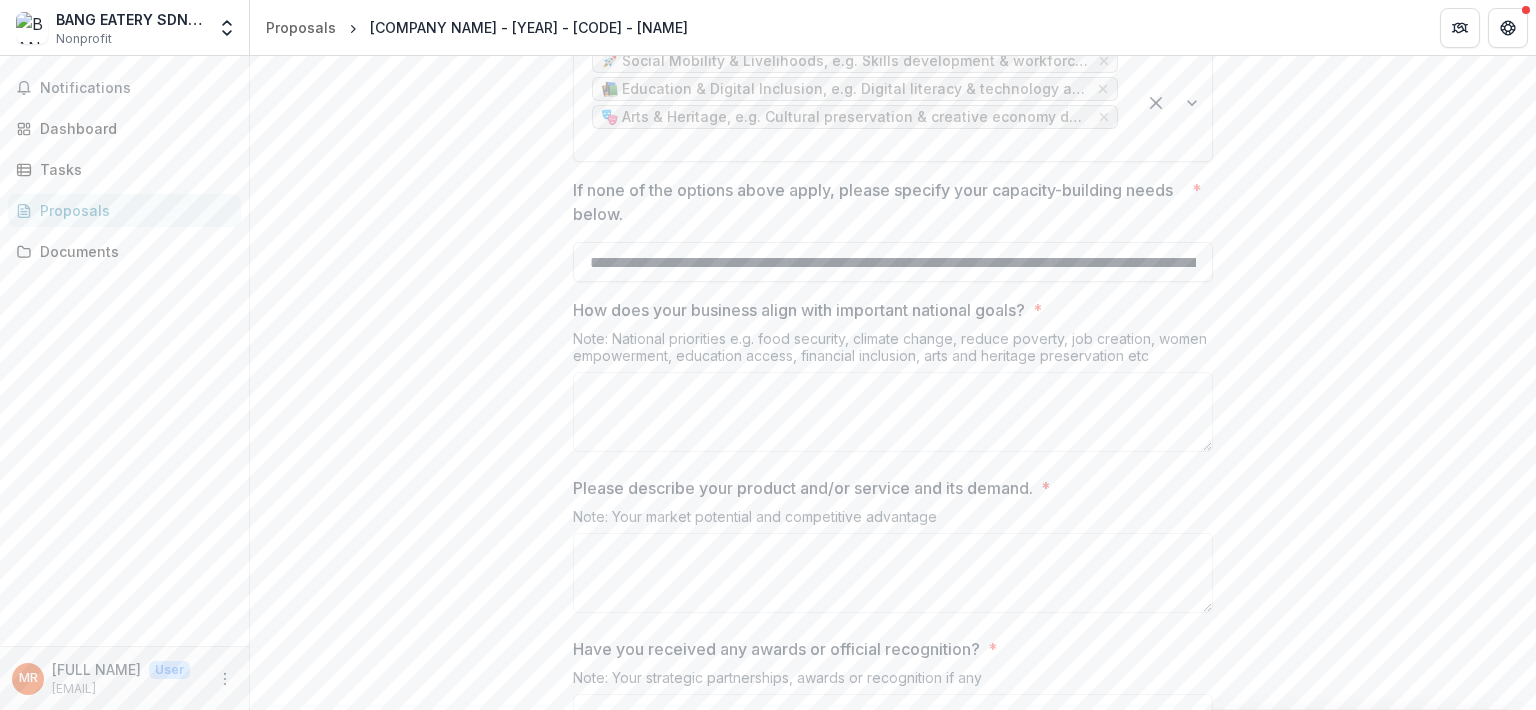 click on "How does your business align with important national goals?  *" at bounding box center [893, 412] 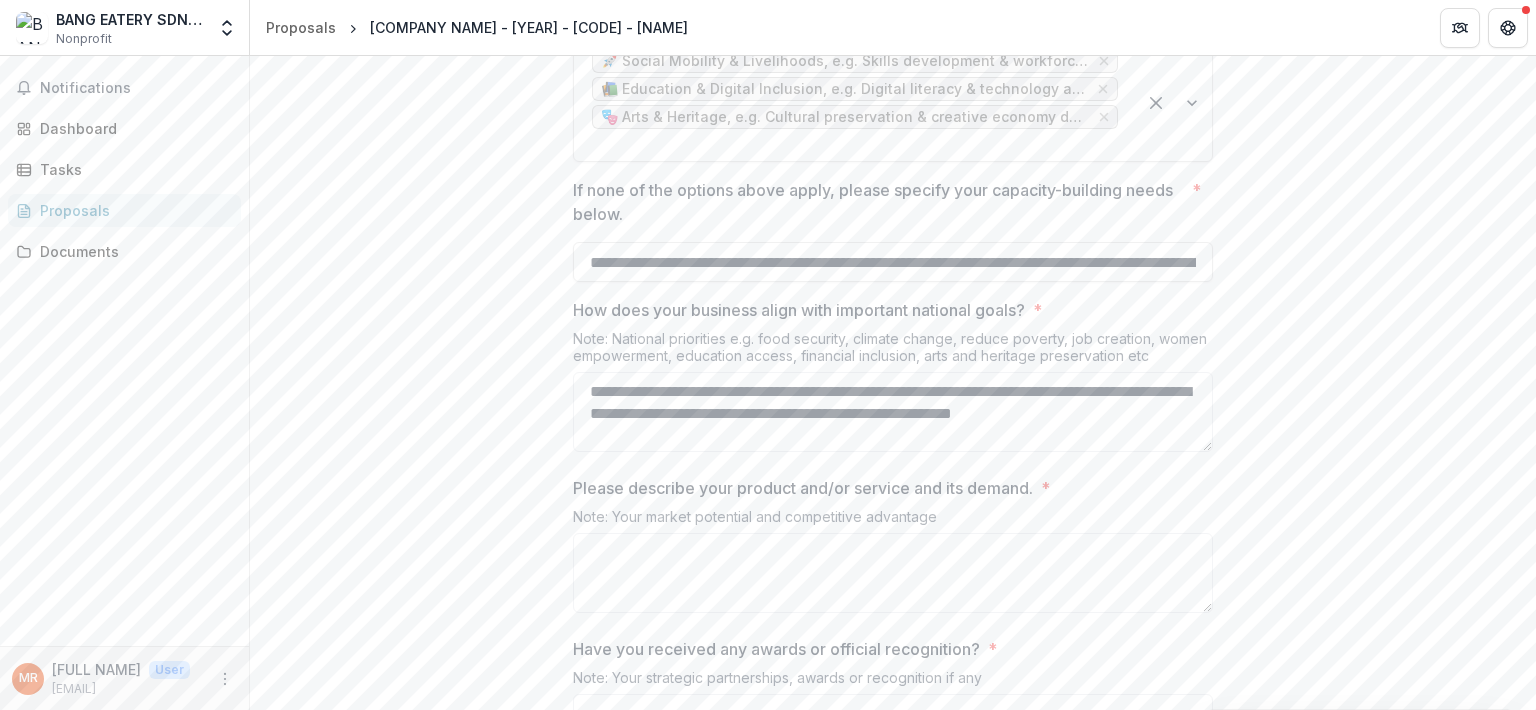 scroll, scrollTop: 0, scrollLeft: 0, axis: both 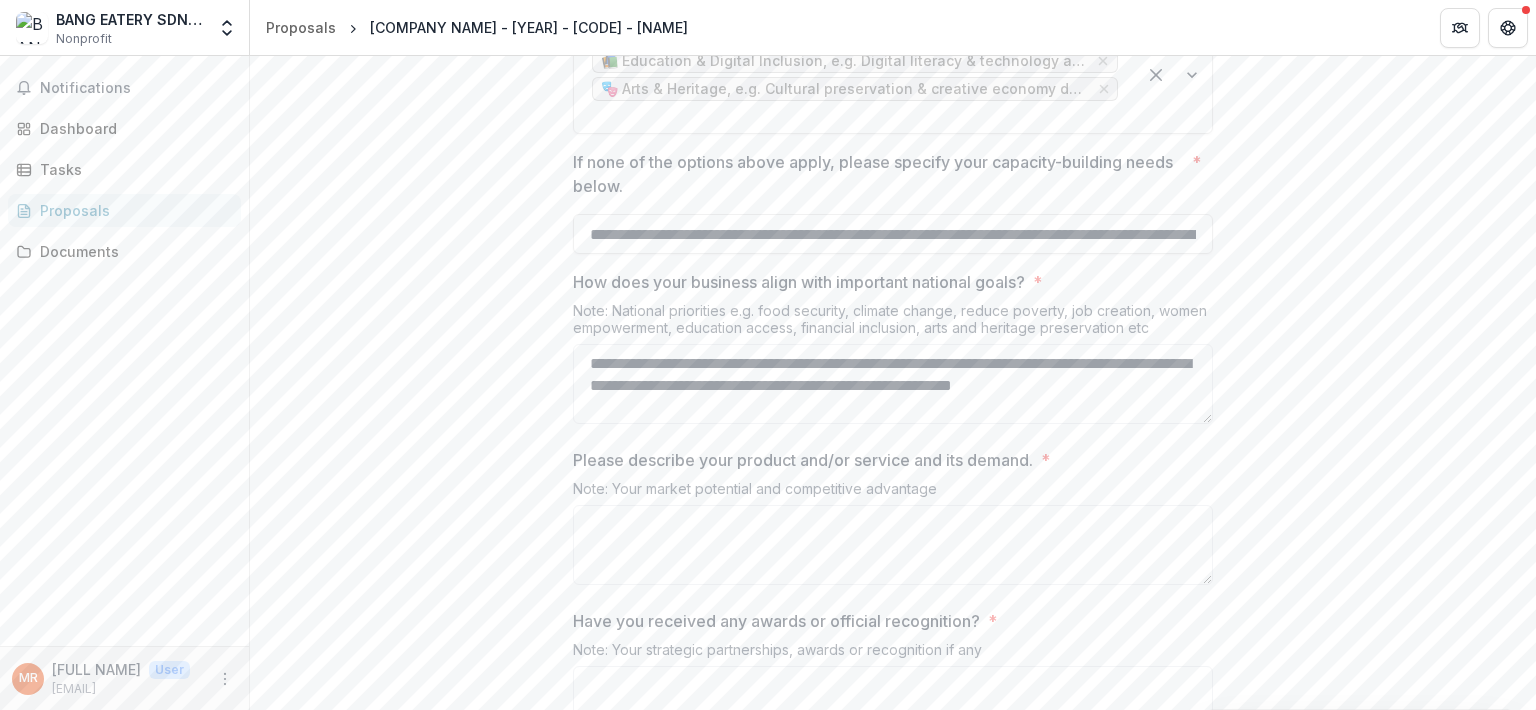 type on "**********" 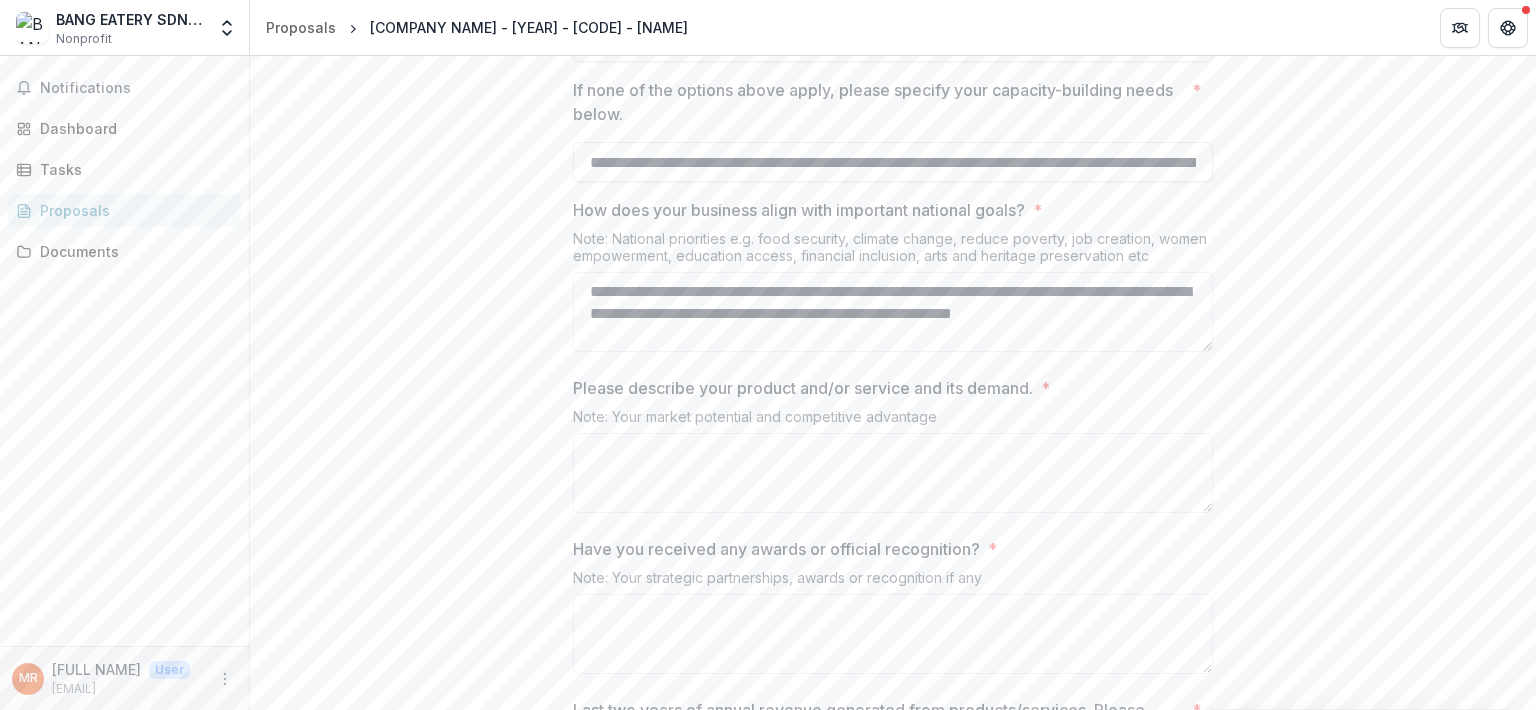 scroll, scrollTop: 3428, scrollLeft: 0, axis: vertical 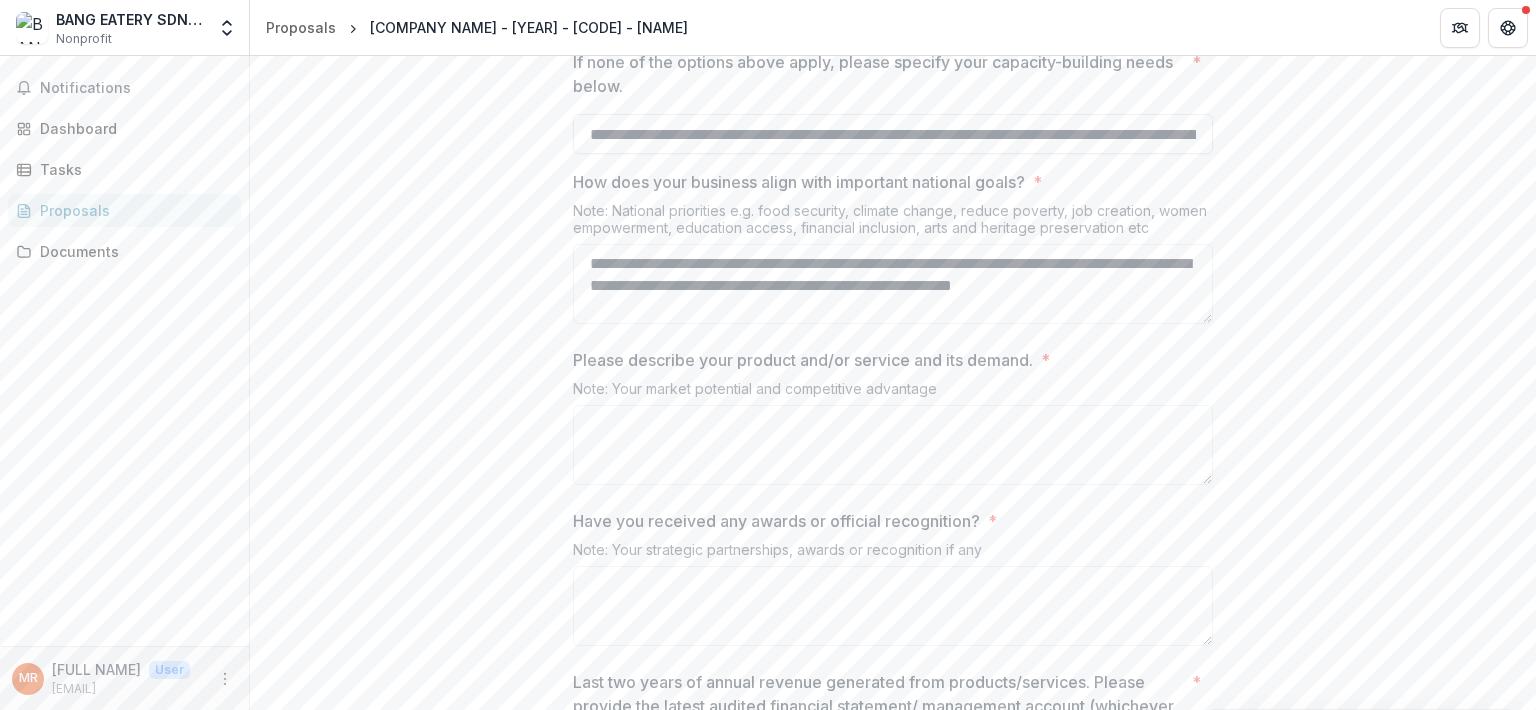 click on "Please describe your product and/or service and its demand. *" at bounding box center (893, 445) 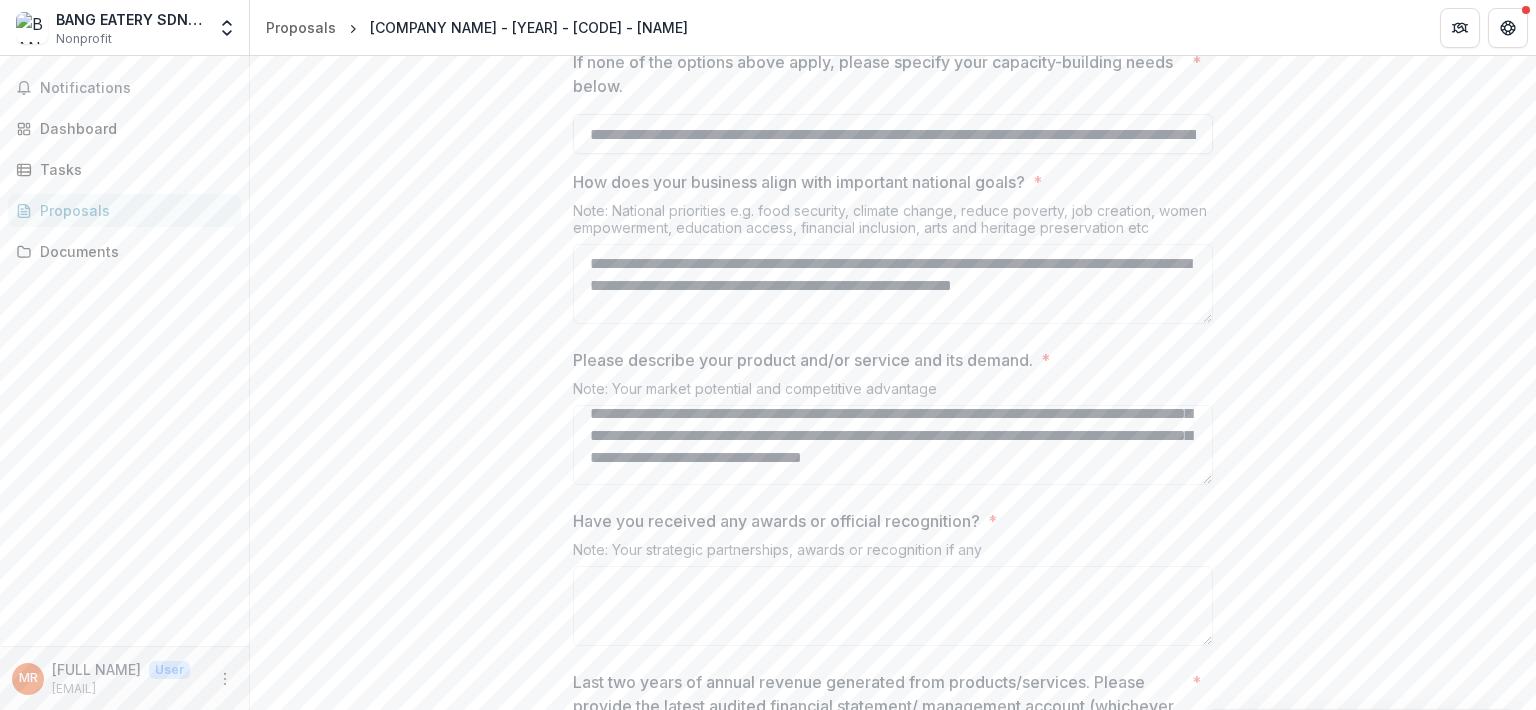 scroll, scrollTop: 0, scrollLeft: 0, axis: both 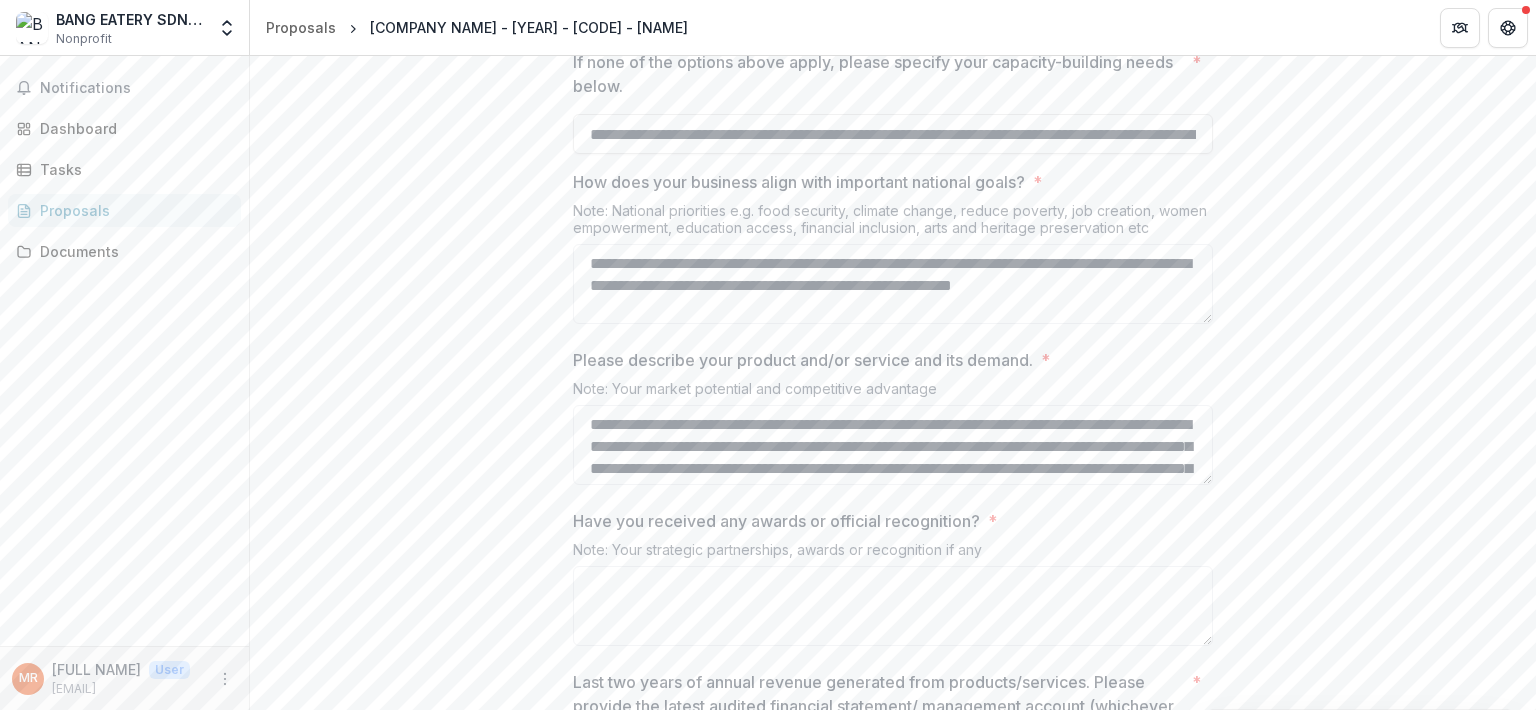 type on "**********" 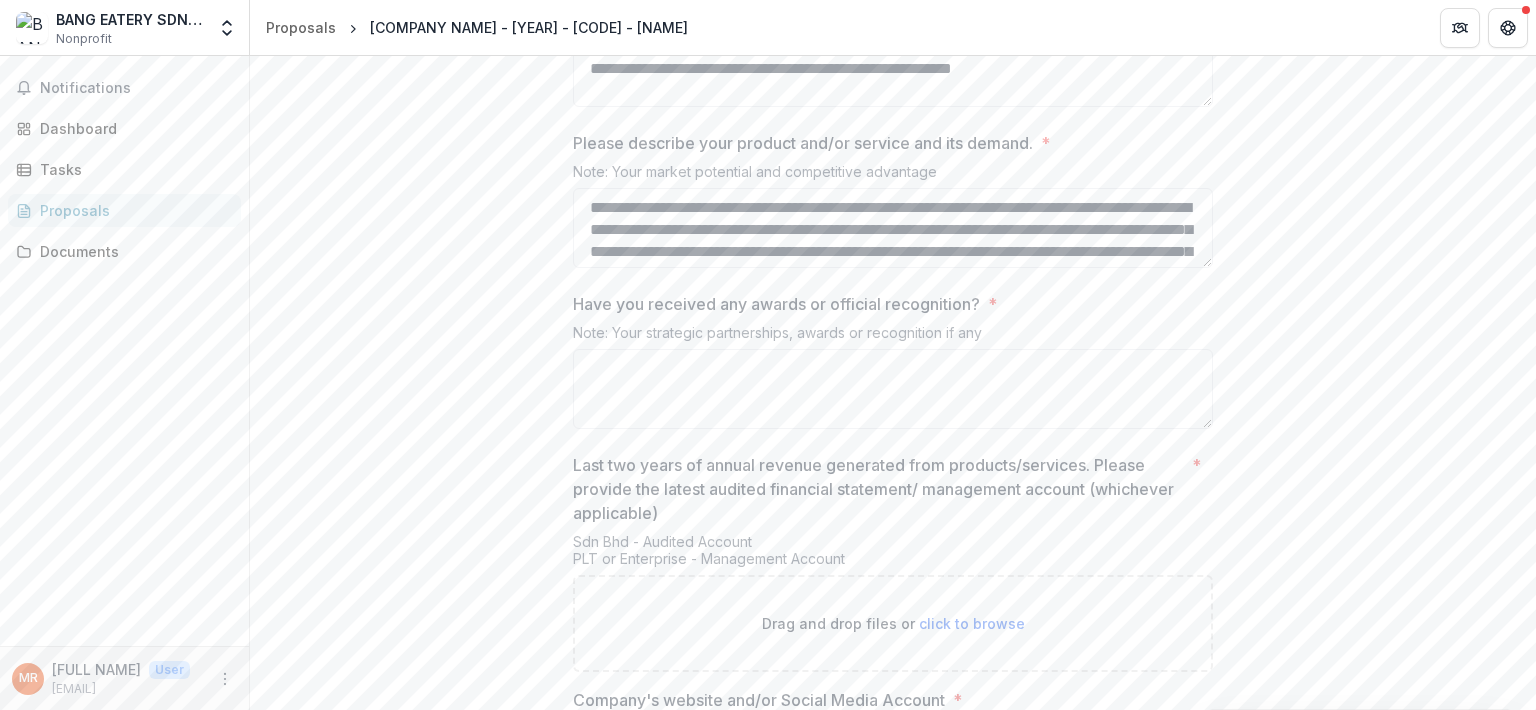 scroll, scrollTop: 3646, scrollLeft: 0, axis: vertical 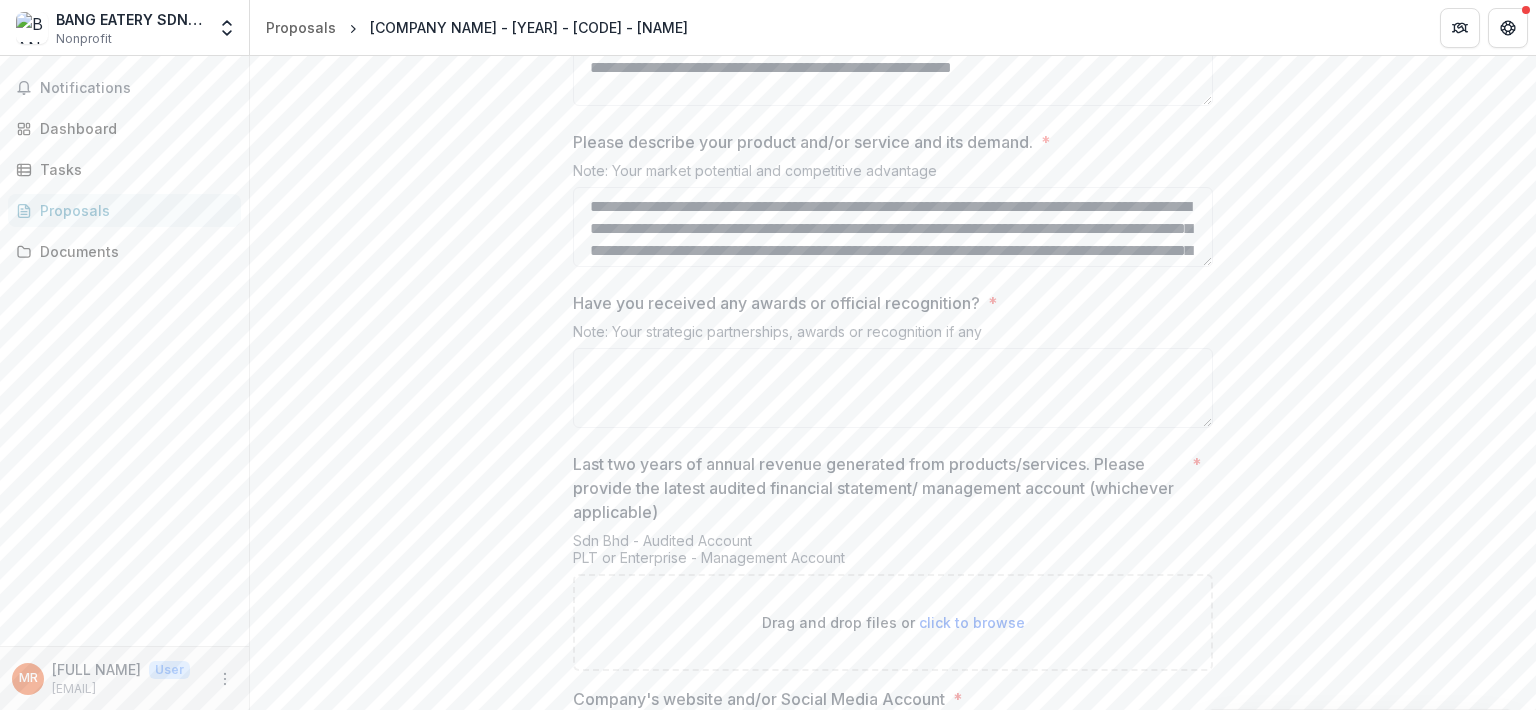 click on "Have you received any awards or official recognition? *" at bounding box center (893, 388) 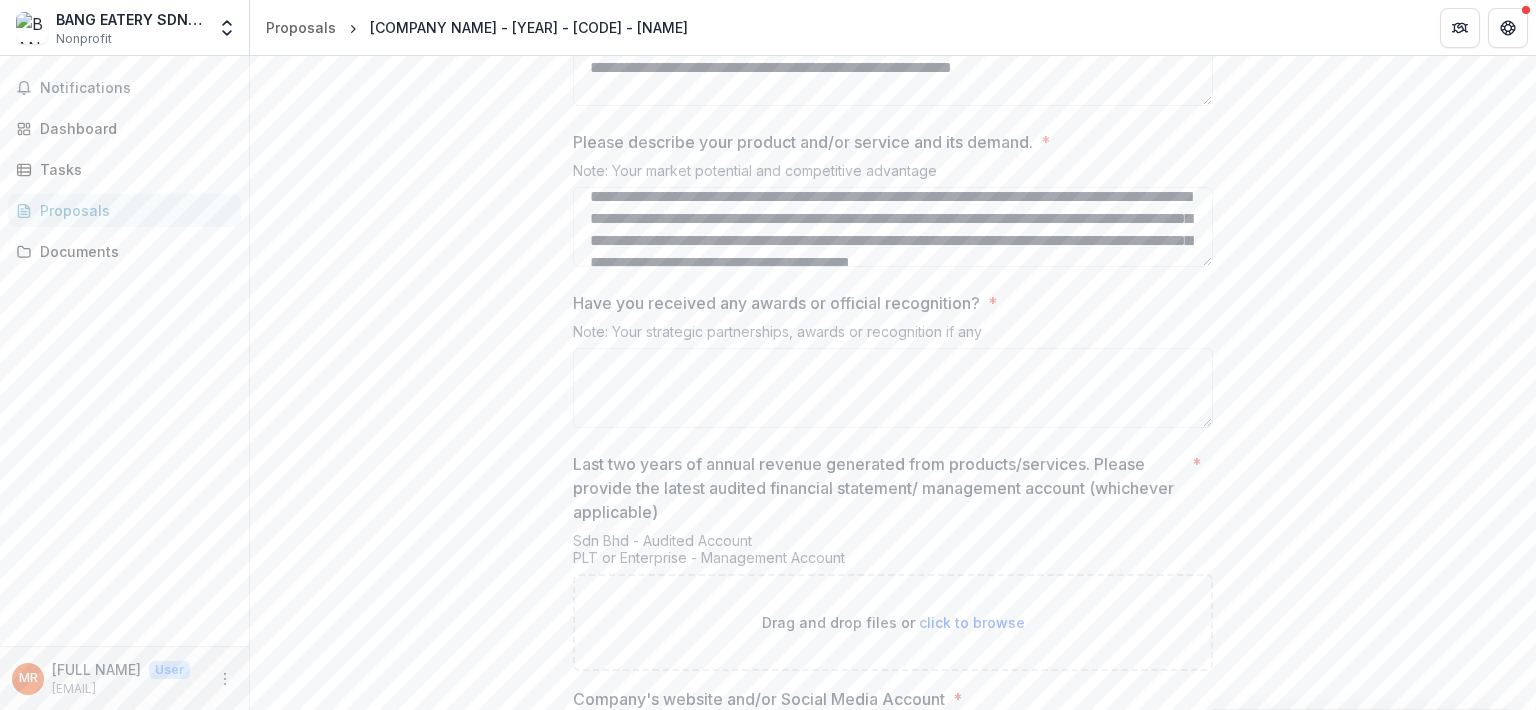 scroll, scrollTop: 120, scrollLeft: 0, axis: vertical 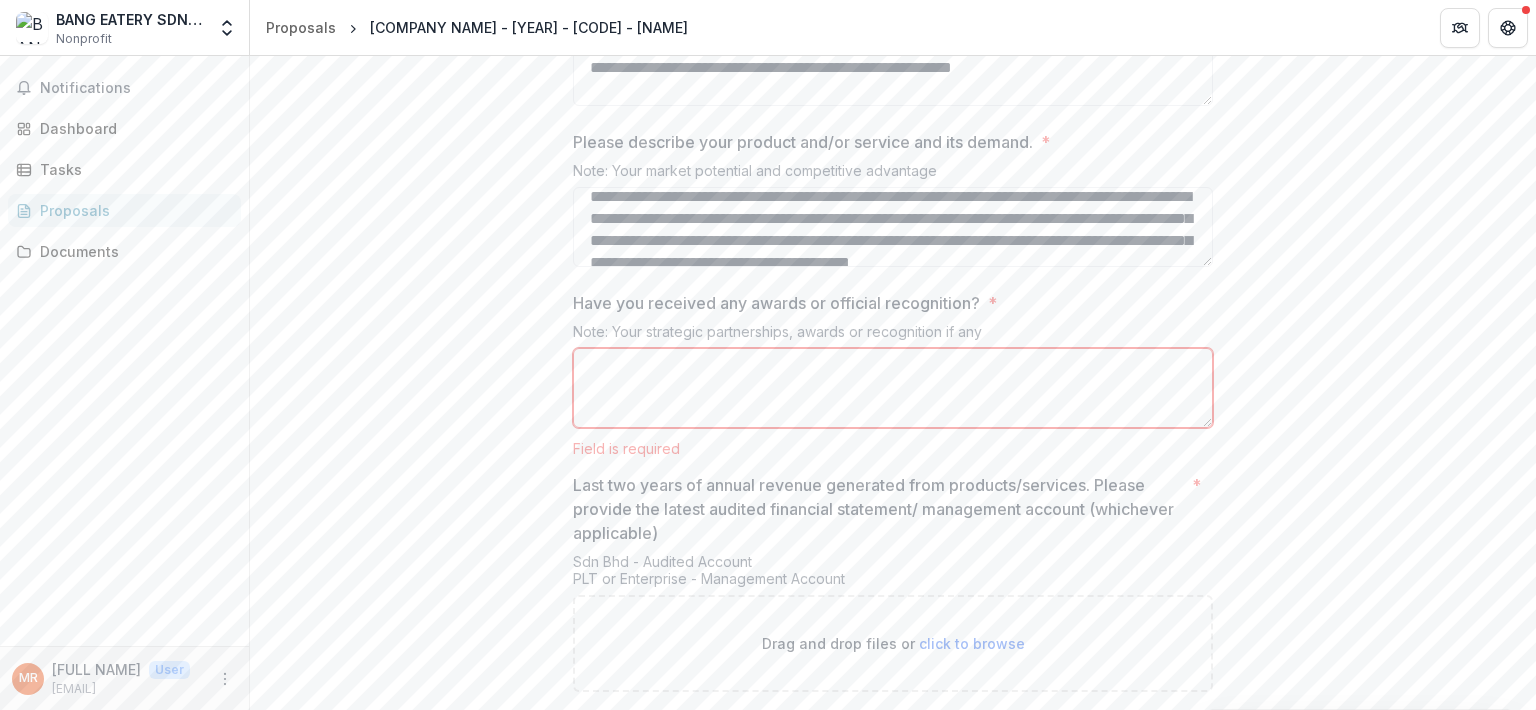 click on "* [TEXT] * [TEXT] * [TEXT] * [TEXT] * [TEXT] * [TEXT] * [TEXT] * [TEXT] * [TEXT] * [TEXT] * [TEXT] * [TEXT] * [TEXT] * [TEXT] * [TEXT] * [TEXT] Registered Company Name * * [TEXT] Registered Company/ Business ID * Note: SSM ID * [TEXT] Name of Contact Person * * [TEXT] Contact Person's Email  * Note: Please ensure that the email you use to submit your application is the same one you will use throughout the entire process. * [TEXT] Contact Person’s Phone Number * [PHONE] * https://semy.com.my/#tahap-penarafan SE Aspire * Not Applicable *" at bounding box center (893, -1040) 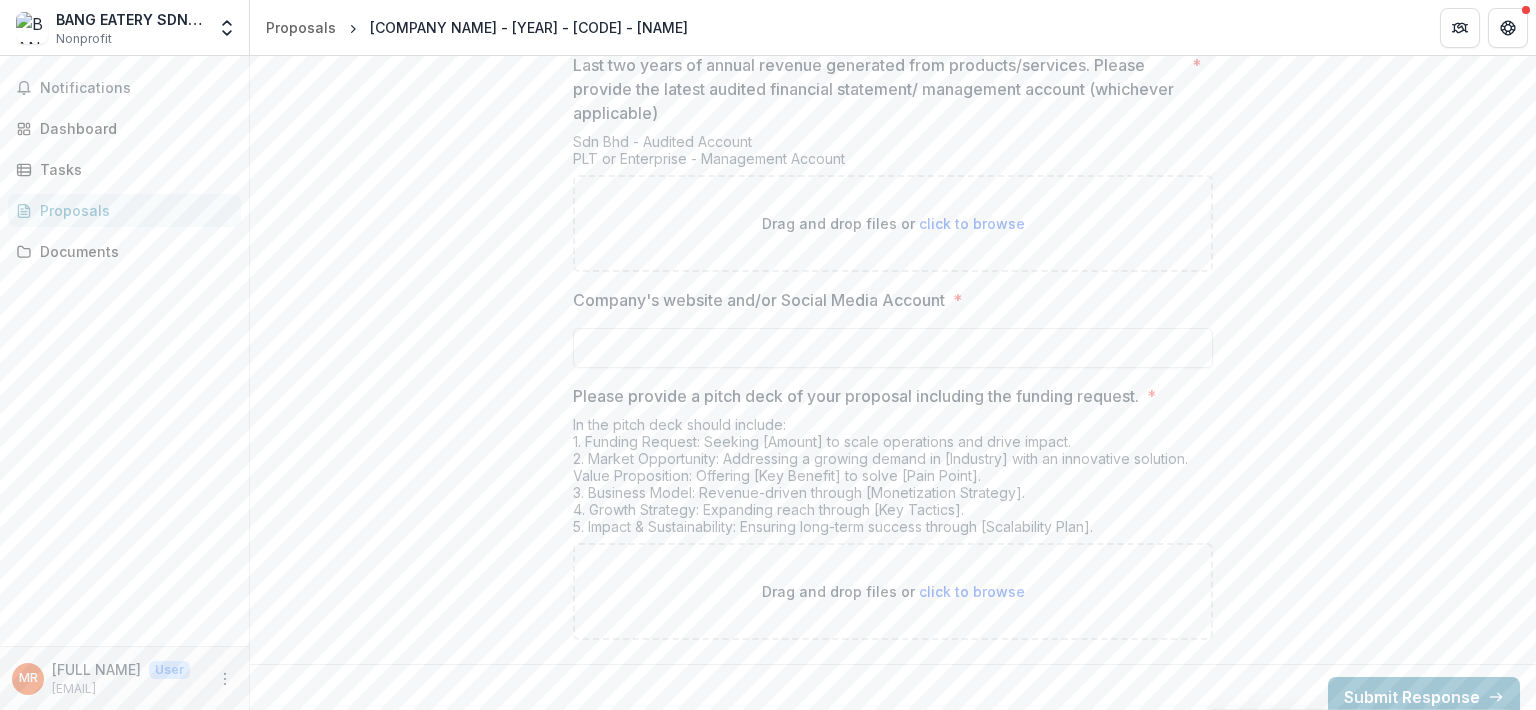 scroll, scrollTop: 4076, scrollLeft: 0, axis: vertical 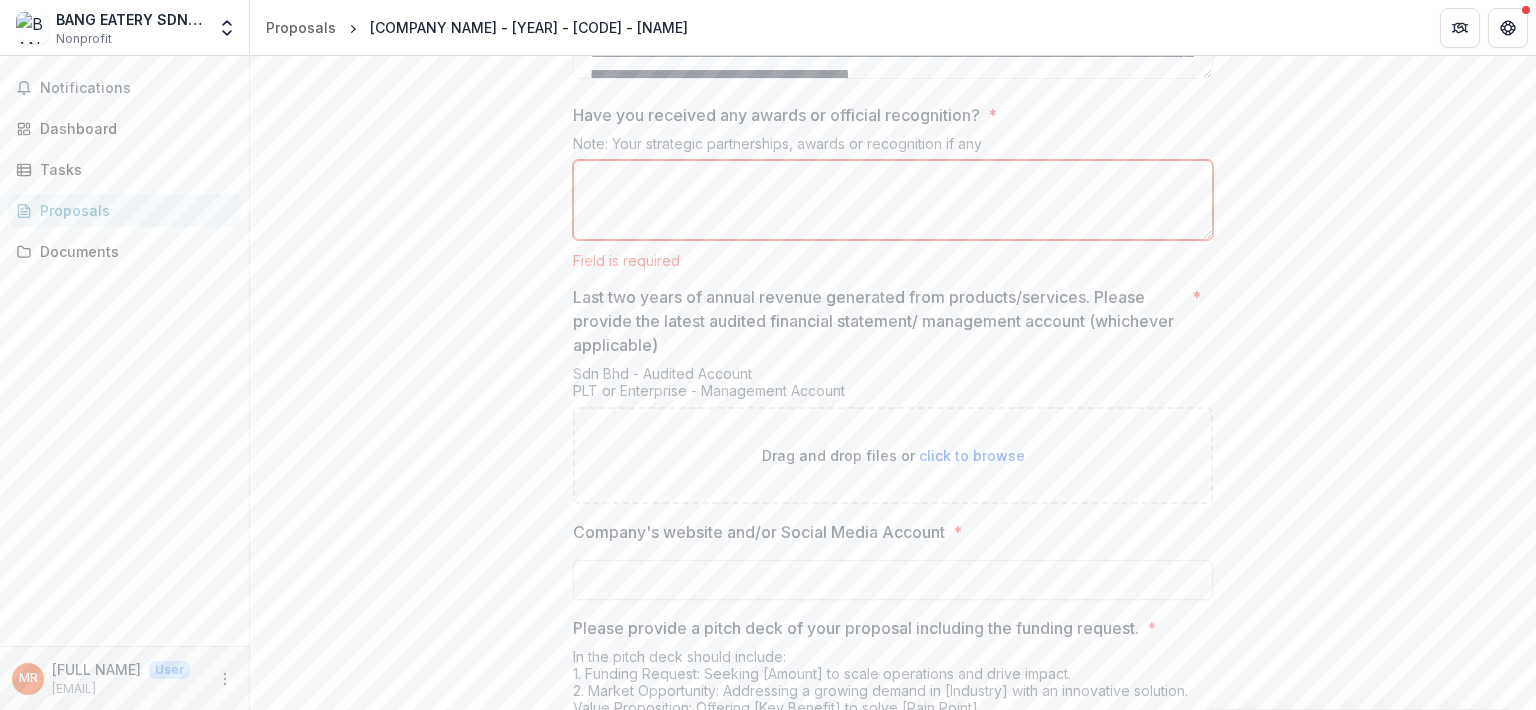click on "Have you received any awards or official recognition? *" at bounding box center (893, 200) 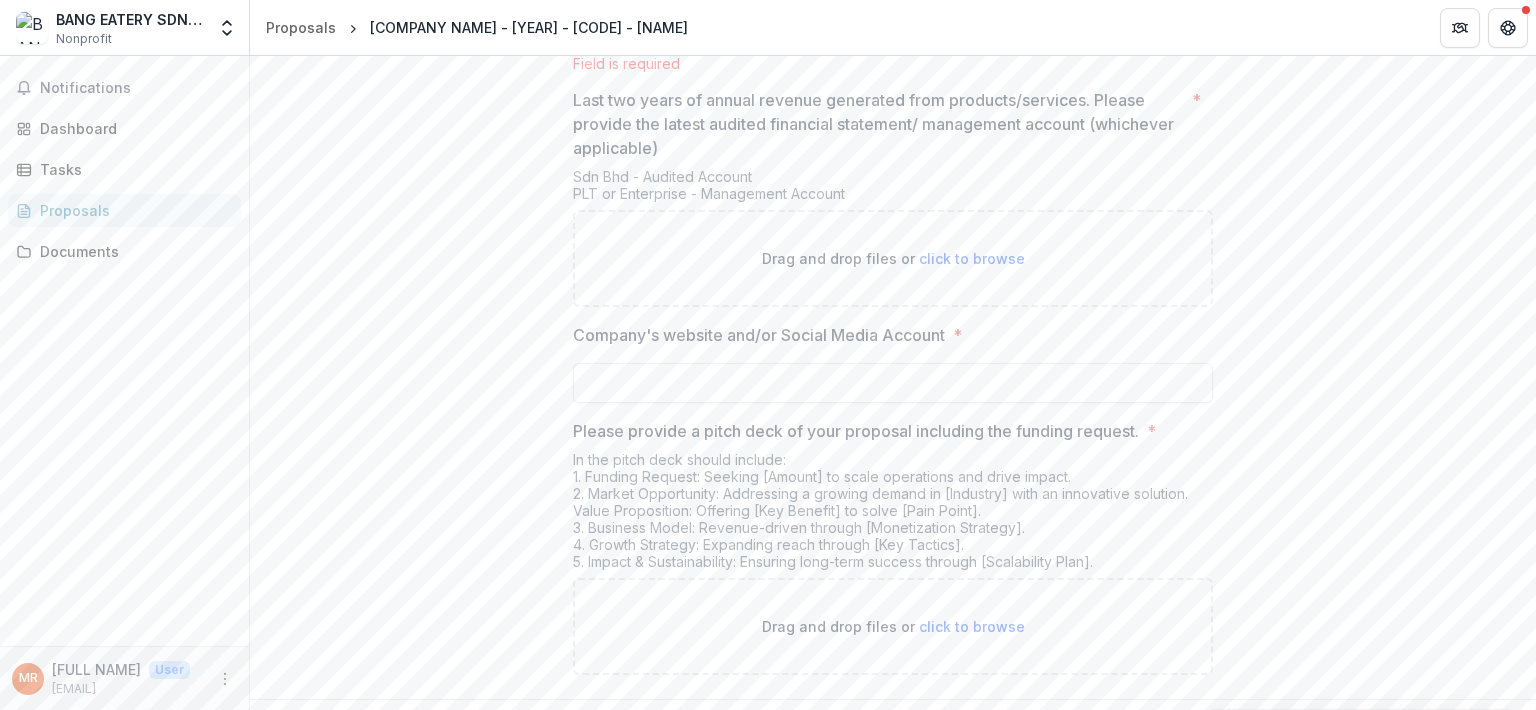 scroll, scrollTop: 4030, scrollLeft: 0, axis: vertical 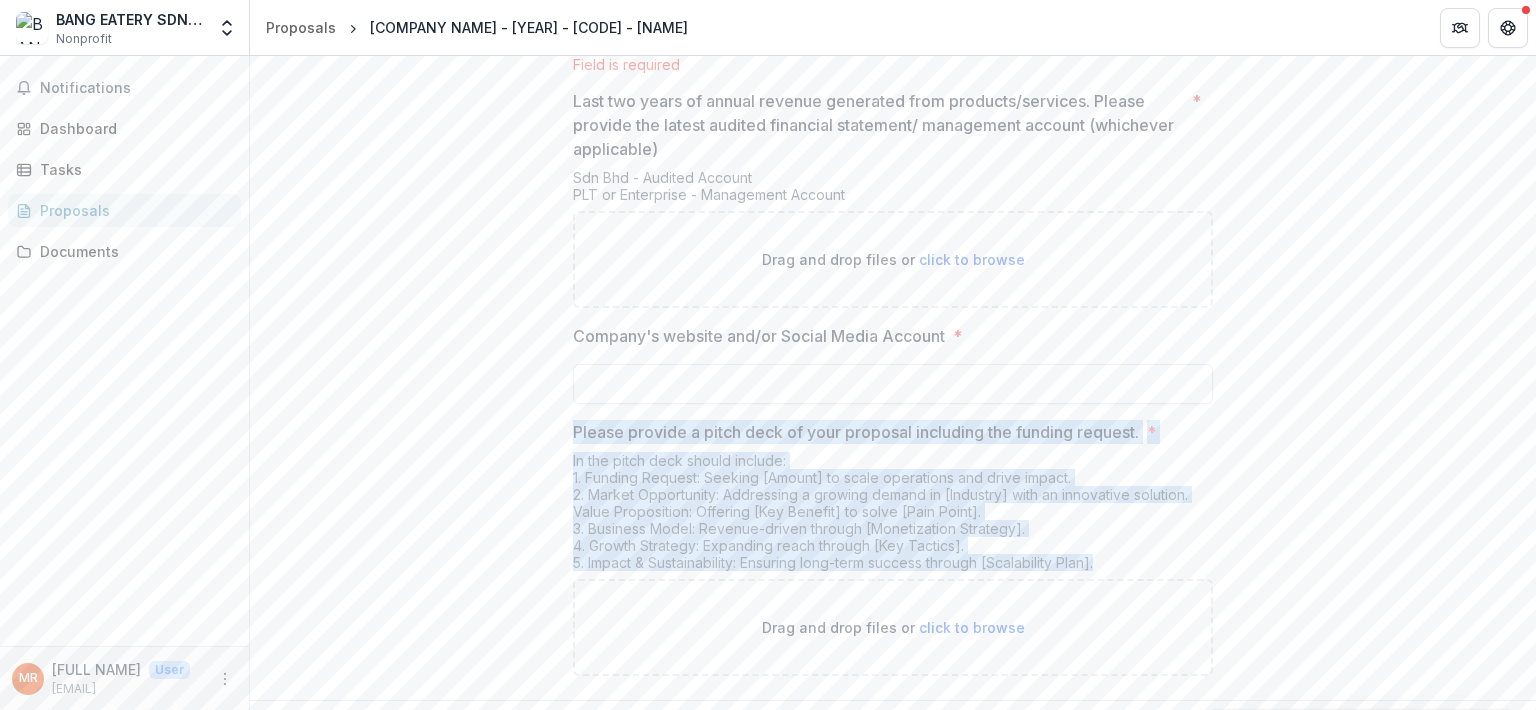 drag, startPoint x: 1109, startPoint y: 549, endPoint x: 569, endPoint y: 428, distance: 553.39044 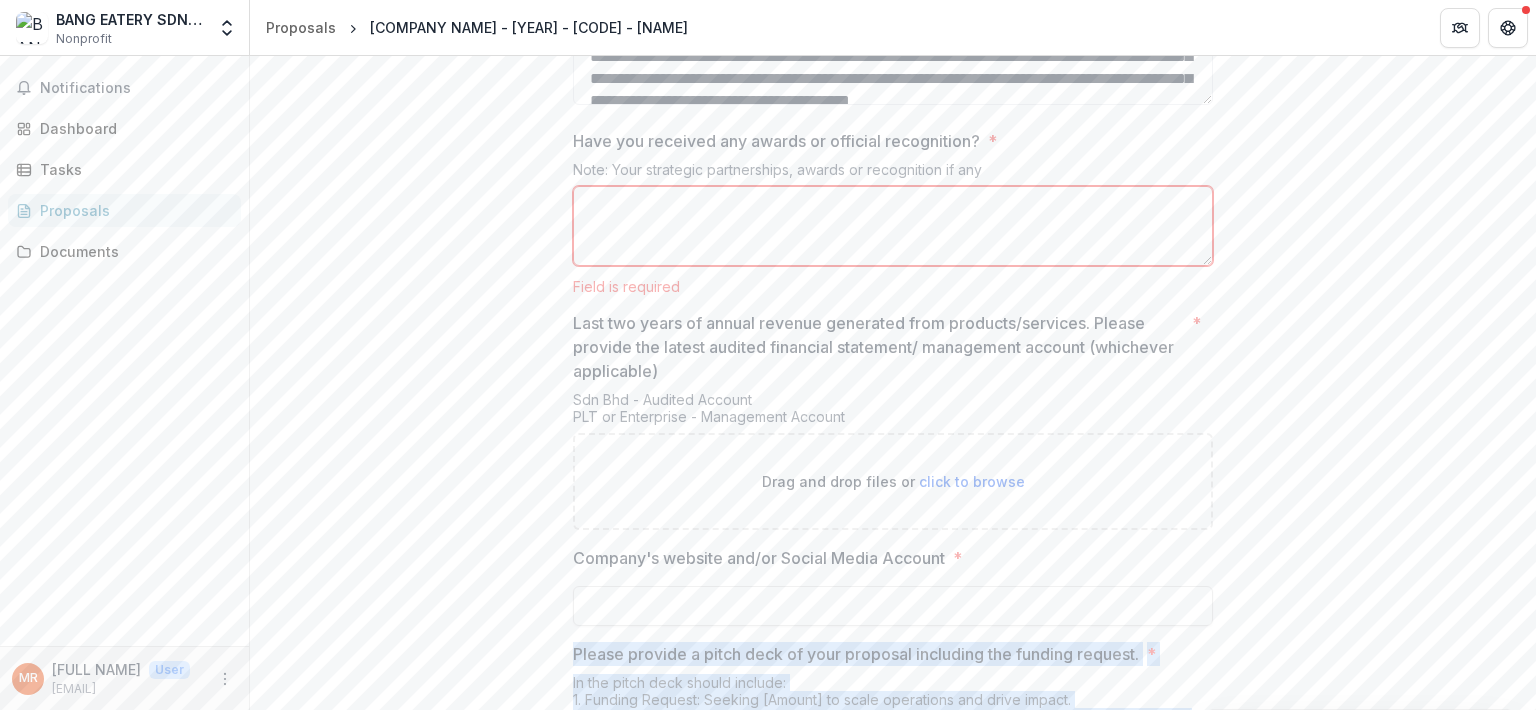 scroll, scrollTop: 3806, scrollLeft: 0, axis: vertical 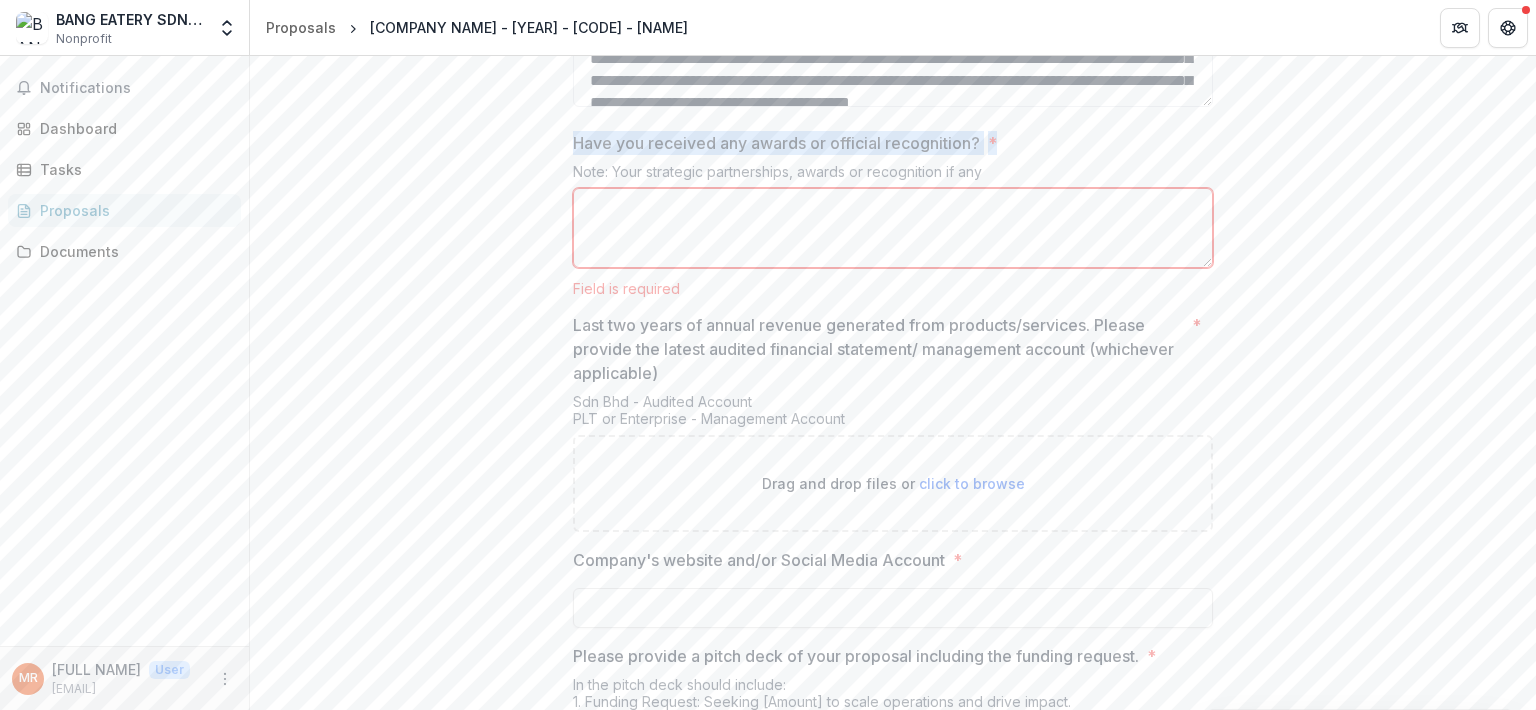 drag, startPoint x: 568, startPoint y: 131, endPoint x: 992, endPoint y: 123, distance: 424.07547 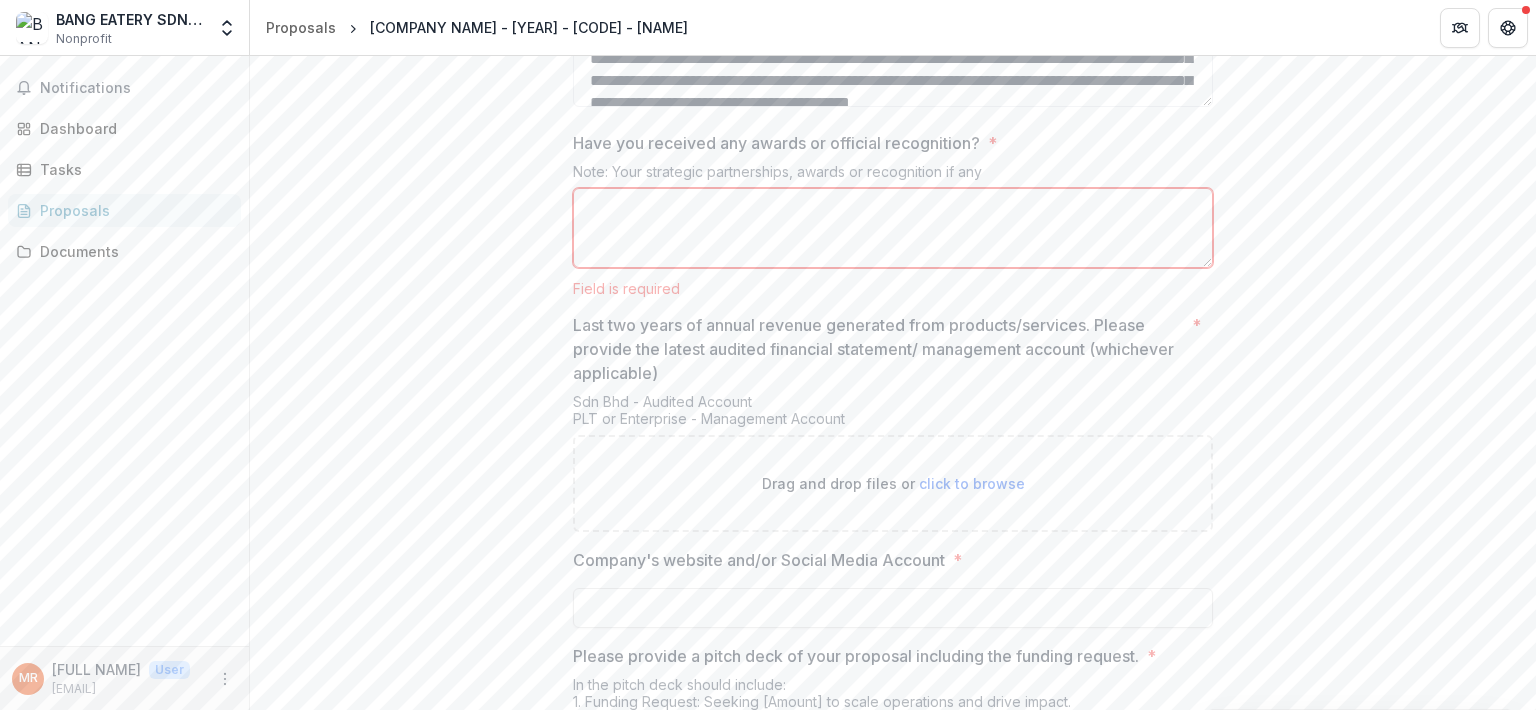 click on "Have you received any awards or official recognition? *" at bounding box center (893, 228) 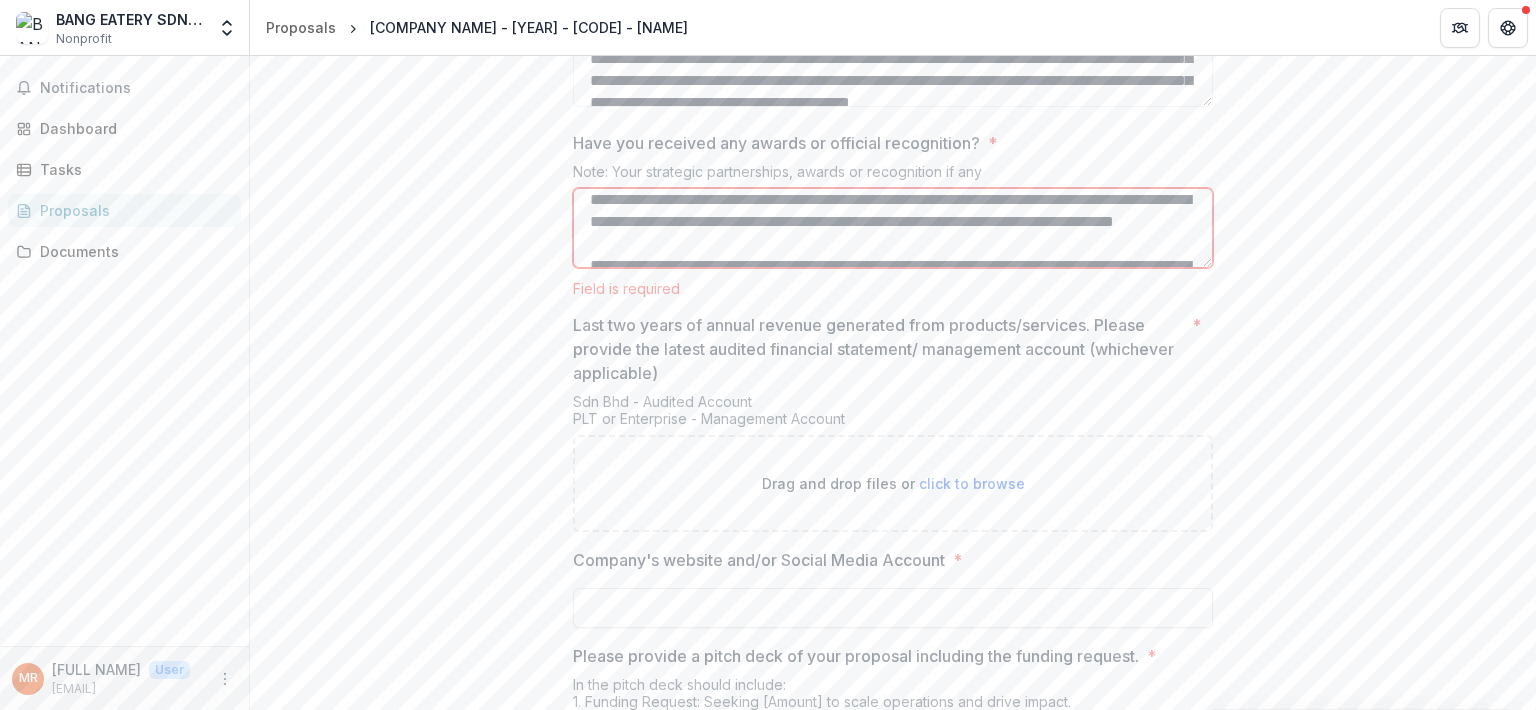 scroll, scrollTop: 0, scrollLeft: 0, axis: both 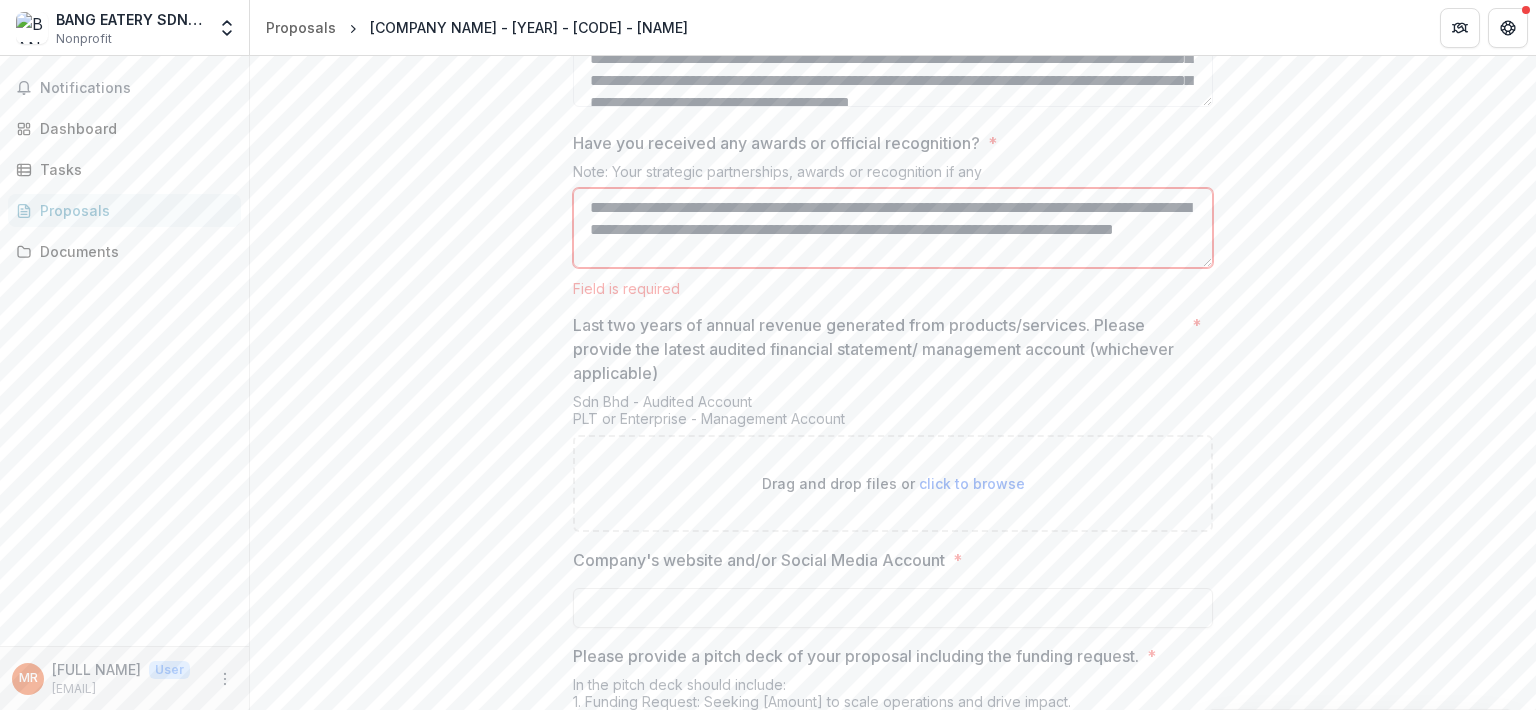 type on "**********" 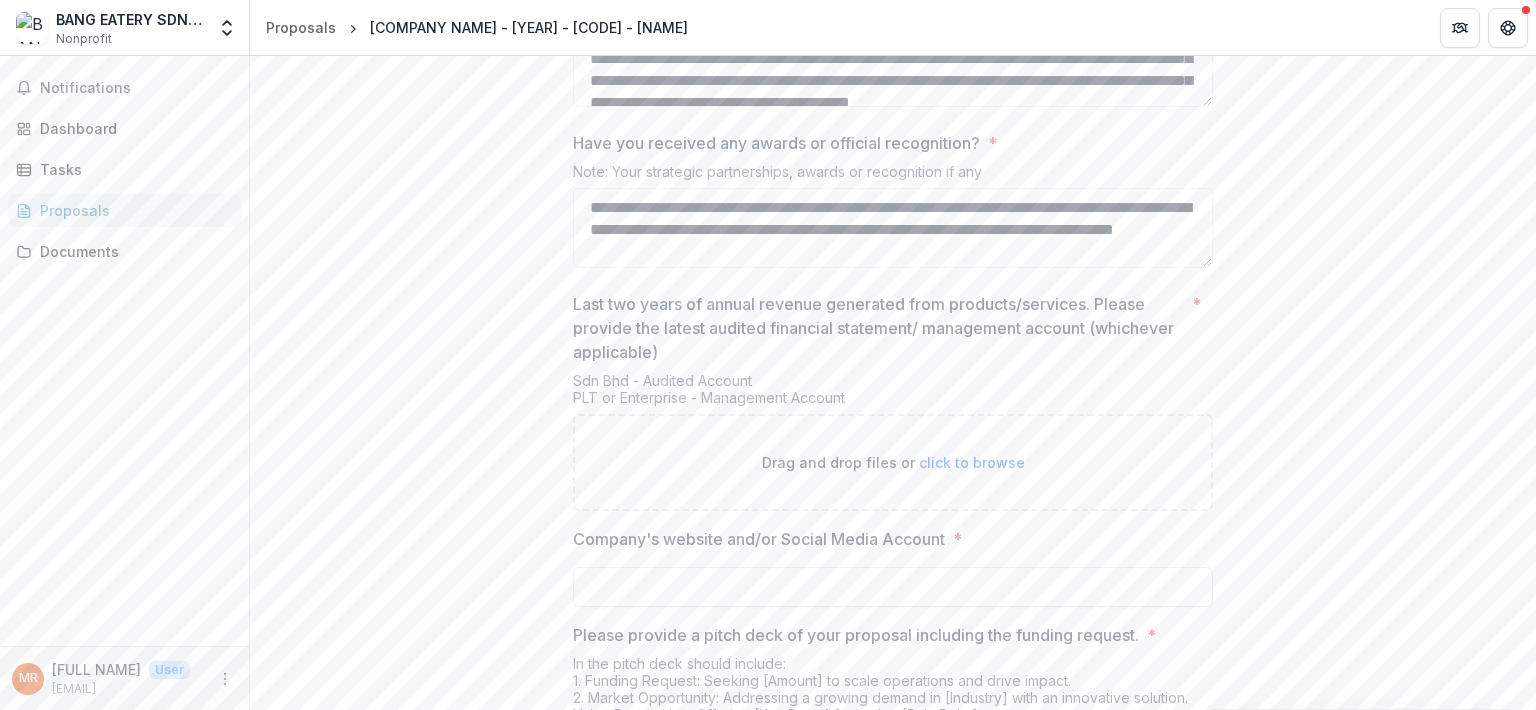 click on "* [TEXT] * [TEXT] * [TEXT] * [TEXT] * [TEXT] * [TEXT] * [TEXT] * [TEXT] * [TEXT] * [TEXT] * [TEXT] * [TEXT] * [TEXT] * [TEXT] * [TEXT] * [TEXT] Registered Company Name * * [TEXT] Registered Company/ Business ID * Note: SSM ID * [TEXT] Name of Contact Person * * [TEXT] Contact Person's Email  * Note: Please ensure that the email you use to submit your application is the same one you will use throughout the entire process. * [TEXT] Contact Person’s Phone Number * [PHONE] * https://semy.com.my/#tahap-penarafan SE Aspire * Not Applicable *" at bounding box center (893, -1210) 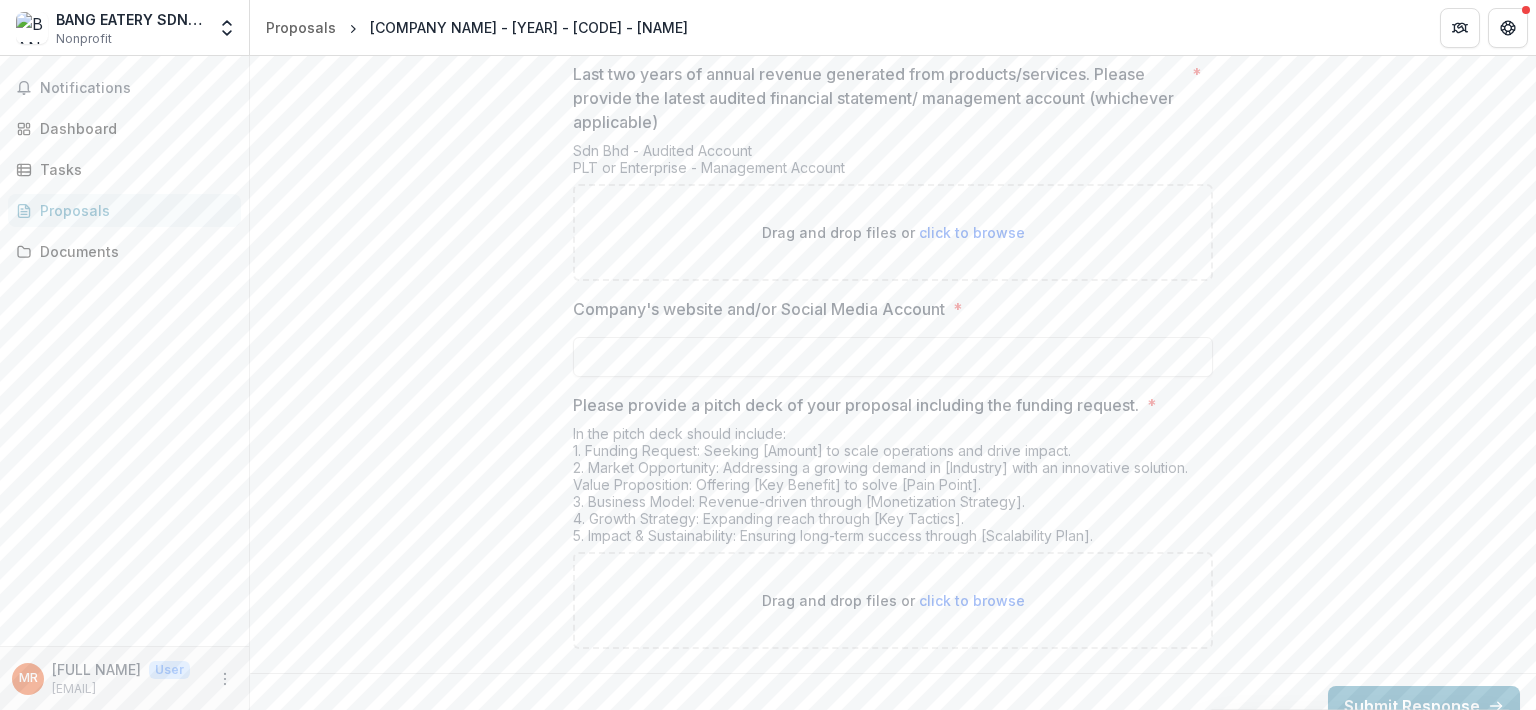 scroll, scrollTop: 4038, scrollLeft: 0, axis: vertical 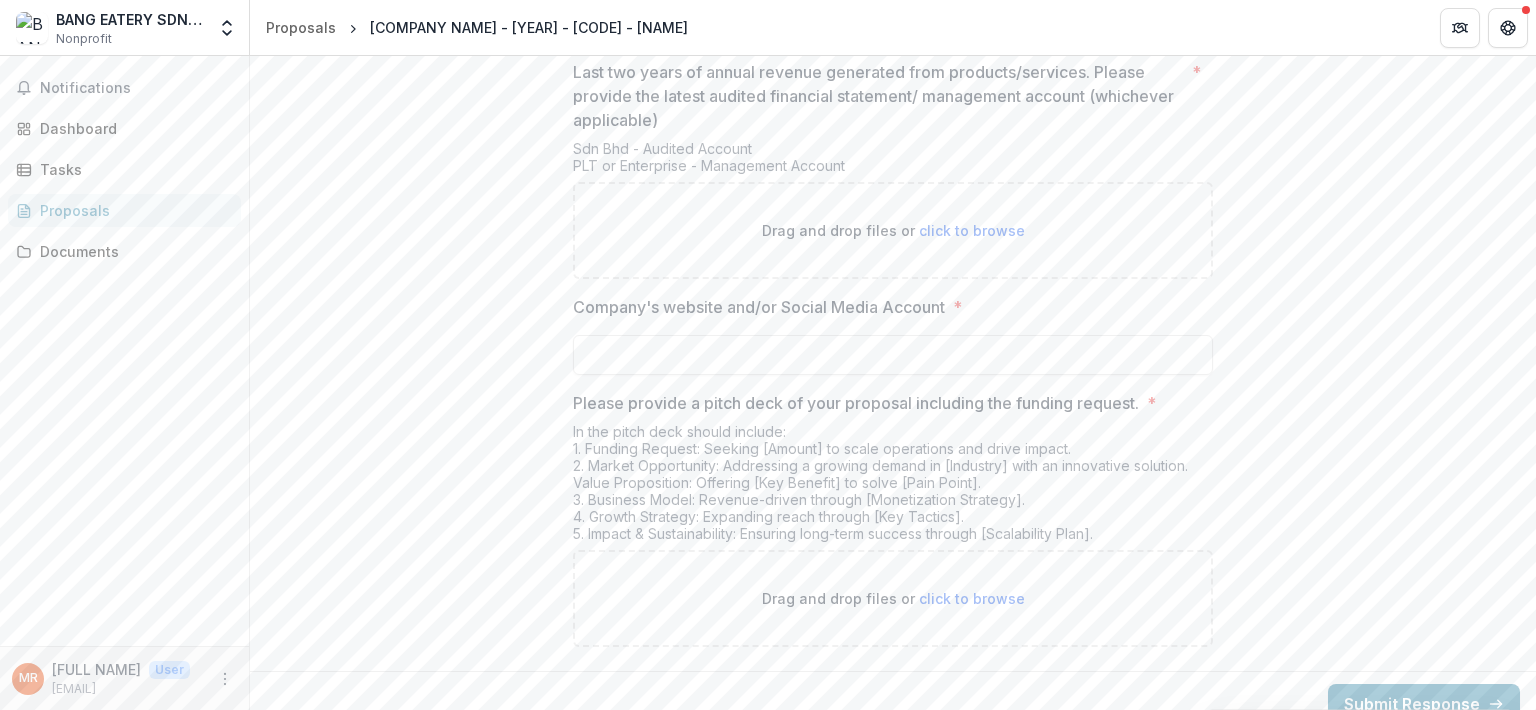 click on "Company's website and/or Social Media Account *" at bounding box center [893, 355] 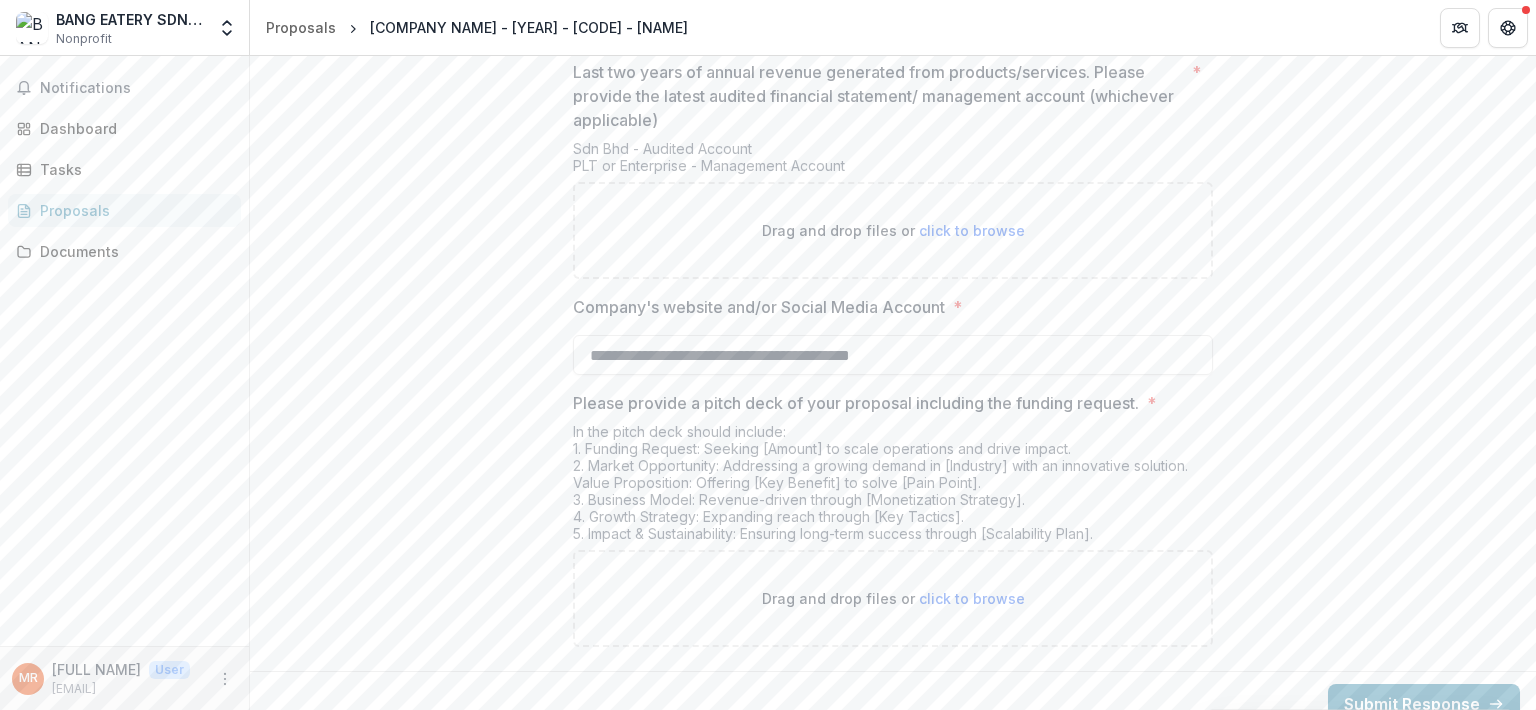 type on "**********" 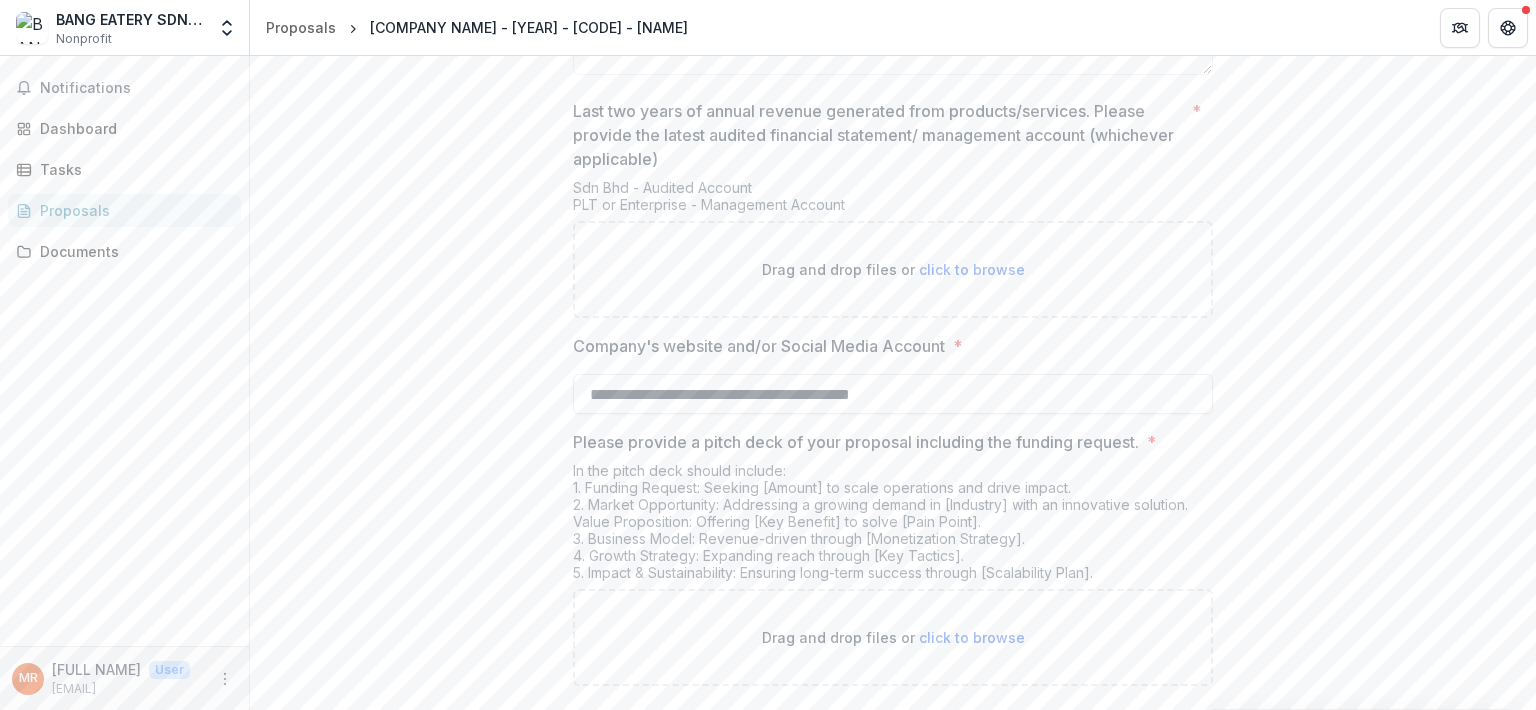 scroll, scrollTop: 4000, scrollLeft: 0, axis: vertical 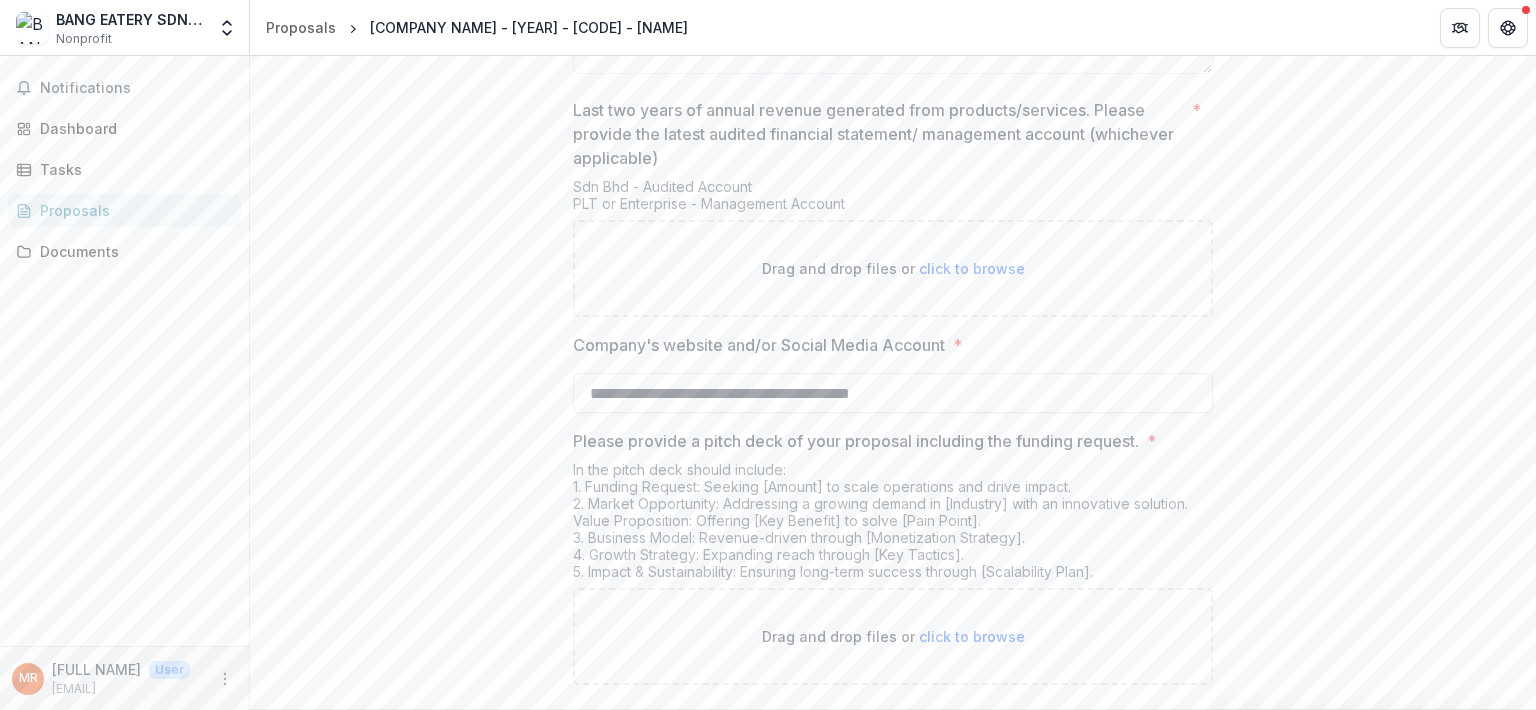 click on "* [TEXT] * [TEXT] * [TEXT] * [TEXT] * [TEXT] * [TEXT] * [TEXT] * [TEXT] * [TEXT] * [TEXT] * [TEXT] * [TEXT] * [TEXT] * [TEXT] * [TEXT] * [TEXT] Registered Company Name * * [TEXT] Registered Company/ Business ID * Note: SSM ID * [TEXT] Name of Contact Person * * [TEXT] Contact Person's Email  * Note: Please ensure that the email you use to submit your application is the same one you will use throughout the entire process. * [TEXT] Contact Person’s Phone Number * [PHONE] * https://semy.com.my/#tahap-penarafan SE Aspire * Not Applicable *" at bounding box center [893, -1404] 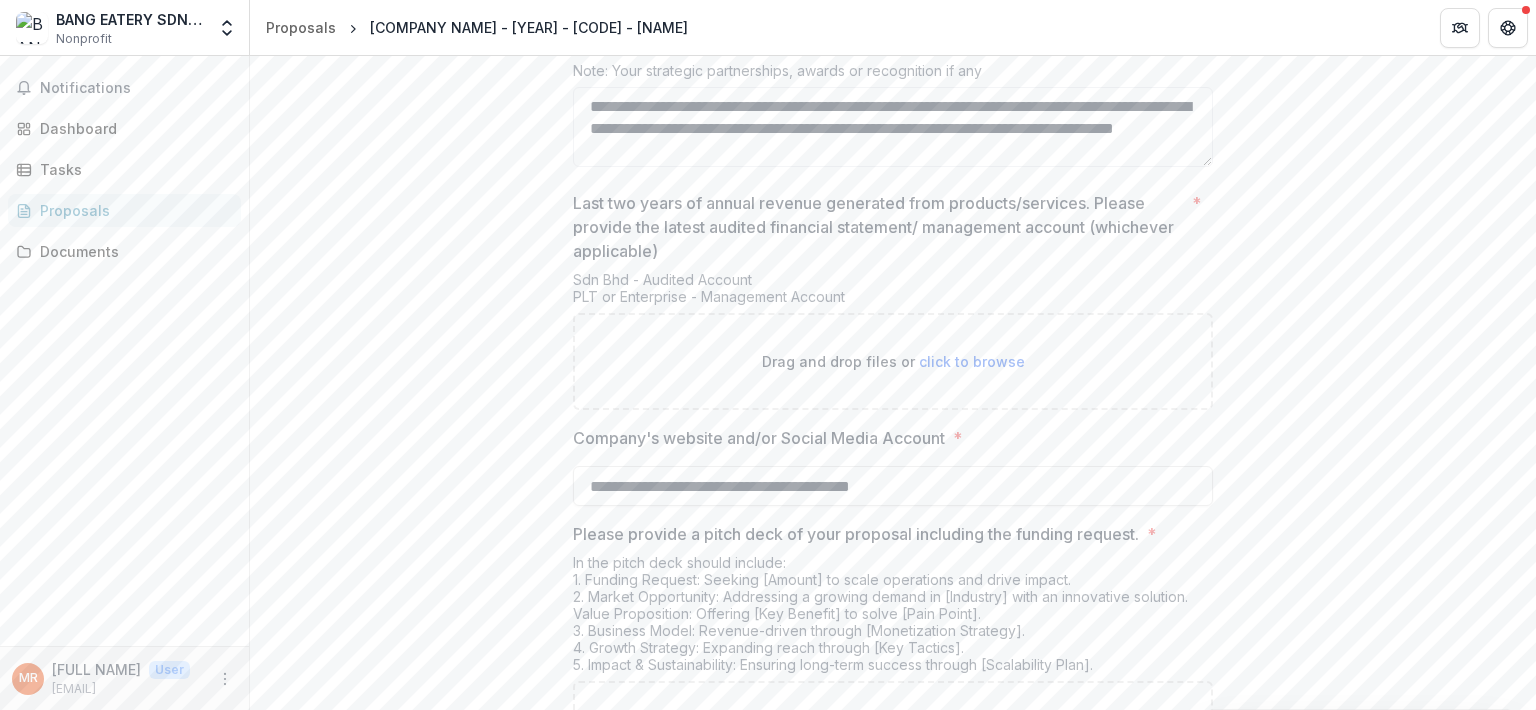 click on "click to browse" at bounding box center [972, 361] 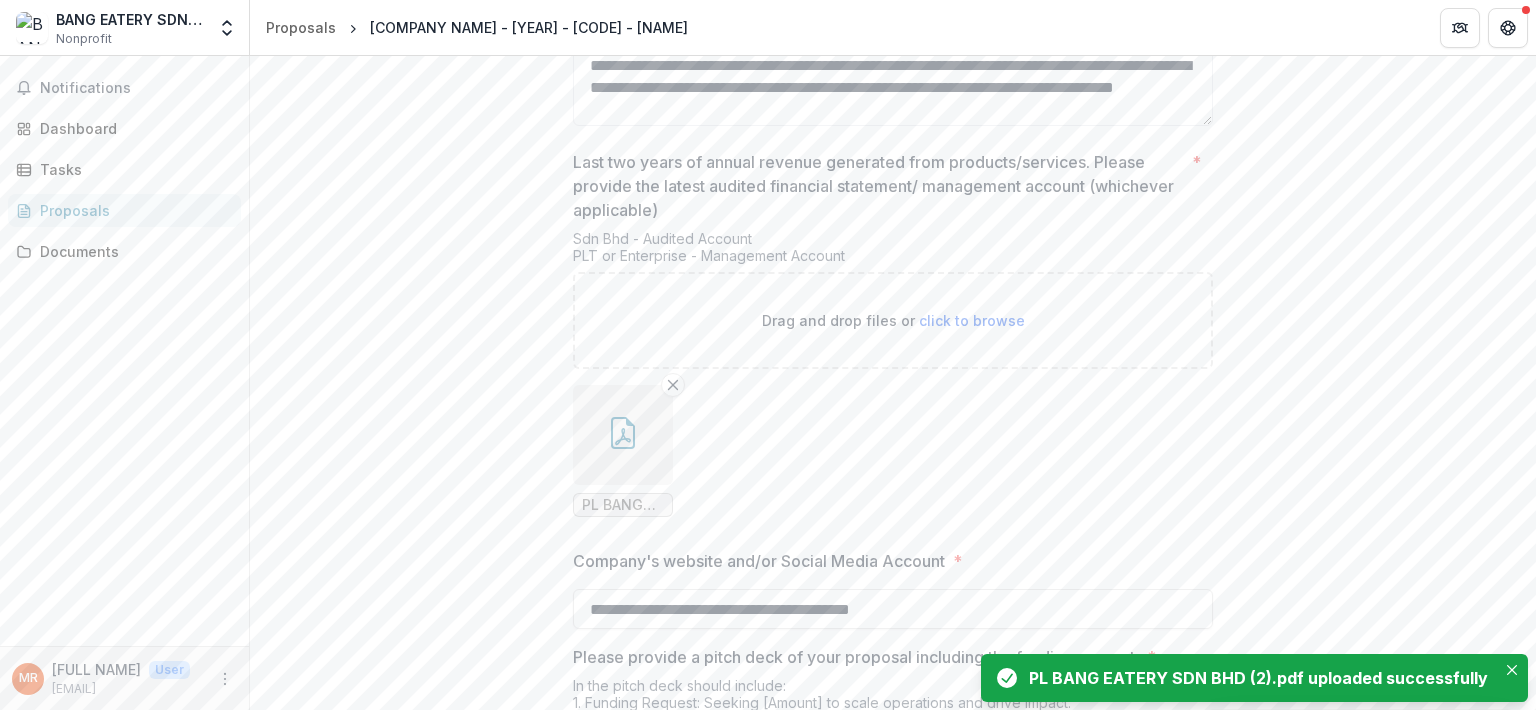 scroll, scrollTop: 3951, scrollLeft: 0, axis: vertical 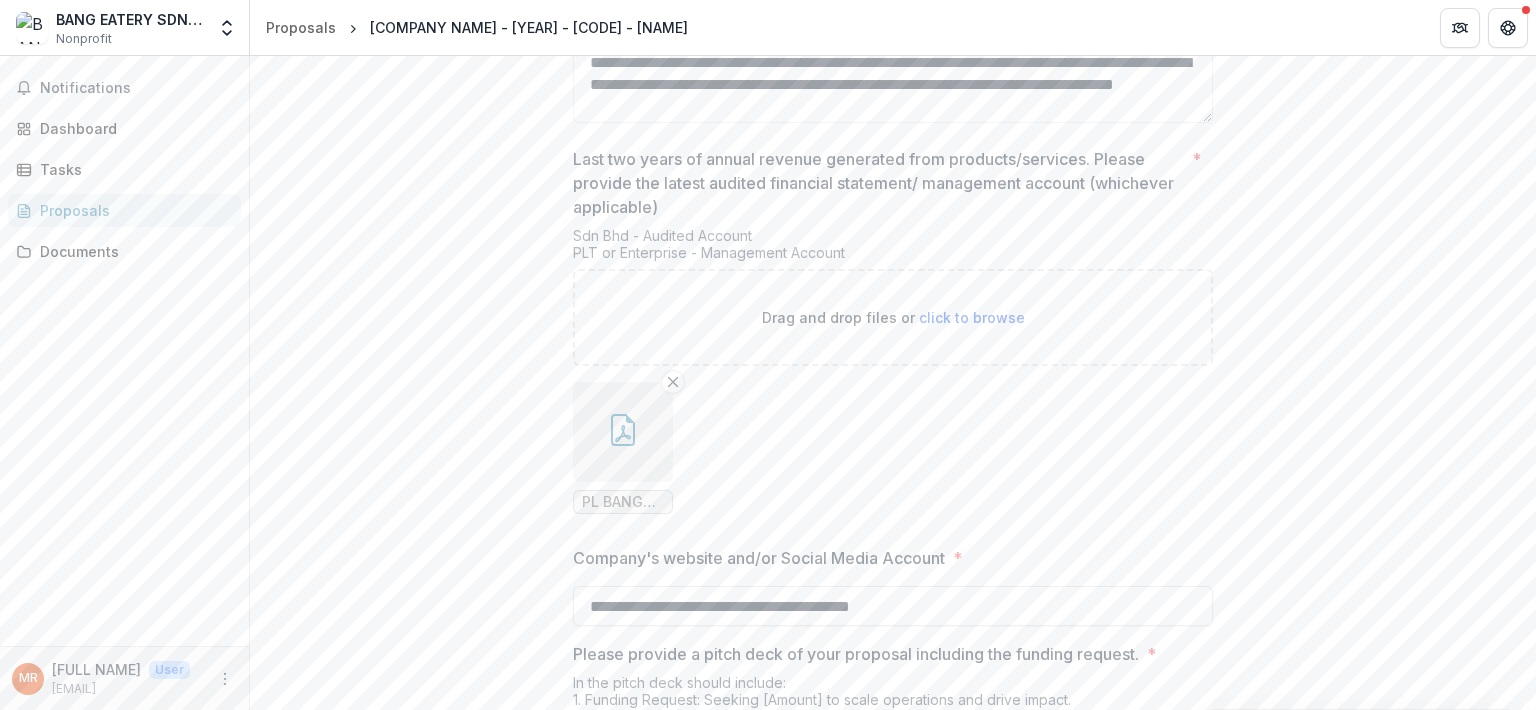 click on "click to browse" at bounding box center [972, 317] 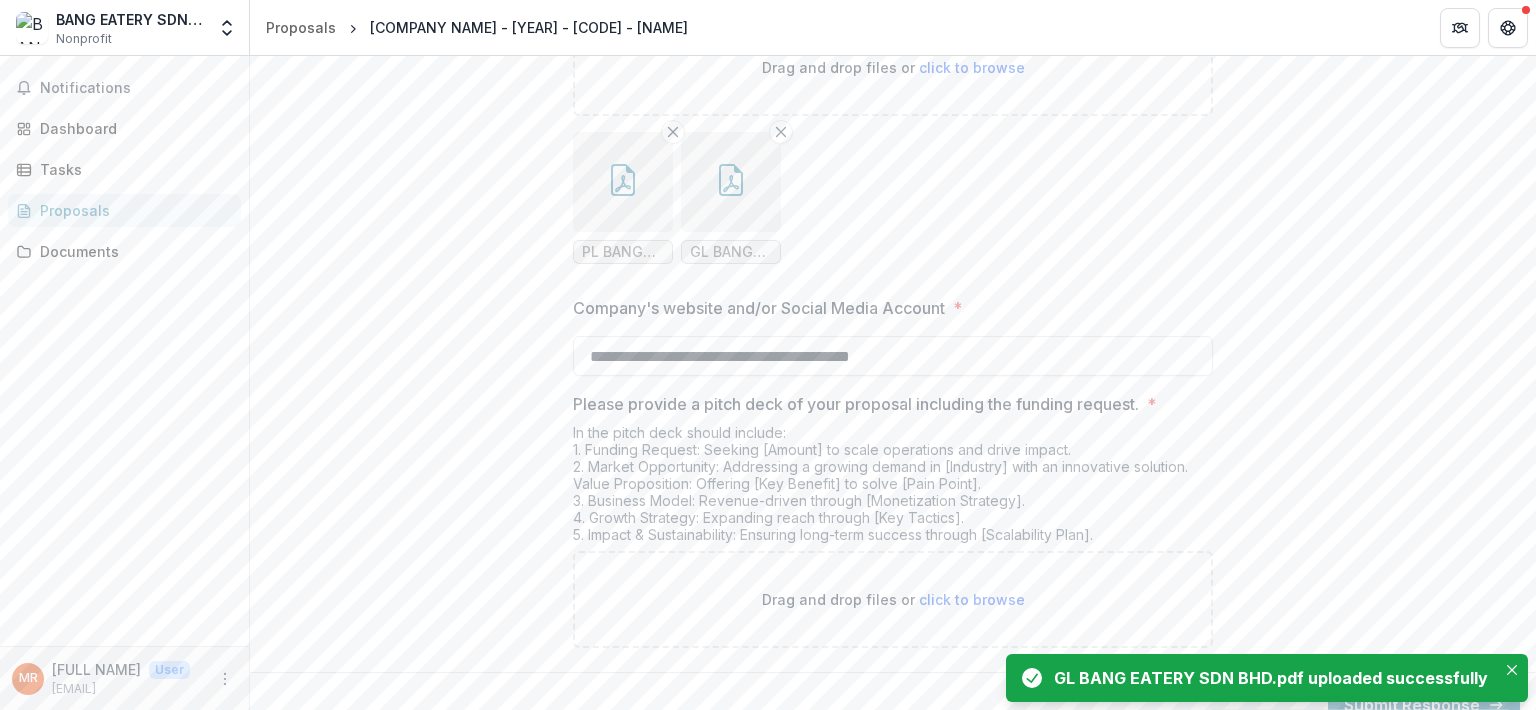 scroll, scrollTop: 4219, scrollLeft: 0, axis: vertical 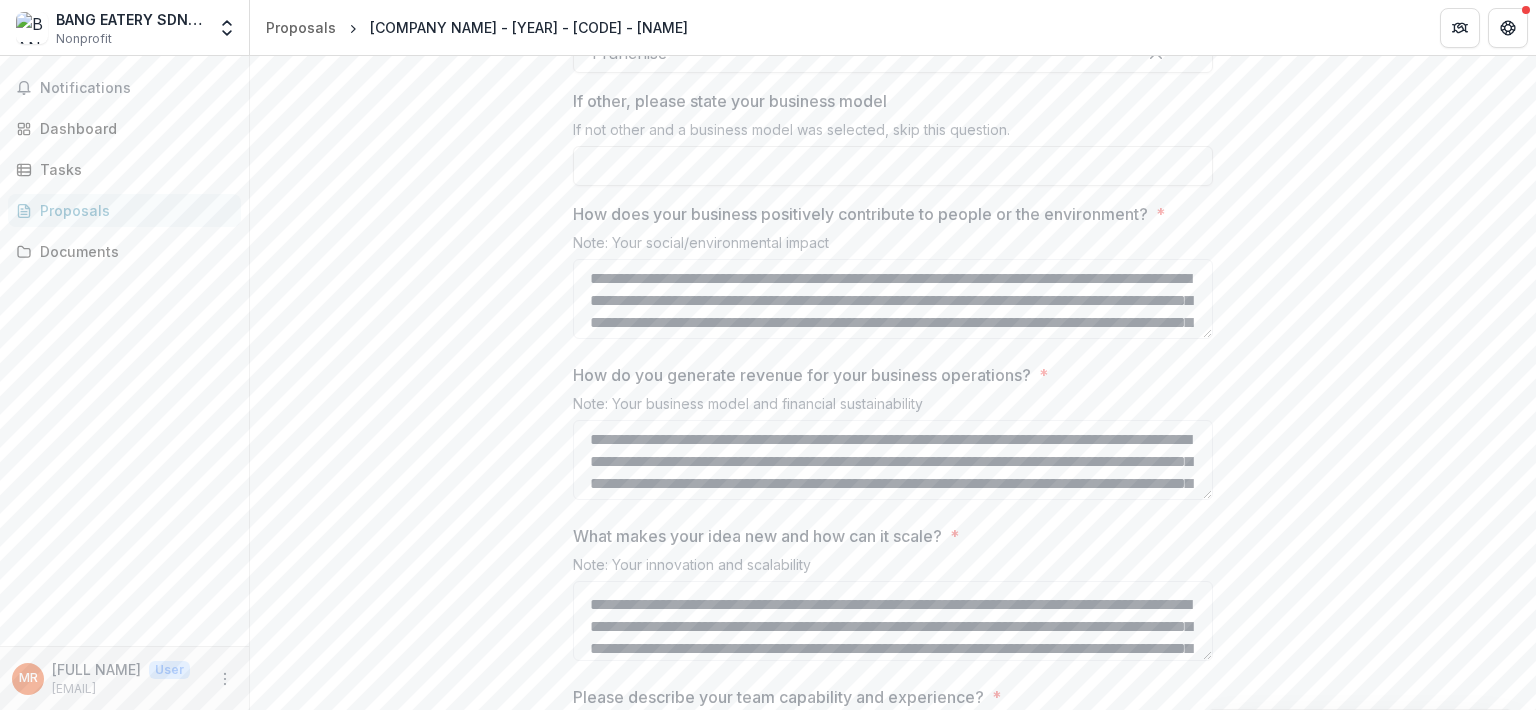 click on "**********" at bounding box center (893, 299) 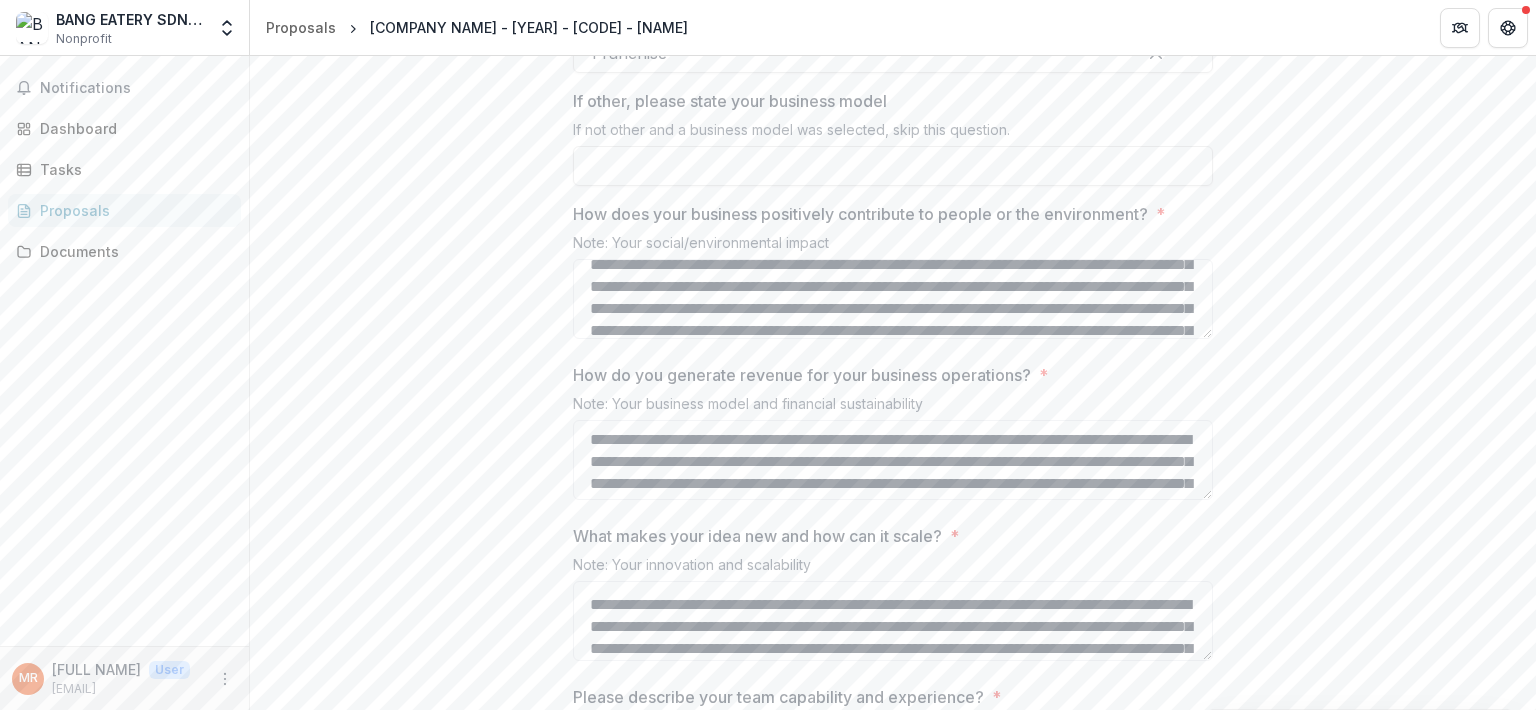 scroll, scrollTop: 84, scrollLeft: 0, axis: vertical 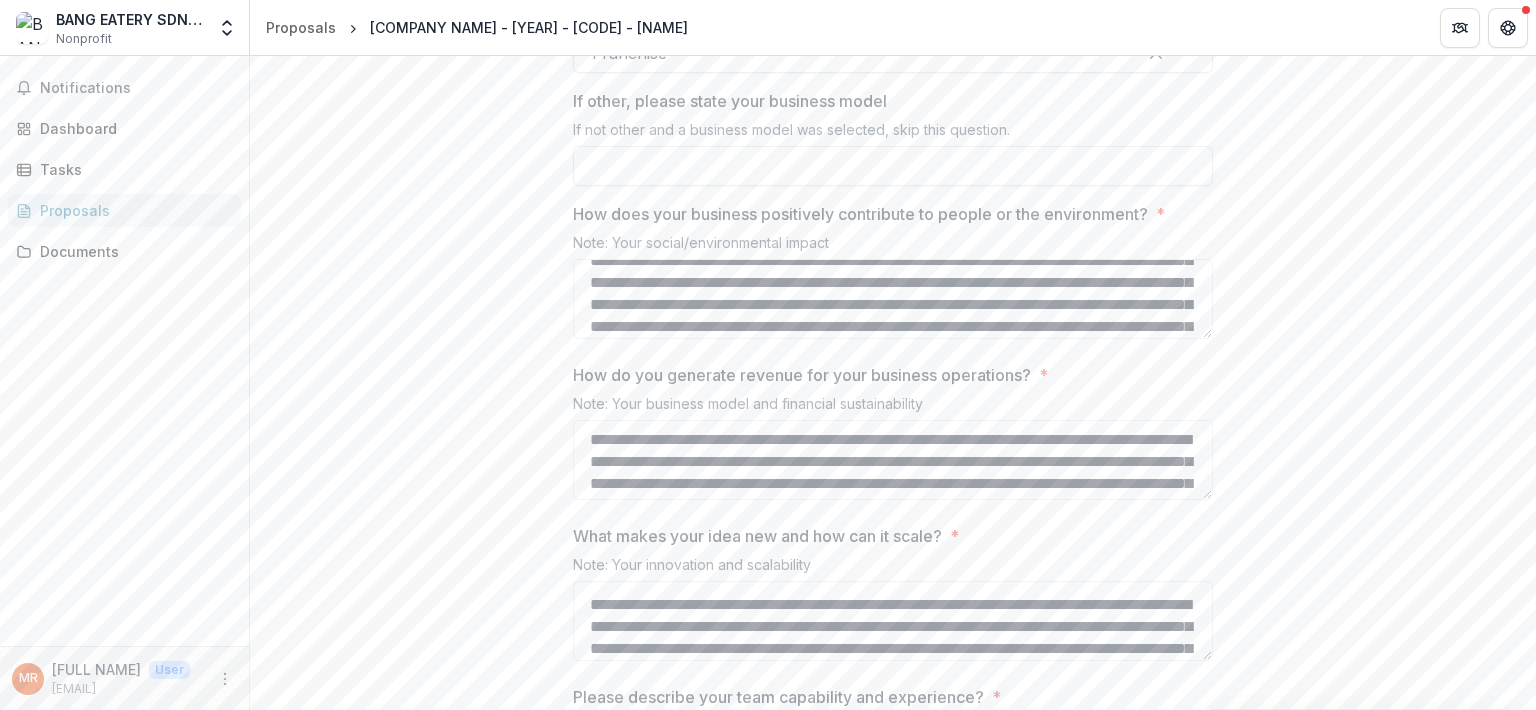 click on "* [TEXT] * [TEXT] * [TEXT] * [TEXT] * [TEXT] * [TEXT] * [TEXT] * [TEXT] * [TEXT] * [TEXT] * [TEXT] * [TEXT] * [TEXT] * [TEXT] * [TEXT] * [TEXT] Registered Company Name * * [TEXT] Registered Company/ Business ID * Note: SSM ID * [TEXT] Name of Contact Person * * [TEXT] Contact Person's Email  * Note: Please ensure that the email you use to submit your application is the same one you will use throughout the entire process. * [TEXT] Contact Person’s Phone Number * [PHONE] * https://semy.com.my/#tahap-penarafan SE Aspire * Not Applicable *" at bounding box center (893, 261) 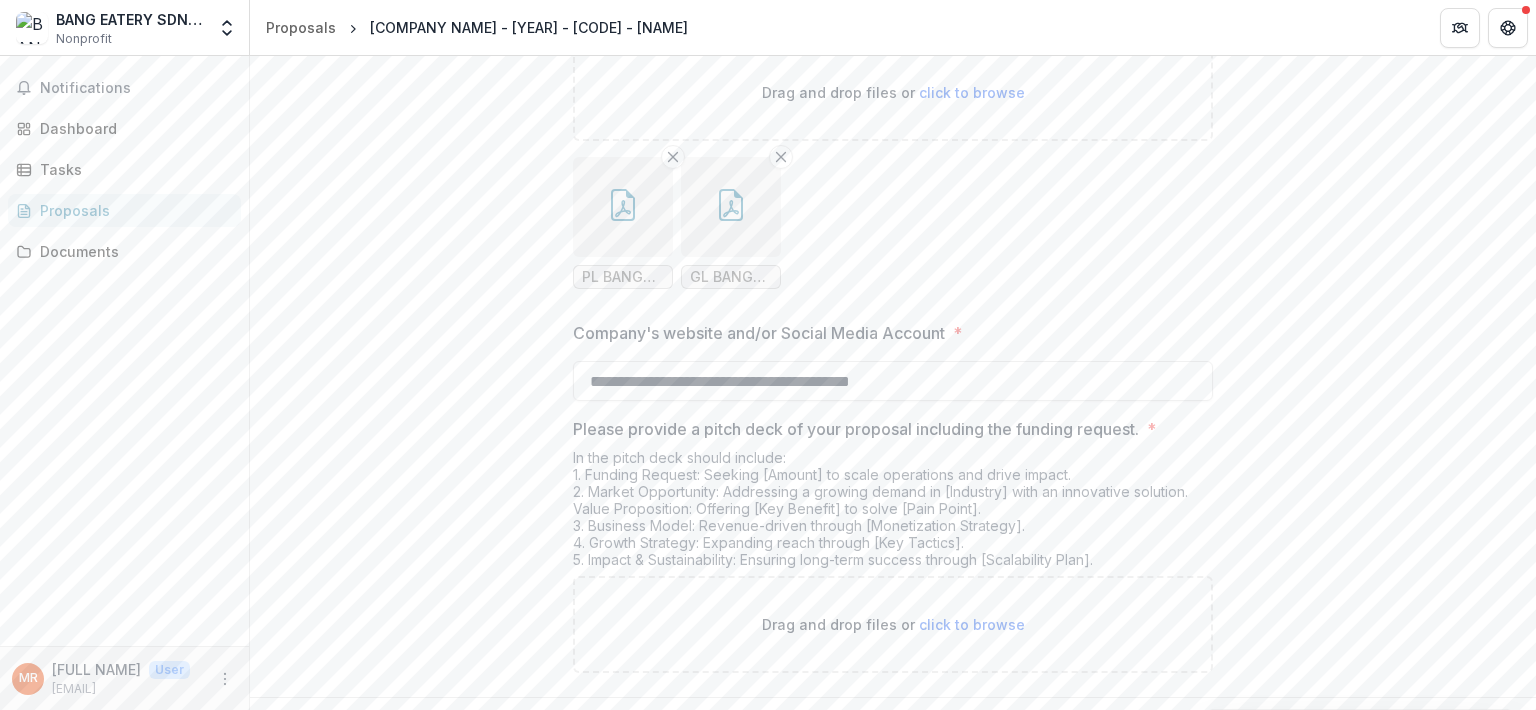 scroll, scrollTop: 4219, scrollLeft: 0, axis: vertical 